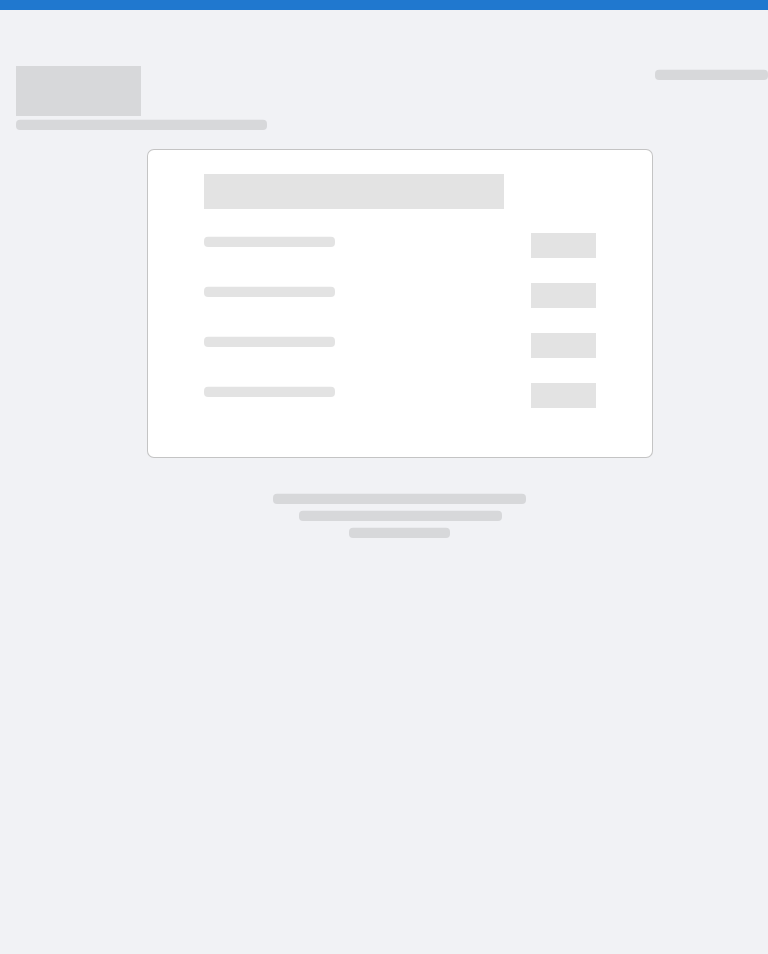 scroll, scrollTop: 0, scrollLeft: 0, axis: both 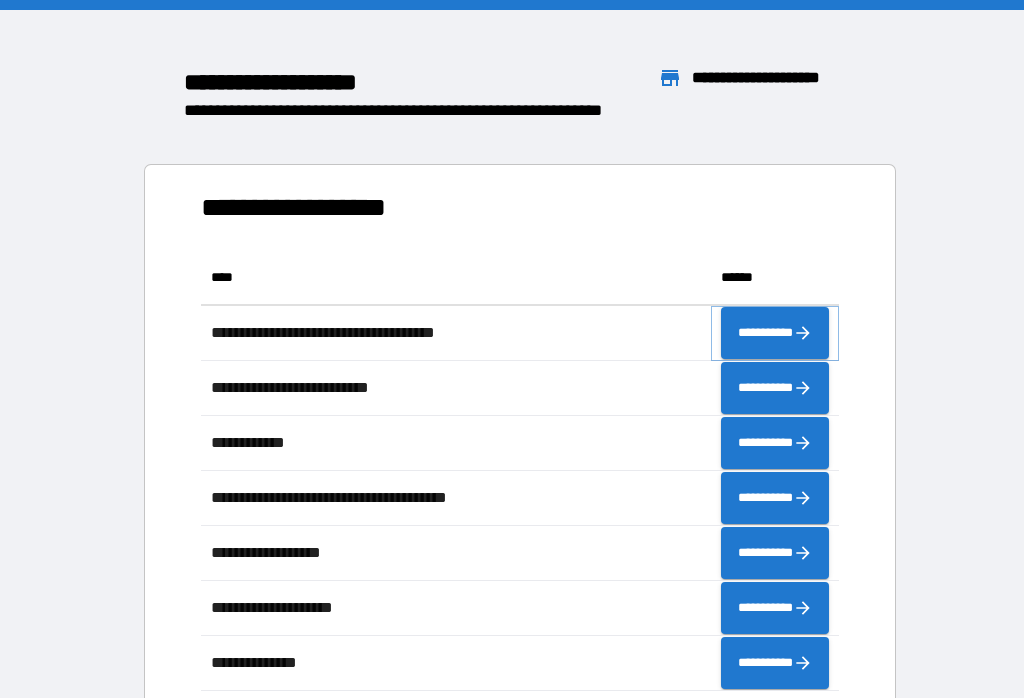 click on "**********" at bounding box center (775, 333) 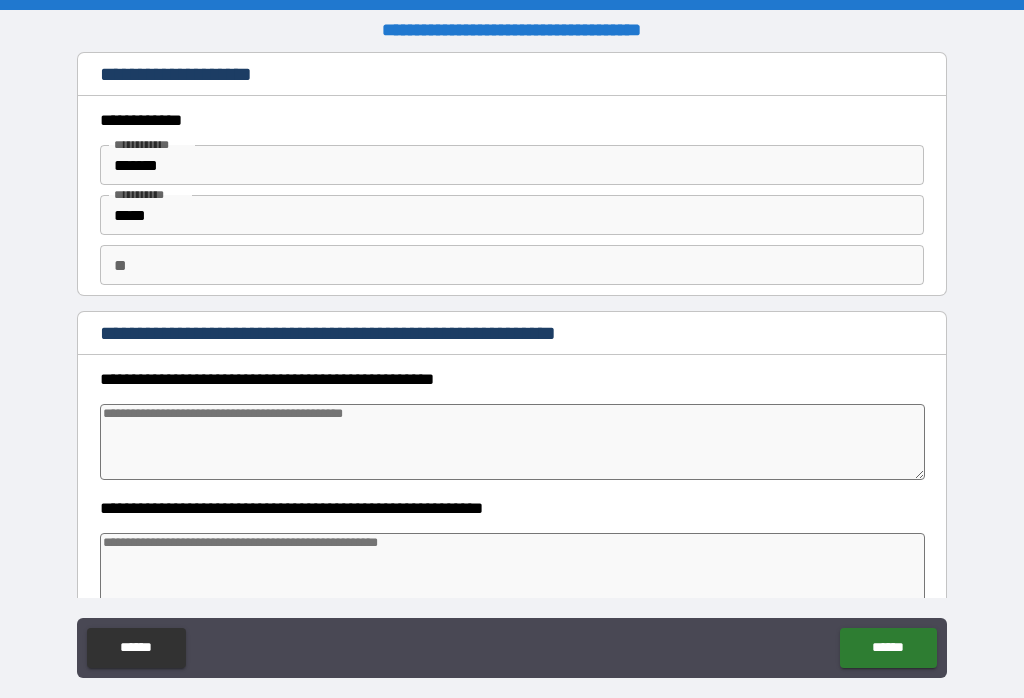 type on "*" 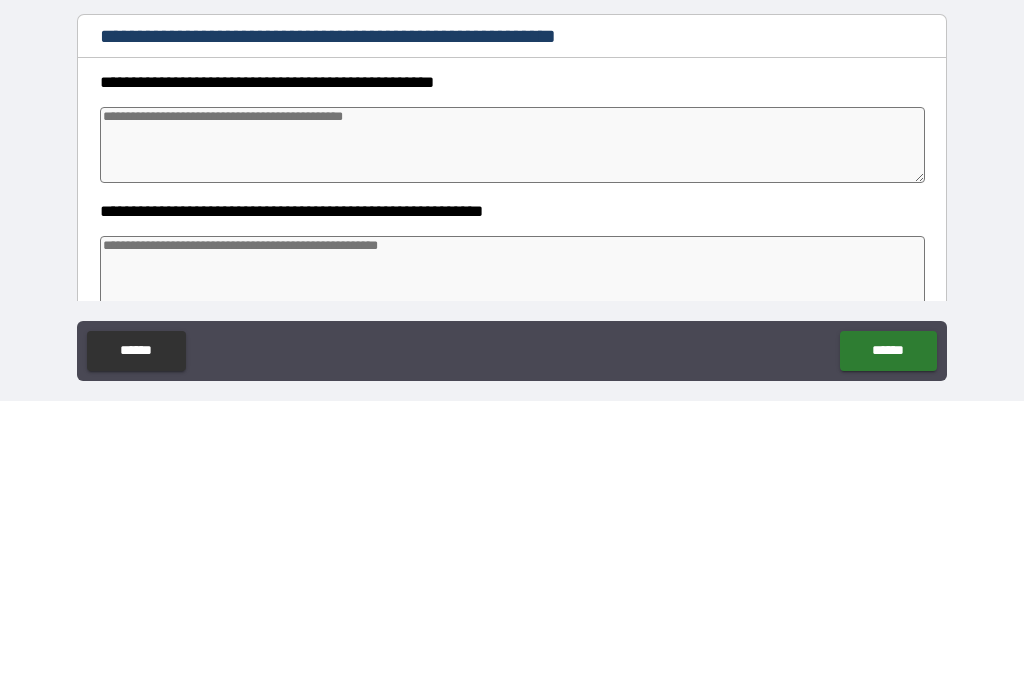 type on "*" 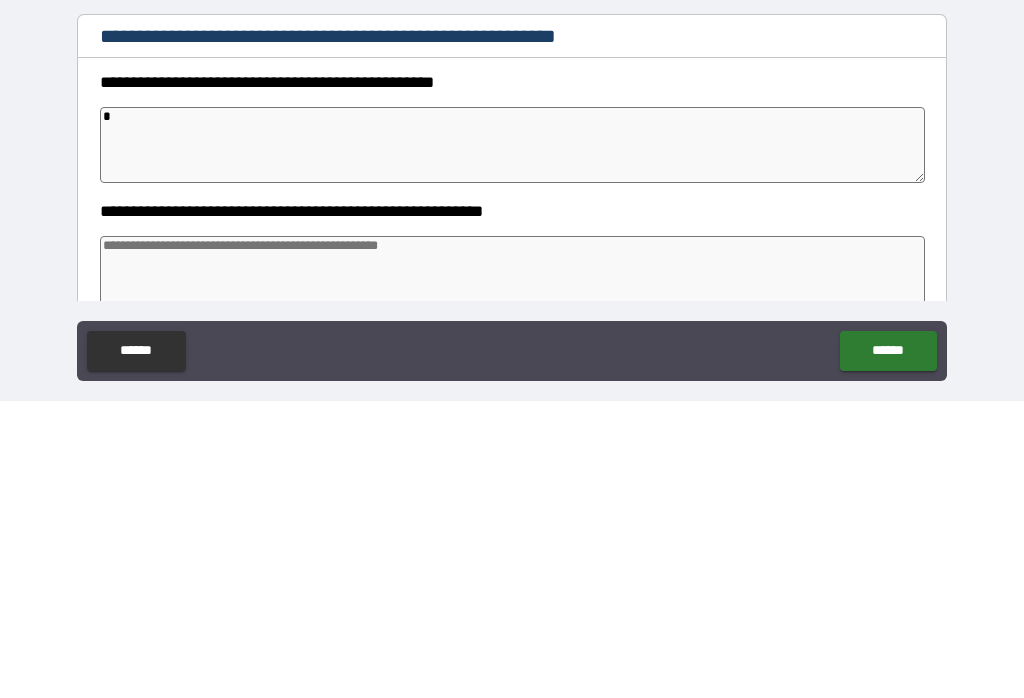 type on "*" 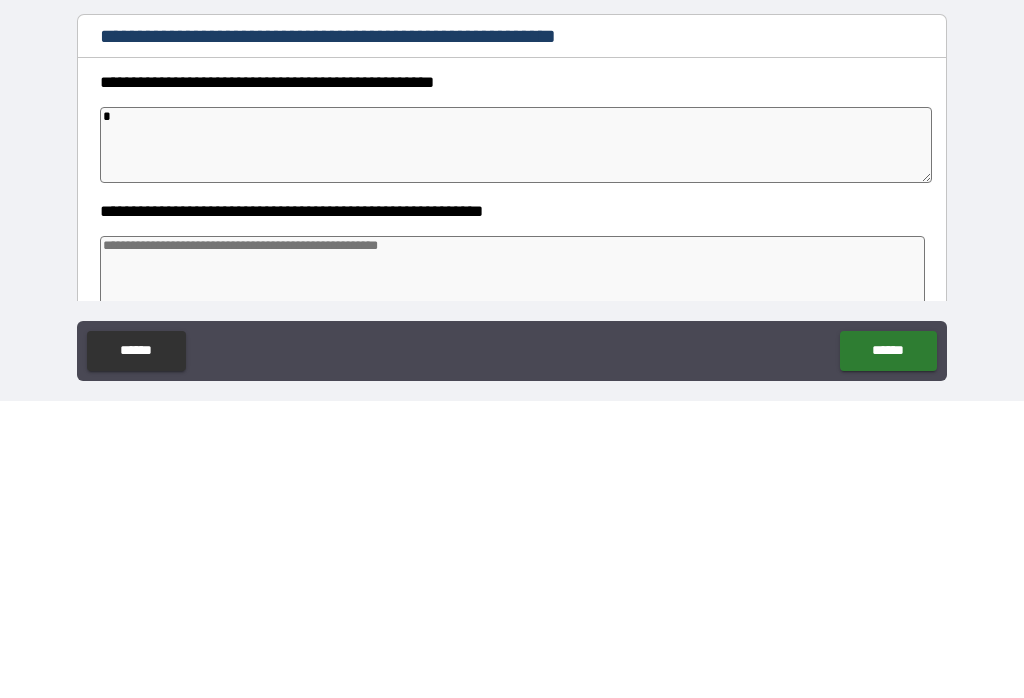 type on "**" 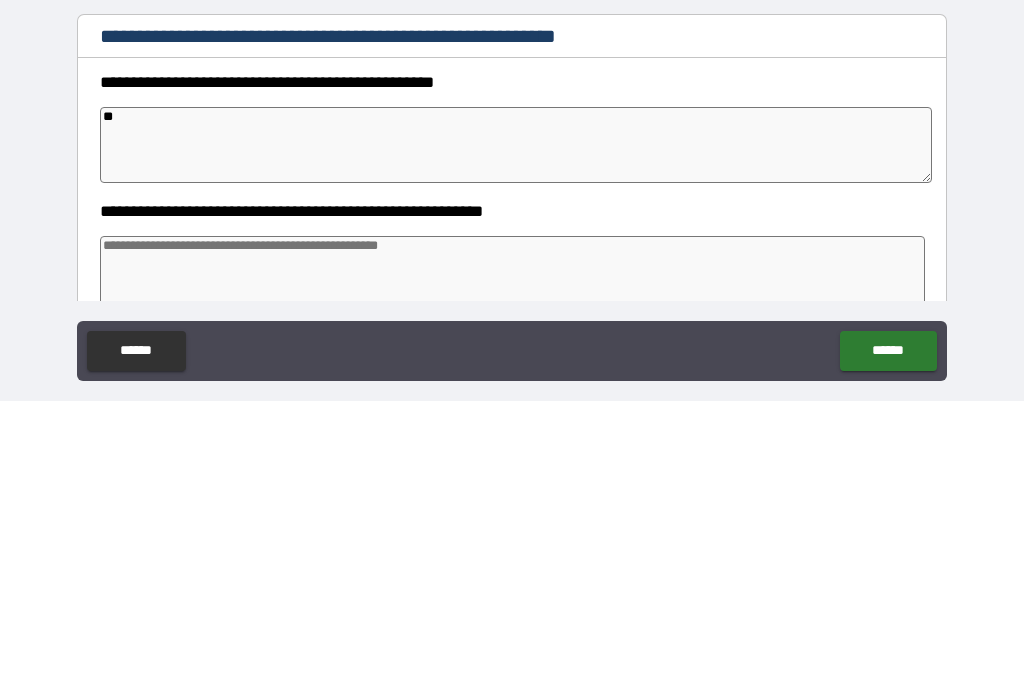 type on "*" 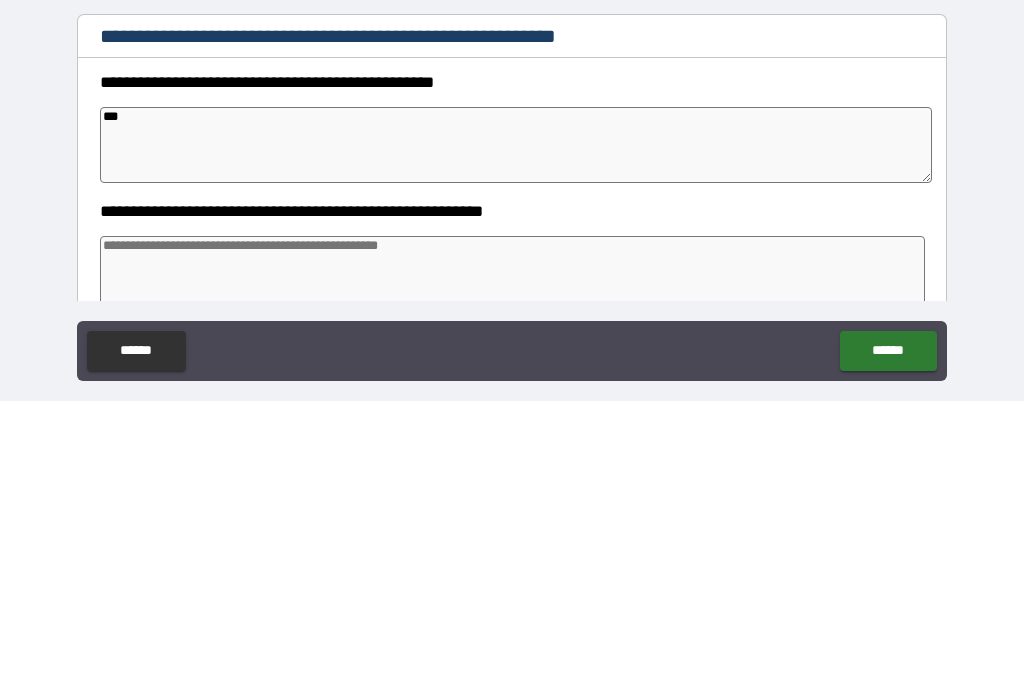 type on "*" 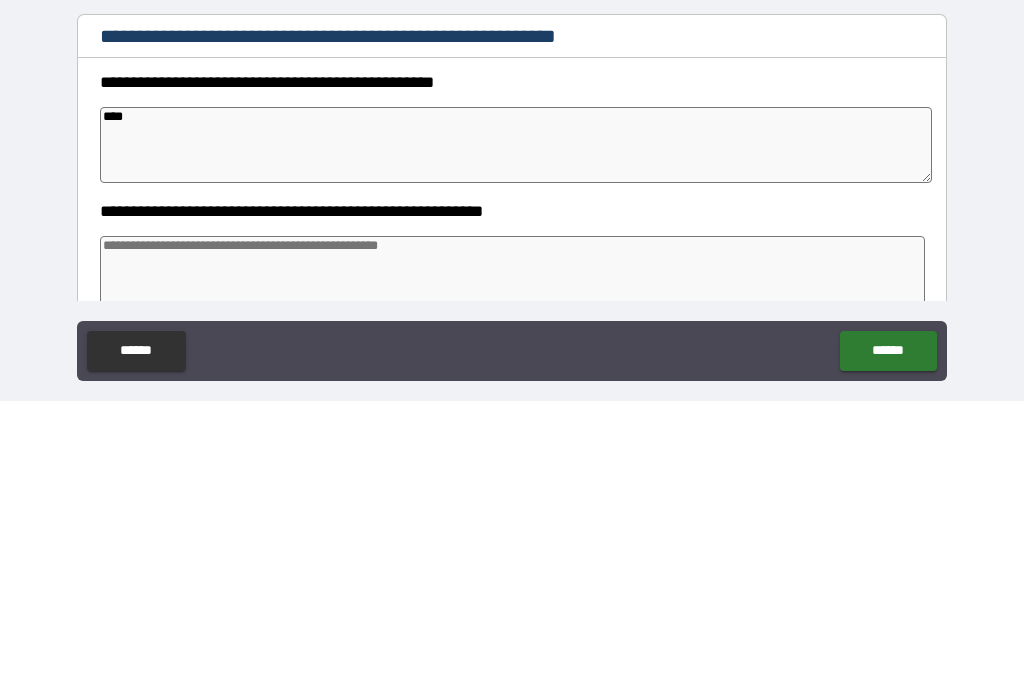 type on "*" 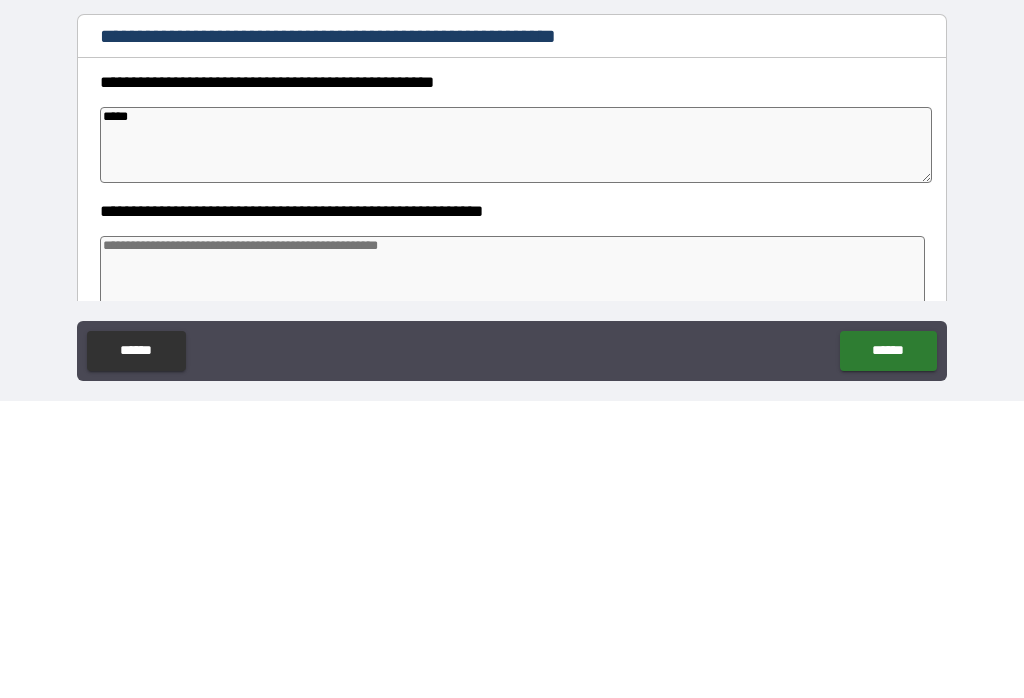 type on "*" 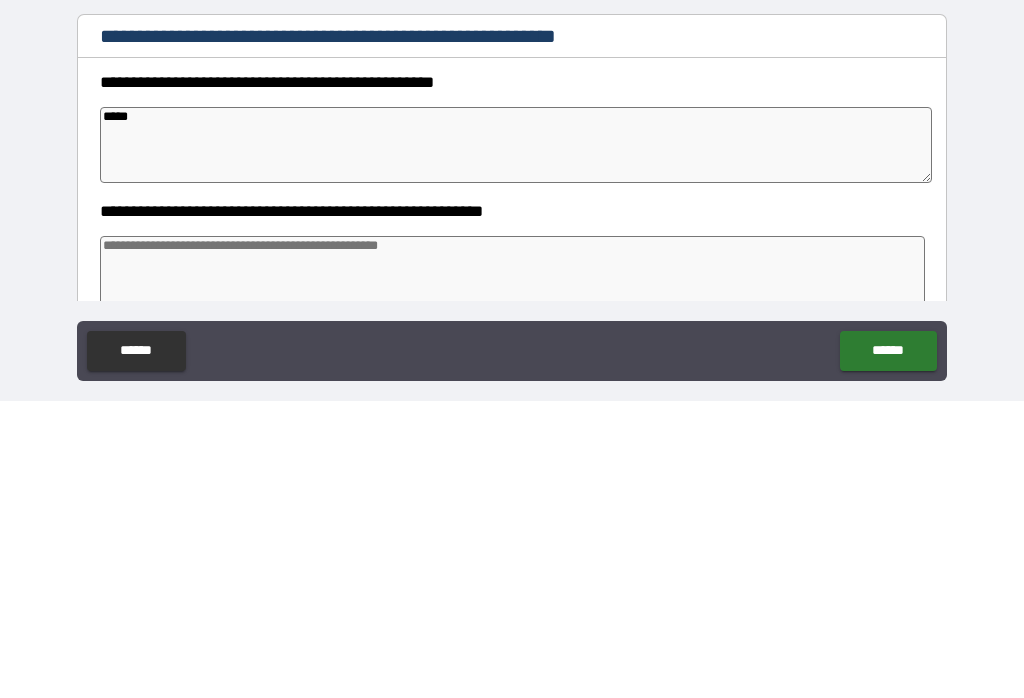 type on "******" 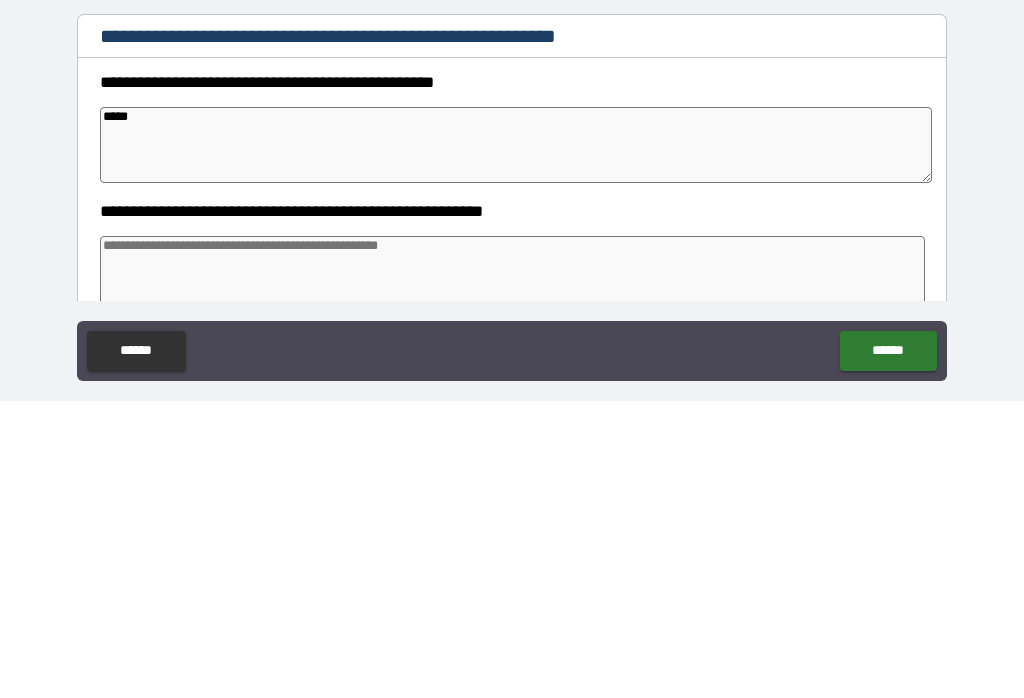 type on "*" 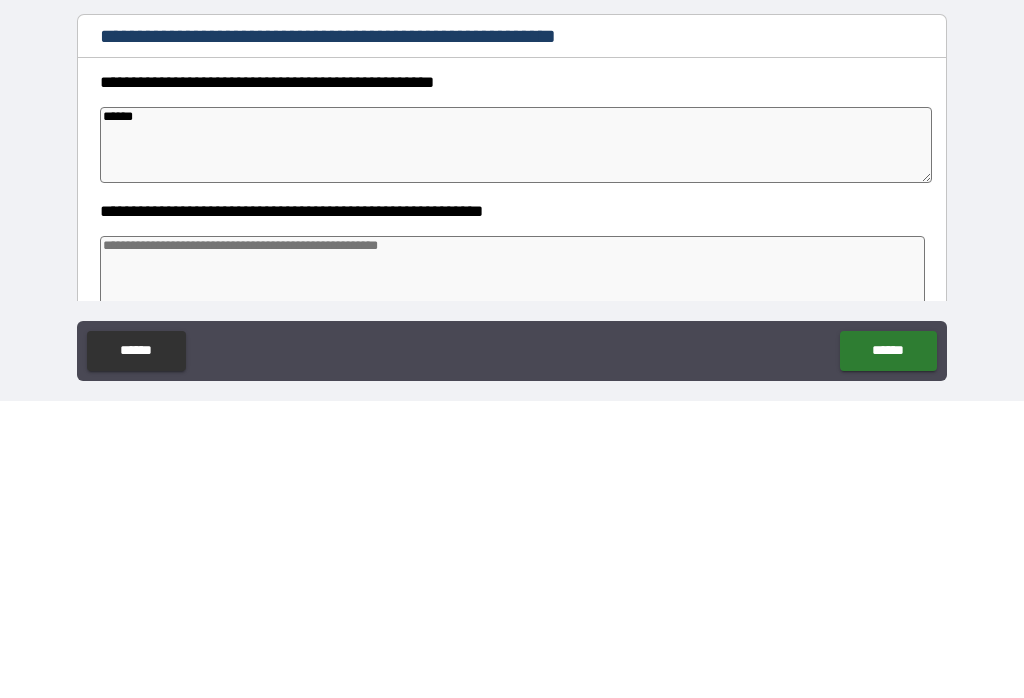 type on "******" 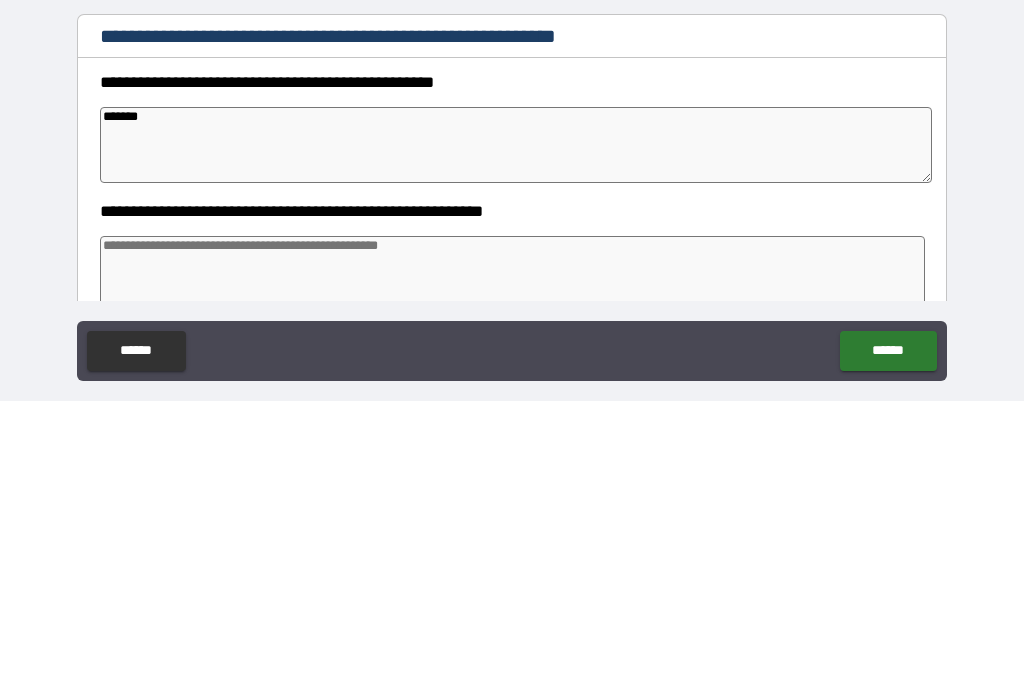 type on "*" 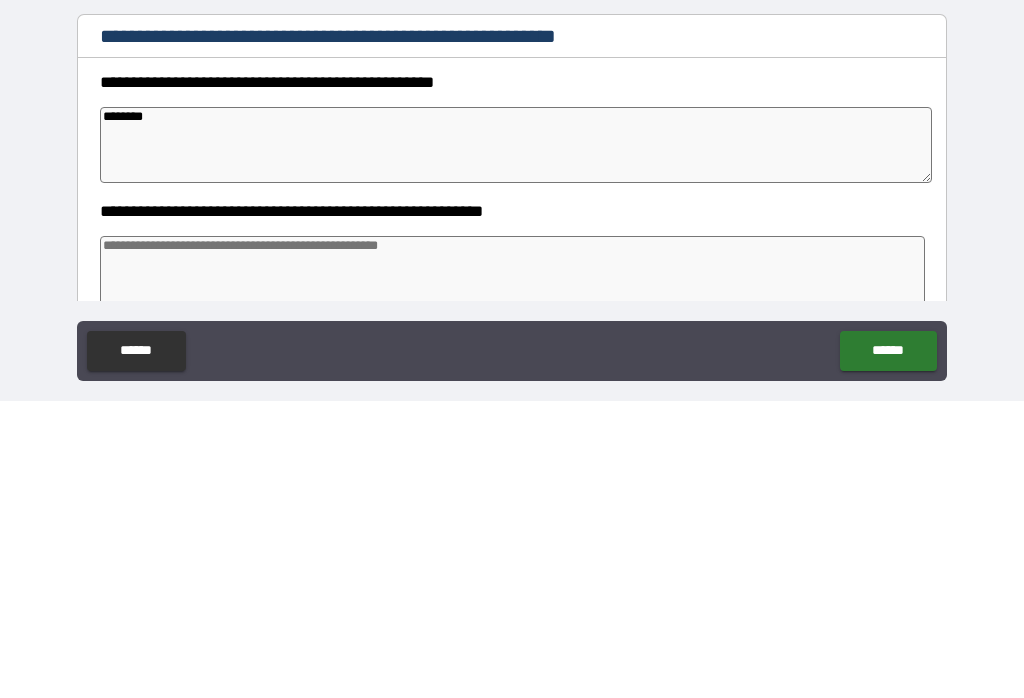 type on "*" 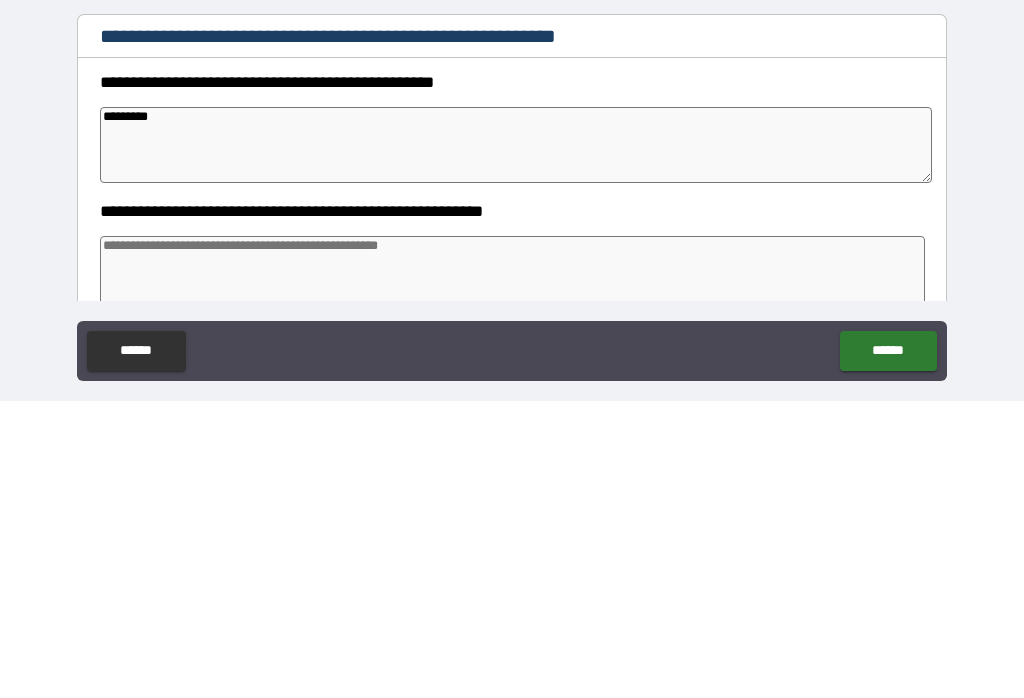 type on "*" 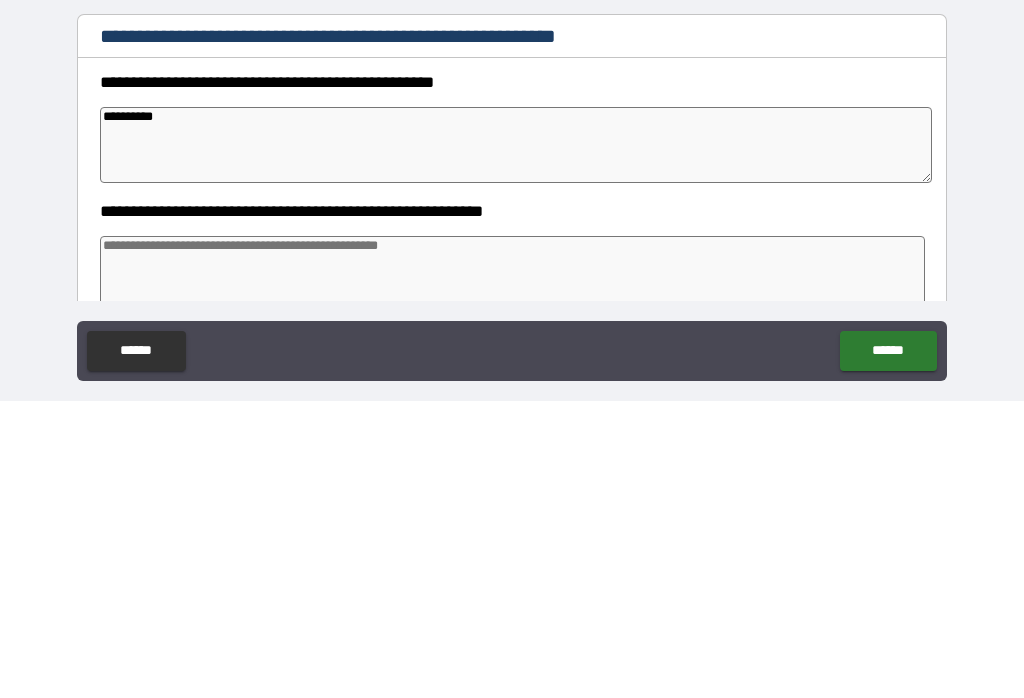 type on "*" 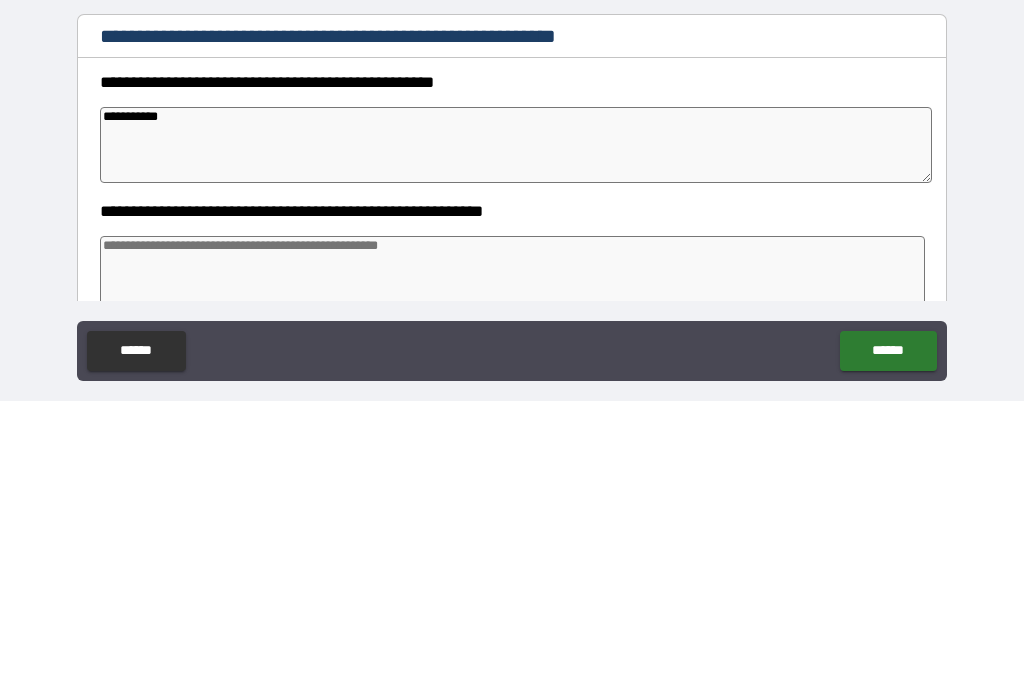 type on "*" 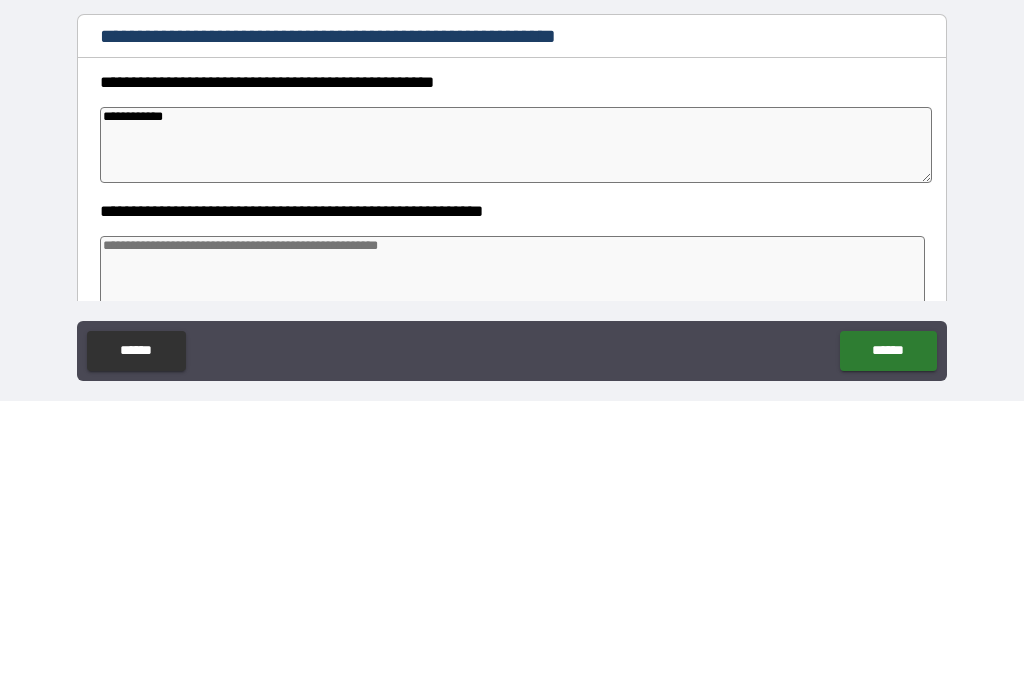 type on "*" 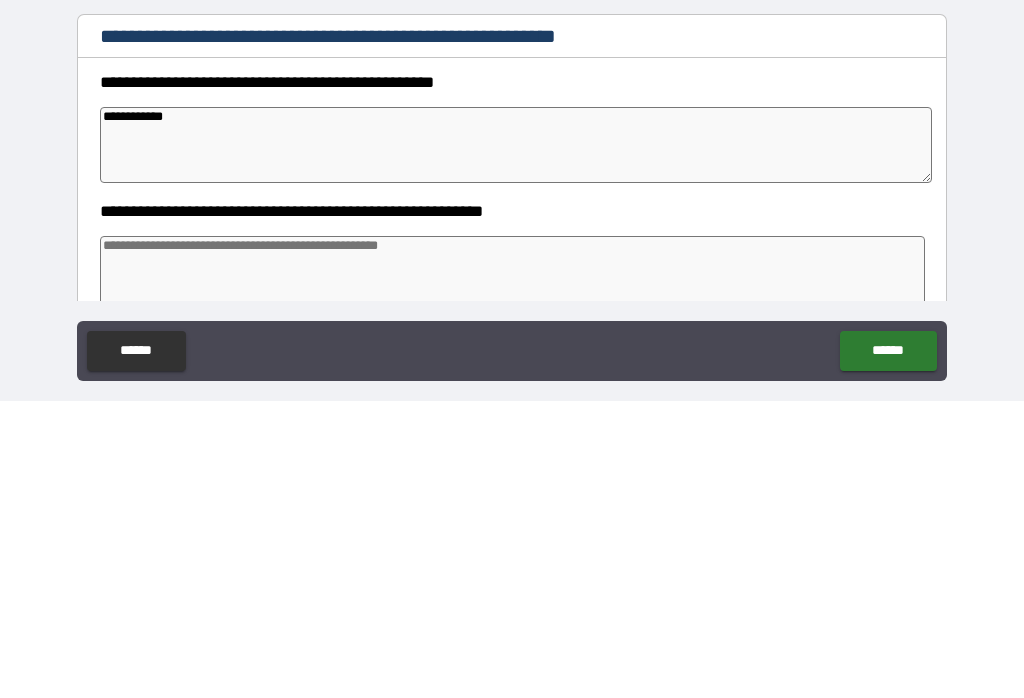 type on "**********" 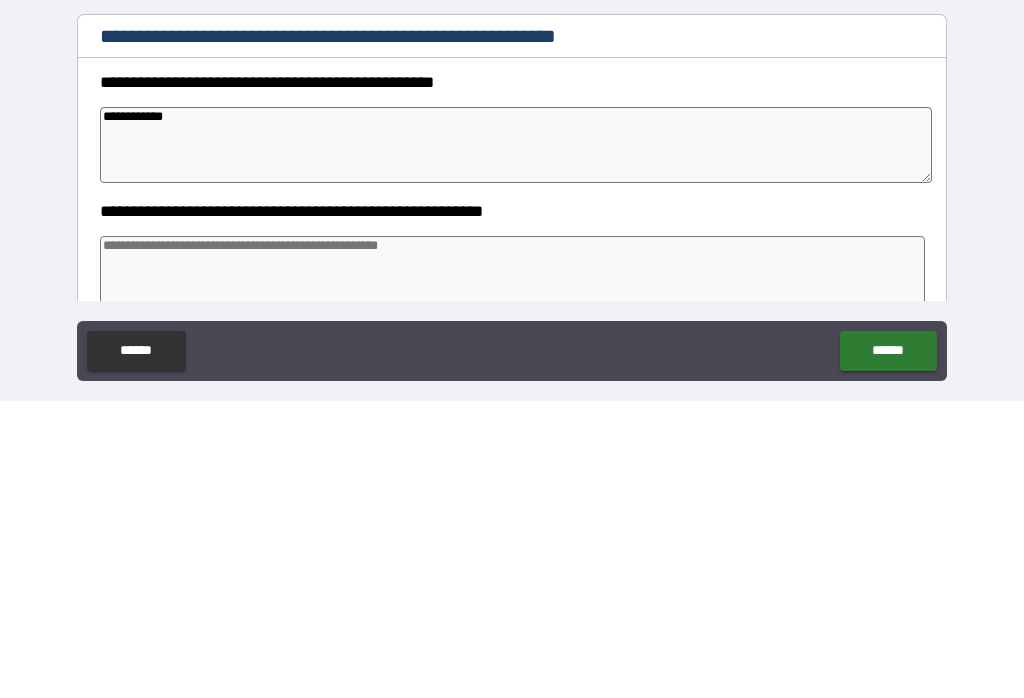type on "*" 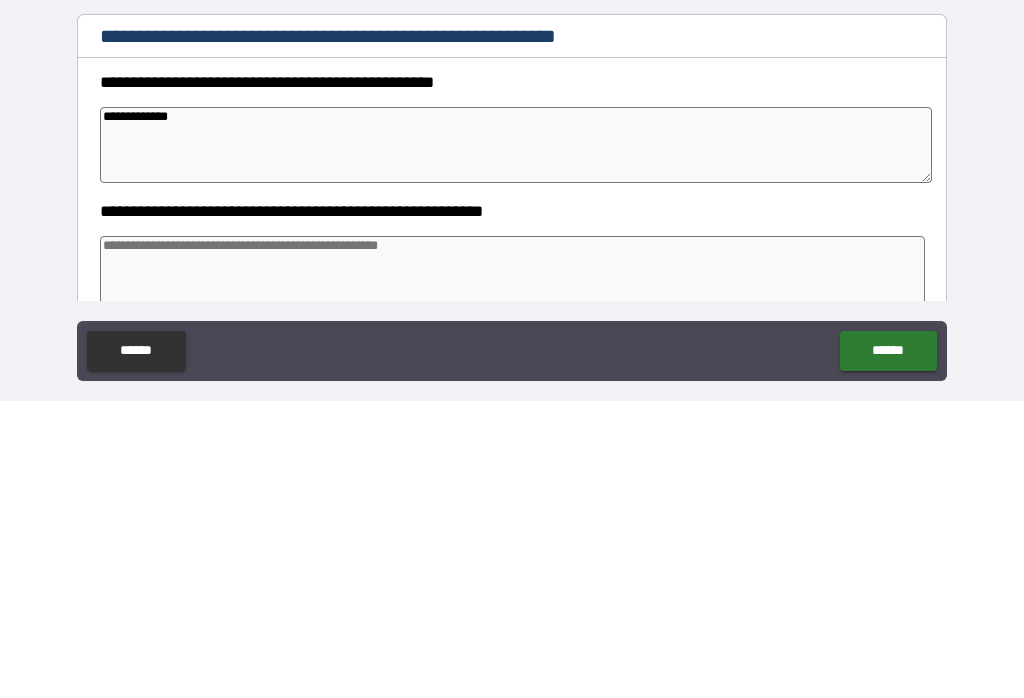 type on "*" 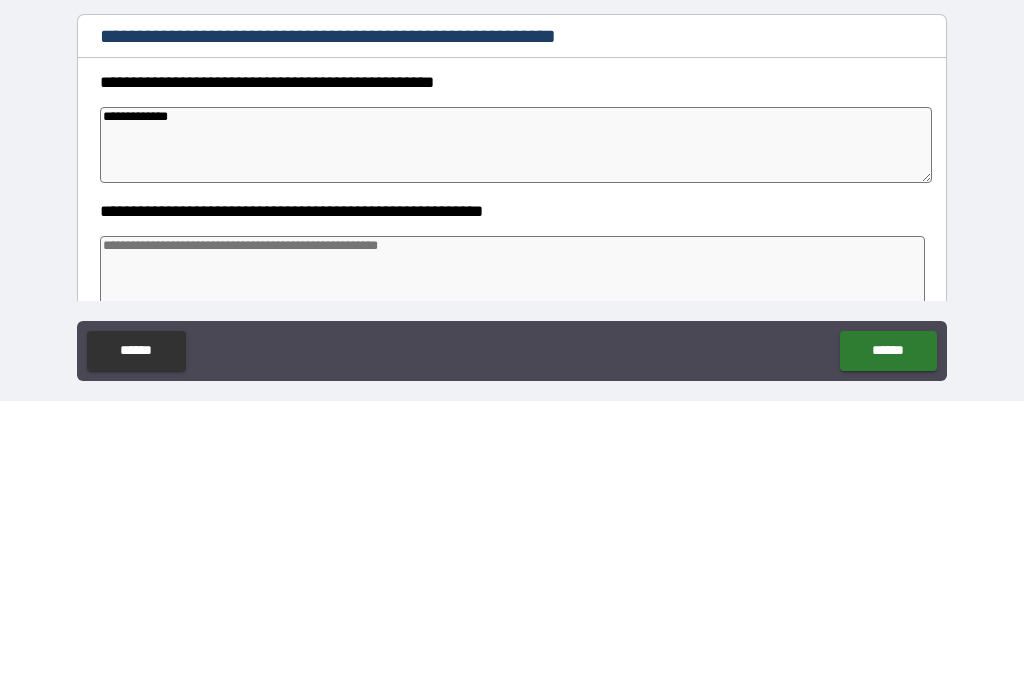 type on "**********" 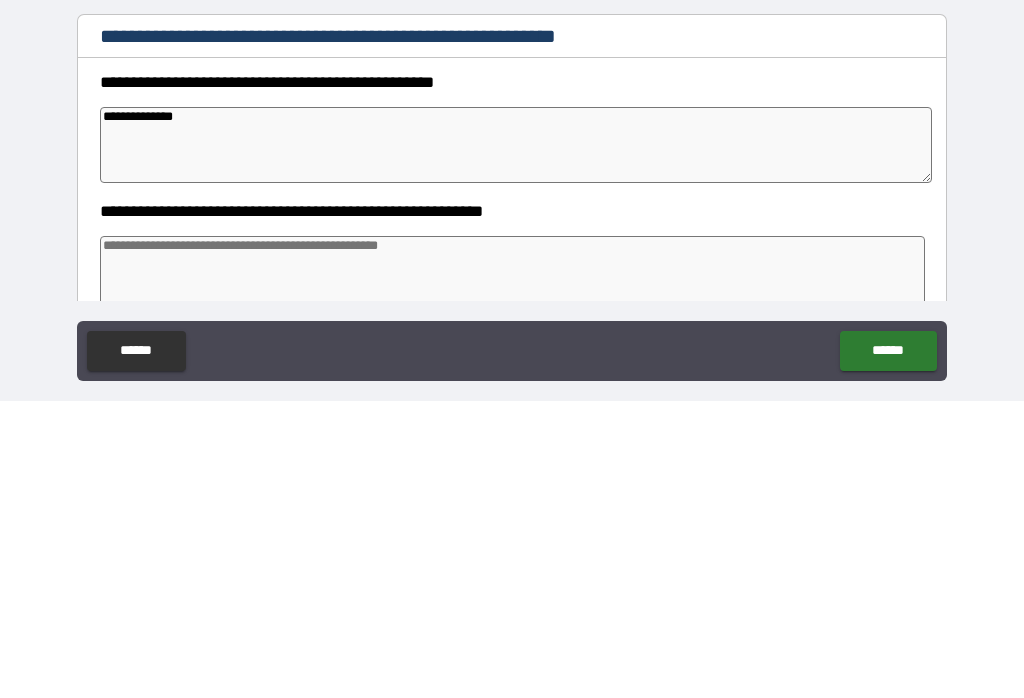 type on "*" 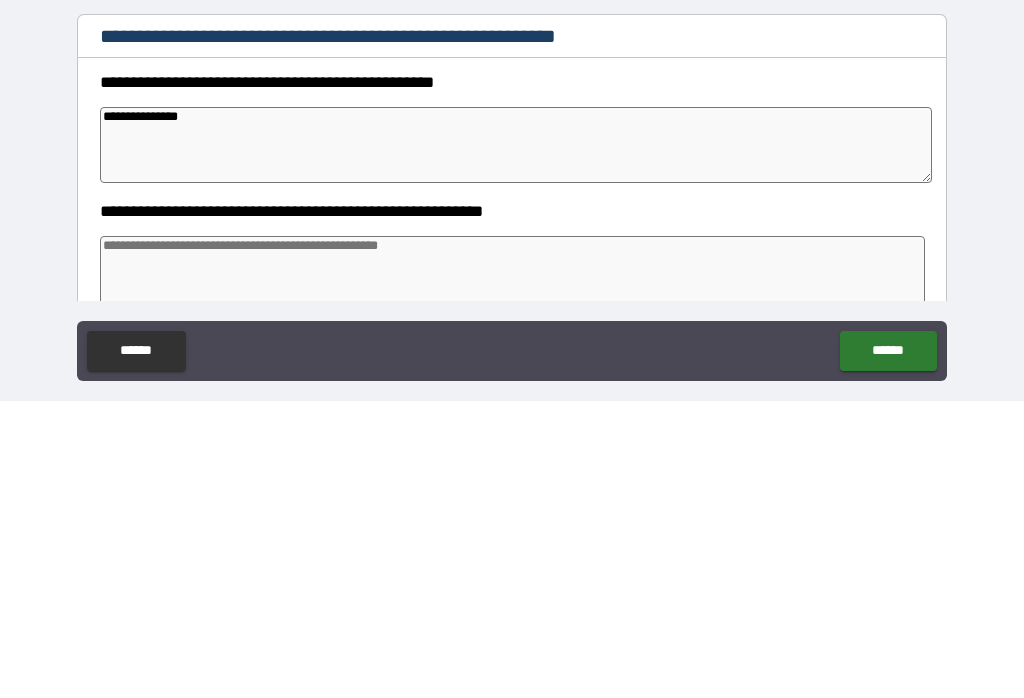 type on "*" 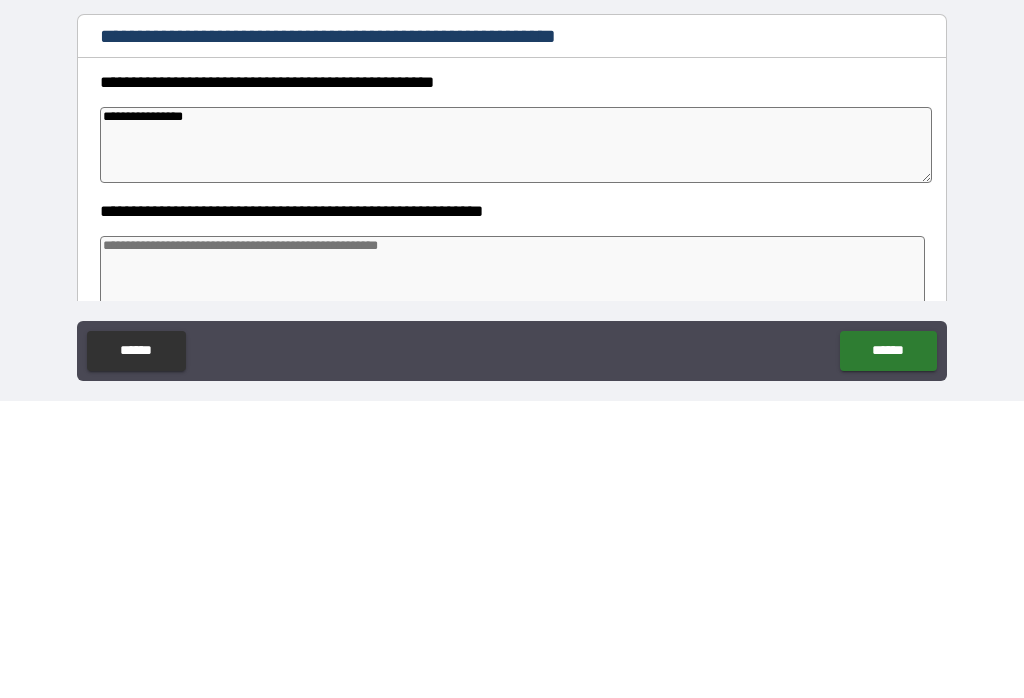type on "*" 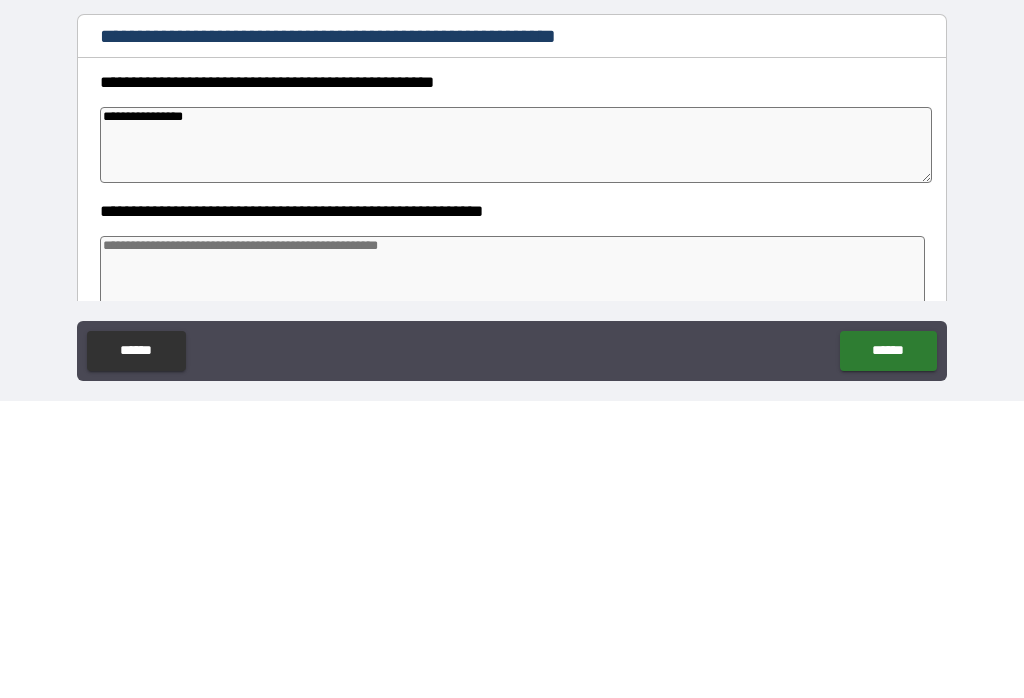 type on "**********" 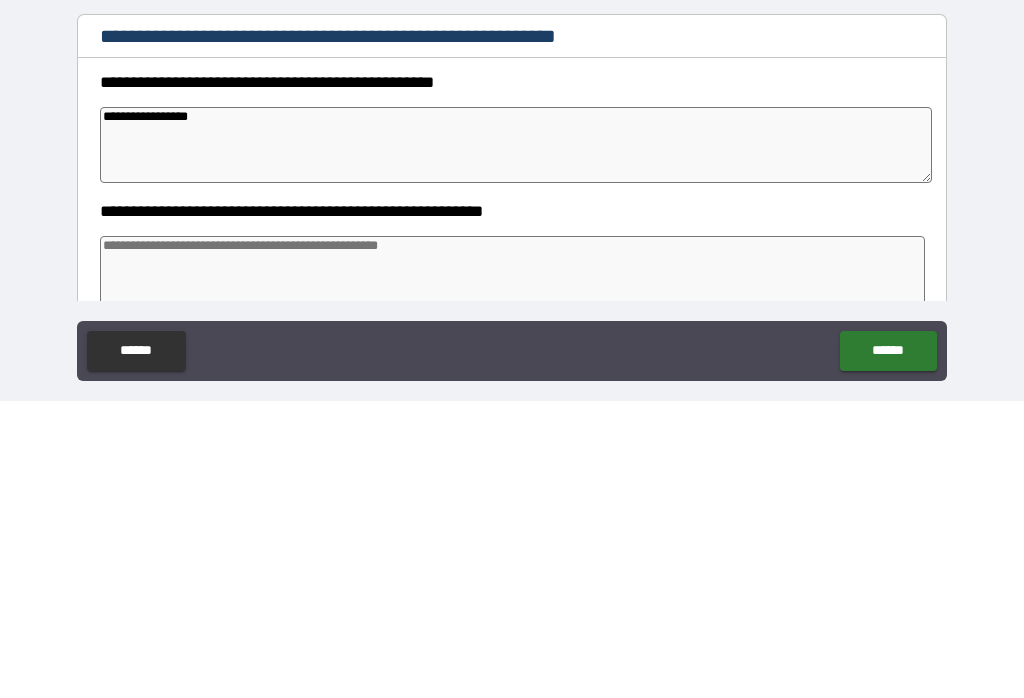 type on "*" 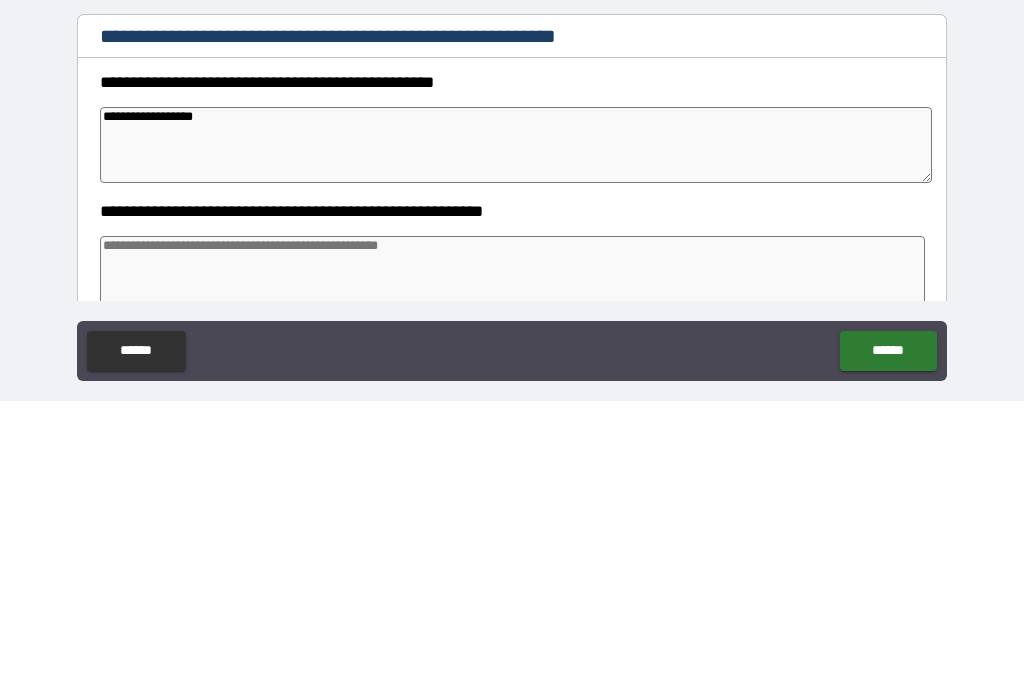 type on "*" 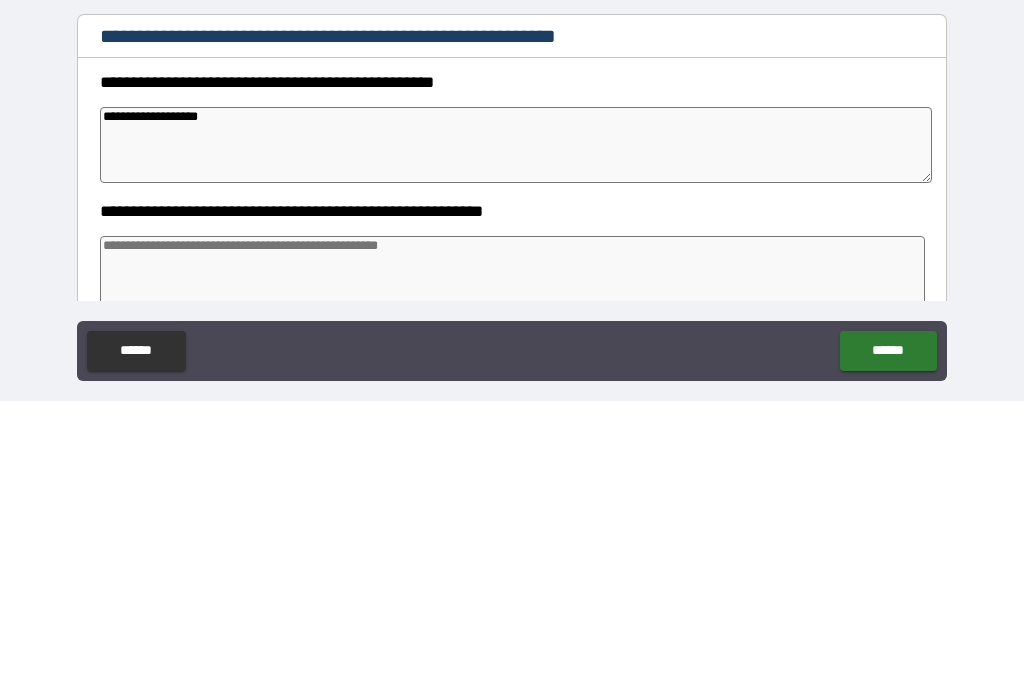 type on "*" 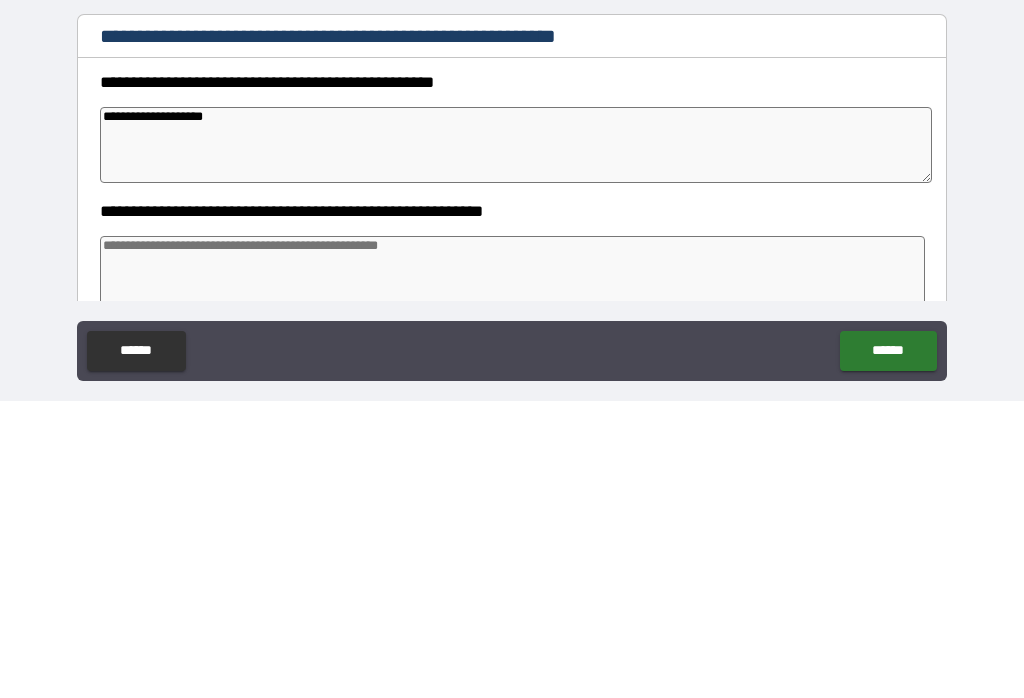 type on "*" 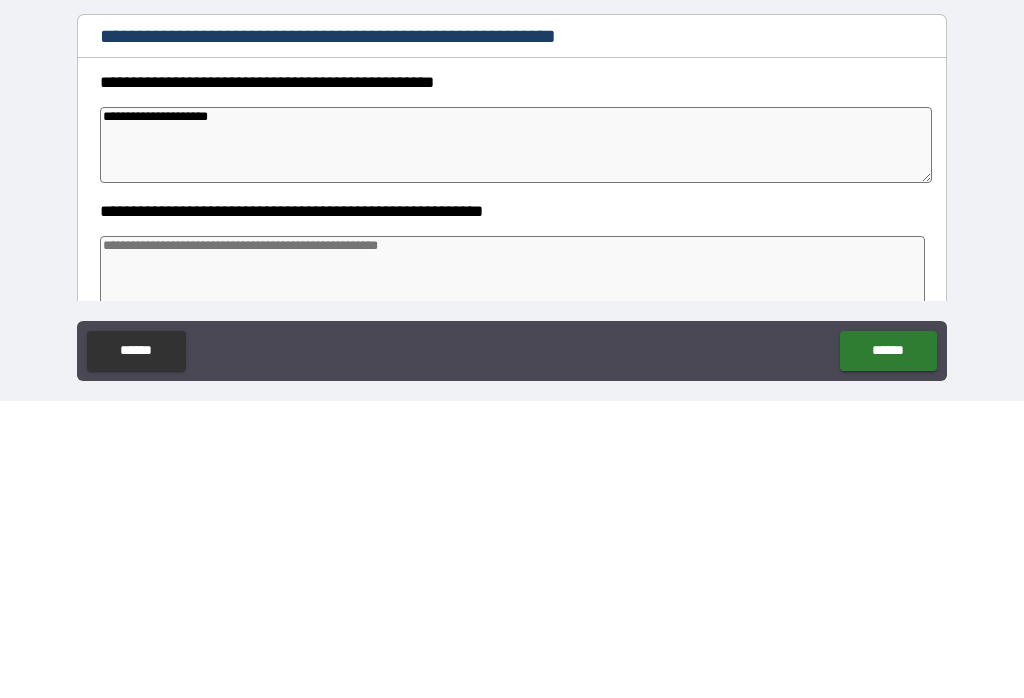 type on "*" 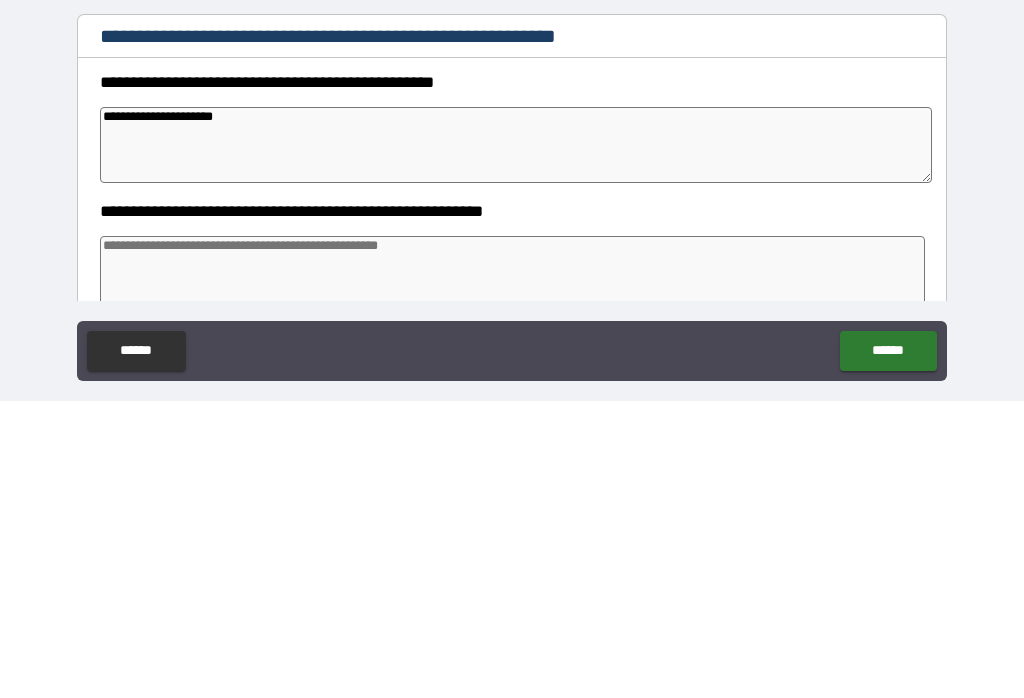 type on "*" 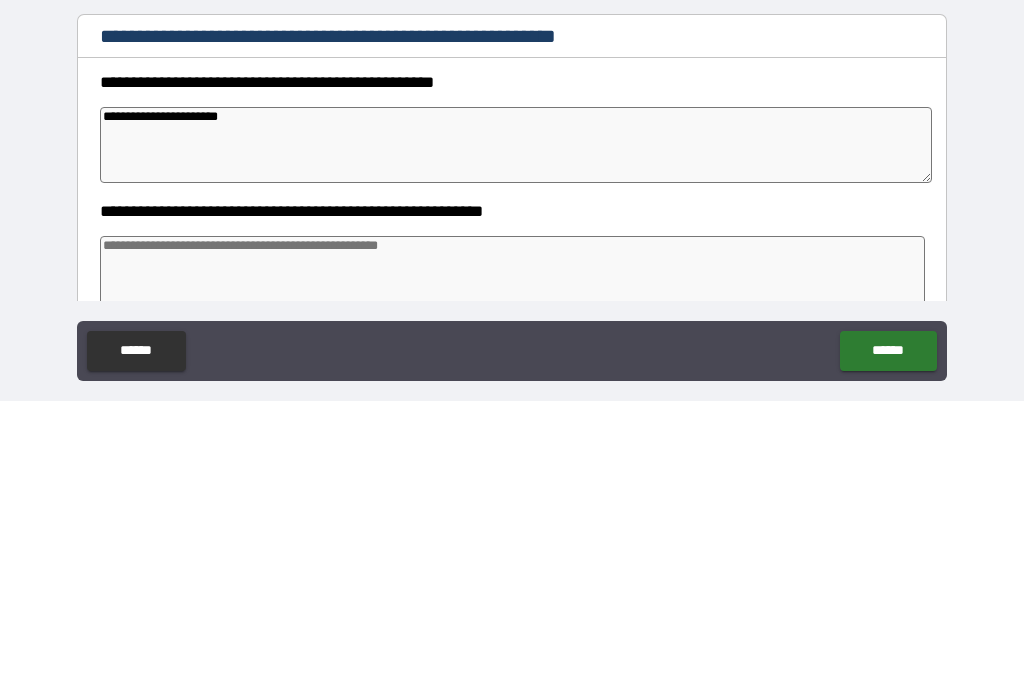 type on "*" 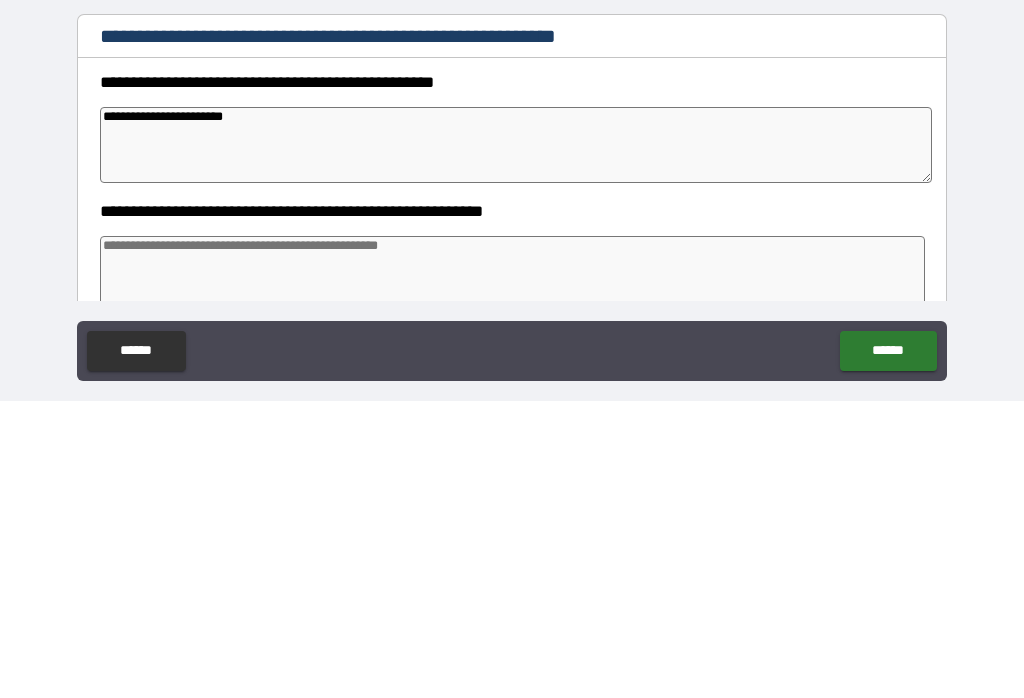 type on "*" 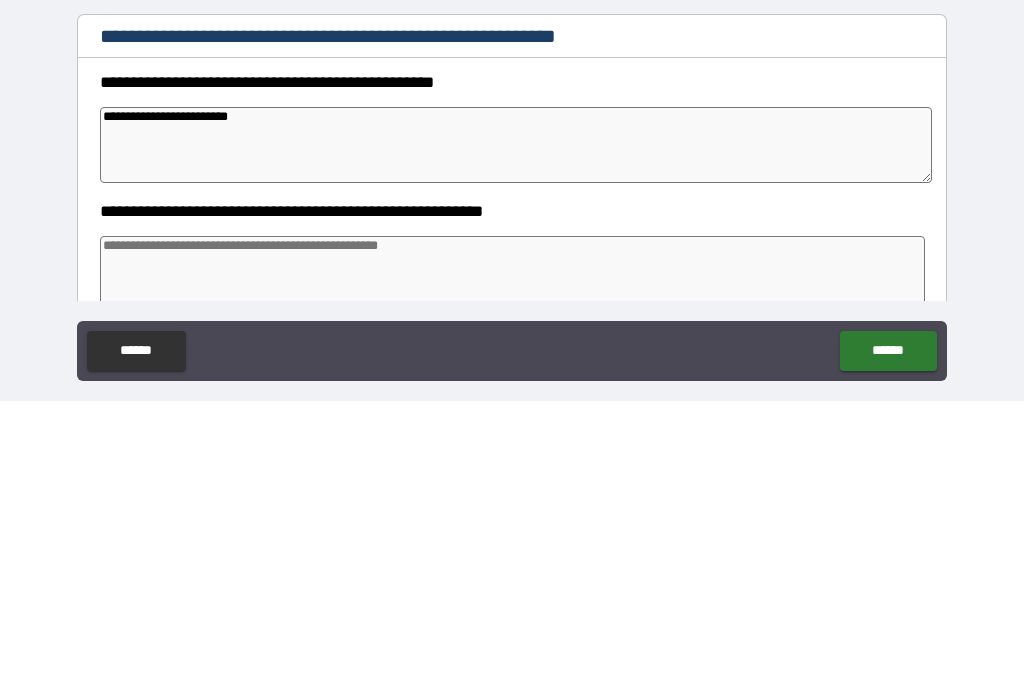 type on "*" 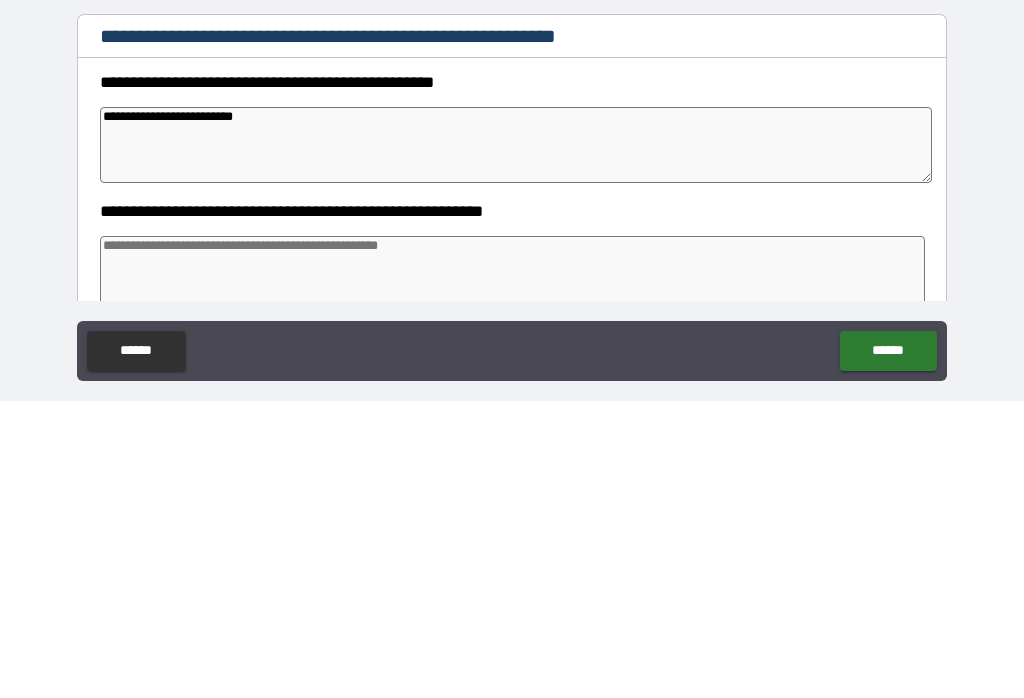 type on "*" 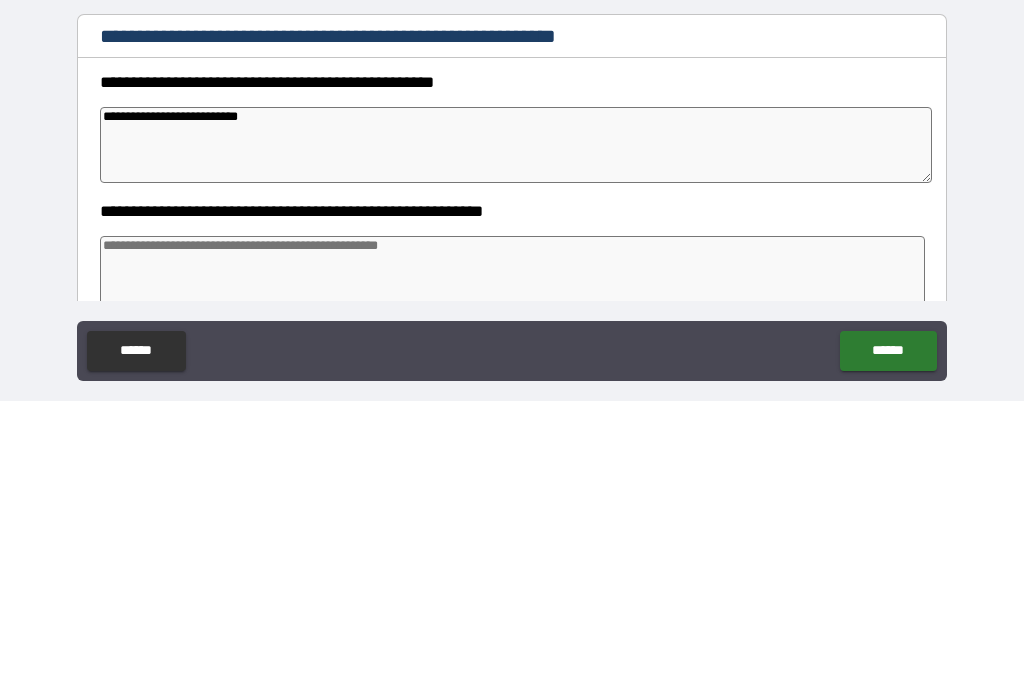 type on "*" 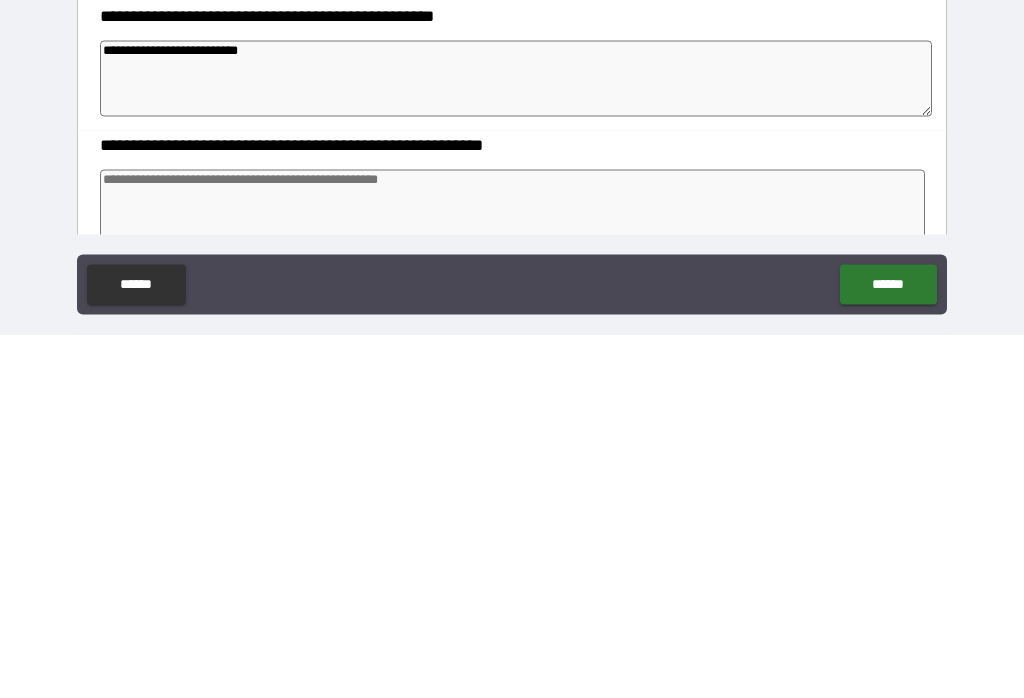 click at bounding box center (513, 571) 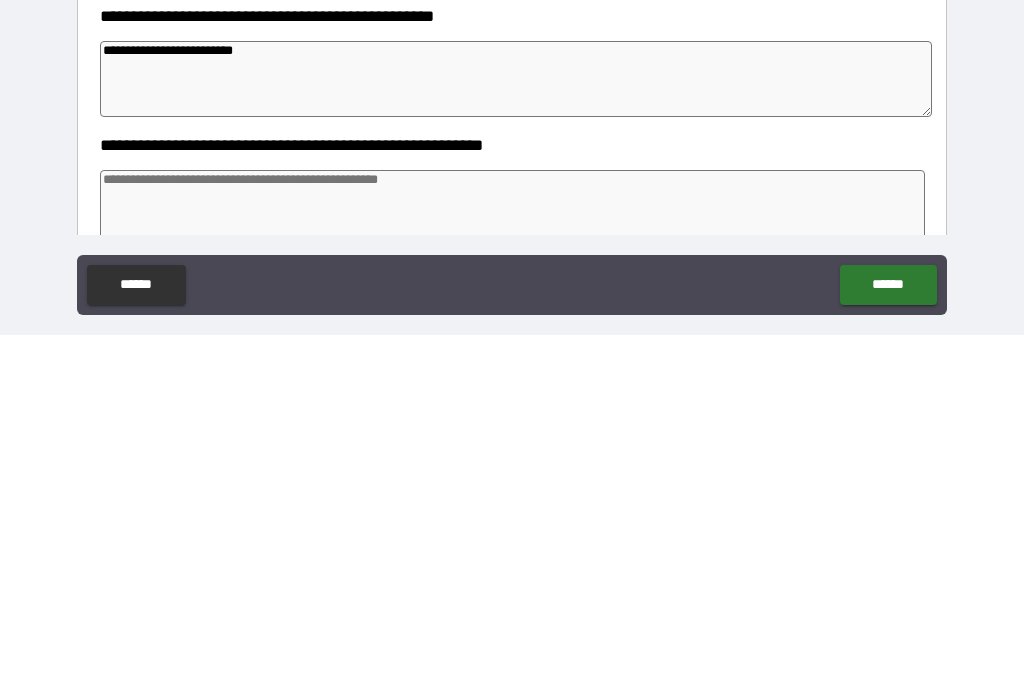 type on "**********" 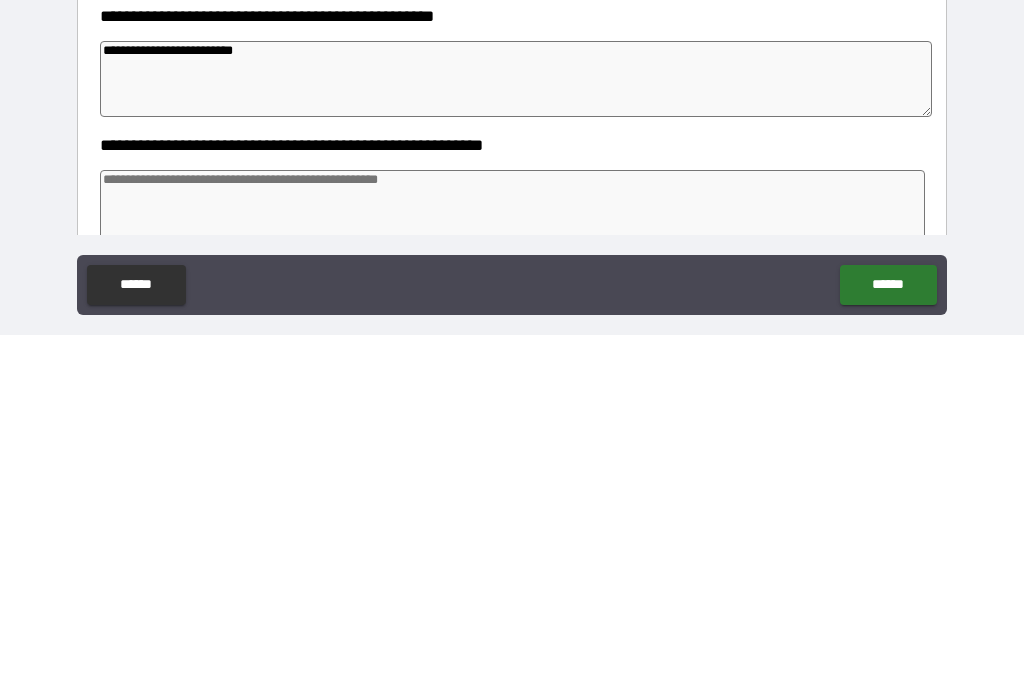 type on "*" 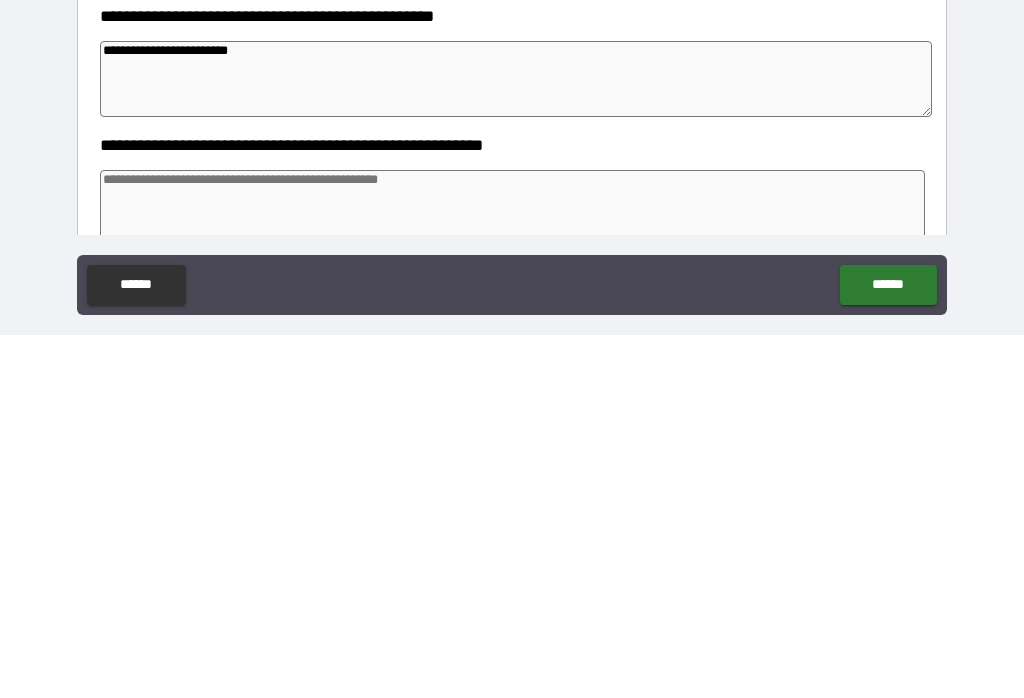 type on "**********" 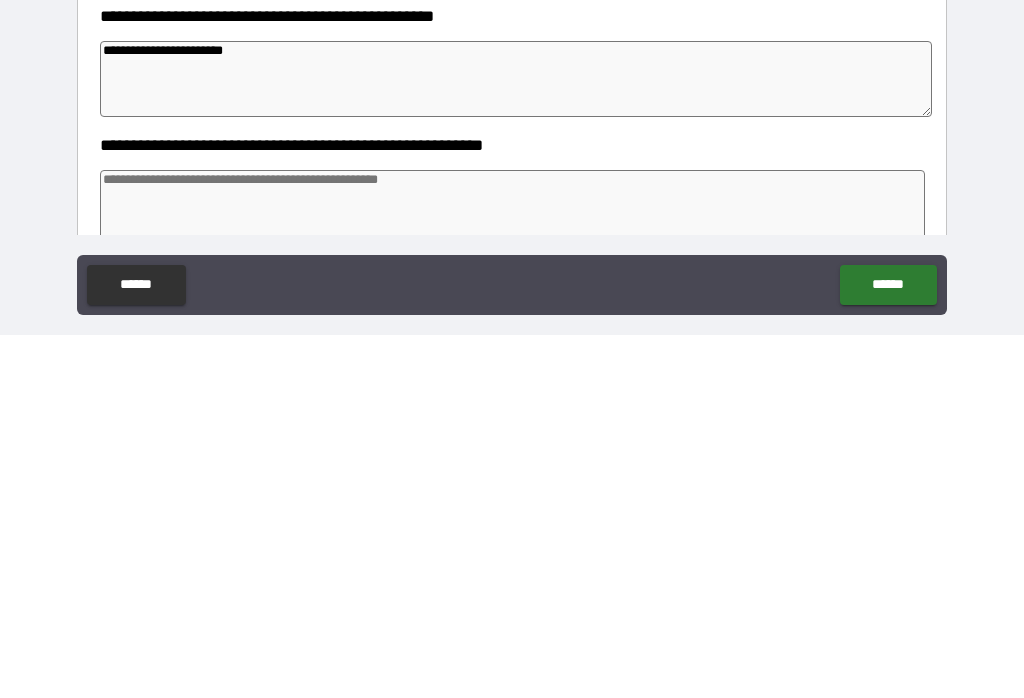 type on "*" 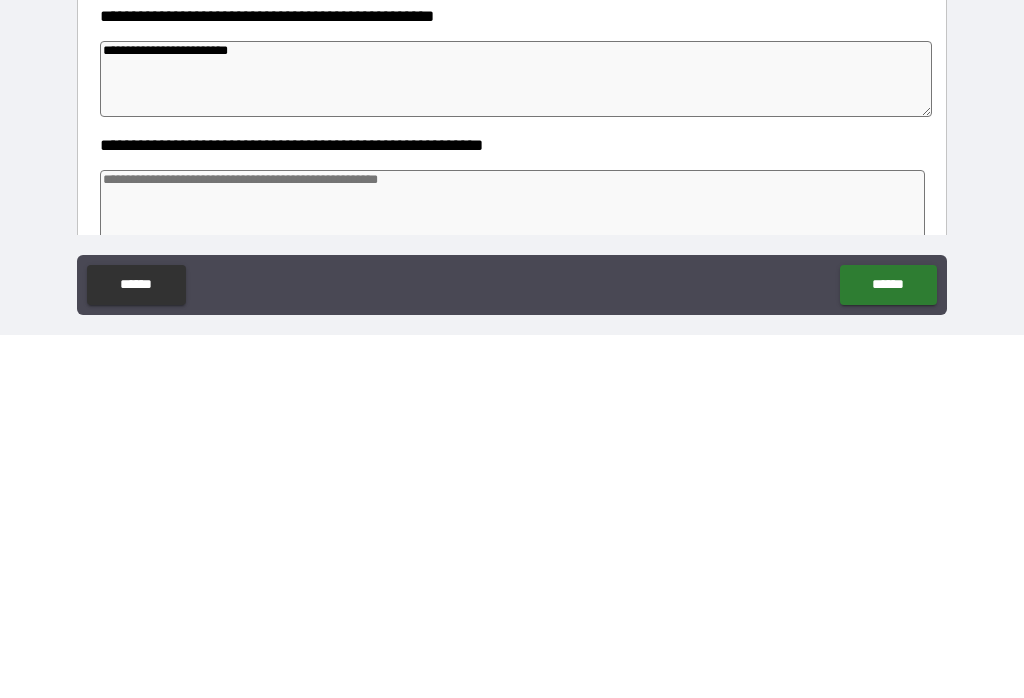 type on "*" 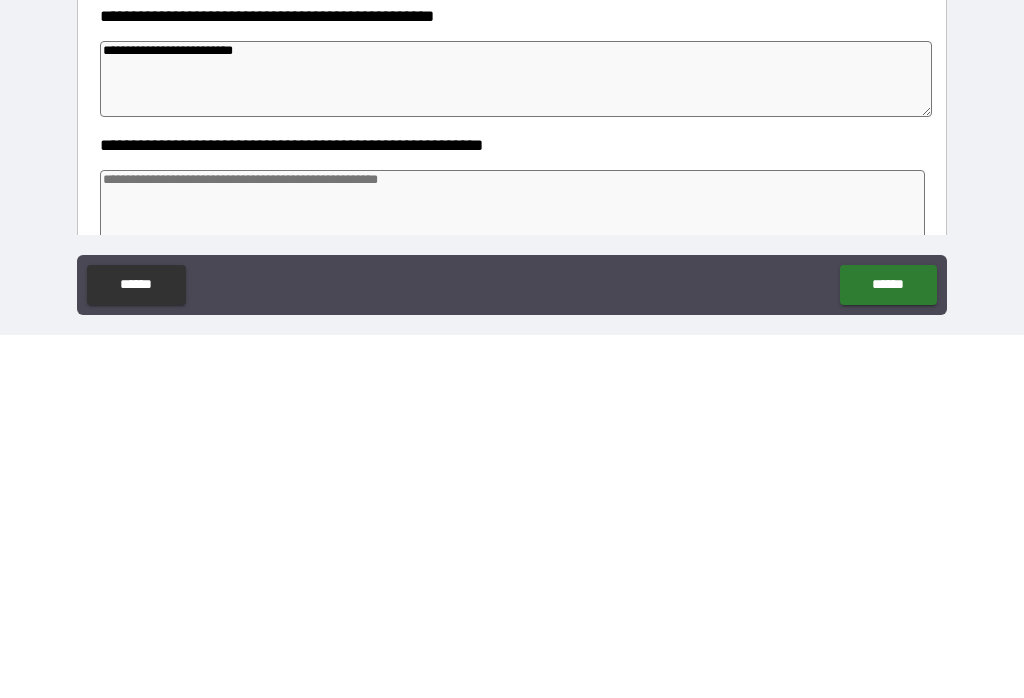 type on "*" 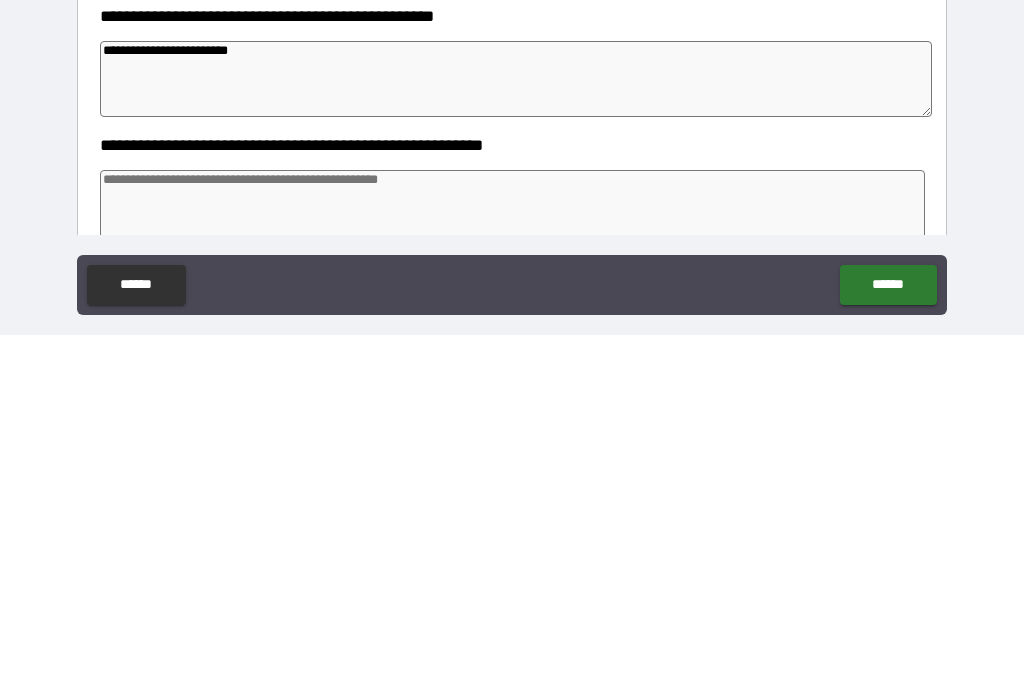 type on "*" 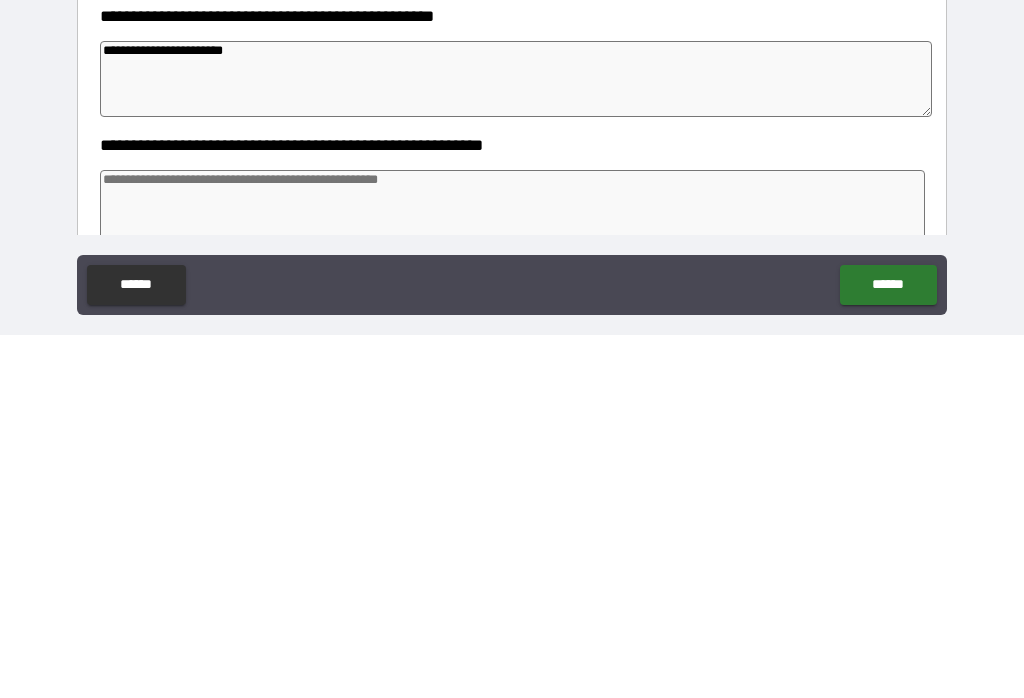 type on "*" 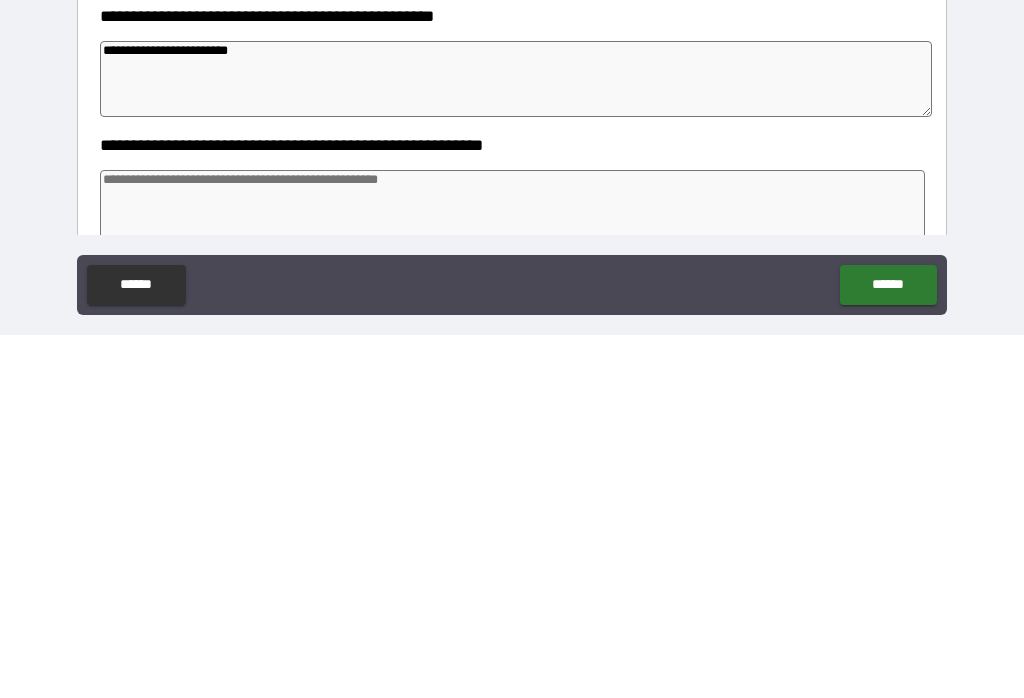 type on "*" 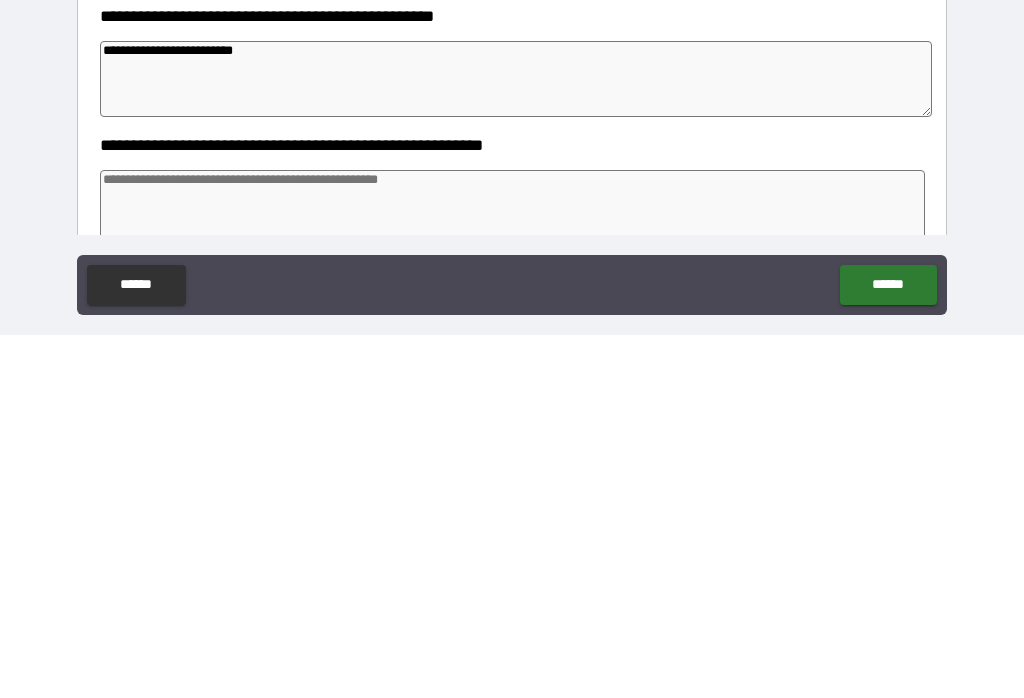 type on "*" 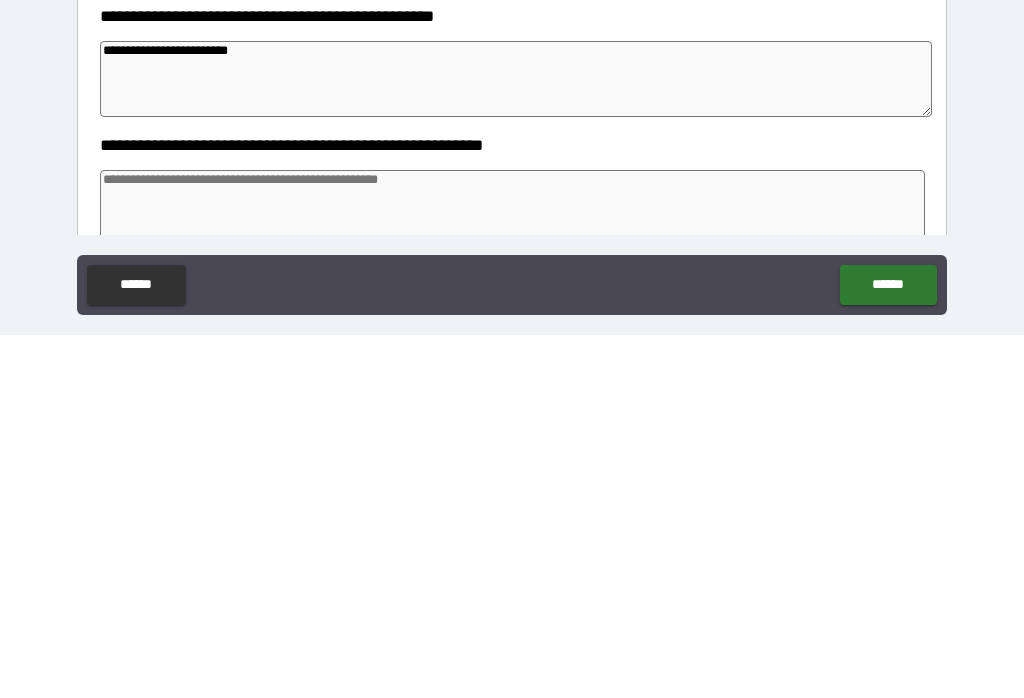 type on "*" 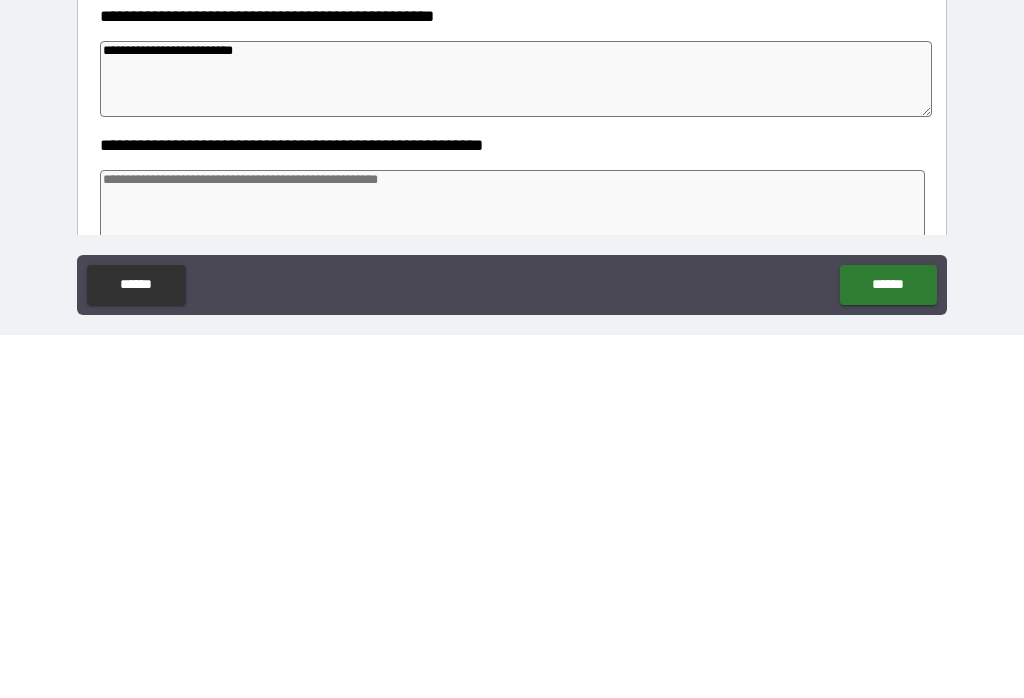 type on "*" 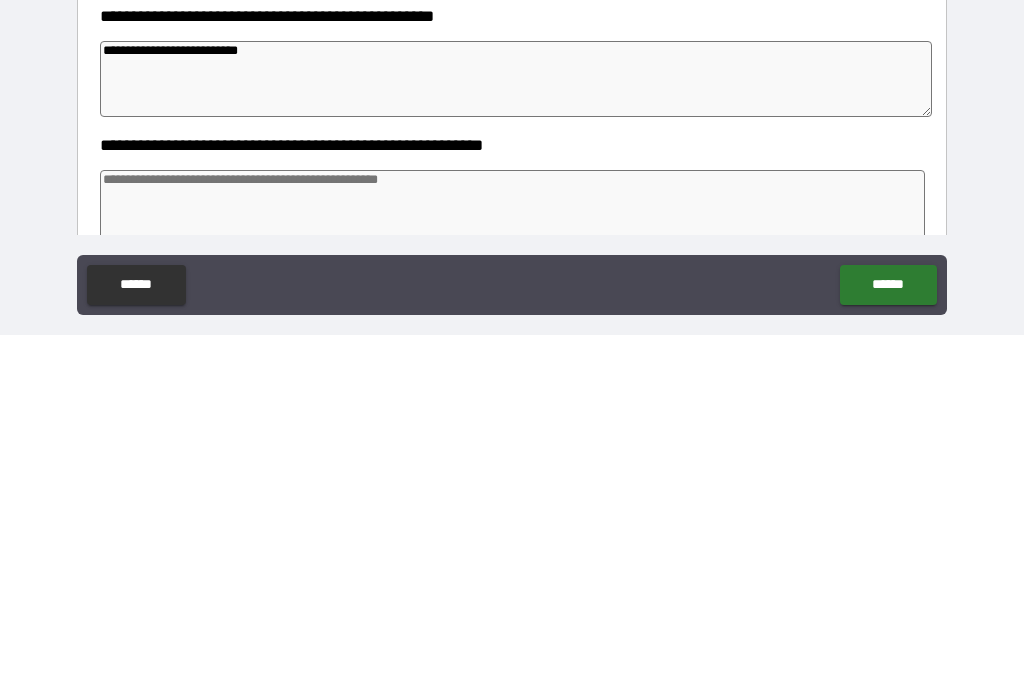 type on "*" 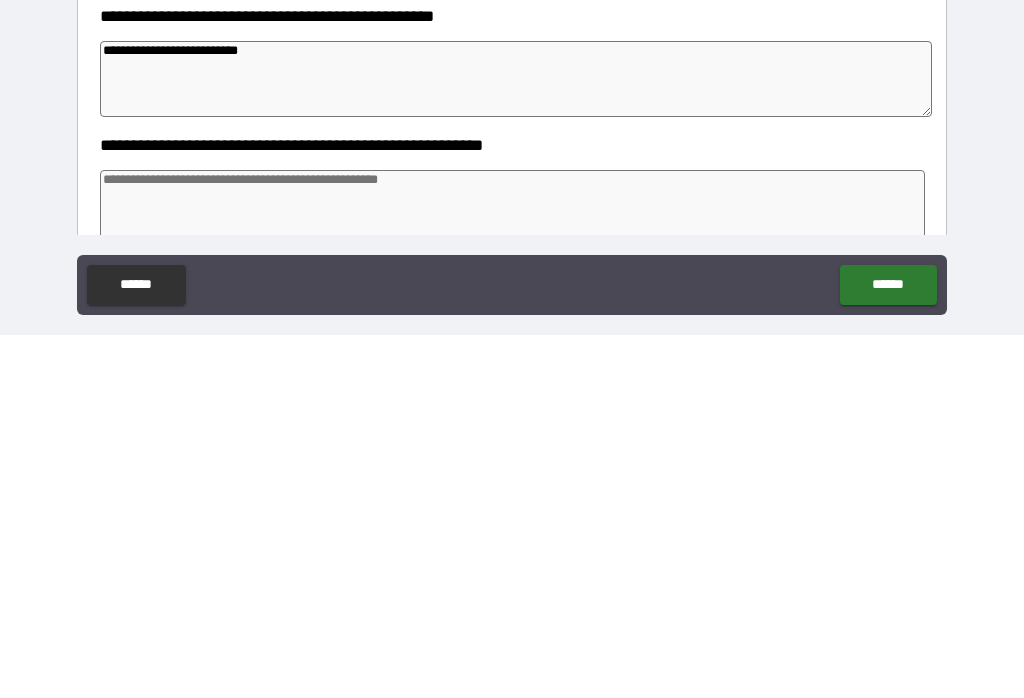 type on "**********" 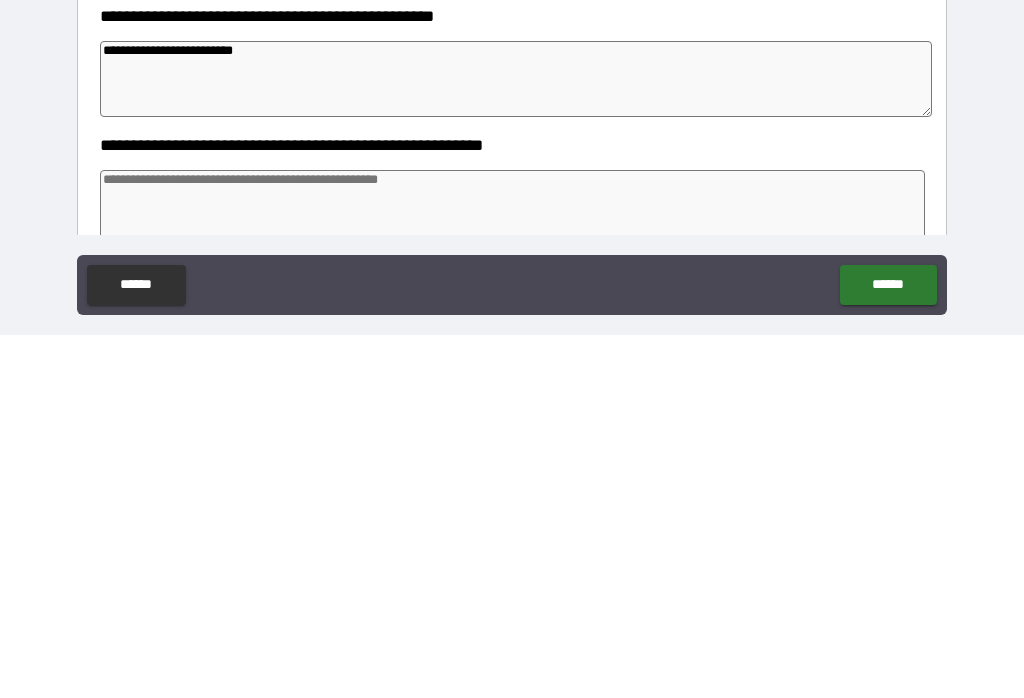 type on "*" 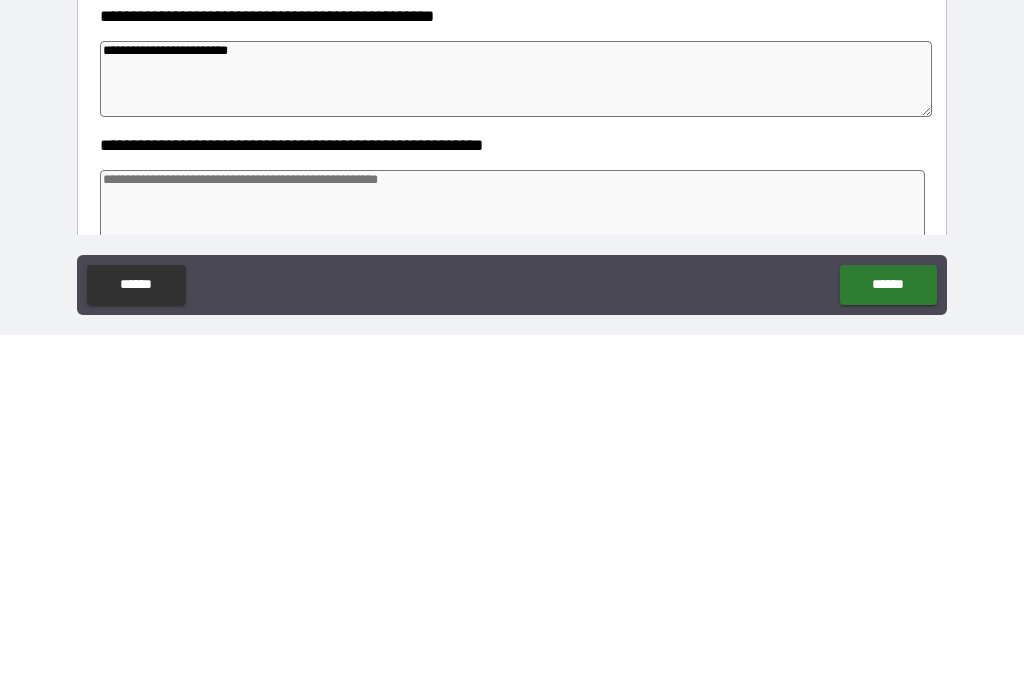type on "**********" 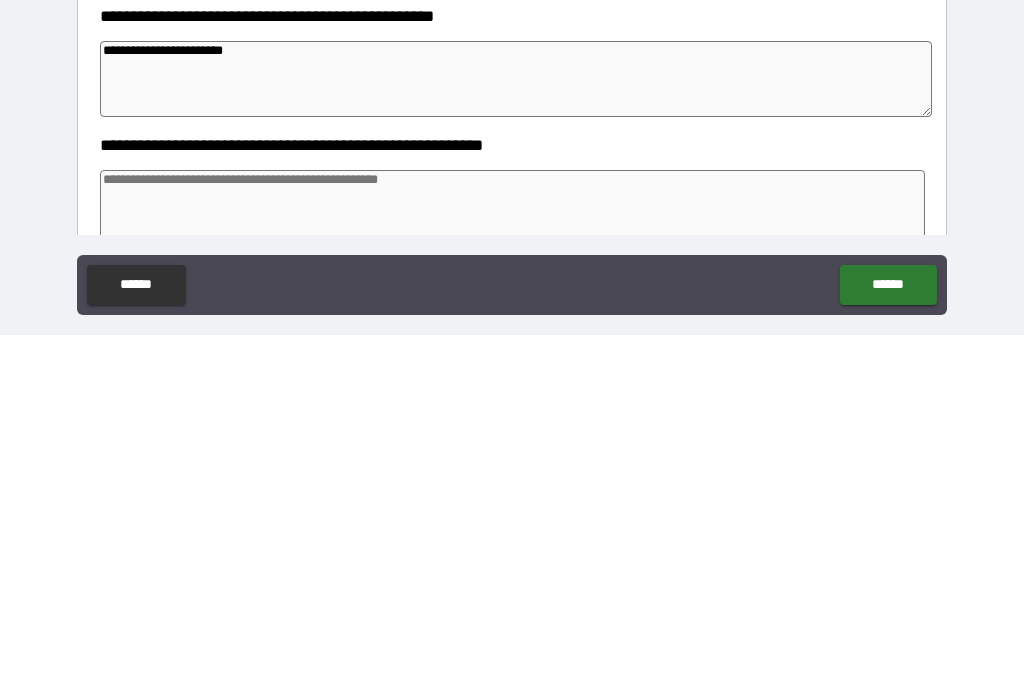 type on "*" 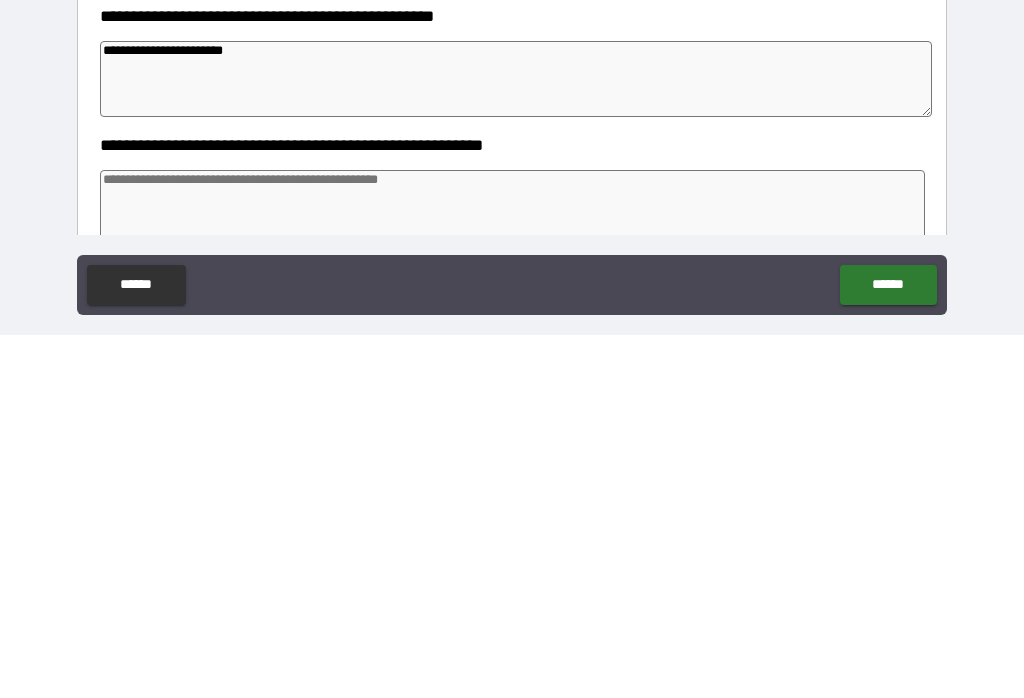 type 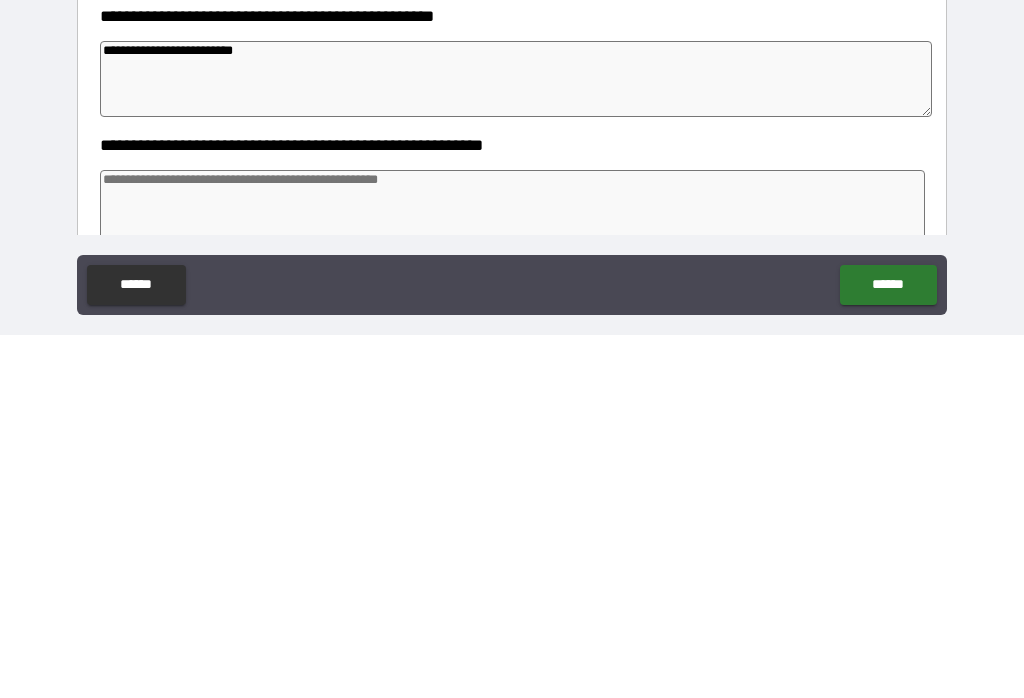 click at bounding box center [513, 571] 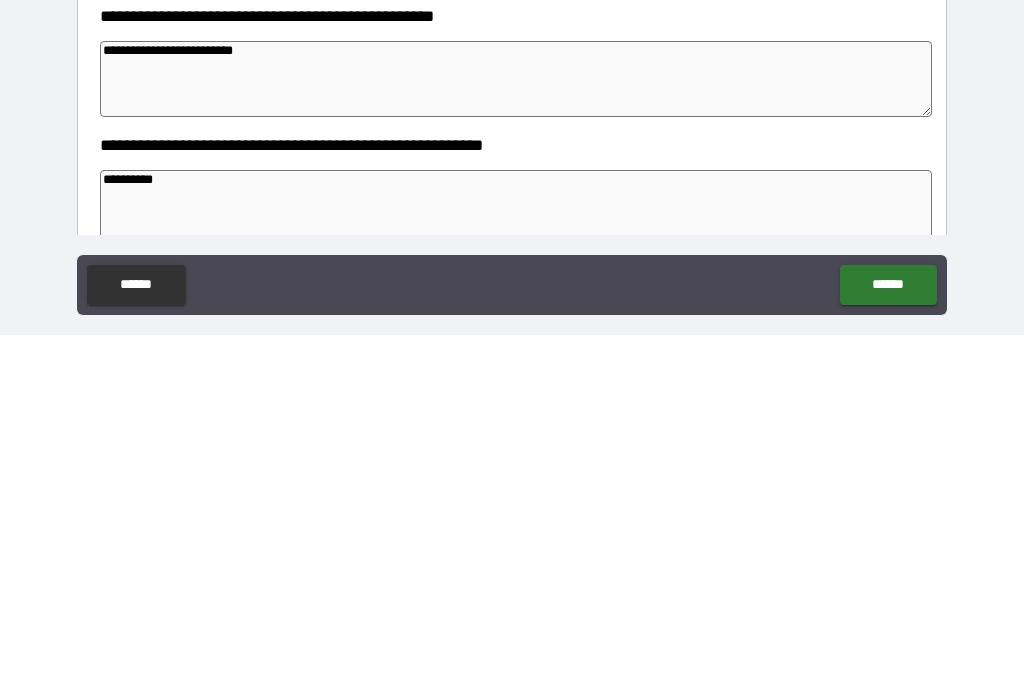 click on "**********" at bounding box center [516, 571] 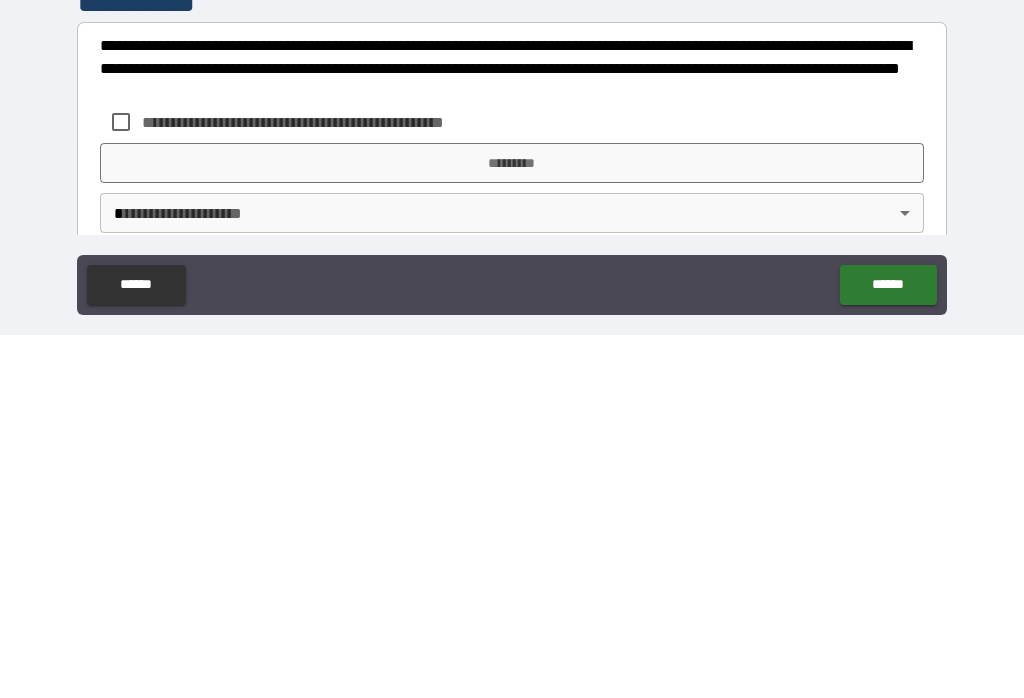 scroll, scrollTop: 535, scrollLeft: 0, axis: vertical 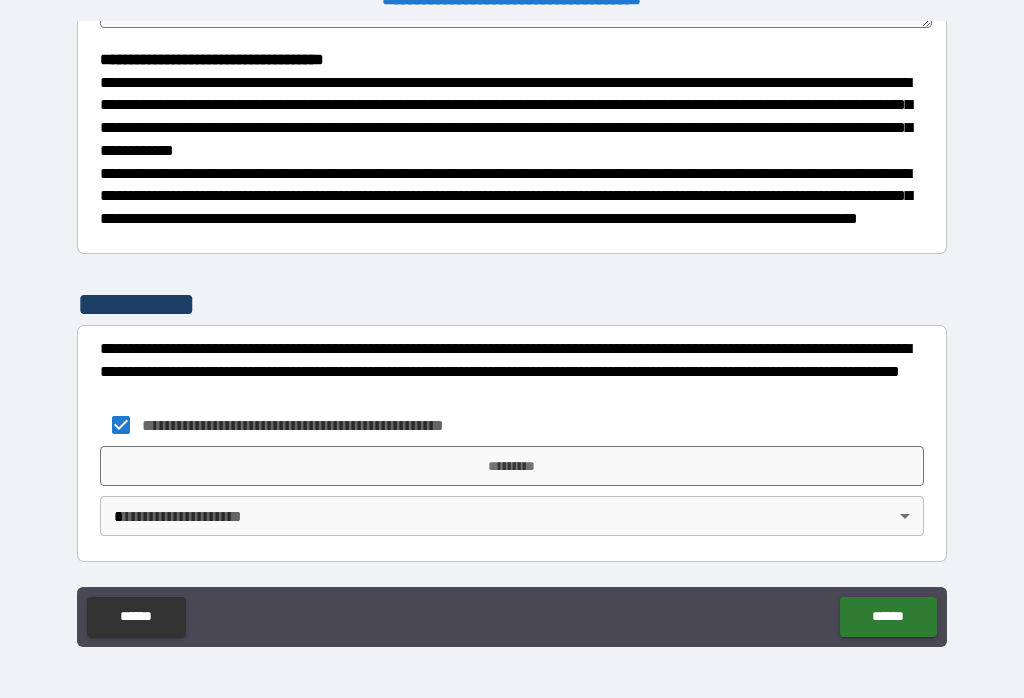 click on "*********" at bounding box center (512, 466) 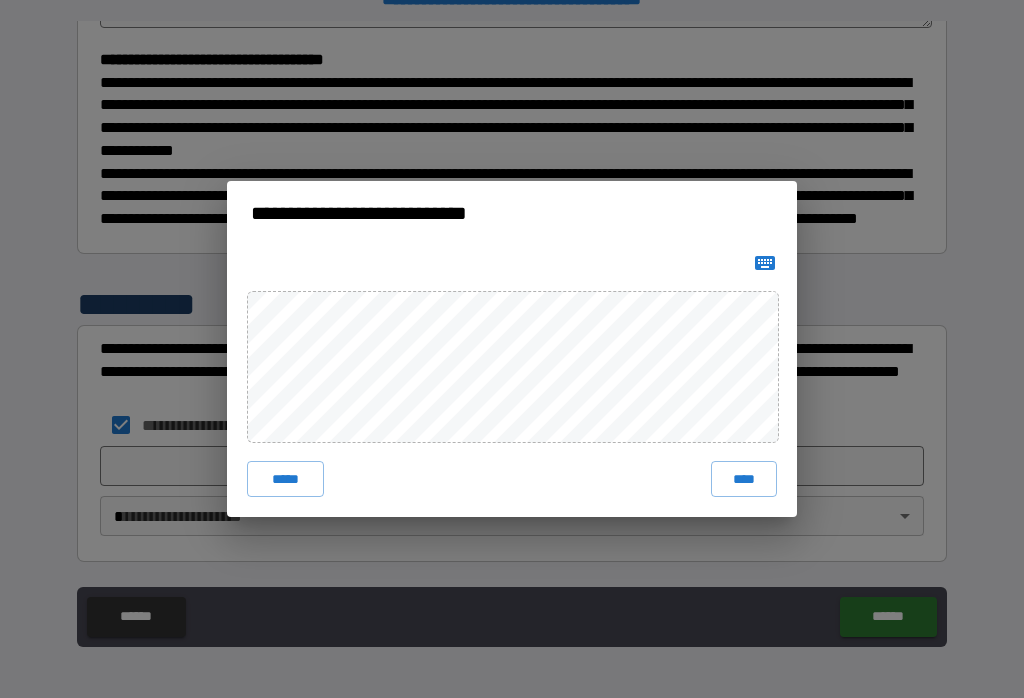 click on "*****" at bounding box center (285, 479) 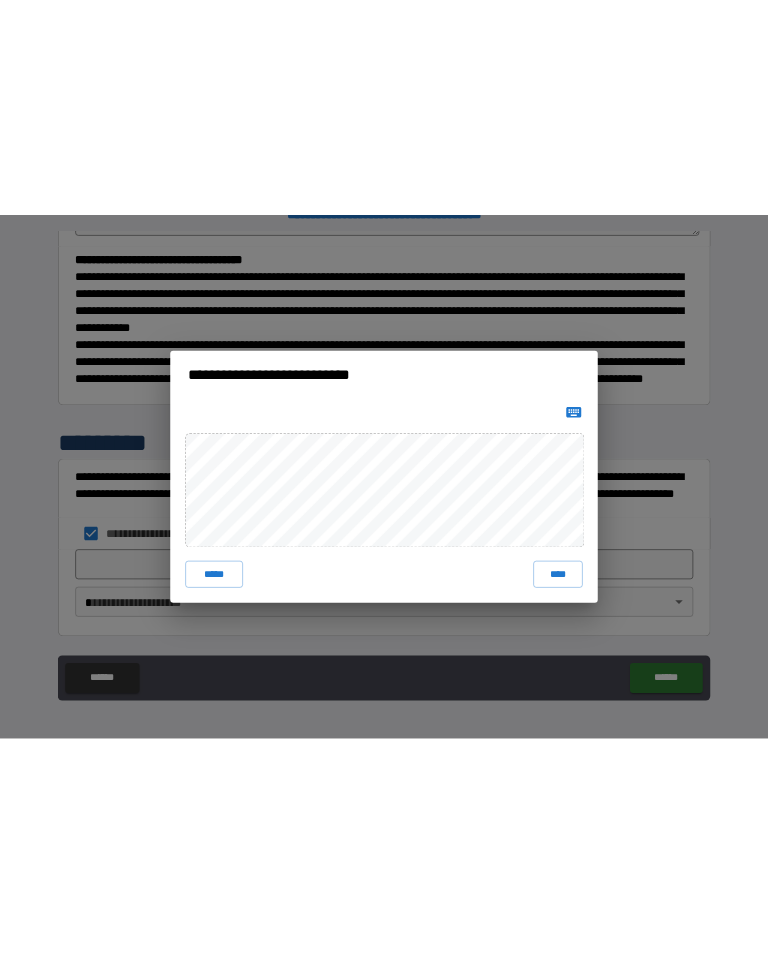 scroll, scrollTop: 0, scrollLeft: 0, axis: both 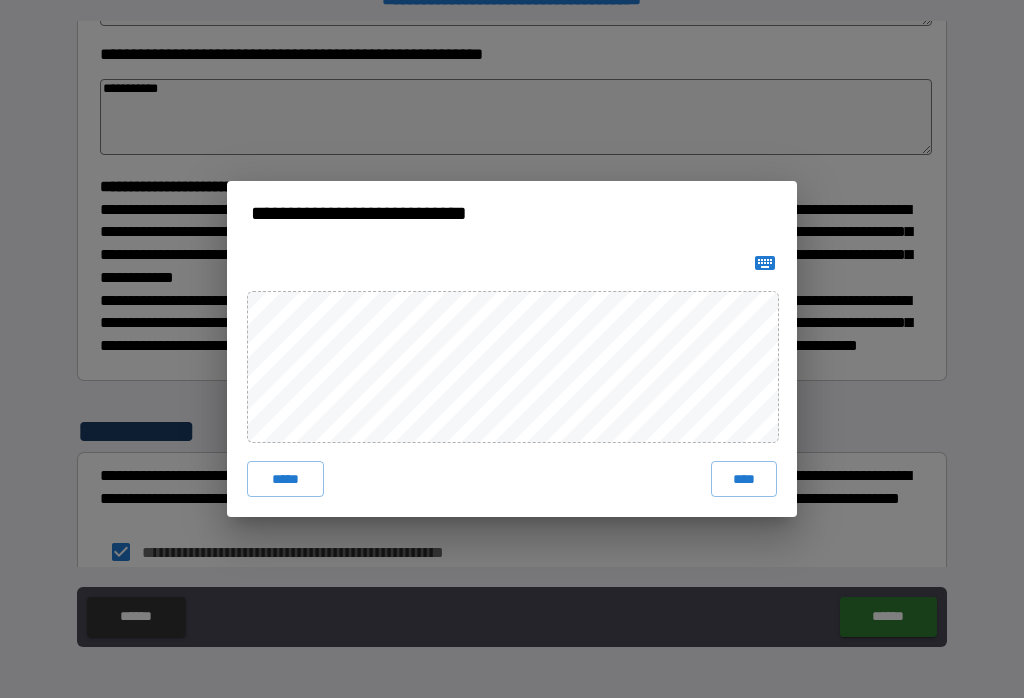 click on "****" at bounding box center [744, 479] 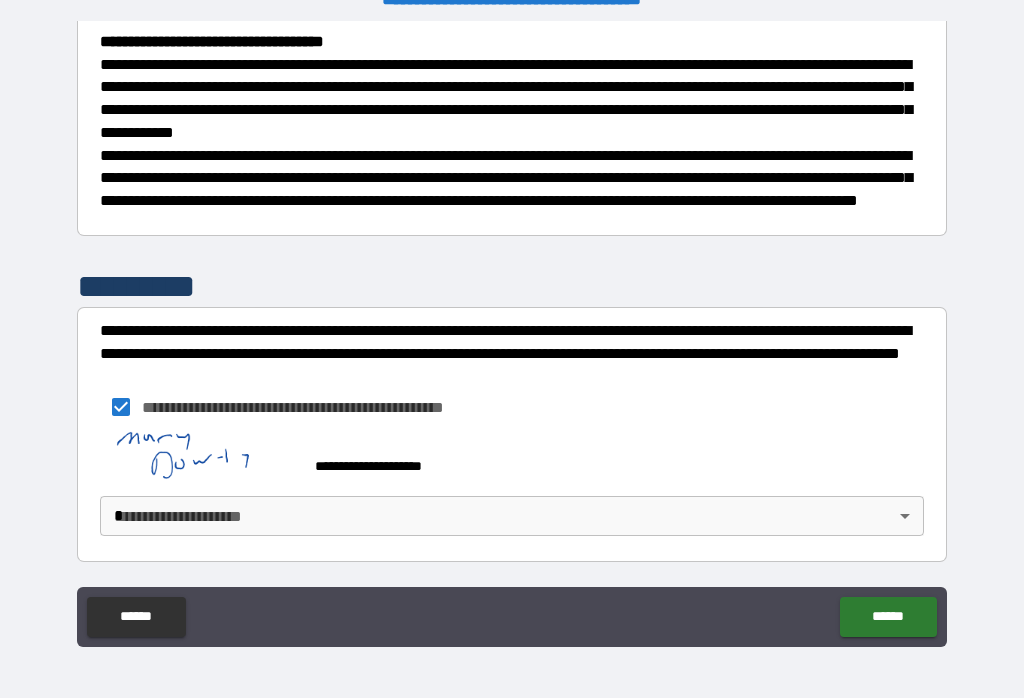 scroll, scrollTop: 583, scrollLeft: 0, axis: vertical 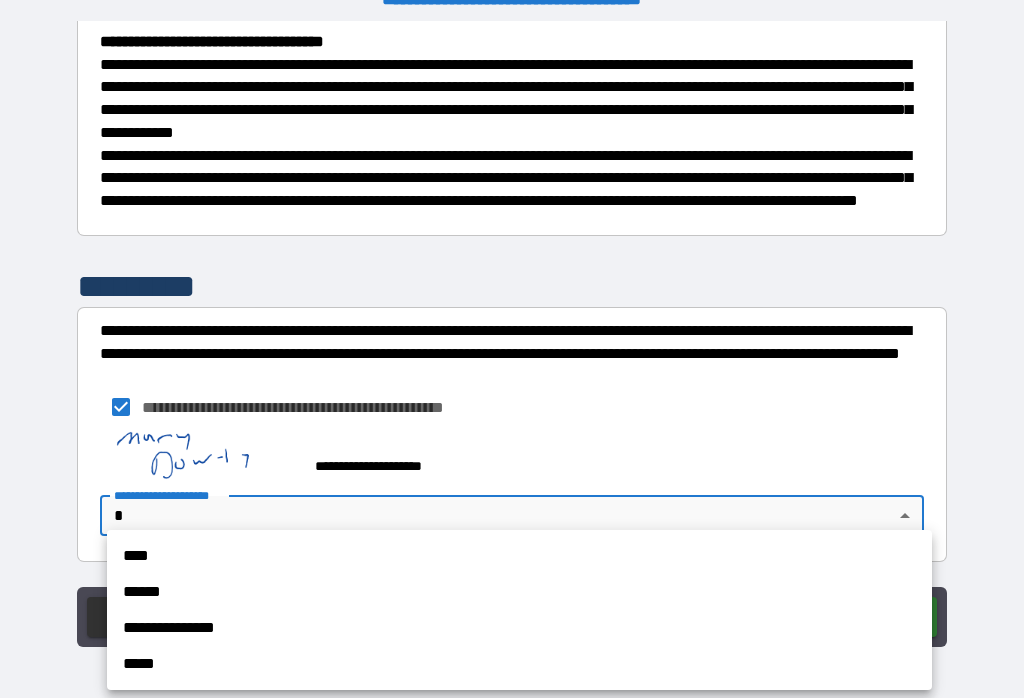 click on "**********" at bounding box center (519, 628) 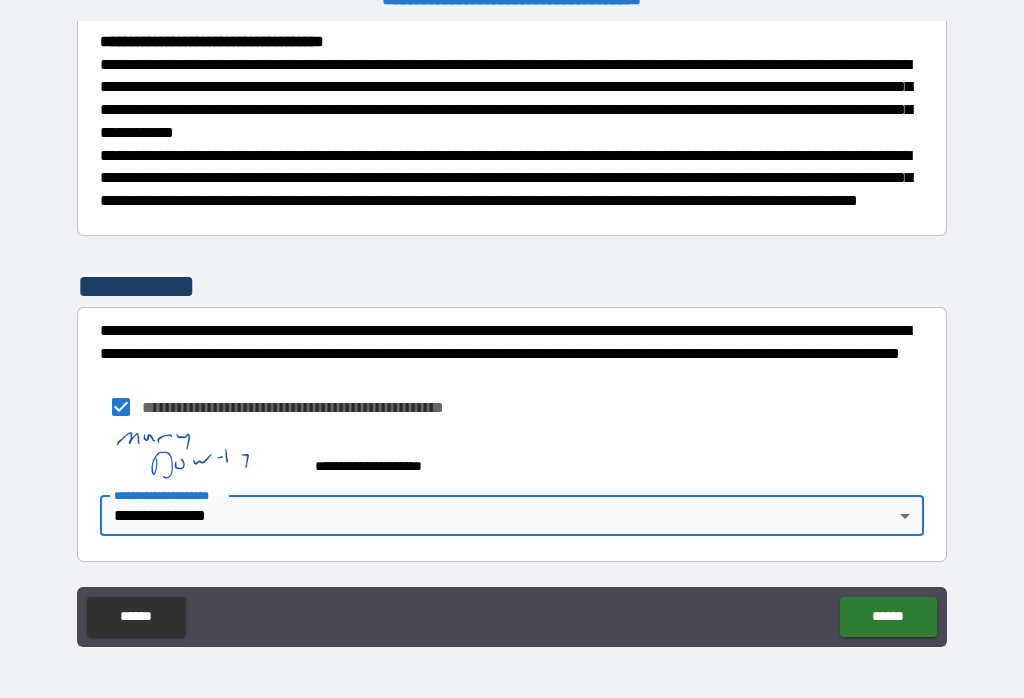 click on "**********" at bounding box center [512, 333] 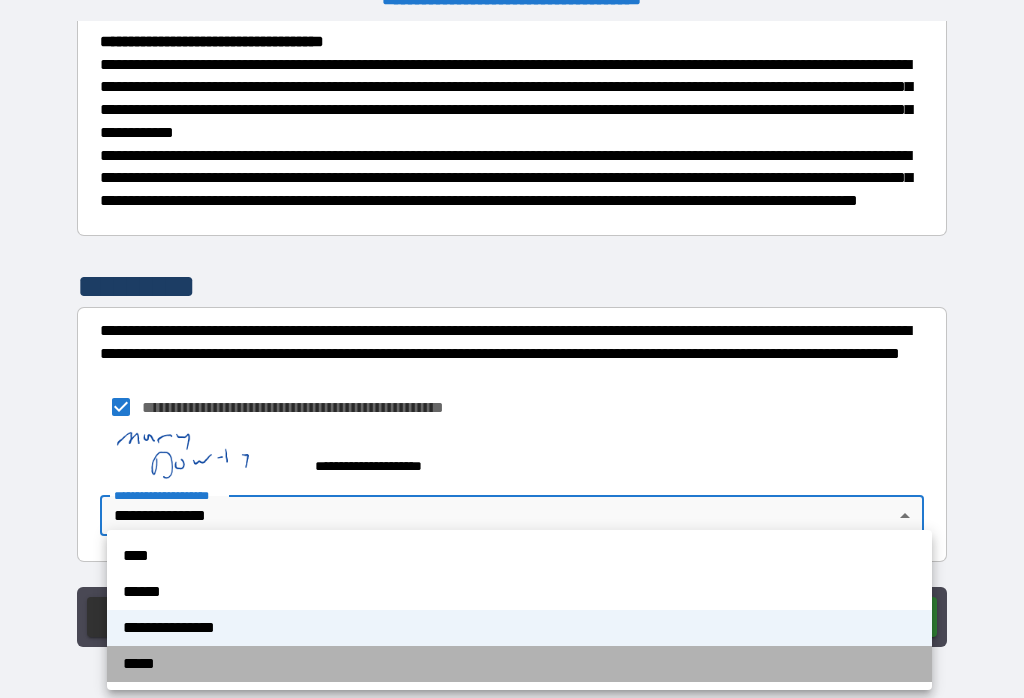 click on "*****" at bounding box center (519, 664) 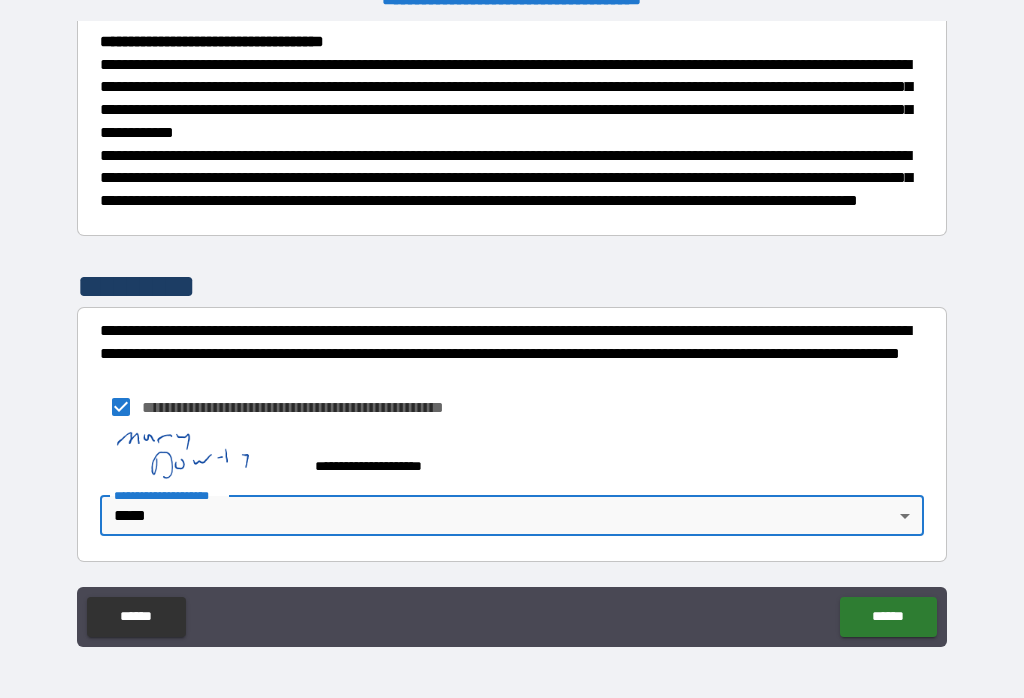 click on "******" at bounding box center (888, 617) 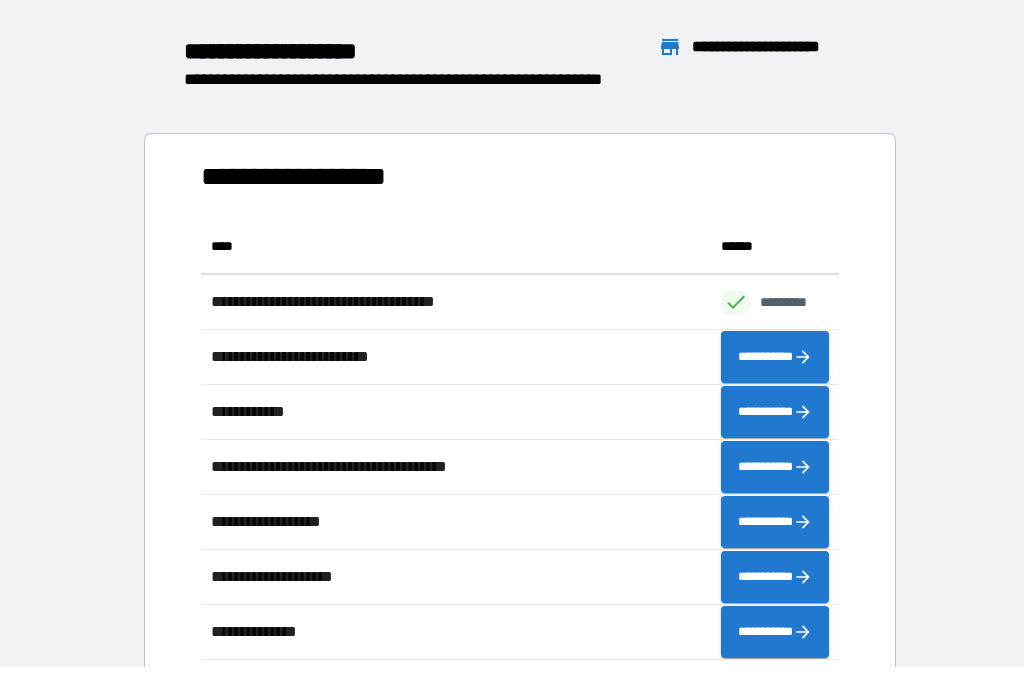 scroll, scrollTop: 1, scrollLeft: 1, axis: both 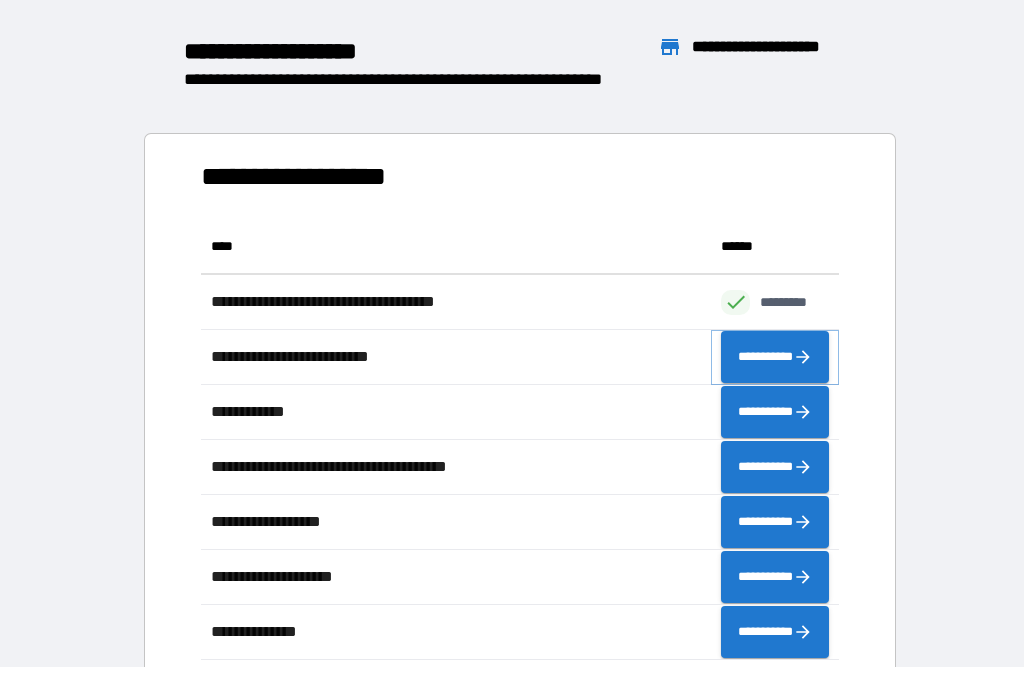 click on "**********" at bounding box center (775, 357) 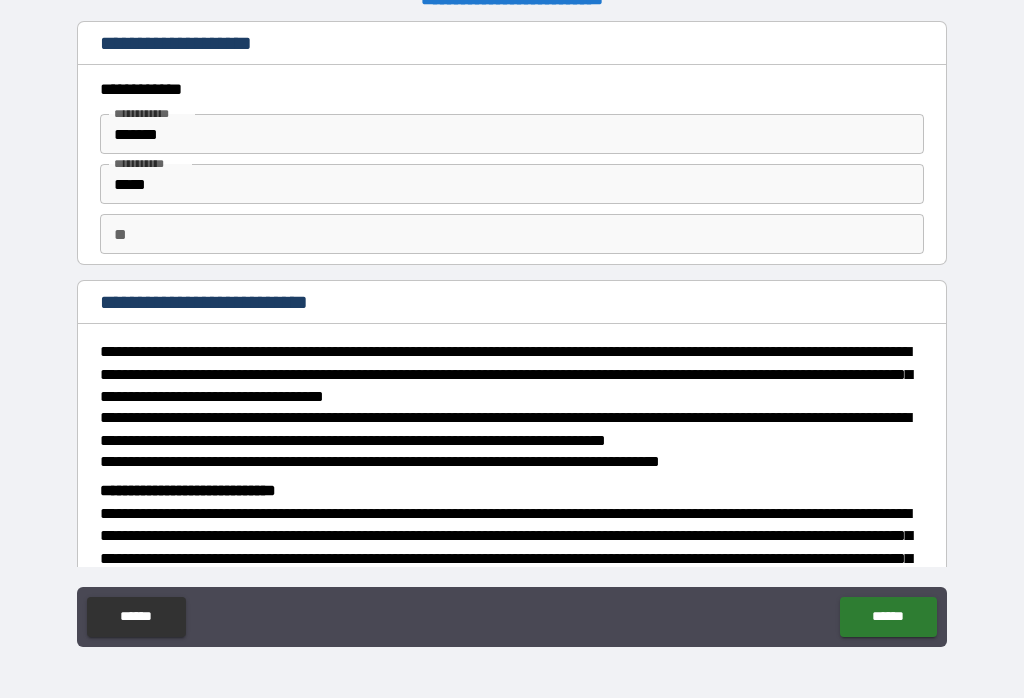 click on "** **" at bounding box center (512, 234) 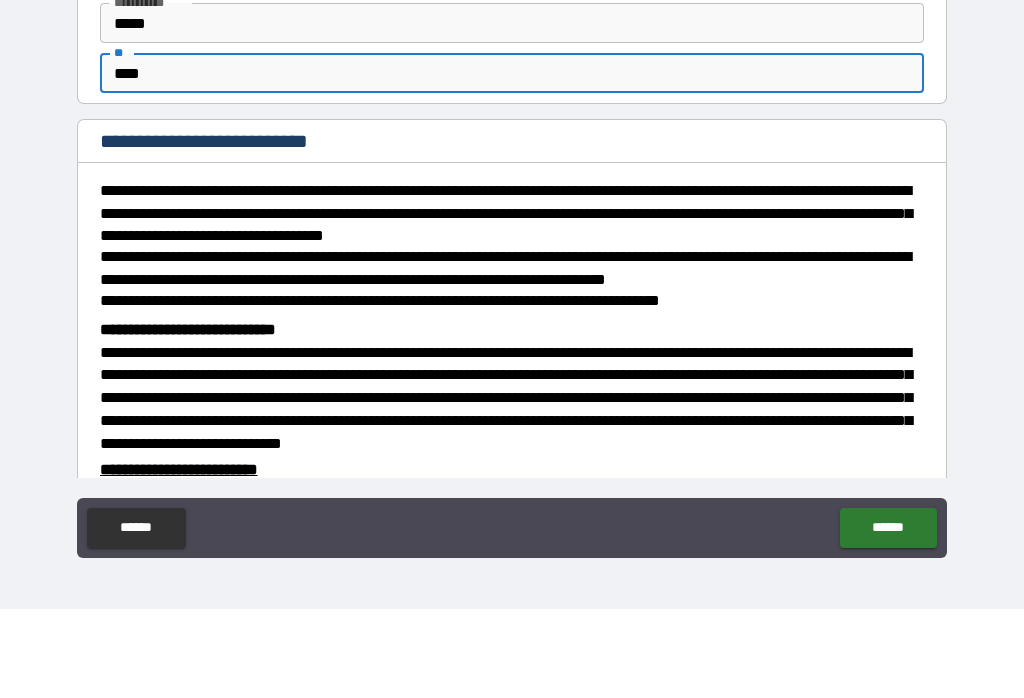 scroll, scrollTop: 70, scrollLeft: 0, axis: vertical 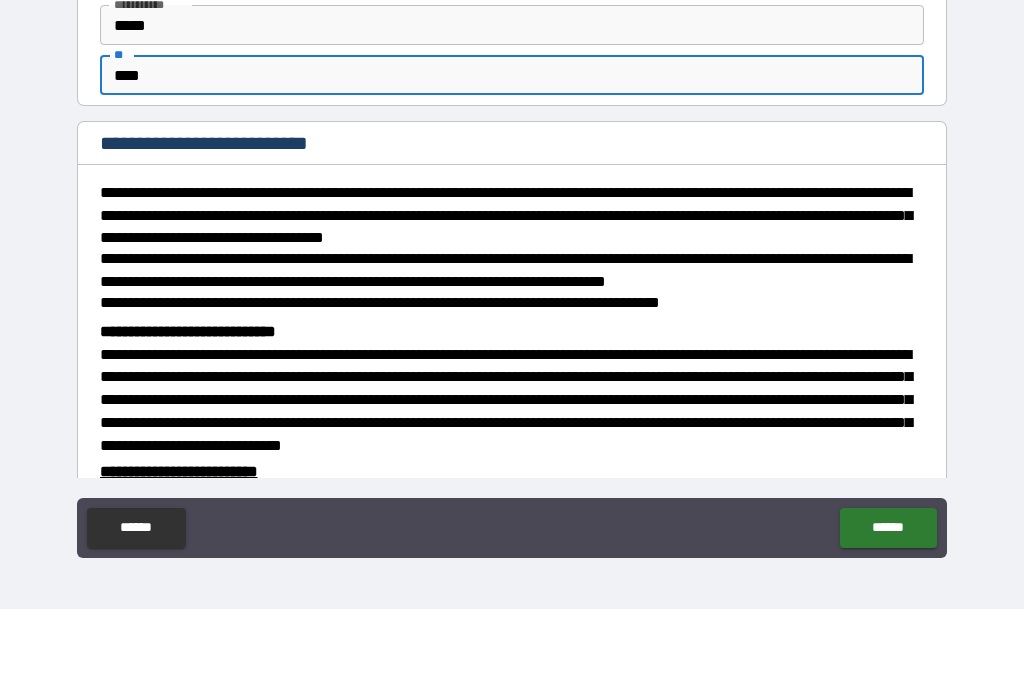click on "**********" at bounding box center [512, 336] 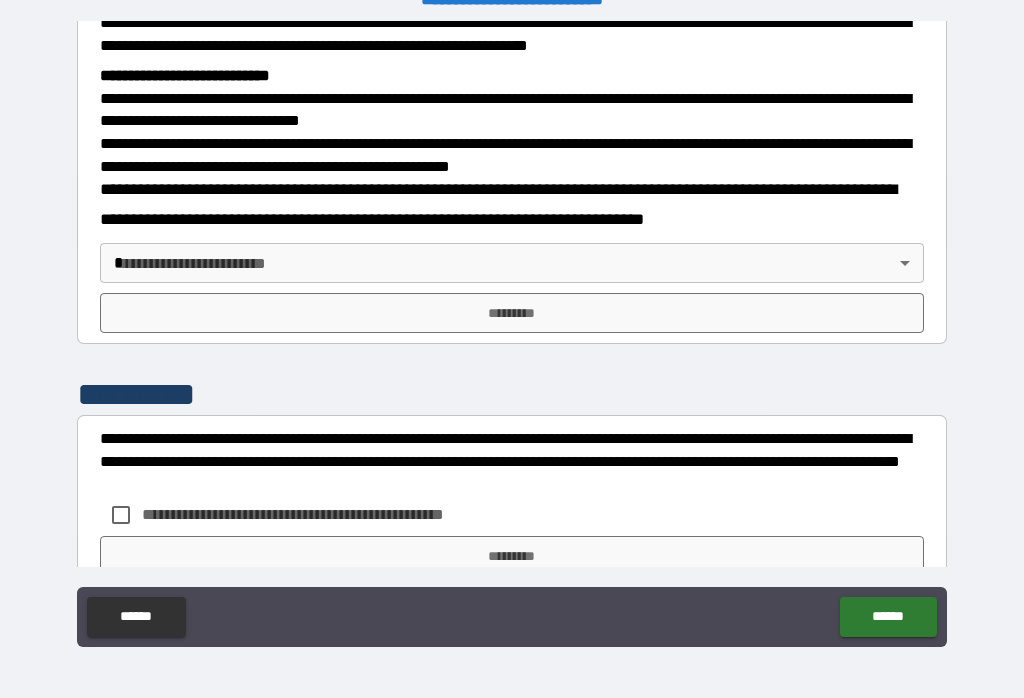 scroll, scrollTop: 627, scrollLeft: 0, axis: vertical 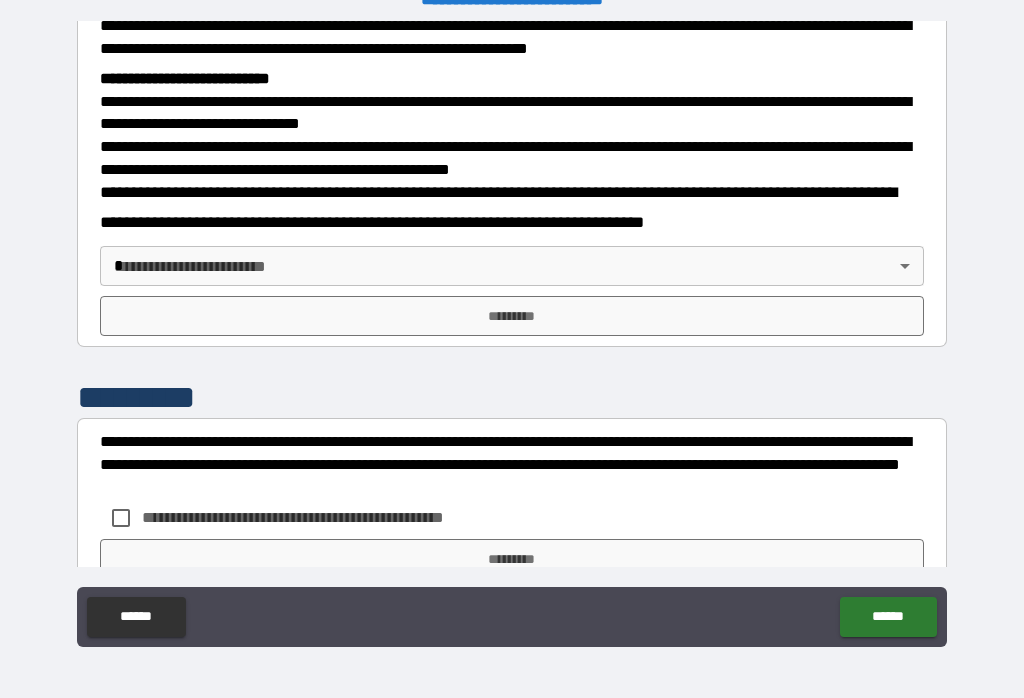 click on "**********" at bounding box center (512, 333) 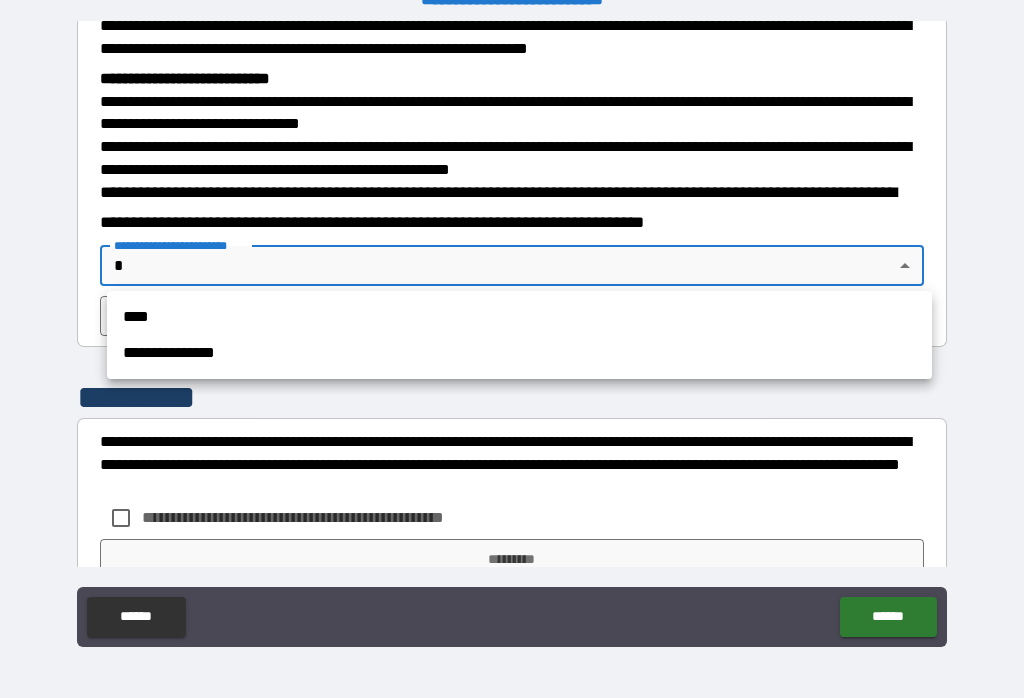 click on "****" at bounding box center [519, 317] 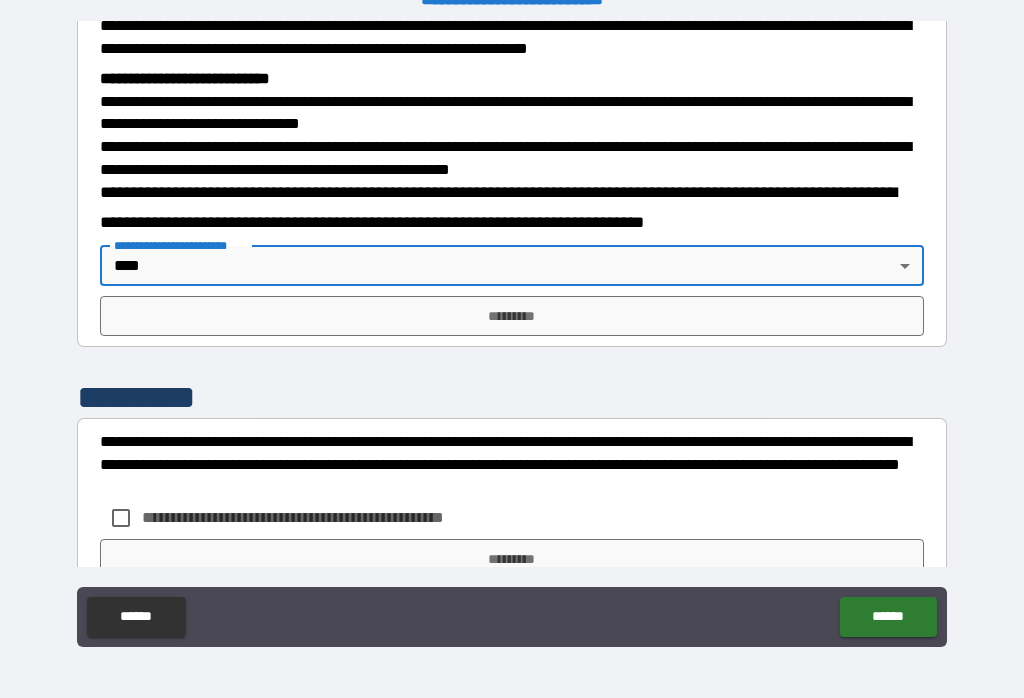 click on "**********" at bounding box center (512, 333) 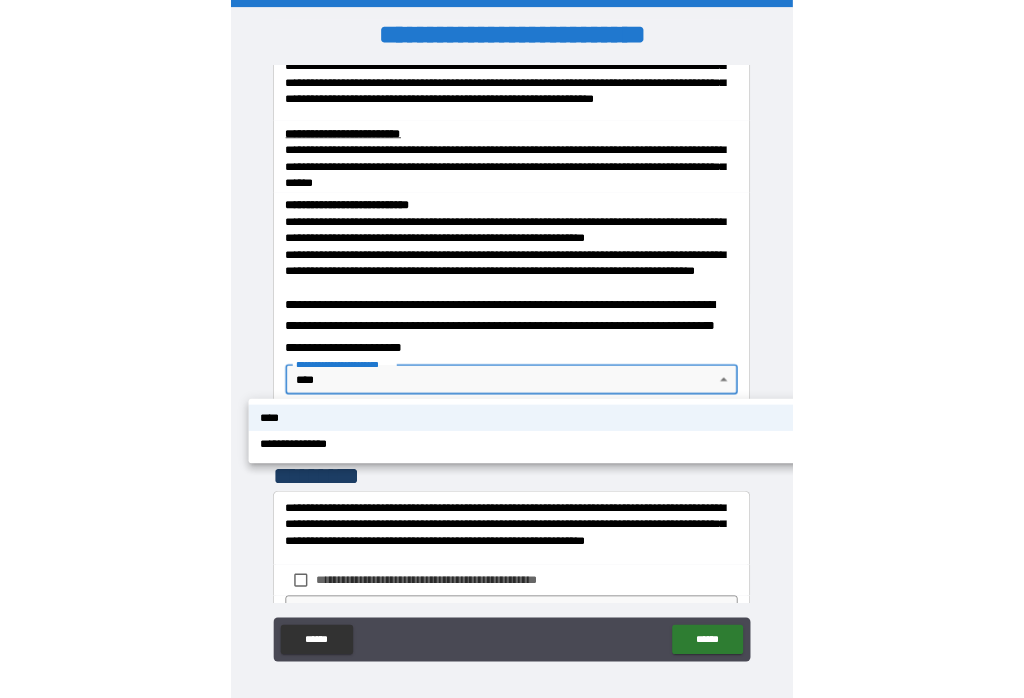 scroll, scrollTop: 31, scrollLeft: 0, axis: vertical 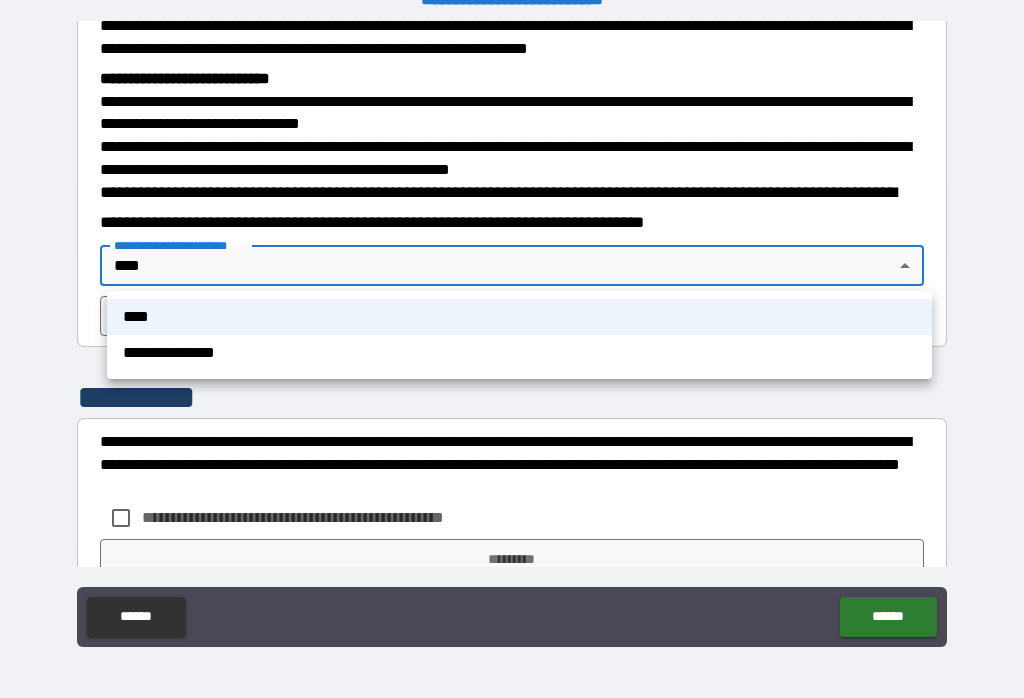 click on "**********" at bounding box center (519, 353) 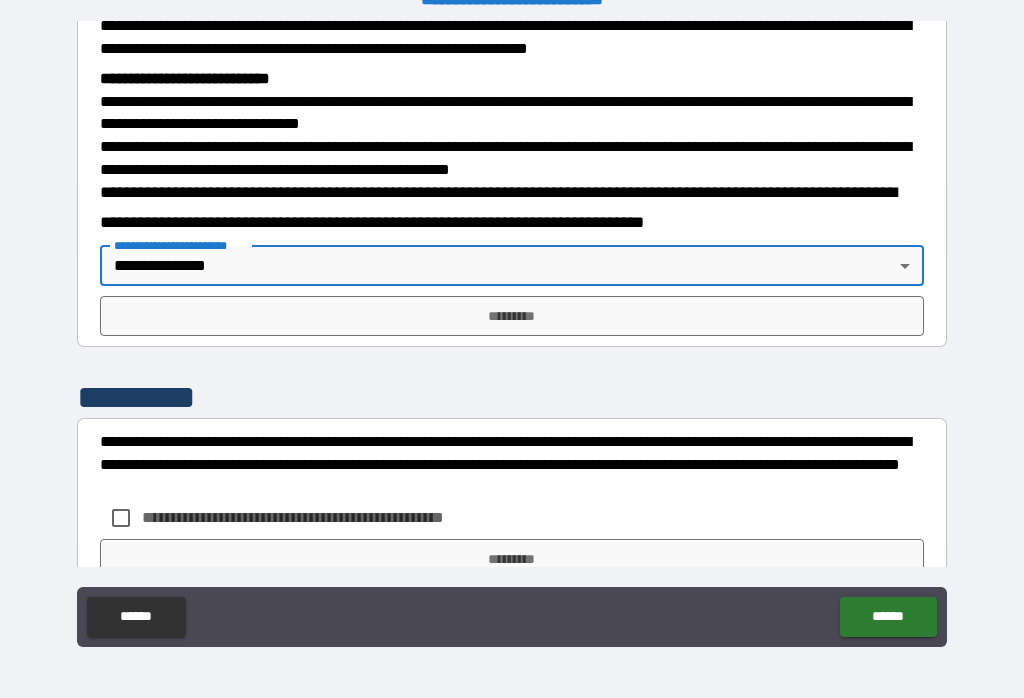 click on "*********" at bounding box center [512, 316] 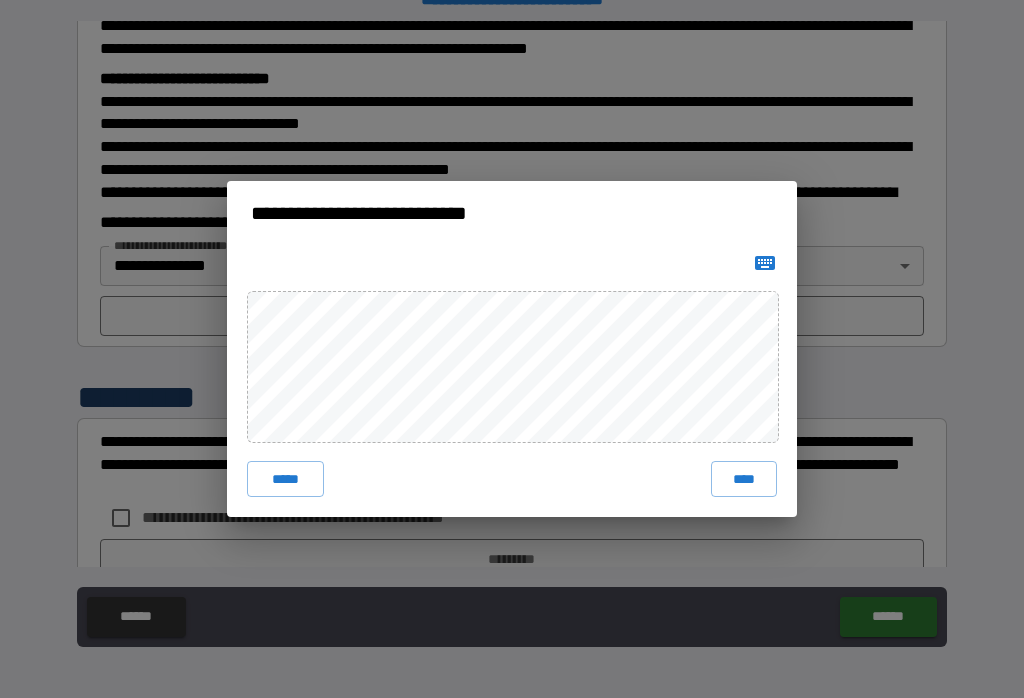 click on "****" at bounding box center [744, 479] 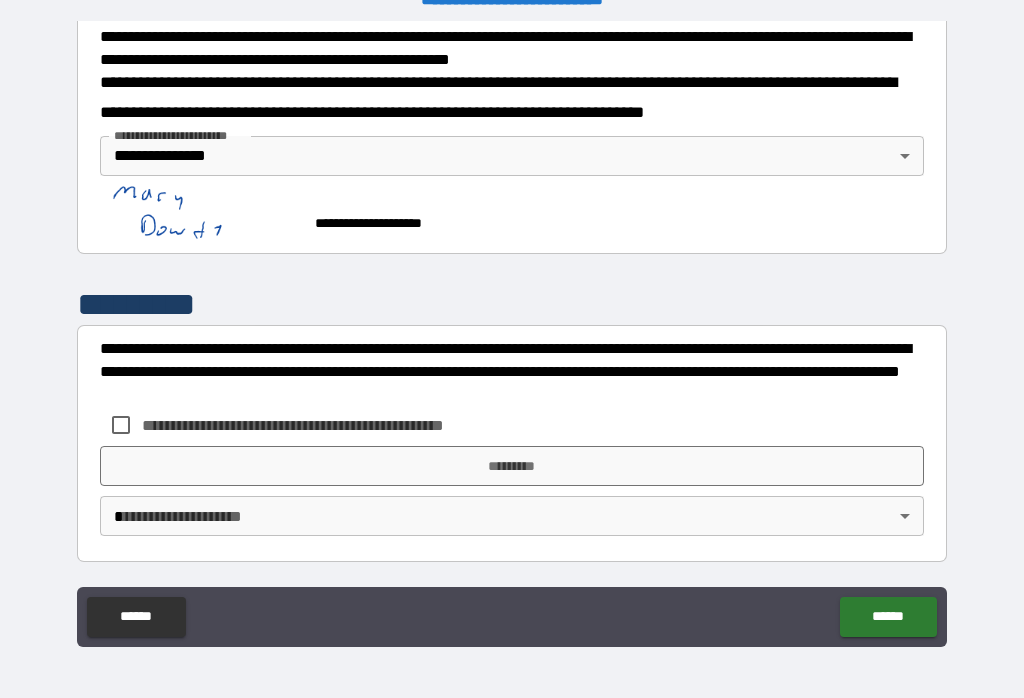 click on "**********" at bounding box center (512, 336) 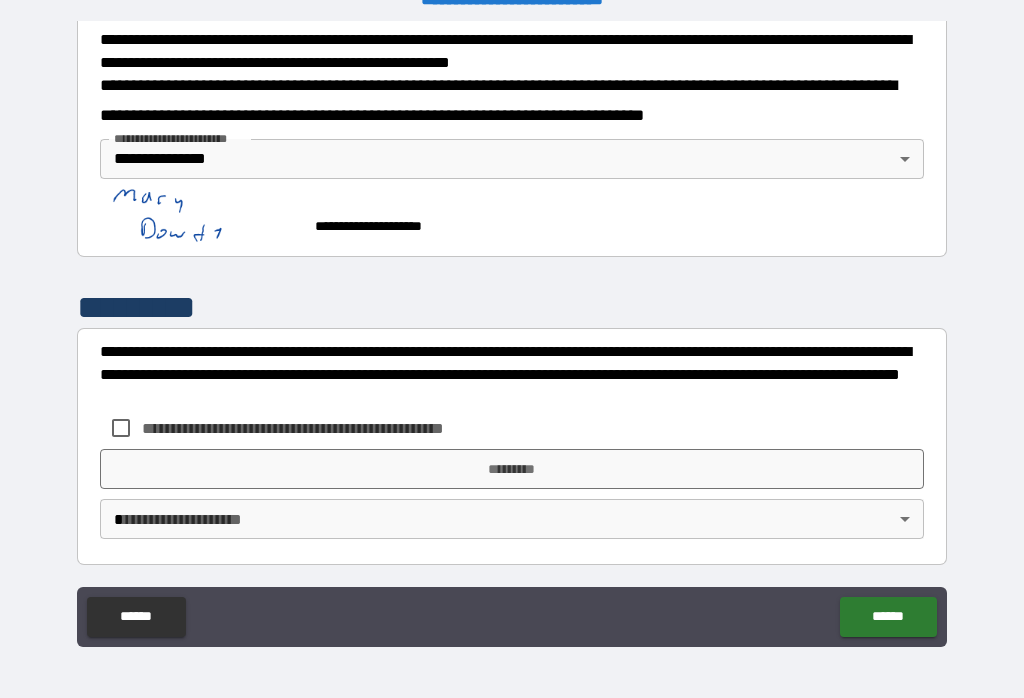 scroll, scrollTop: 734, scrollLeft: 0, axis: vertical 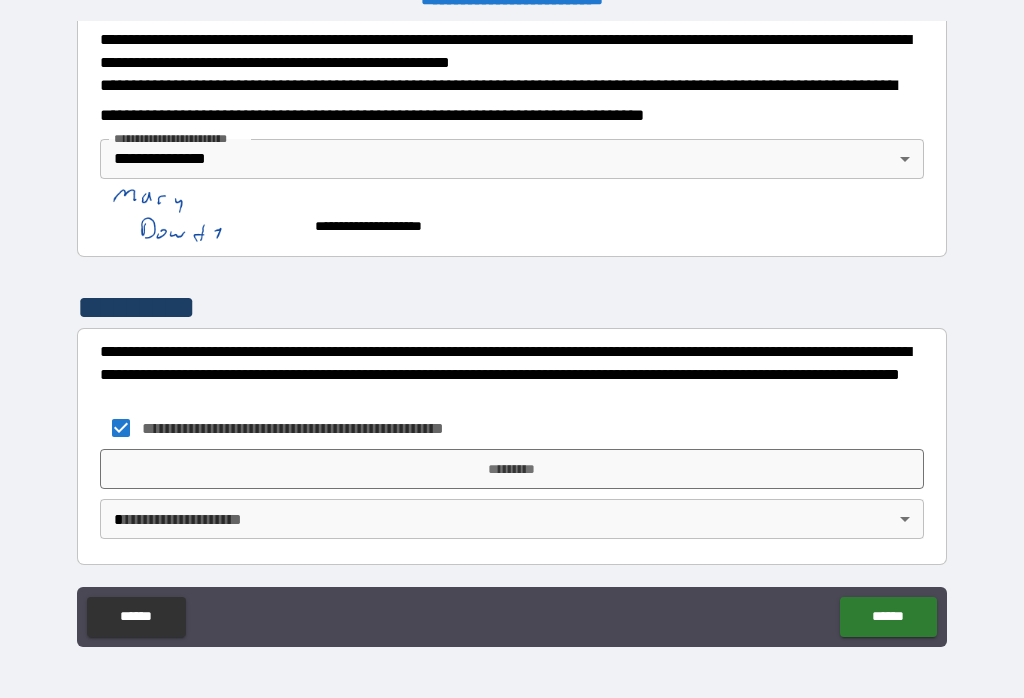 click on "*********" at bounding box center [512, 469] 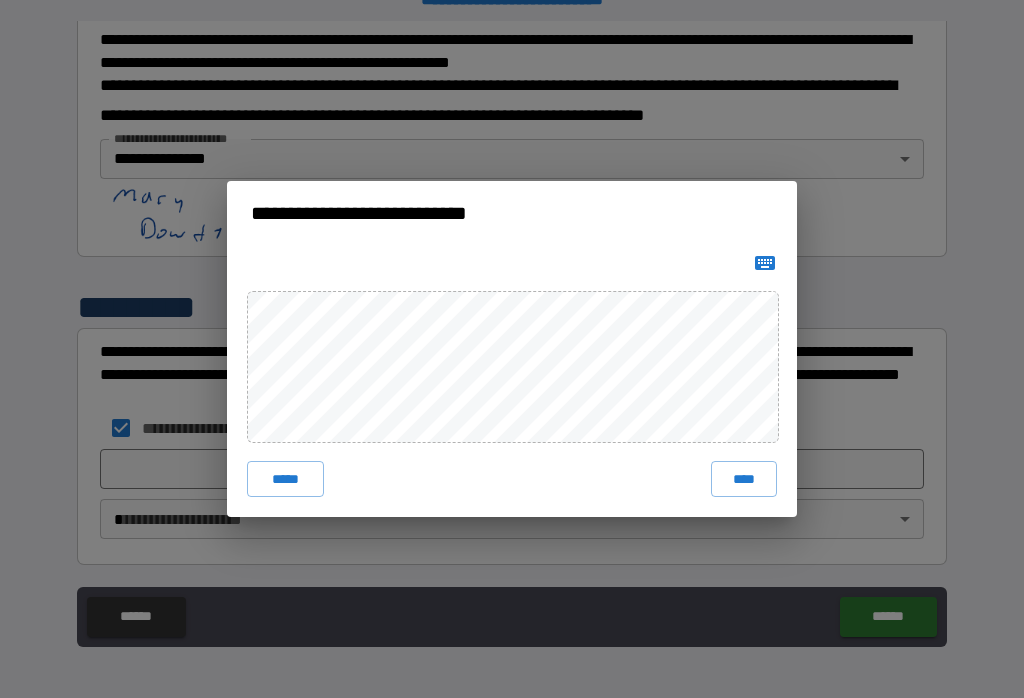 click on "****" at bounding box center [744, 479] 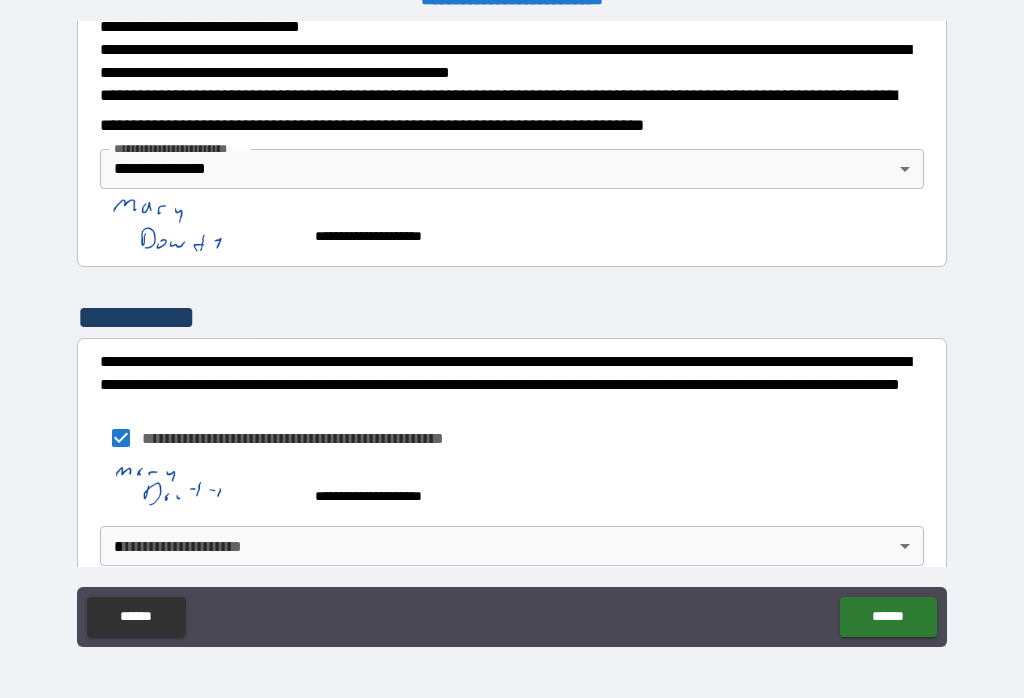 scroll, scrollTop: 744, scrollLeft: 0, axis: vertical 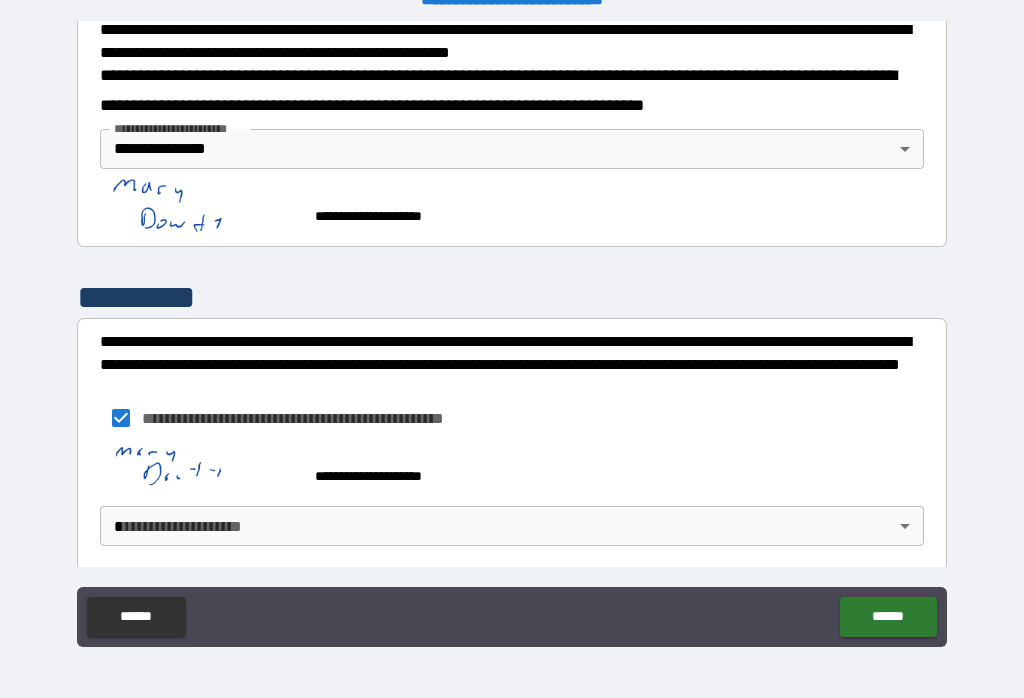 click on "**********" at bounding box center (512, 333) 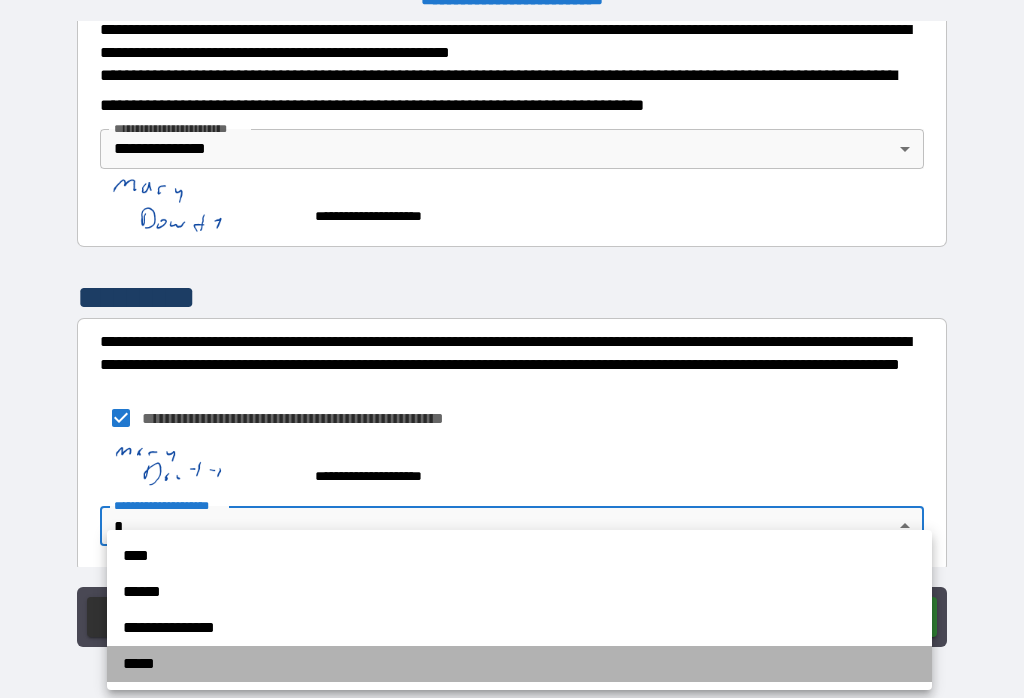 click on "*****" at bounding box center [519, 664] 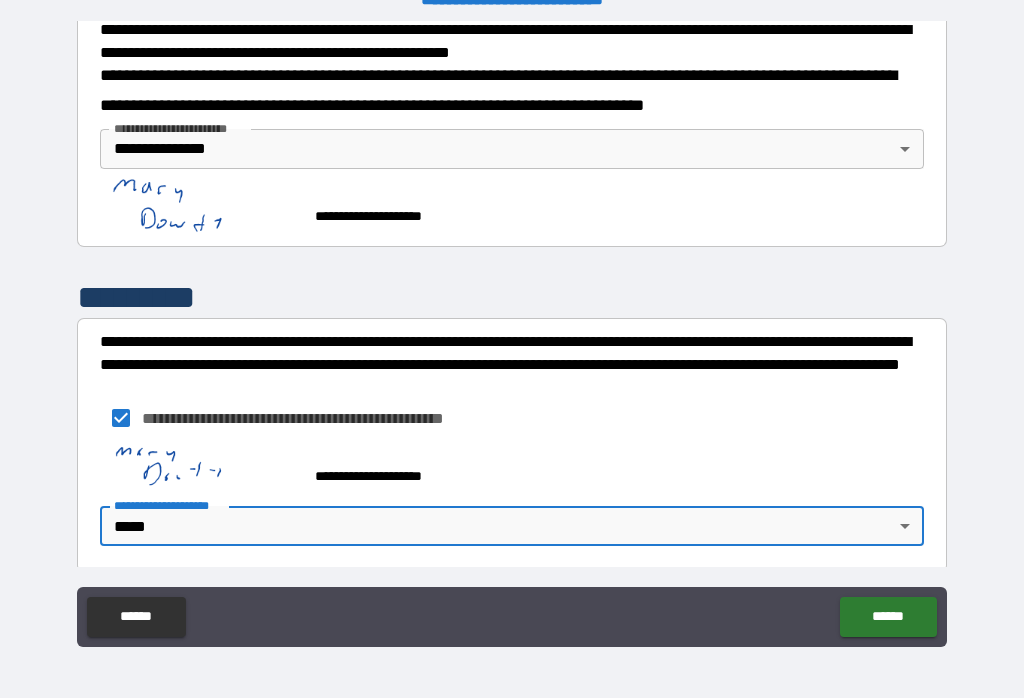 click on "******" at bounding box center [888, 617] 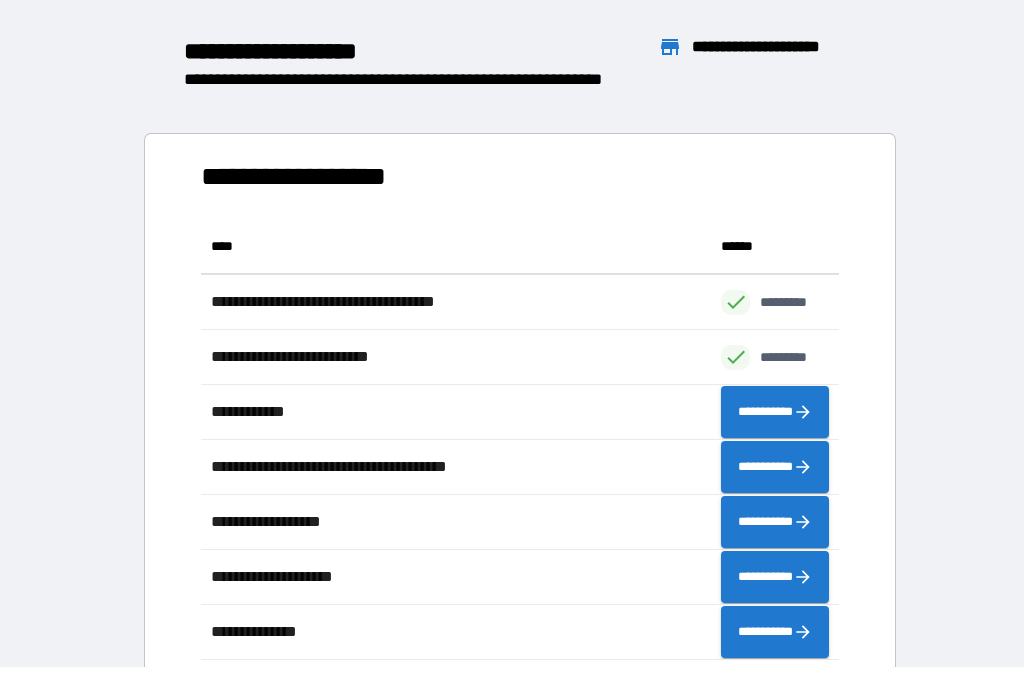 scroll, scrollTop: 1, scrollLeft: 1, axis: both 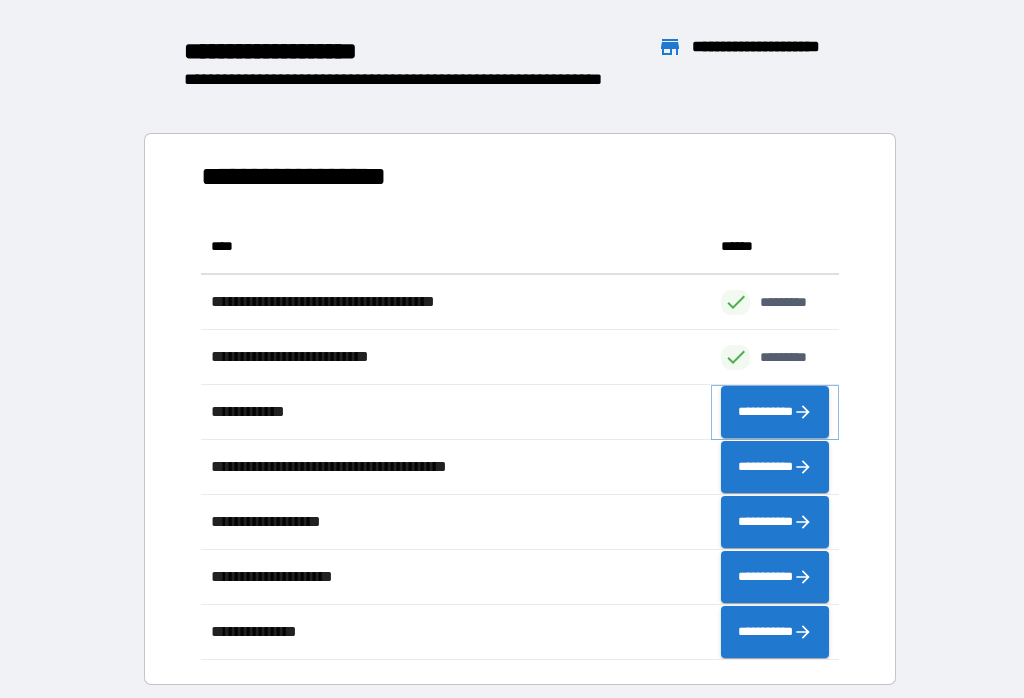 click on "**********" at bounding box center [775, 412] 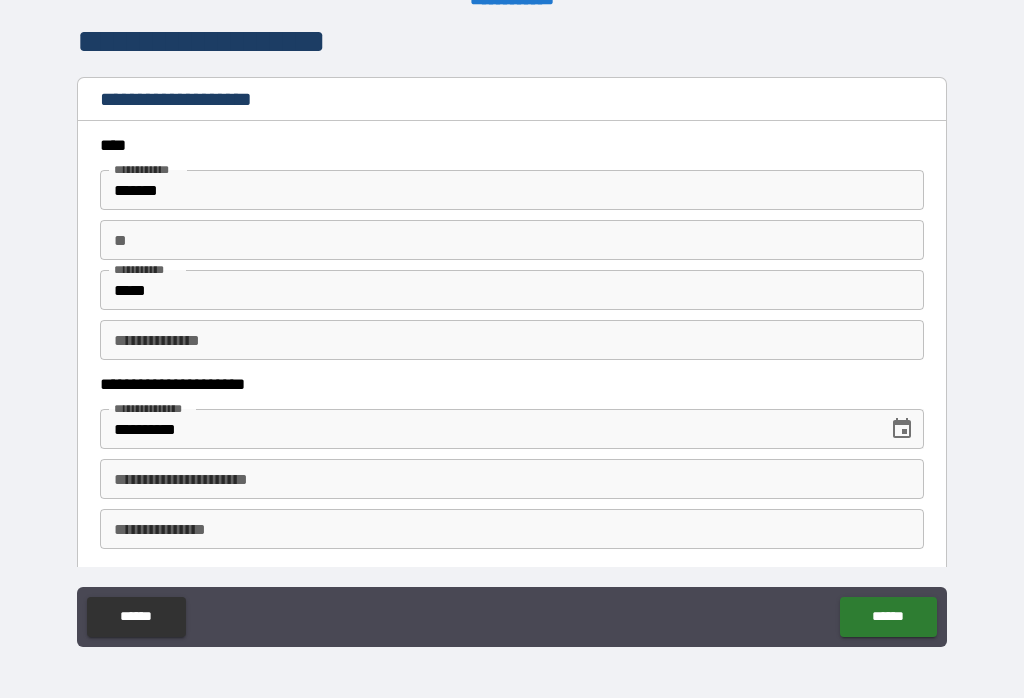 click on "**********" at bounding box center (512, 340) 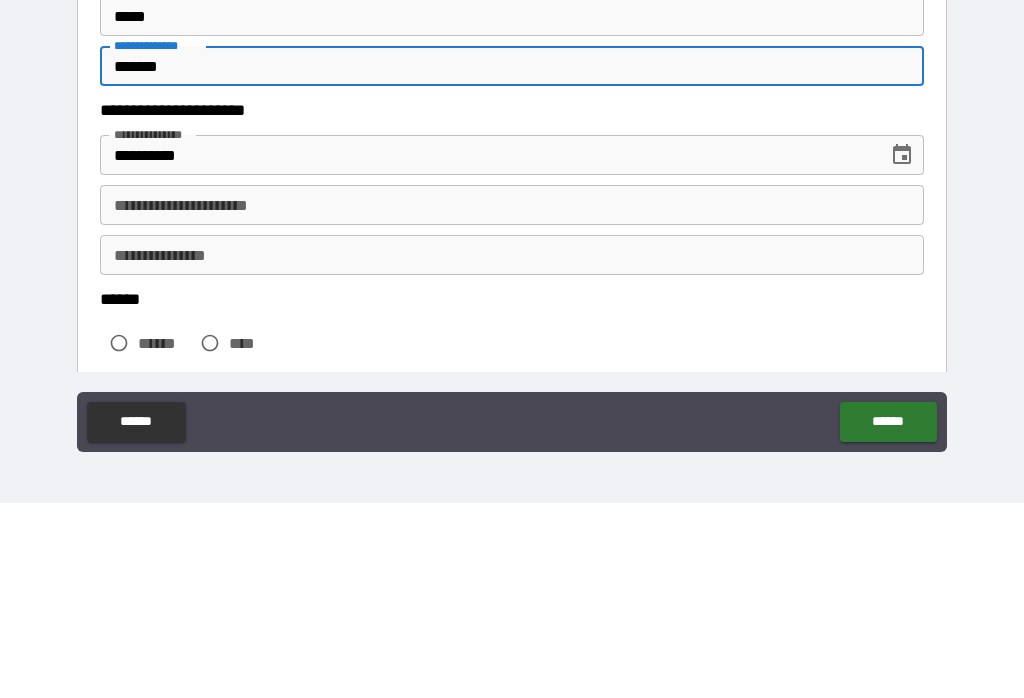 scroll, scrollTop: 79, scrollLeft: 0, axis: vertical 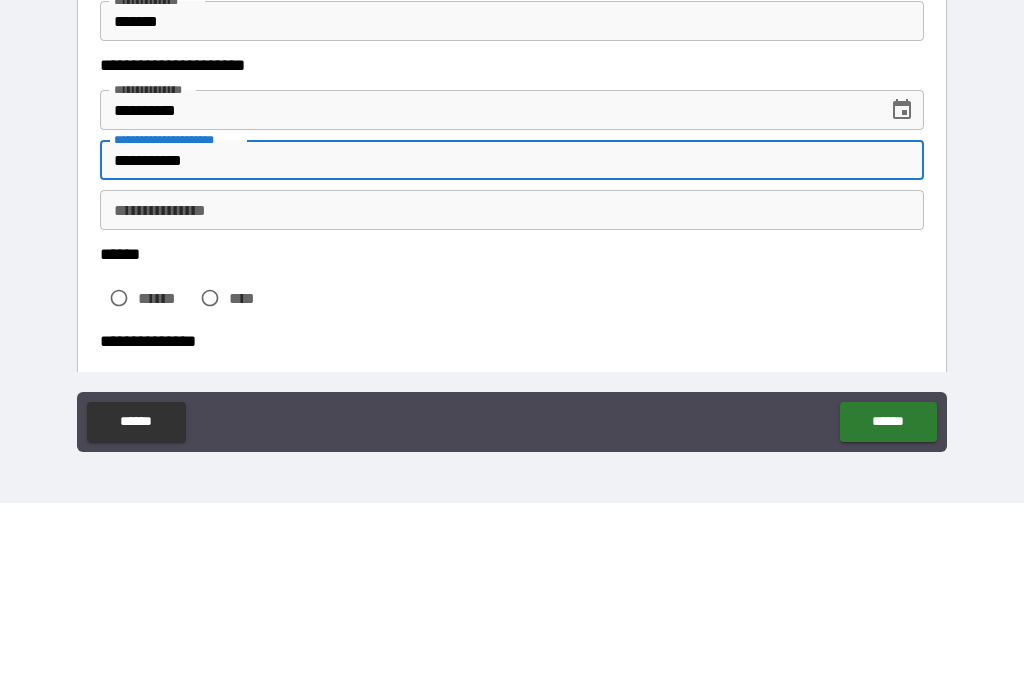 click on "**********" at bounding box center (512, 405) 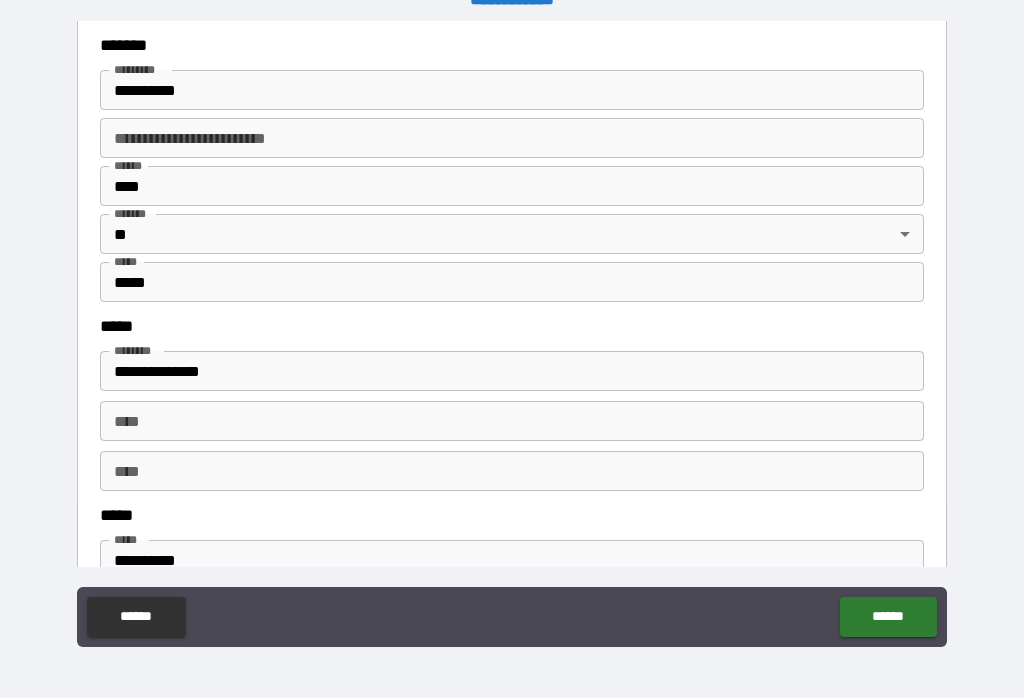 scroll, scrollTop: 778, scrollLeft: 0, axis: vertical 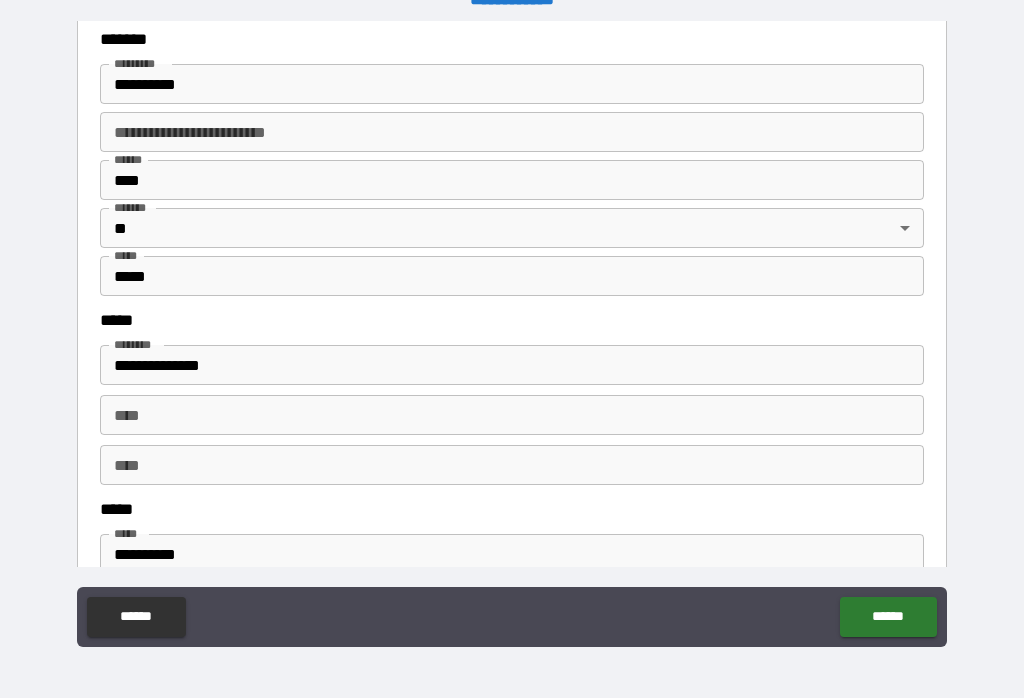 click on "****" at bounding box center [512, 180] 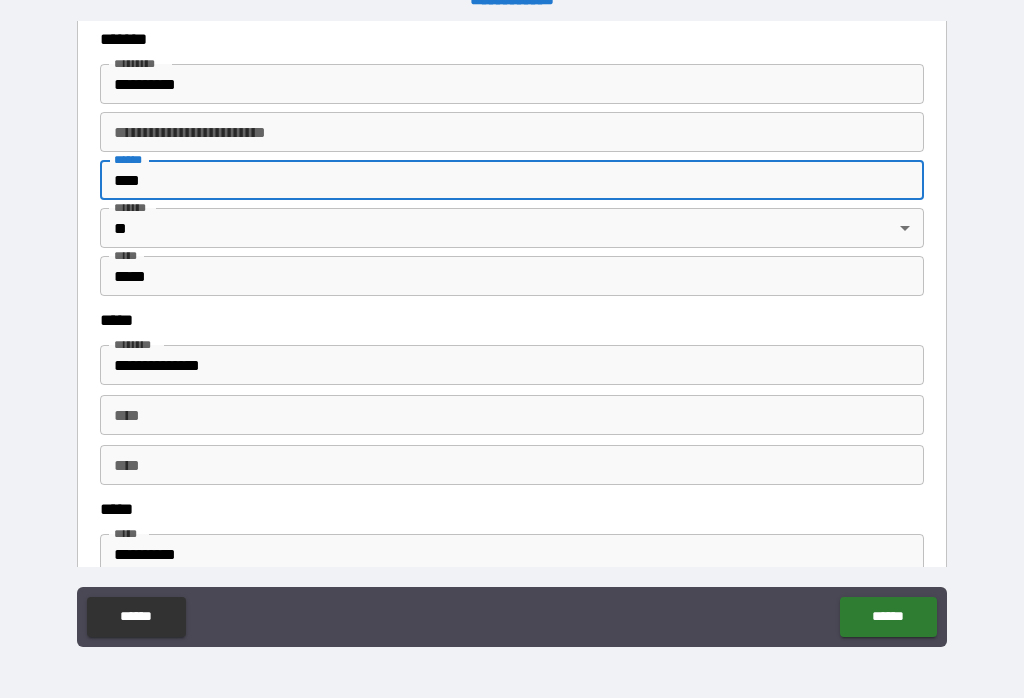 click on "**********" at bounding box center [512, 333] 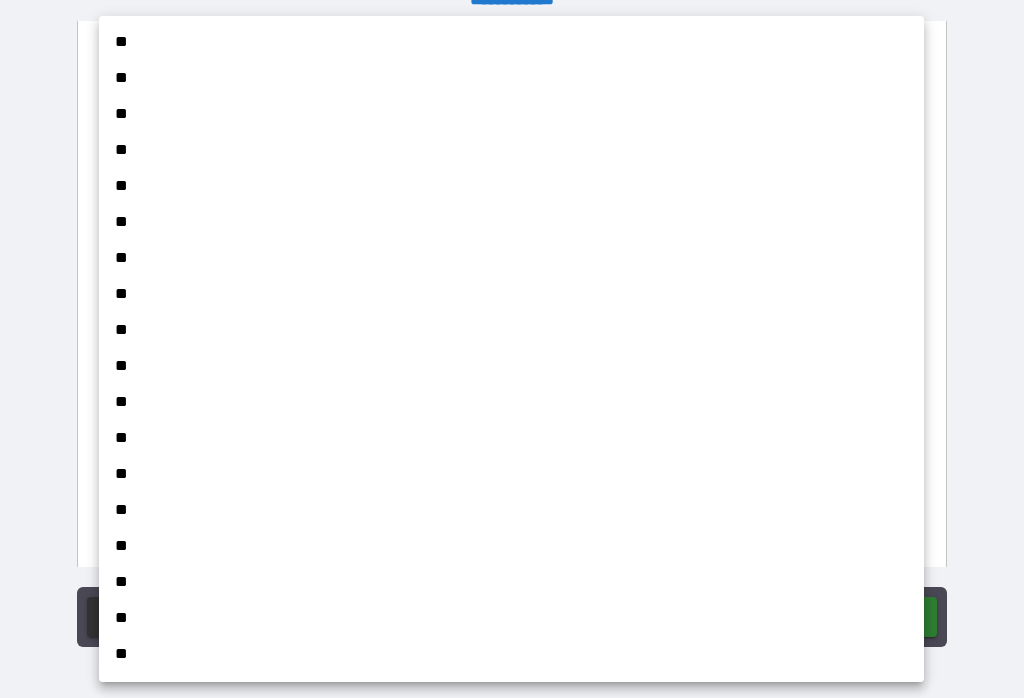 scroll, scrollTop: 1169, scrollLeft: 0, axis: vertical 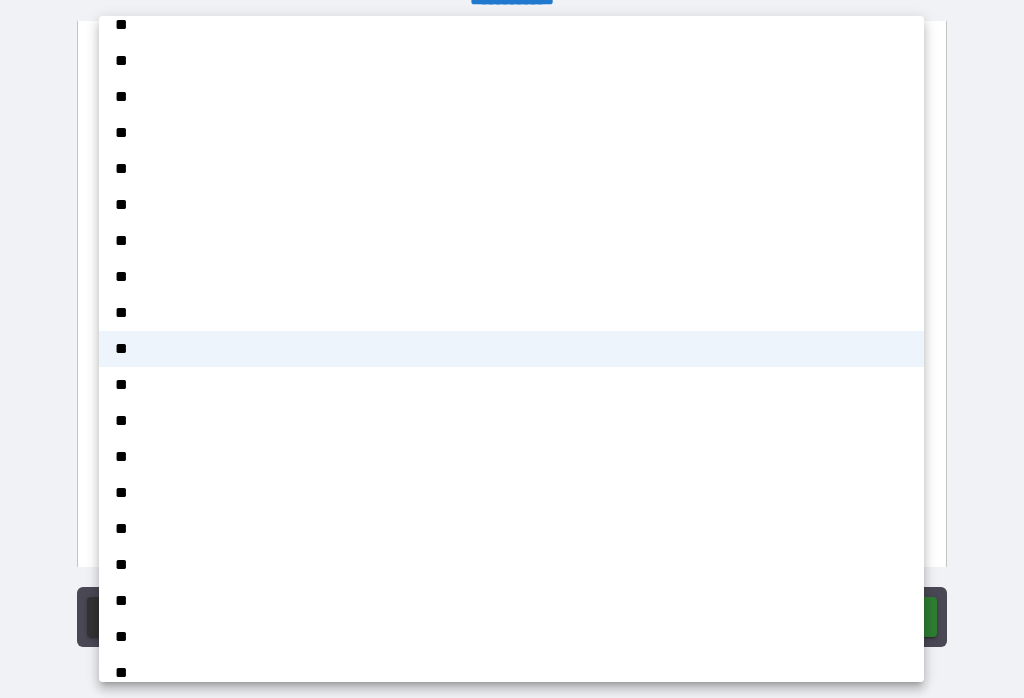 click at bounding box center (512, 349) 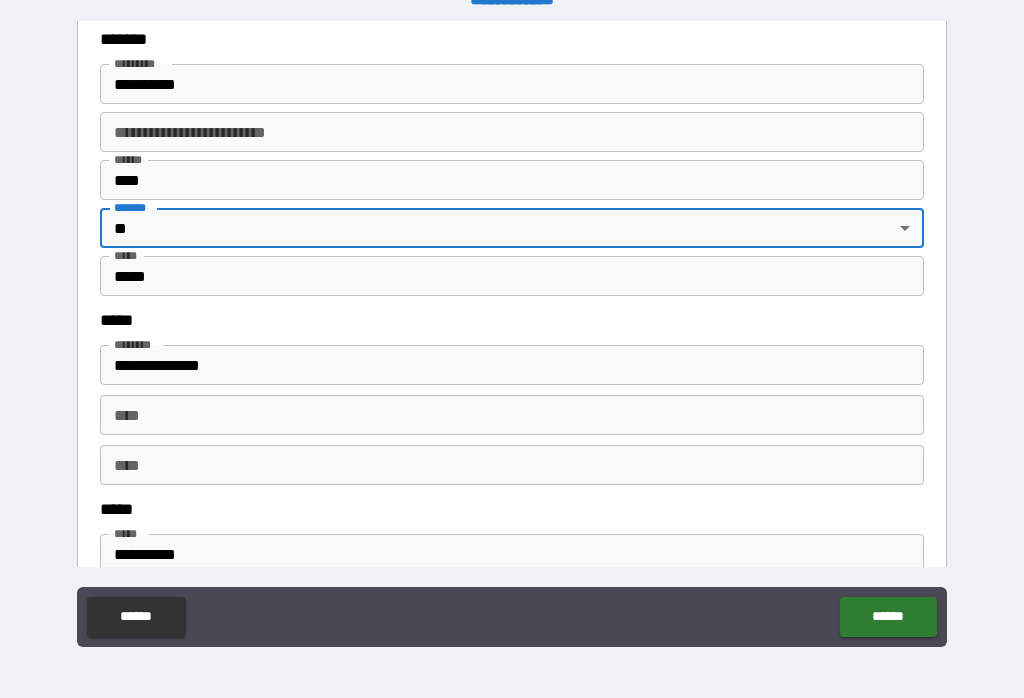 click on "****" at bounding box center (512, 180) 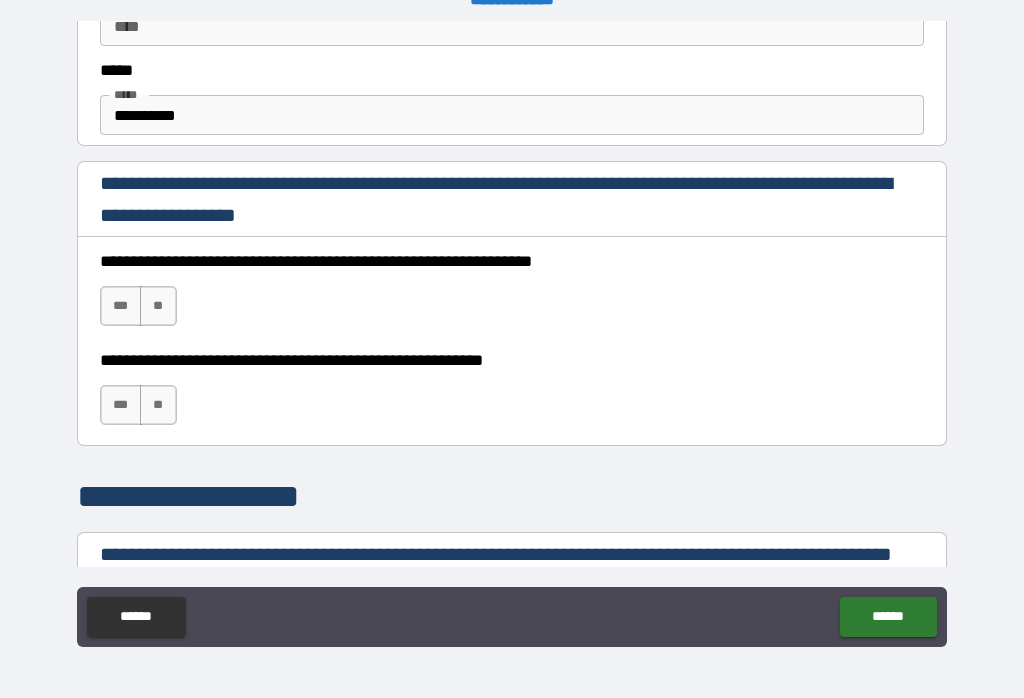 scroll, scrollTop: 1215, scrollLeft: 0, axis: vertical 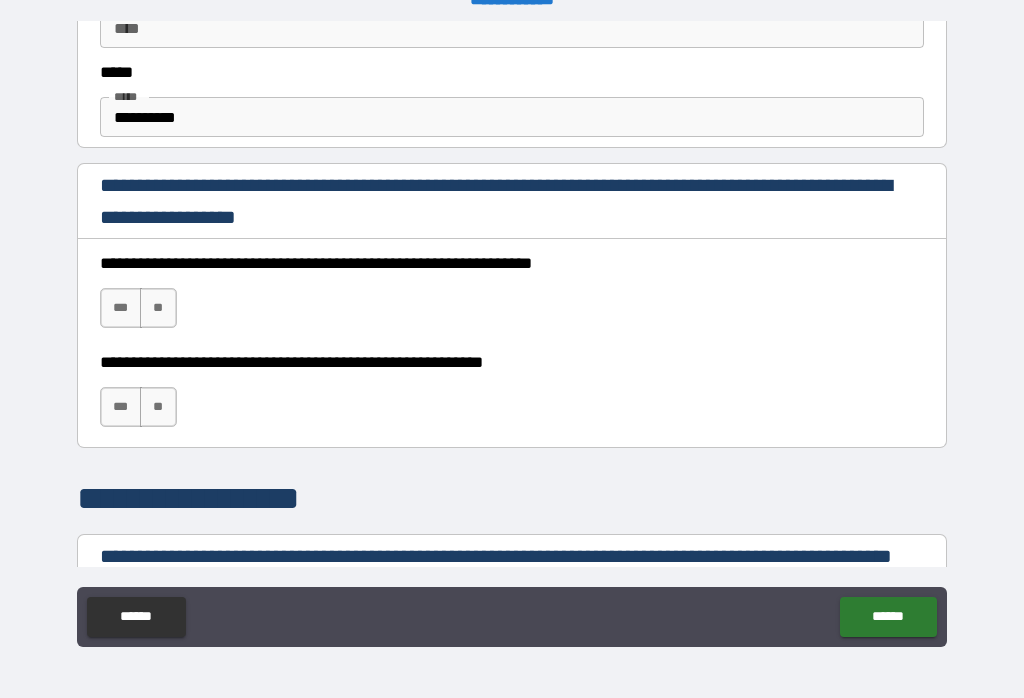 click on "**********" at bounding box center (512, 117) 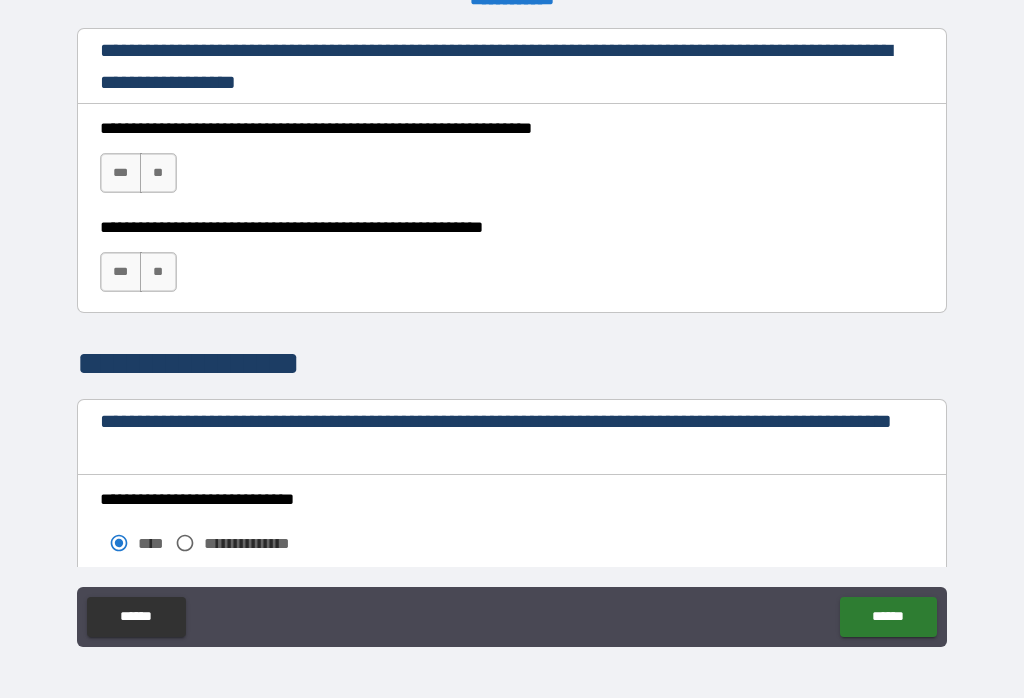scroll, scrollTop: 1354, scrollLeft: 0, axis: vertical 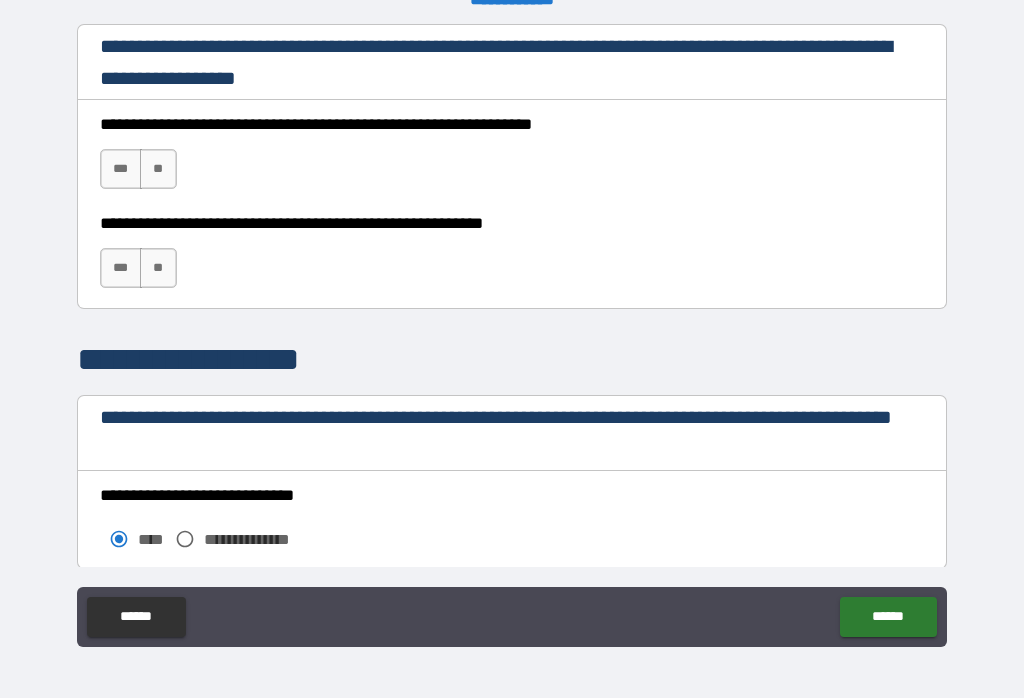 click on "**" at bounding box center [158, 169] 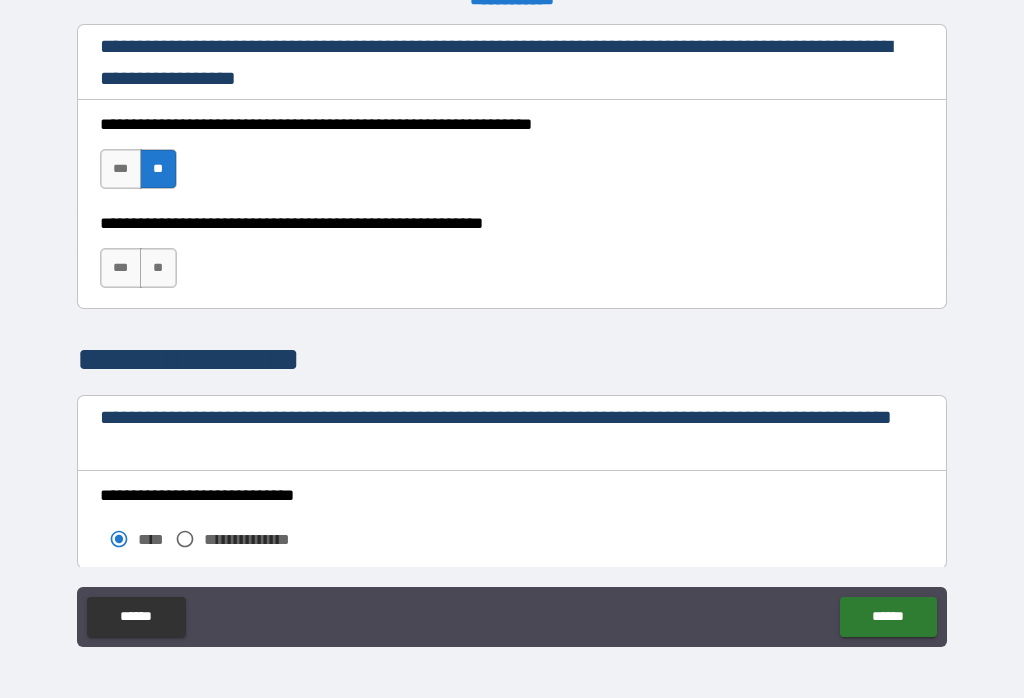 click on "***" at bounding box center [121, 169] 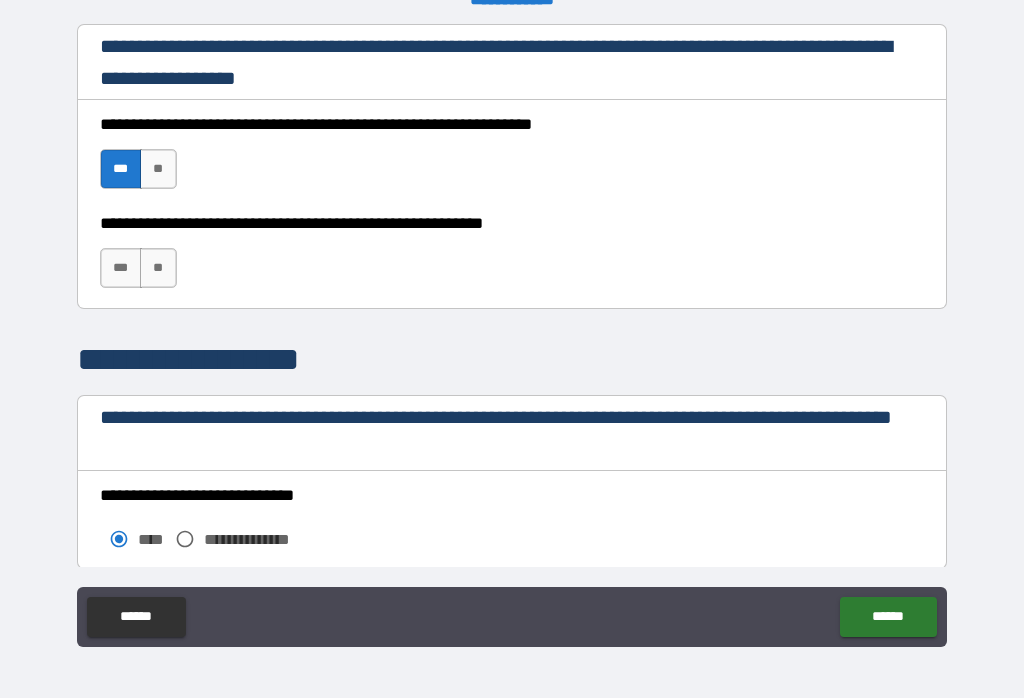 click on "**" at bounding box center [158, 268] 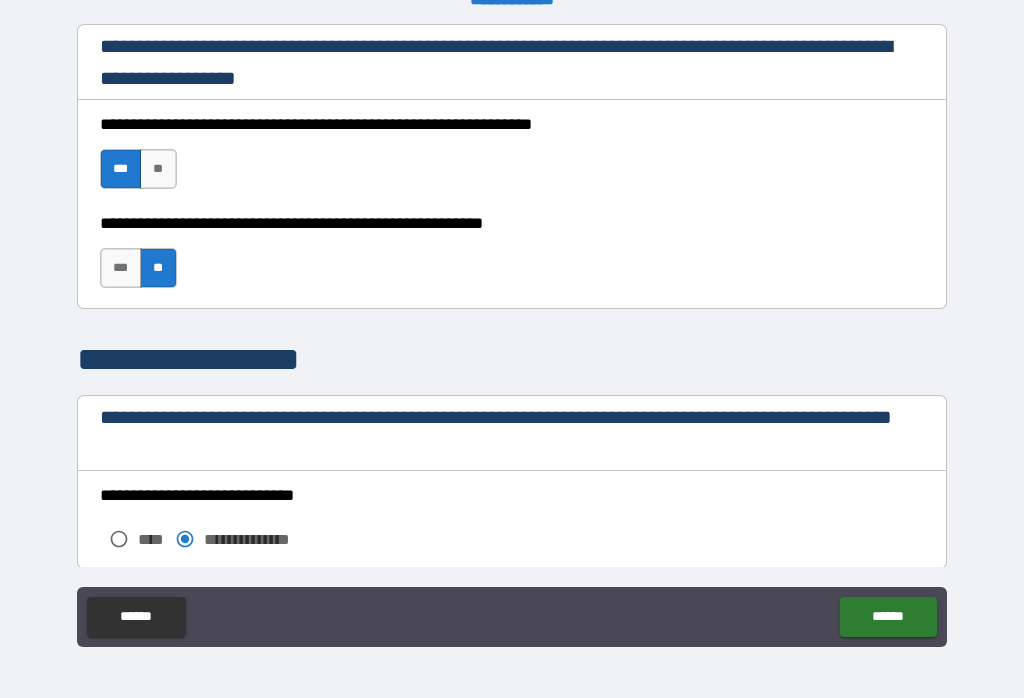 click on "******" at bounding box center [888, 617] 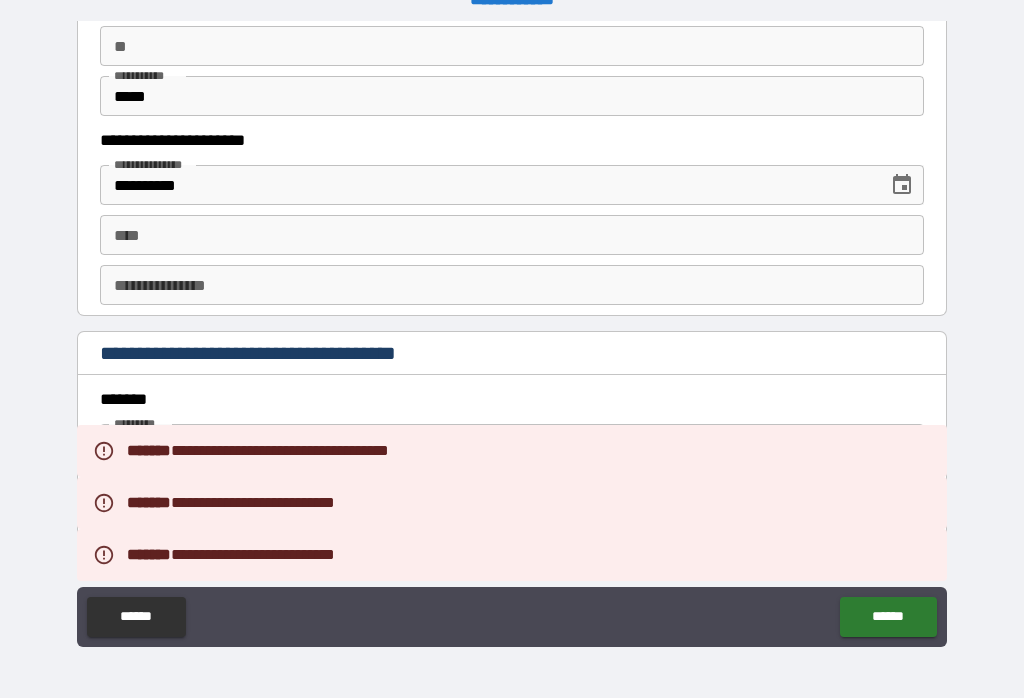 scroll, scrollTop: 2067, scrollLeft: 0, axis: vertical 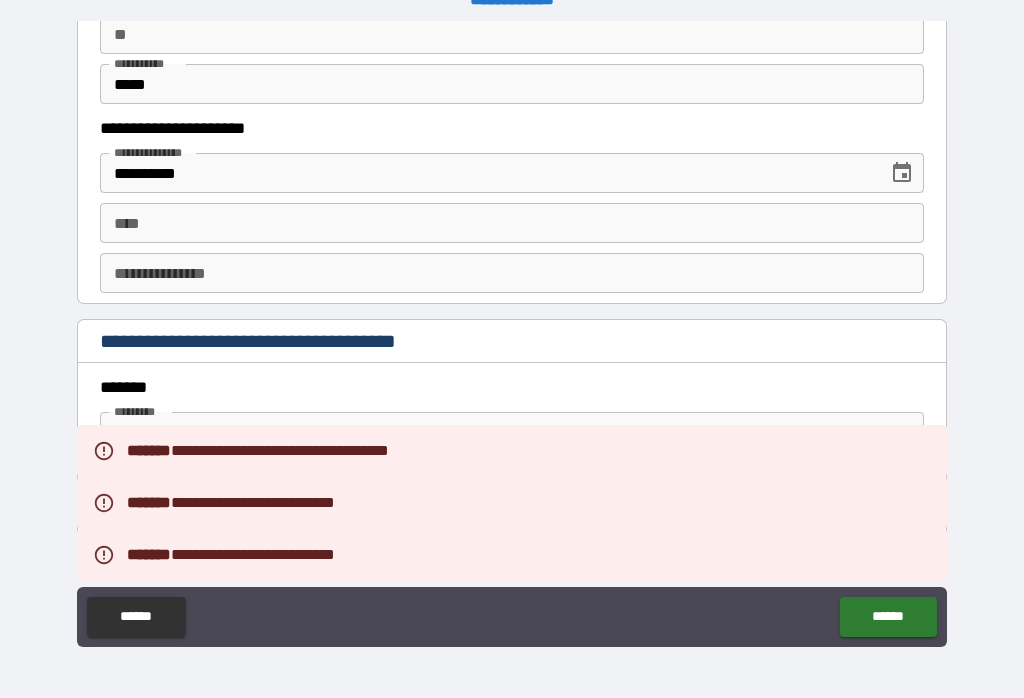 click on "**** ****" at bounding box center (512, 223) 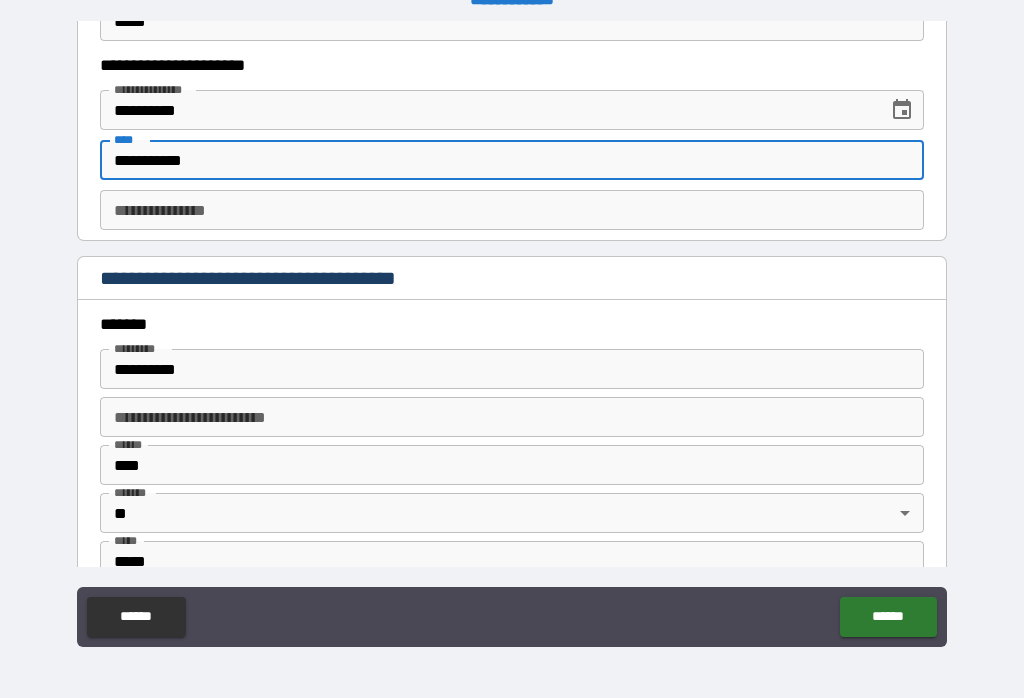 scroll, scrollTop: 2130, scrollLeft: 0, axis: vertical 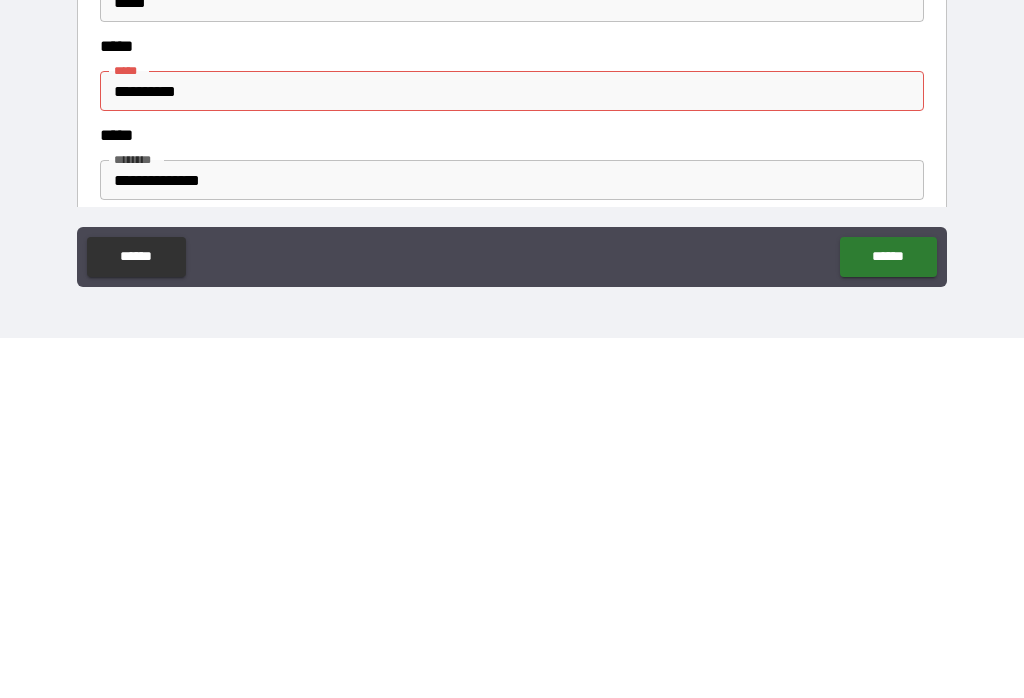 click on "**********" at bounding box center (512, 451) 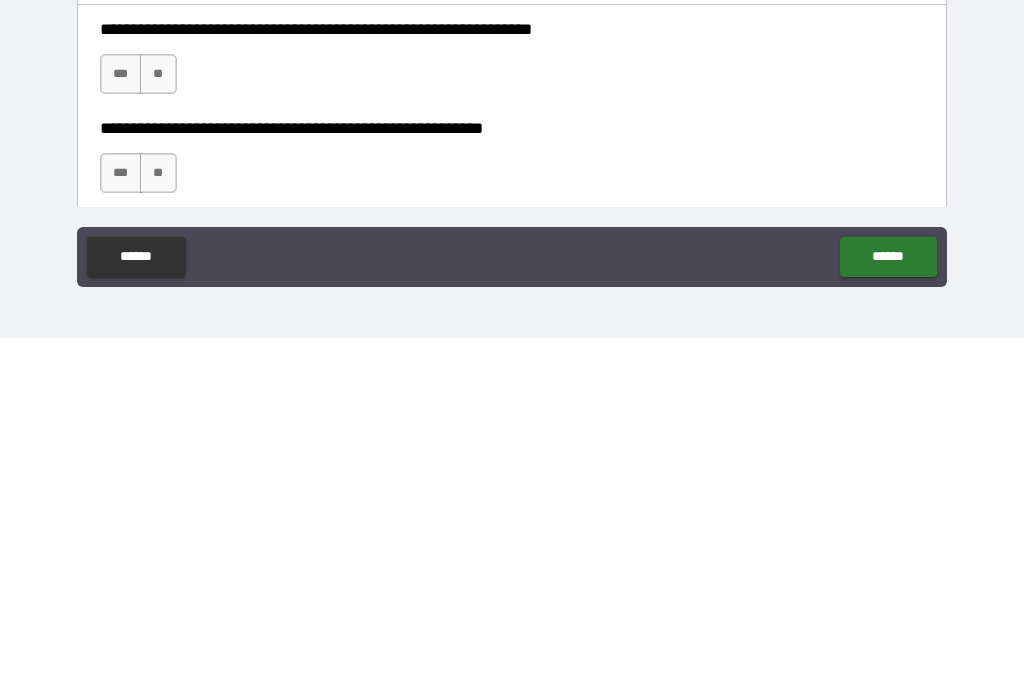 scroll, scrollTop: 2692, scrollLeft: 0, axis: vertical 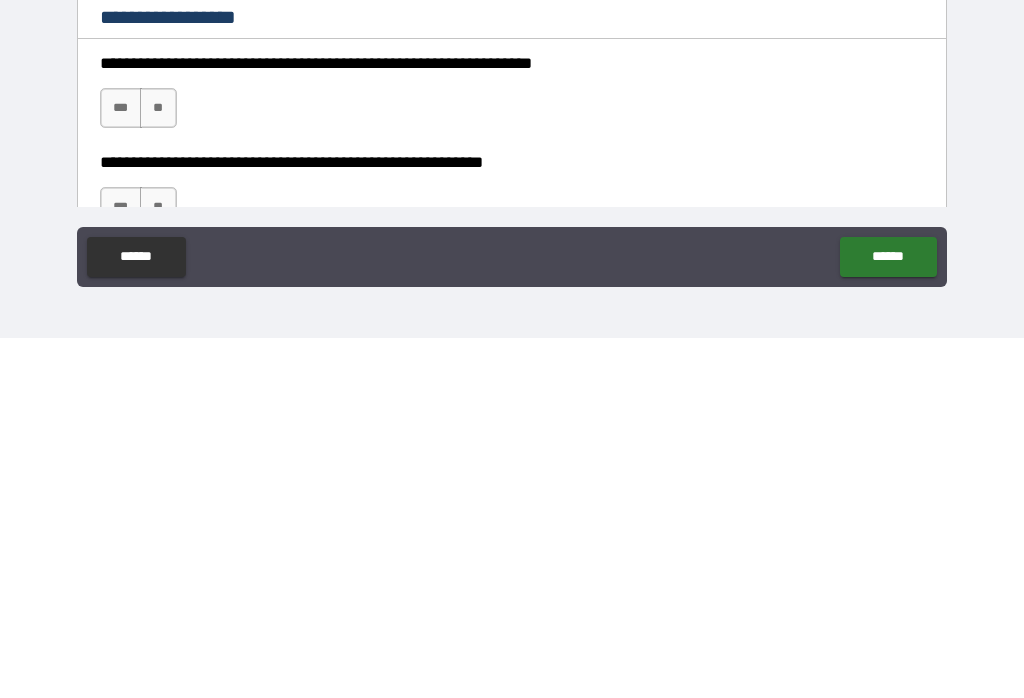 click on "***" at bounding box center (121, 468) 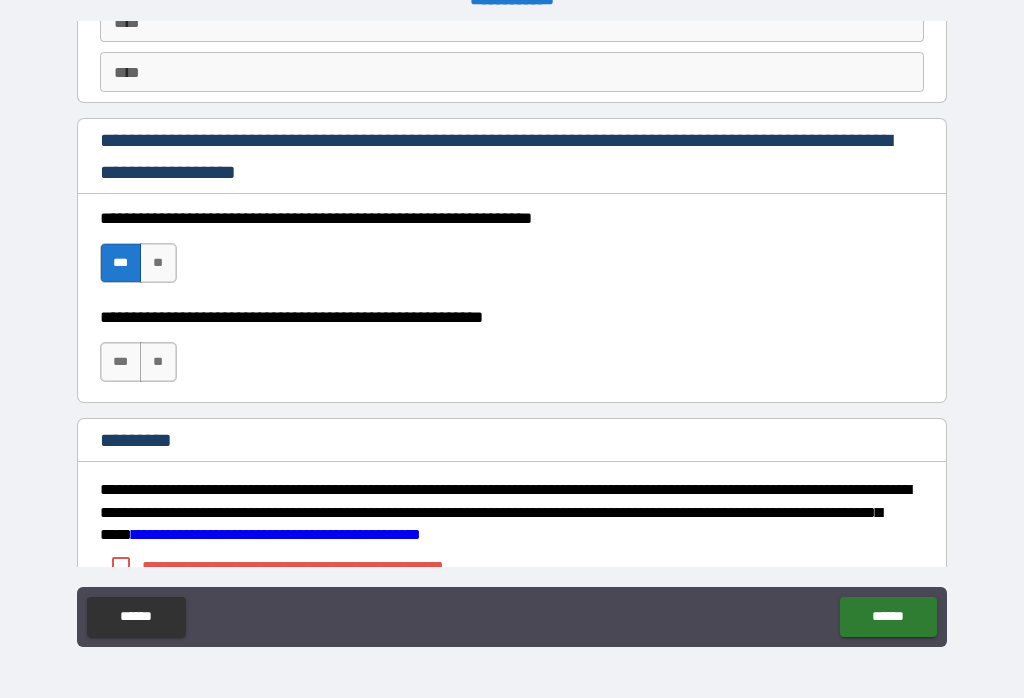 click on "***" at bounding box center [121, 362] 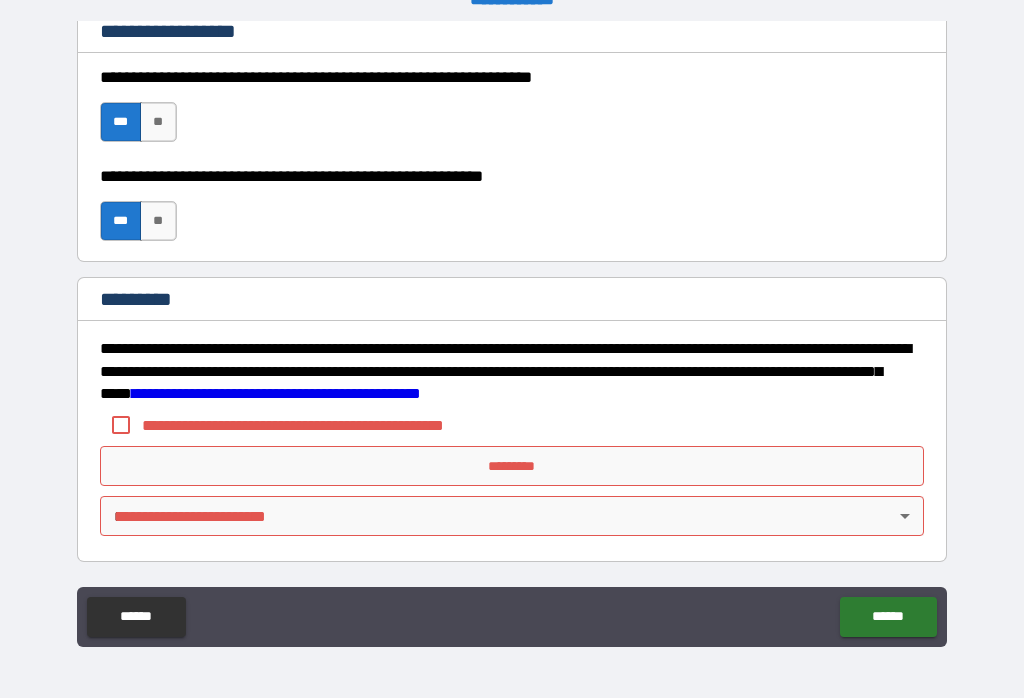 scroll, scrollTop: 3038, scrollLeft: 0, axis: vertical 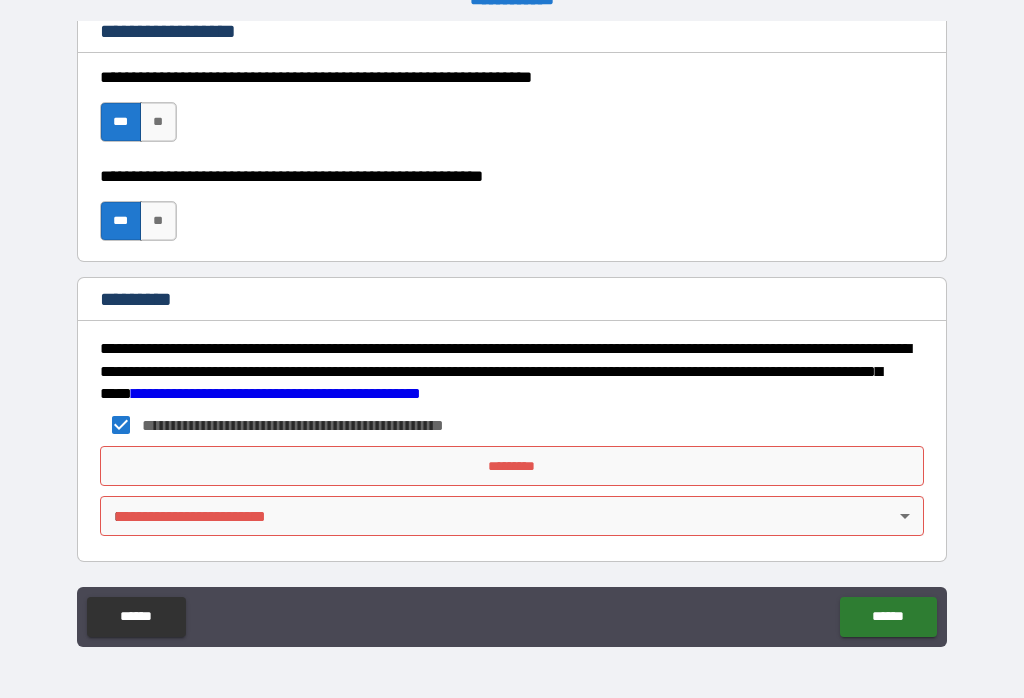click on "*********" at bounding box center [512, 466] 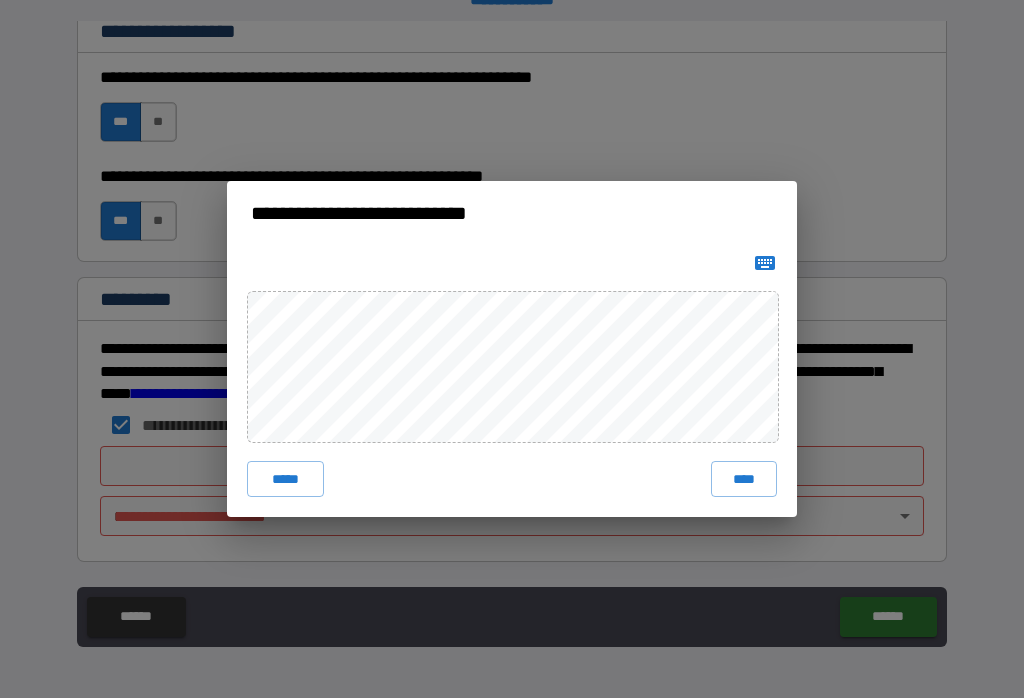 click on "****" at bounding box center [744, 479] 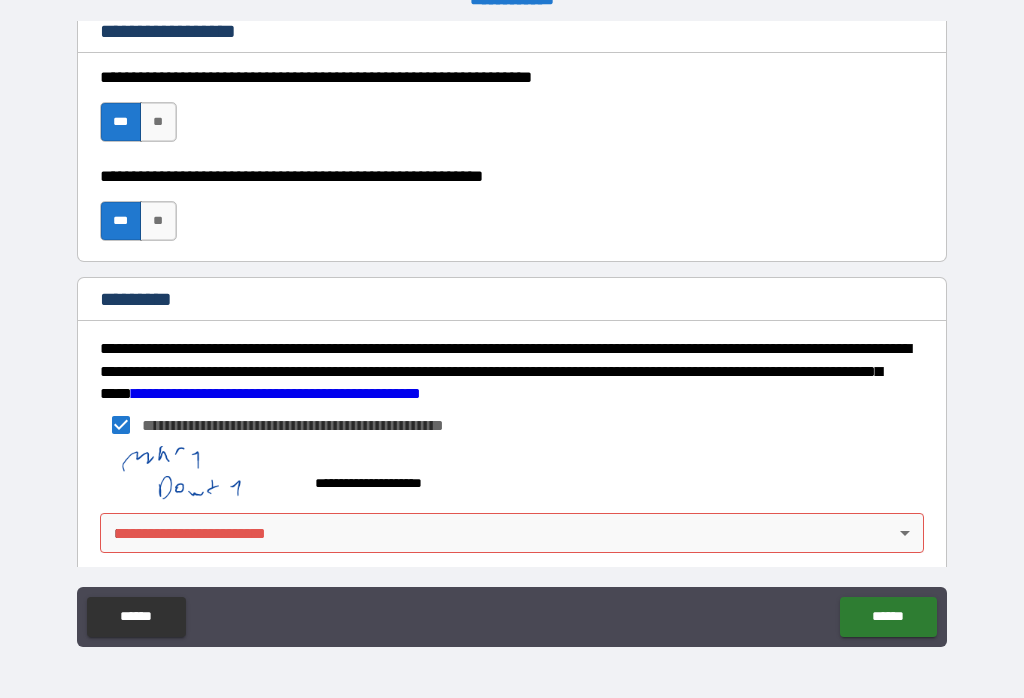 click on "**********" at bounding box center [512, 333] 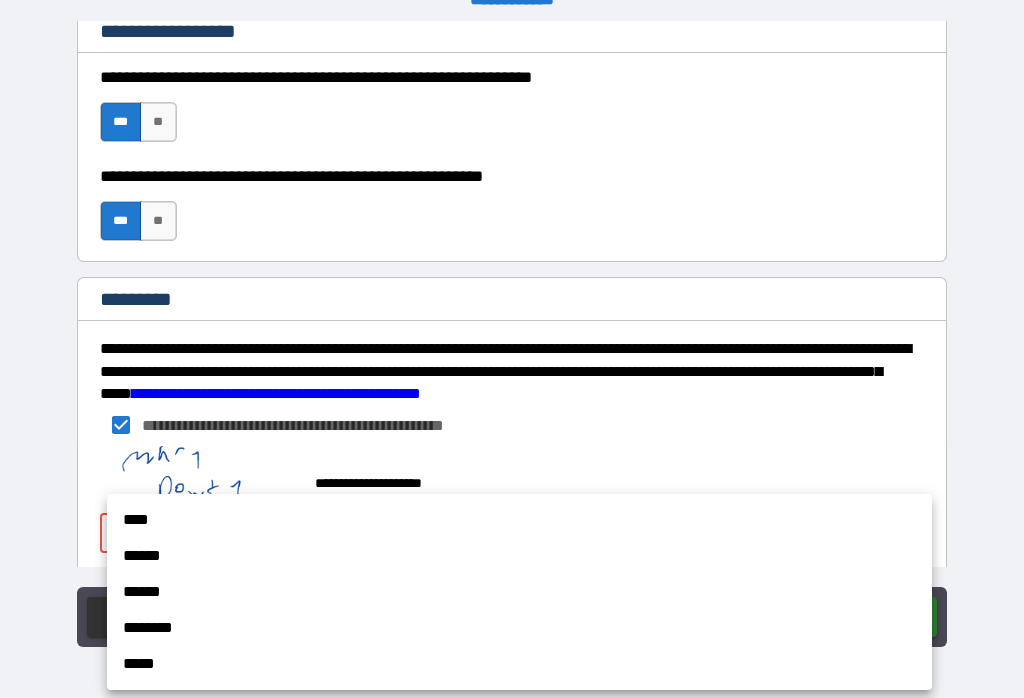 click on "********" at bounding box center (519, 628) 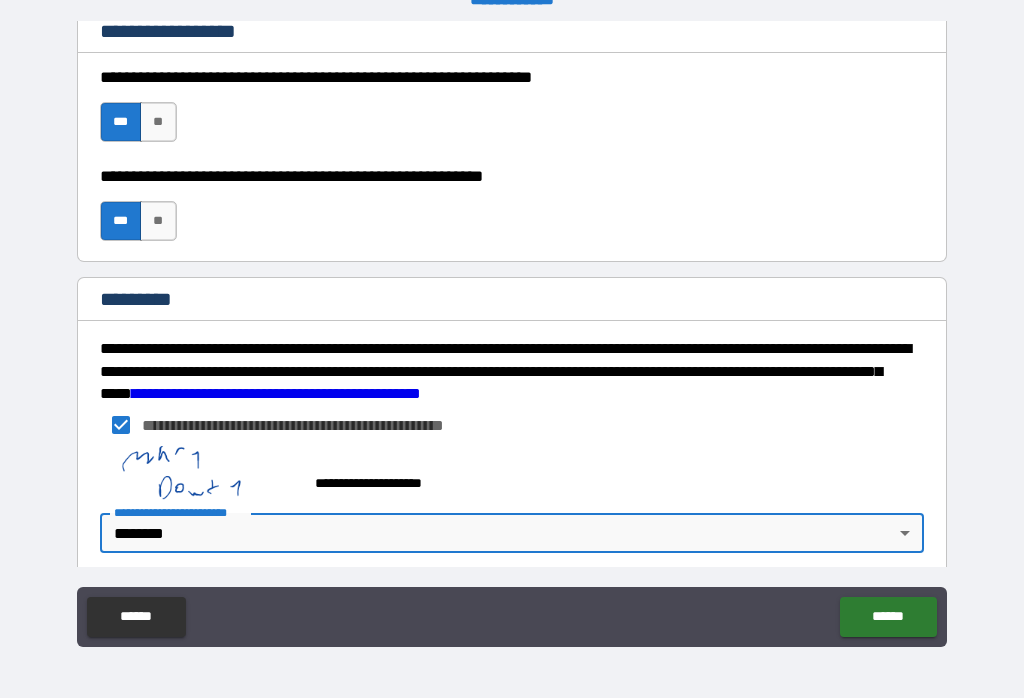 click on "**********" at bounding box center [512, 333] 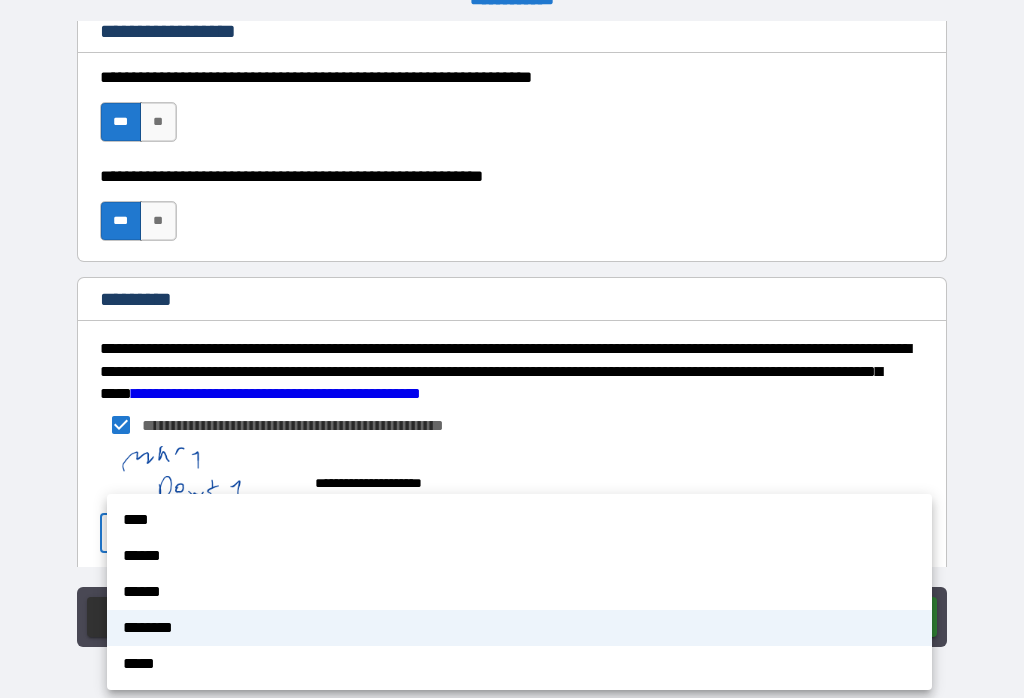 click on "*****" at bounding box center [519, 664] 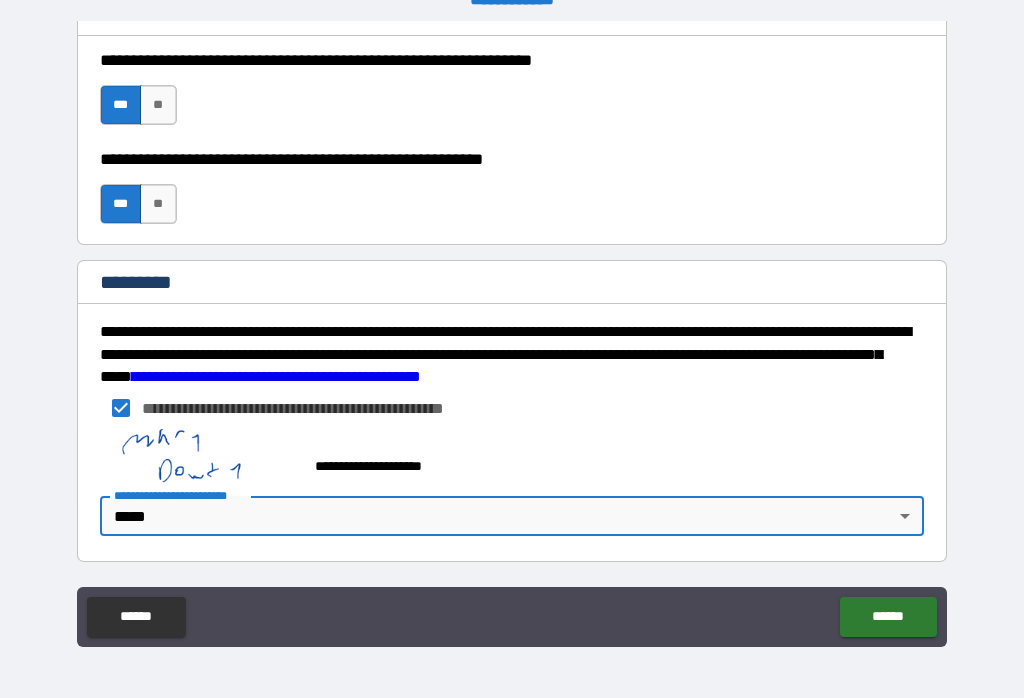 click on "******" at bounding box center (888, 617) 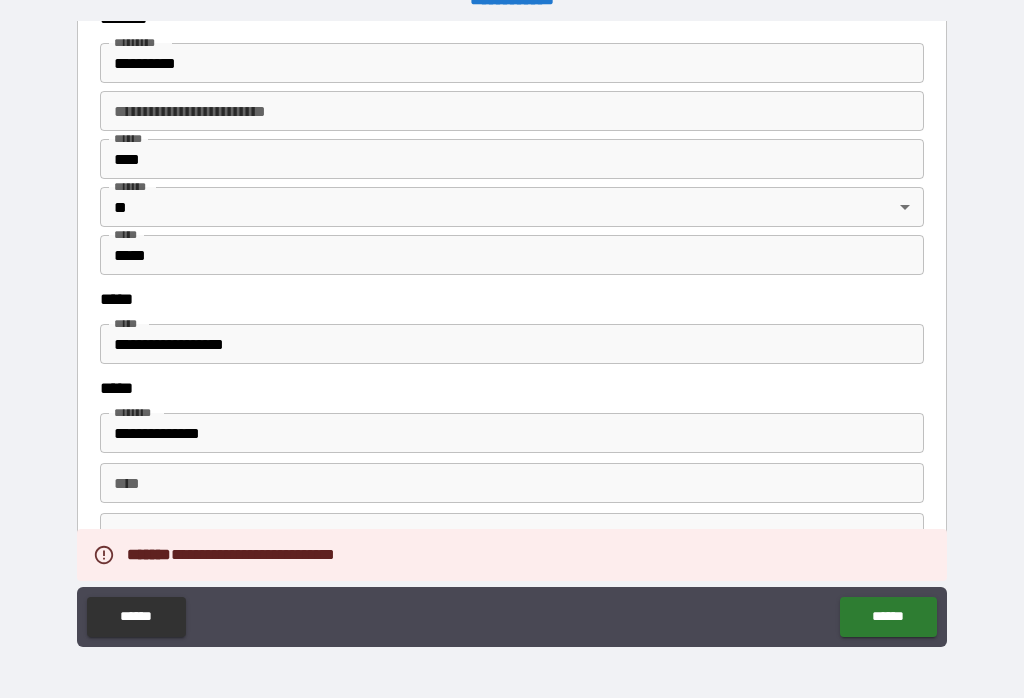 scroll, scrollTop: 2434, scrollLeft: 0, axis: vertical 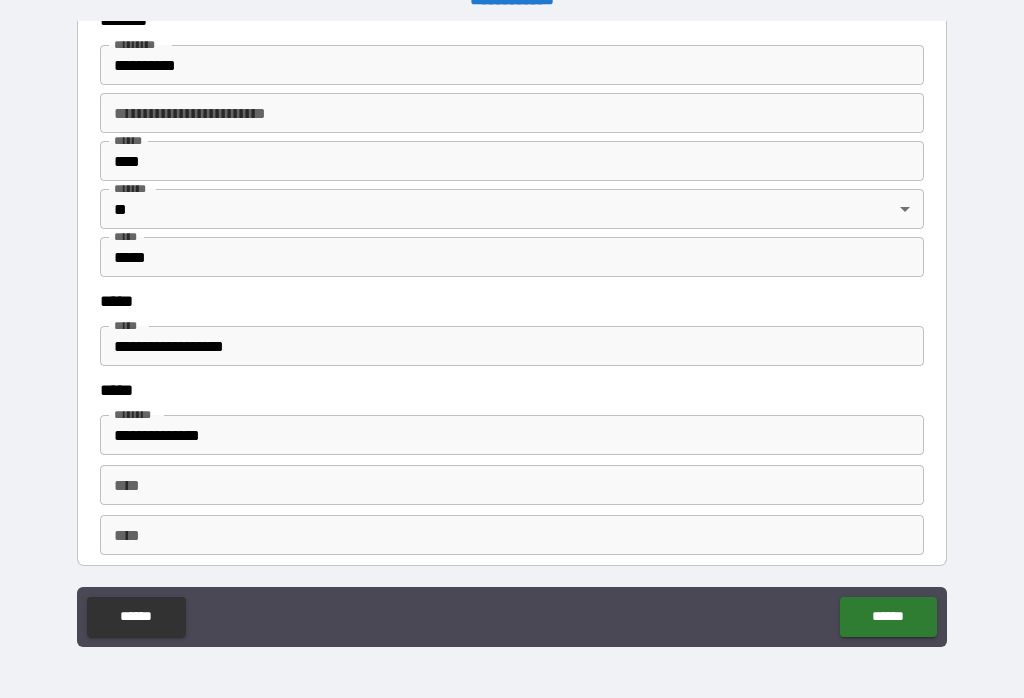 click on "**********" at bounding box center (512, 346) 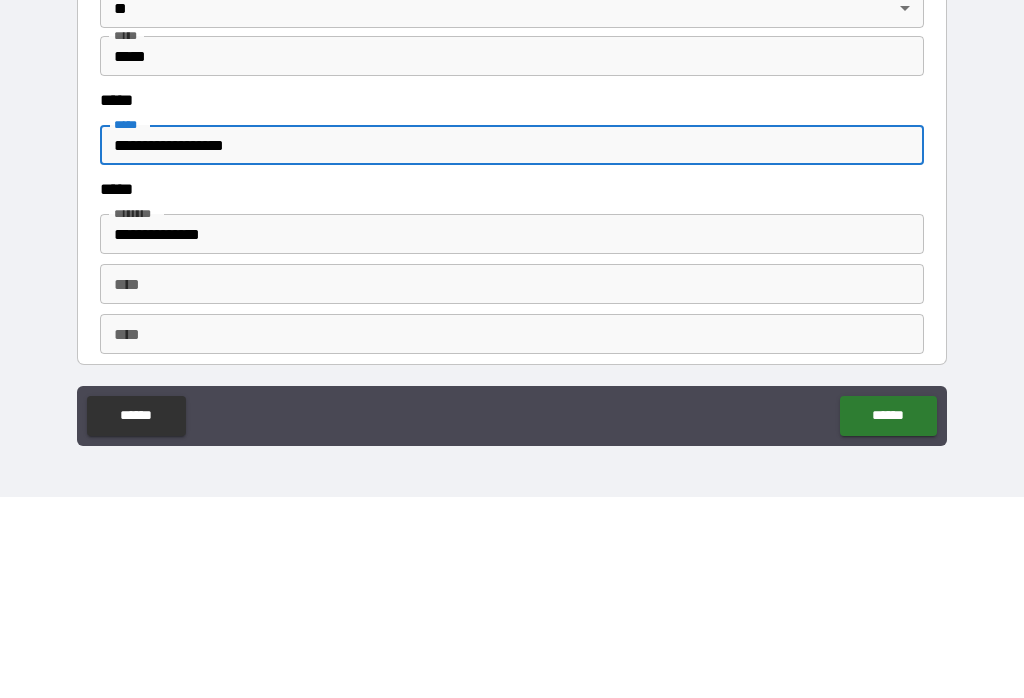 click on "**********" at bounding box center (512, 346) 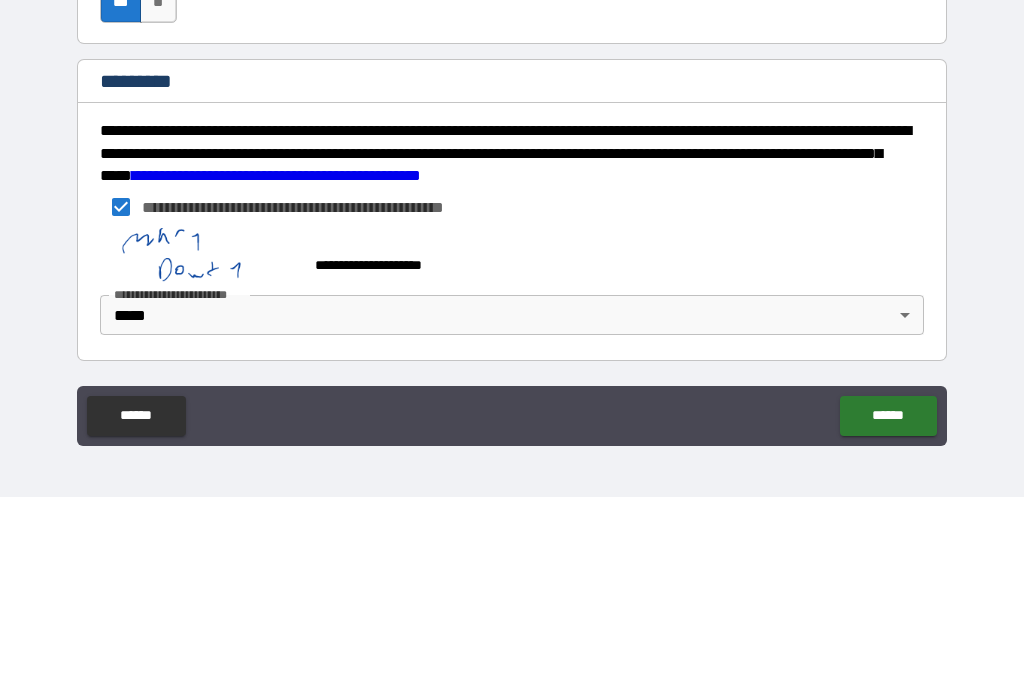 scroll, scrollTop: 3055, scrollLeft: 0, axis: vertical 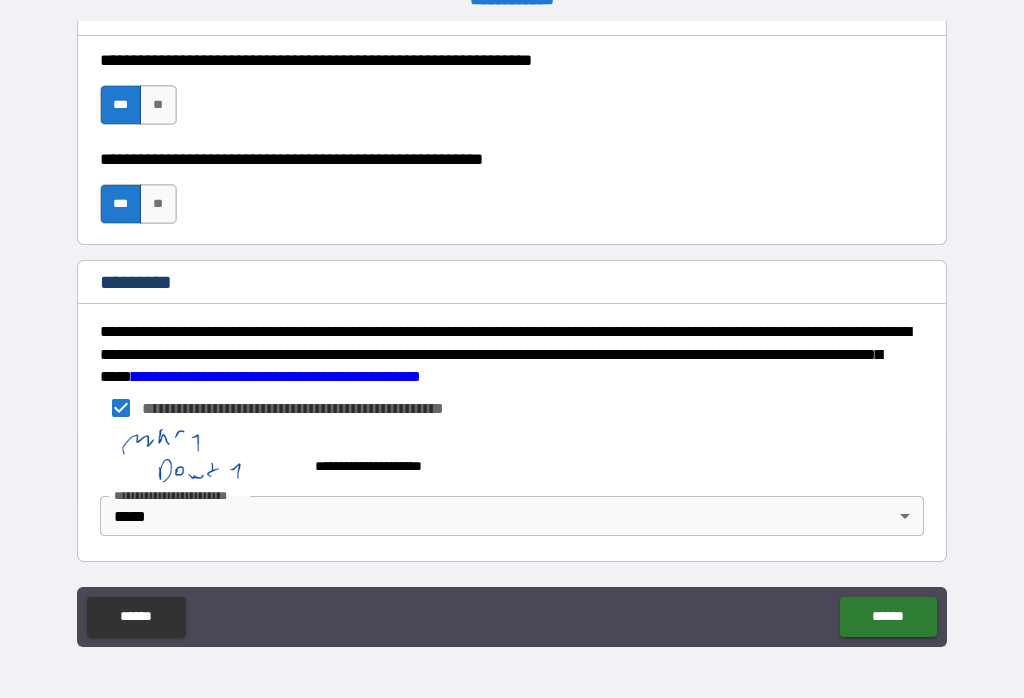 click on "******" at bounding box center [888, 617] 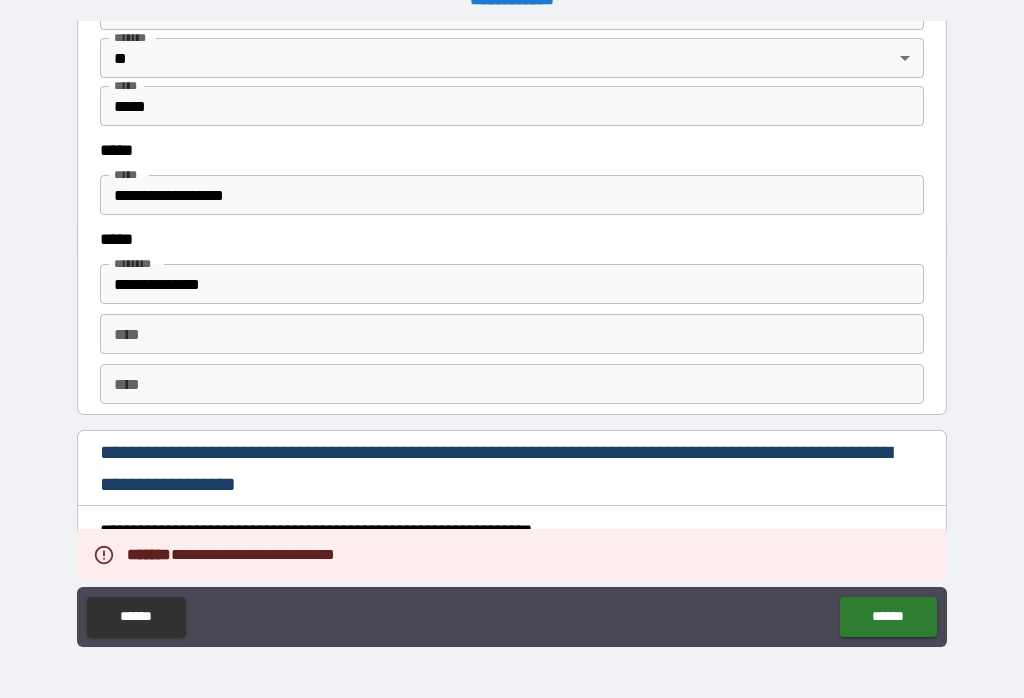 scroll, scrollTop: 2587, scrollLeft: 0, axis: vertical 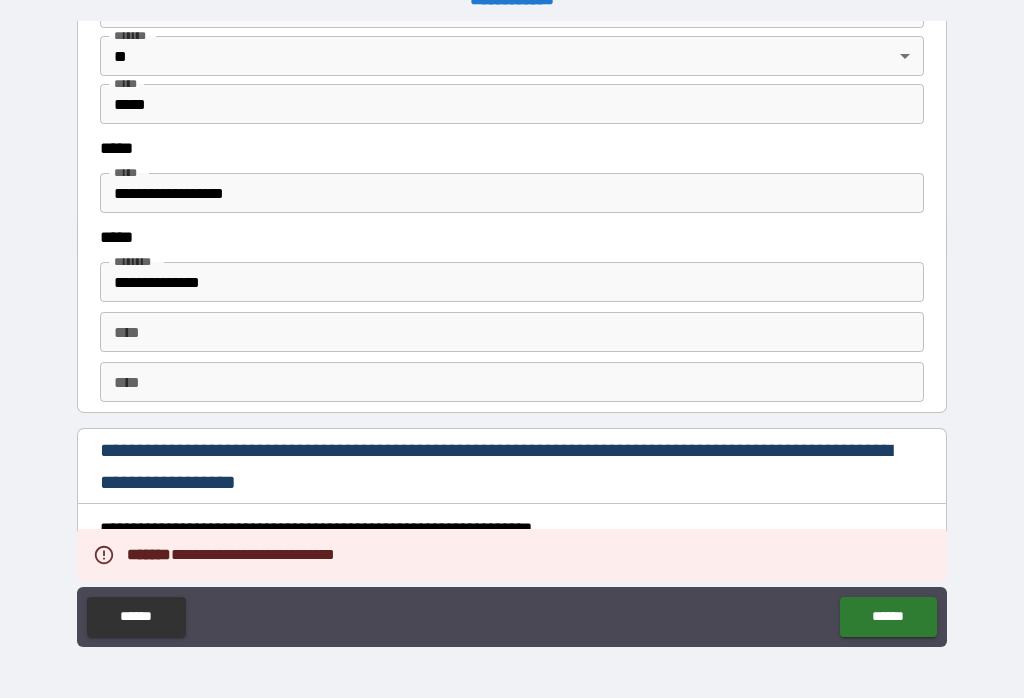 click on "**********" at bounding box center [512, 193] 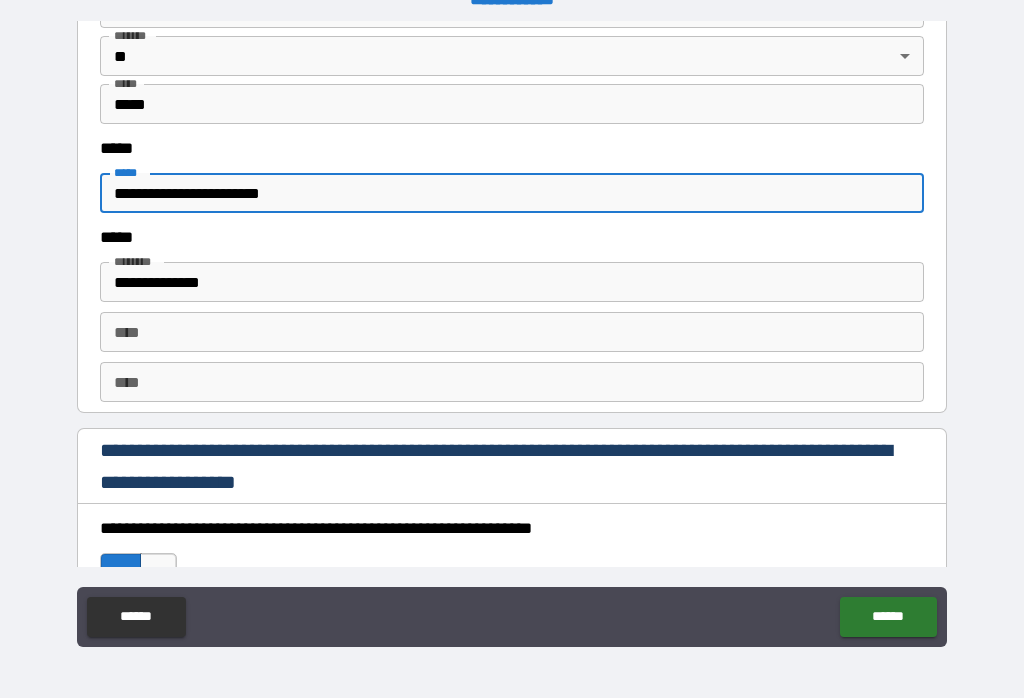 click on "**********" at bounding box center [512, 336] 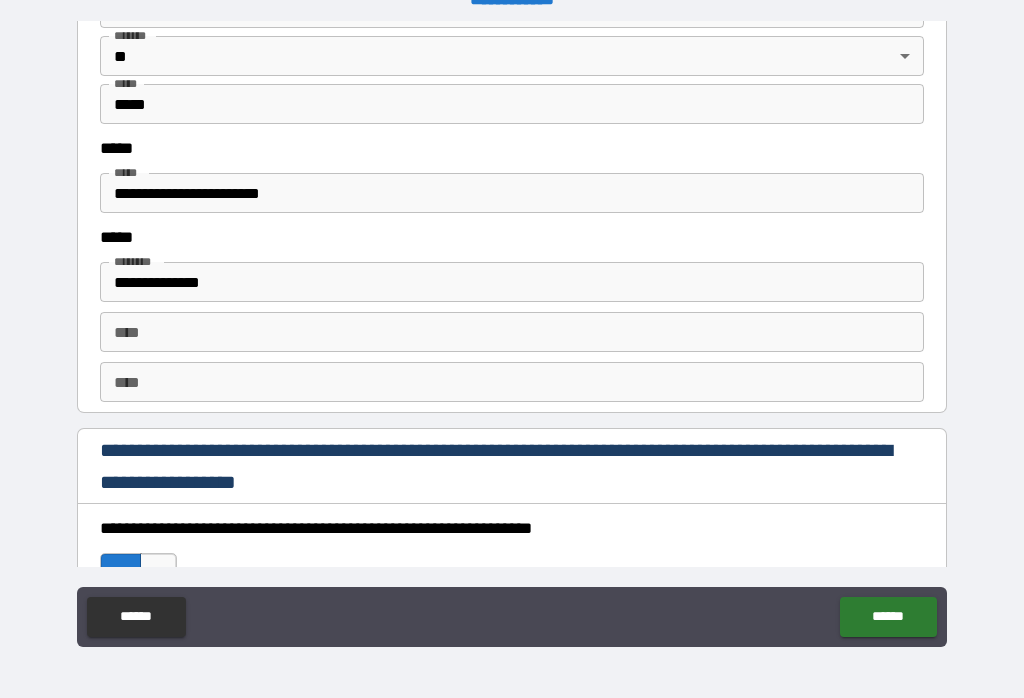click on "******" at bounding box center [888, 617] 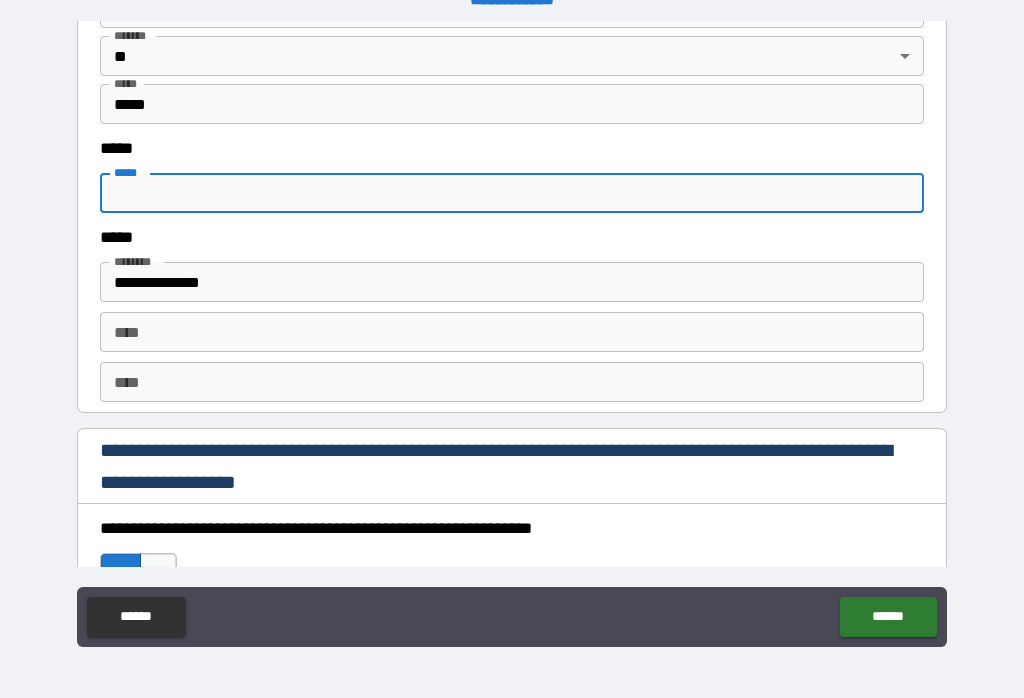 click on "**********" at bounding box center [512, 336] 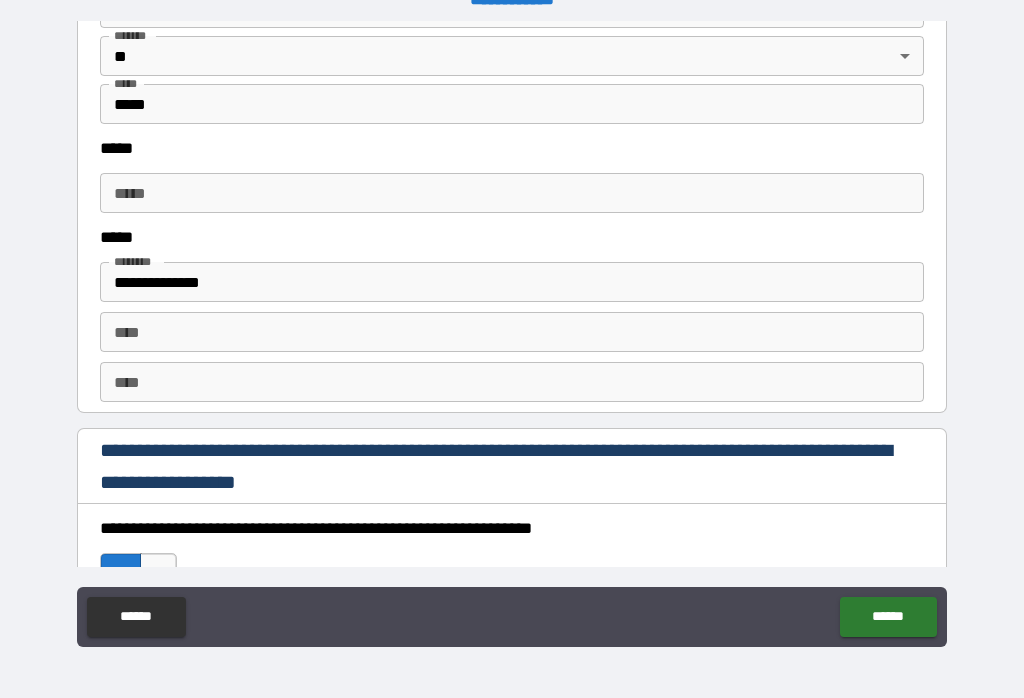 click on "******" at bounding box center [888, 617] 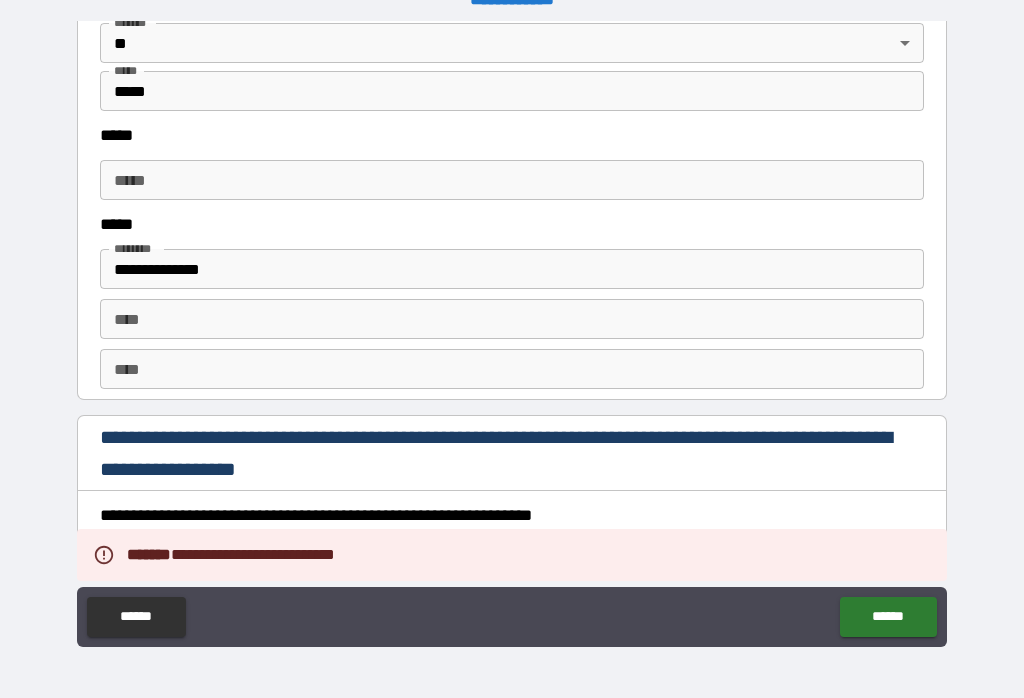 scroll, scrollTop: 2600, scrollLeft: 0, axis: vertical 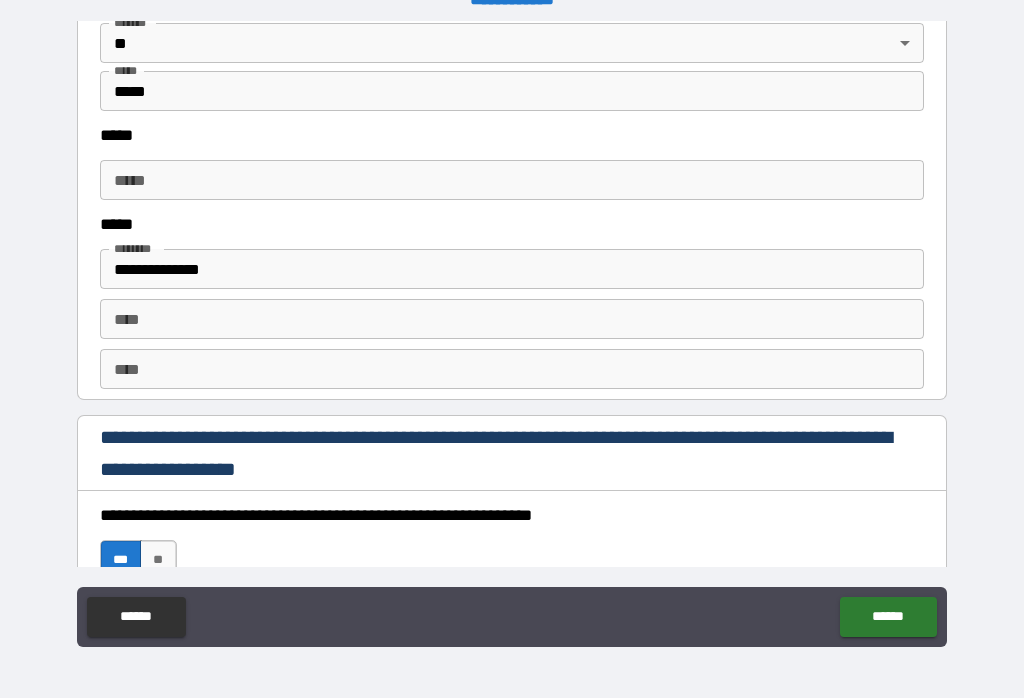 click on "***** *****" at bounding box center [512, 180] 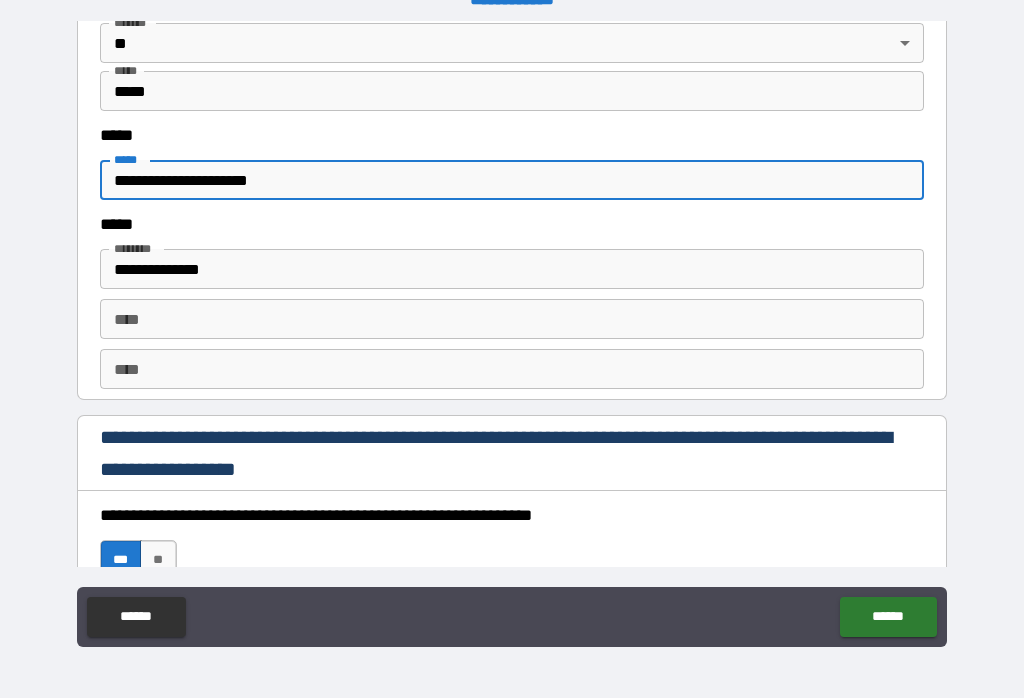 click on "**********" at bounding box center (512, 336) 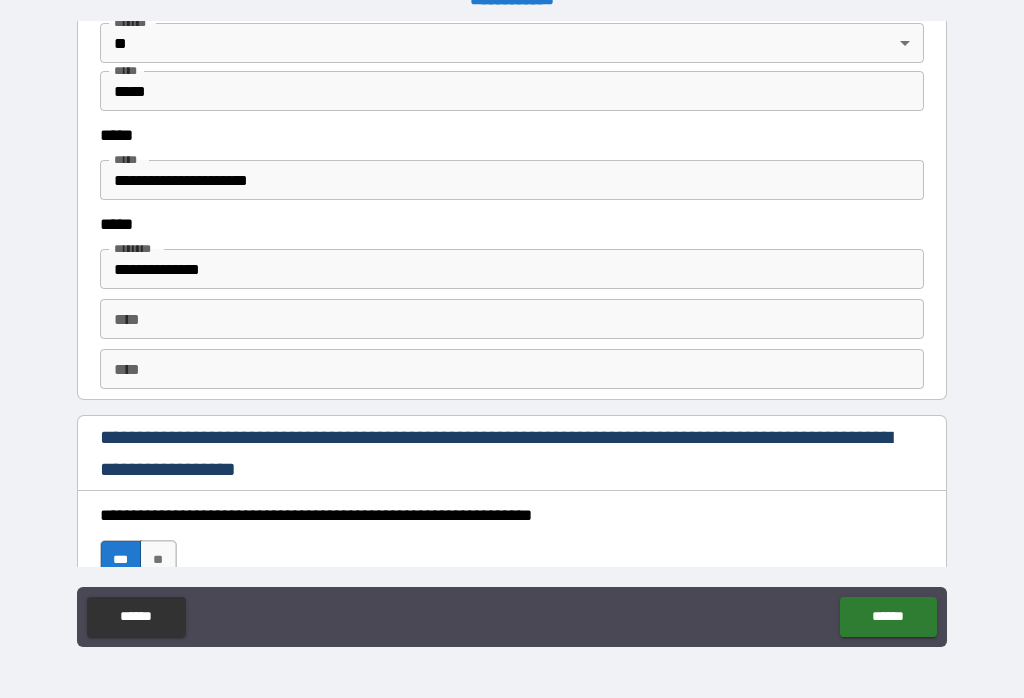 click on "******" at bounding box center (888, 617) 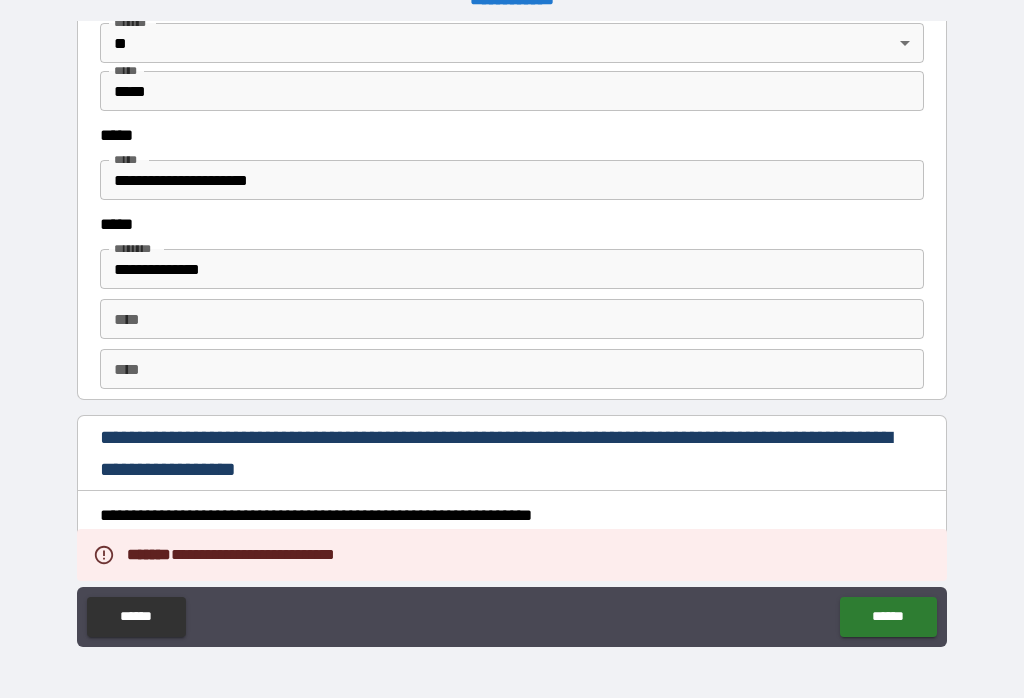 click on "**********" at bounding box center [512, 180] 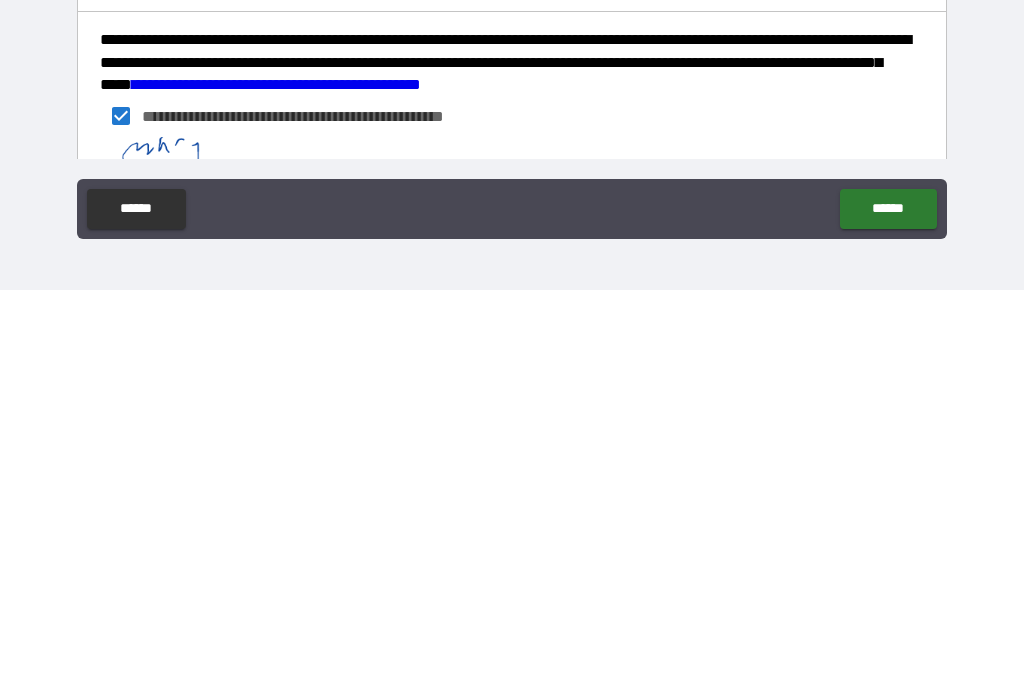 click on "******" at bounding box center (888, 617) 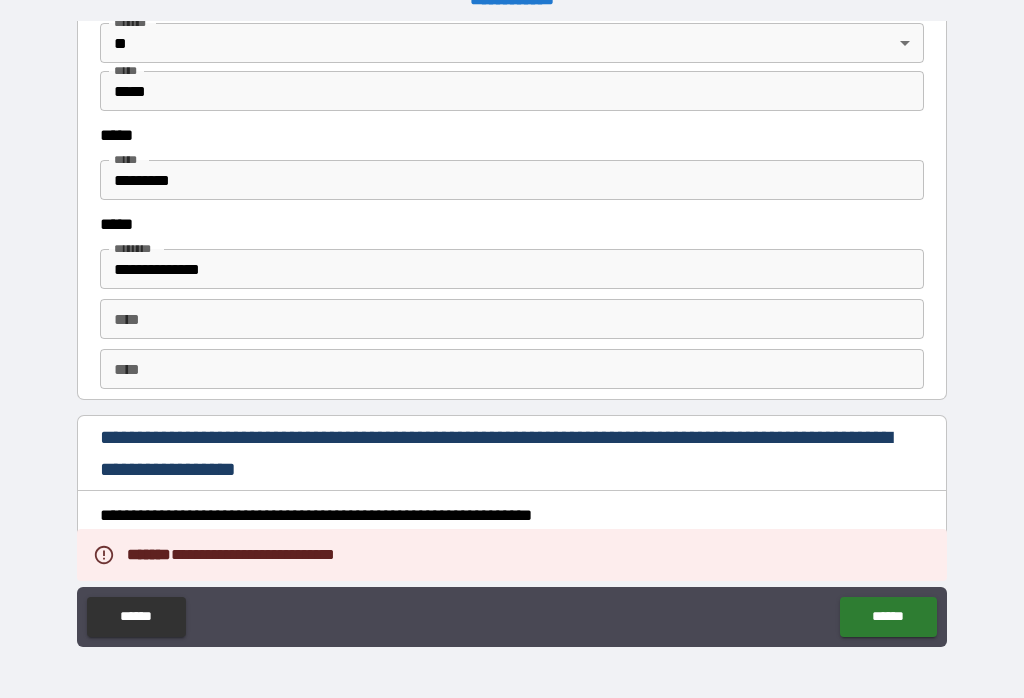 scroll, scrollTop: 2601, scrollLeft: 0, axis: vertical 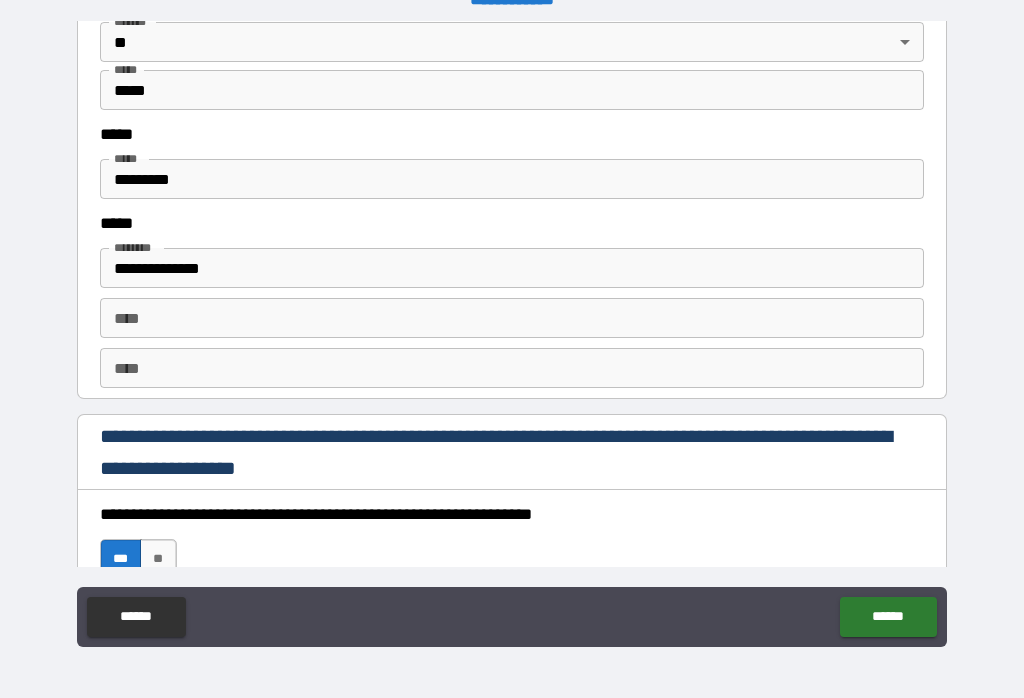 click on "******" at bounding box center [888, 617] 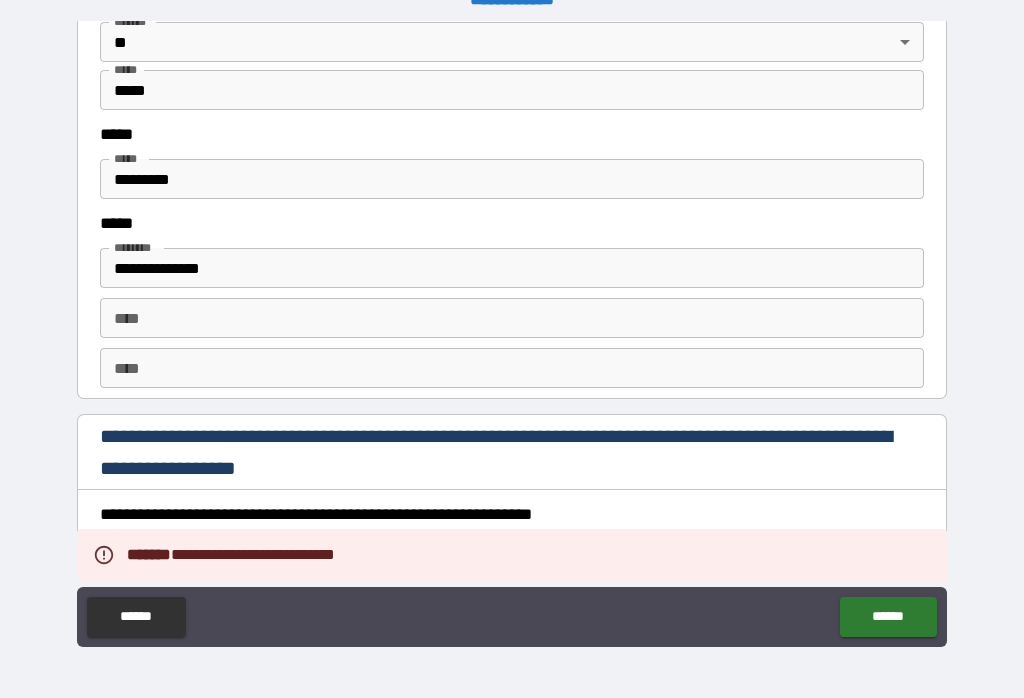 click on "******" at bounding box center (888, 617) 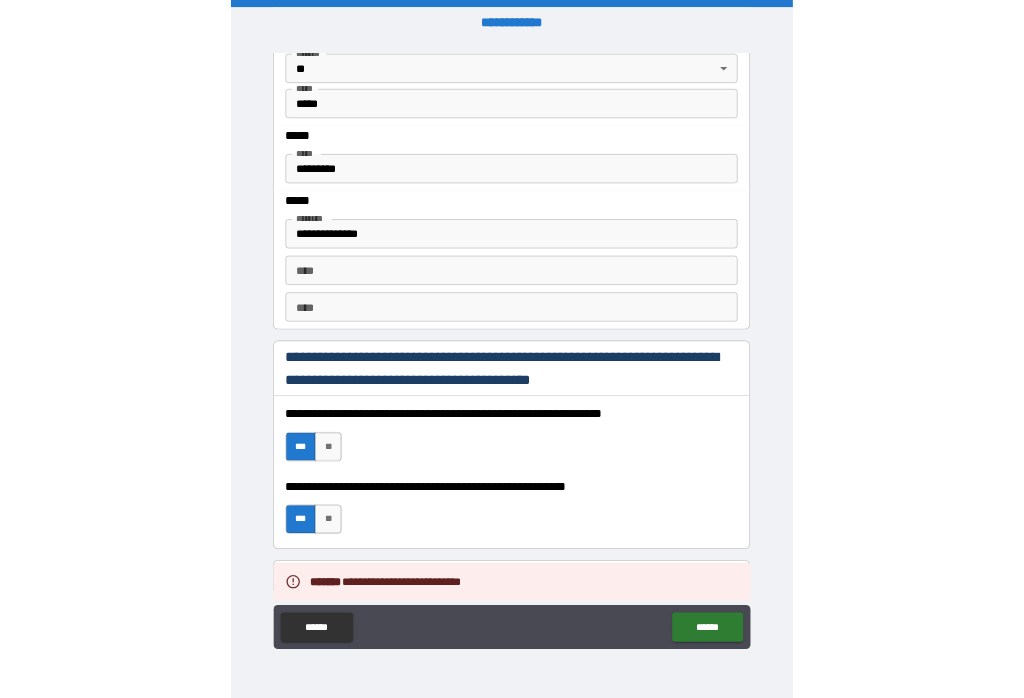 scroll, scrollTop: 31, scrollLeft: 0, axis: vertical 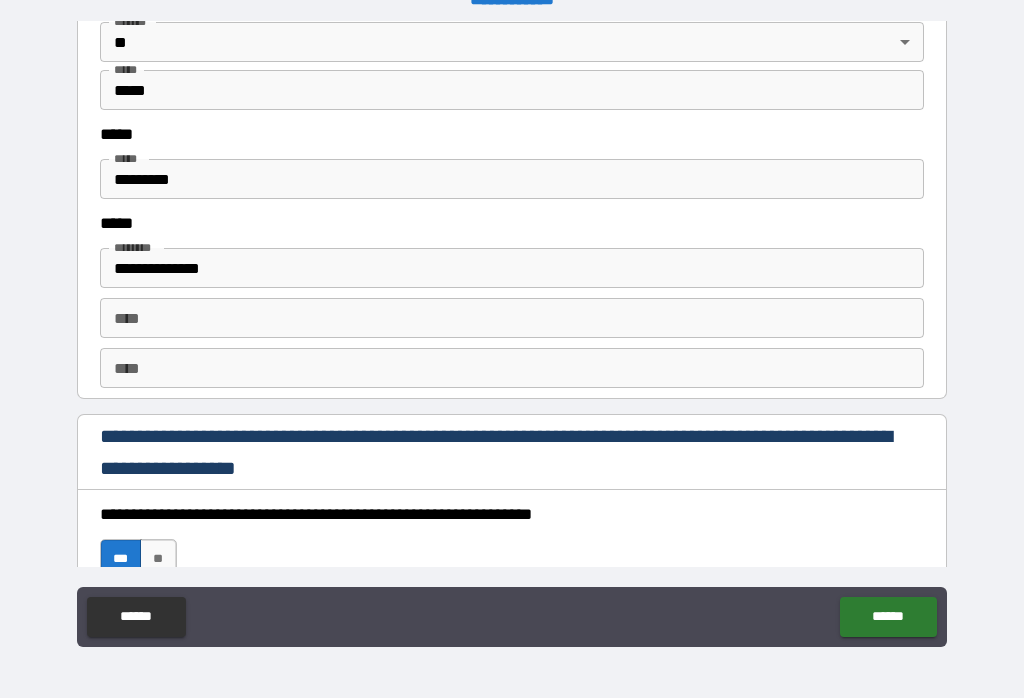 click on "**** ****" at bounding box center [512, 318] 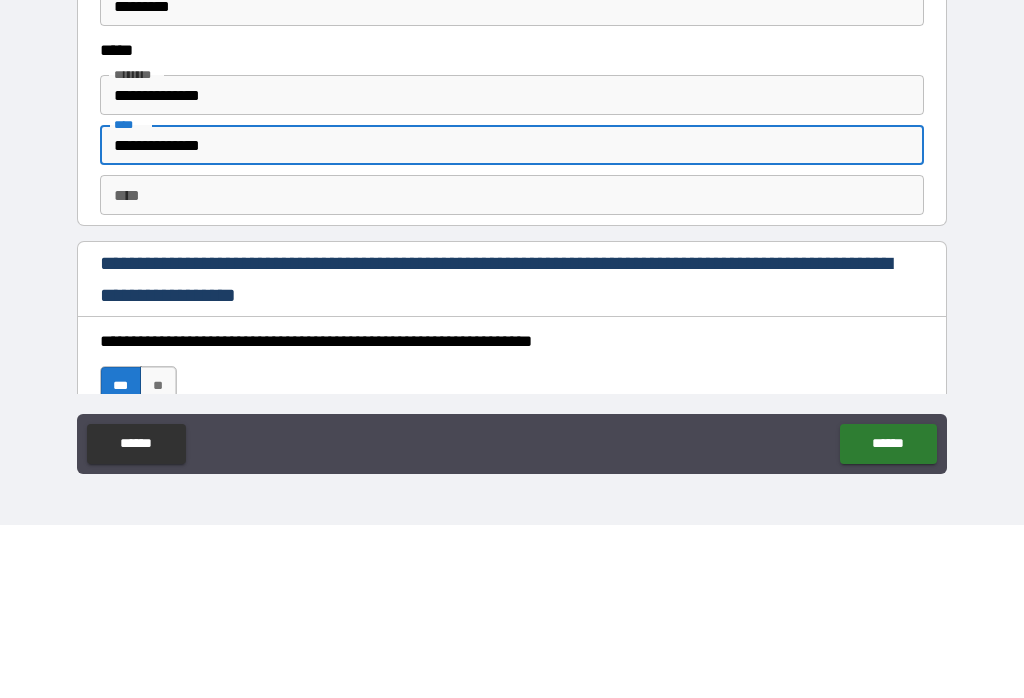 click on "****" at bounding box center (512, 368) 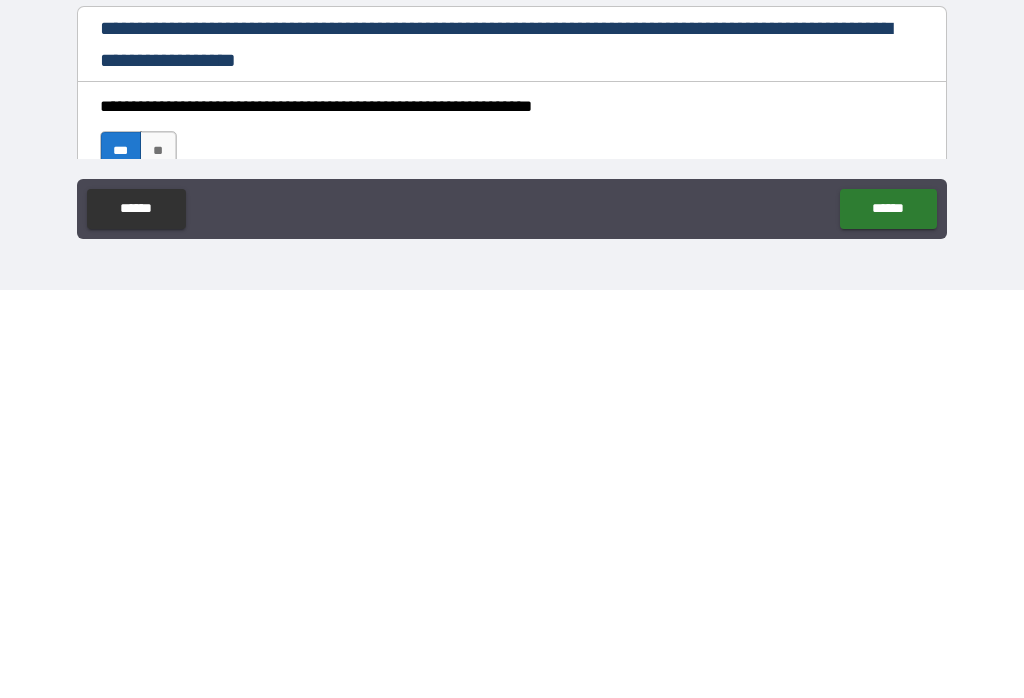 click on "******" at bounding box center (888, 617) 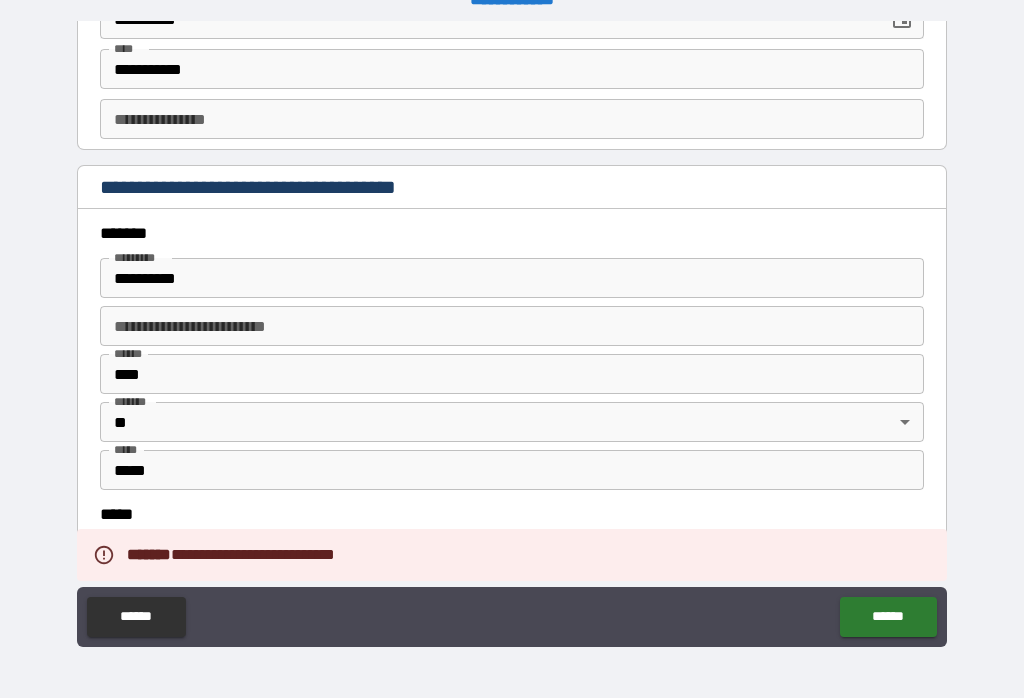 click on "**********" at bounding box center (512, 336) 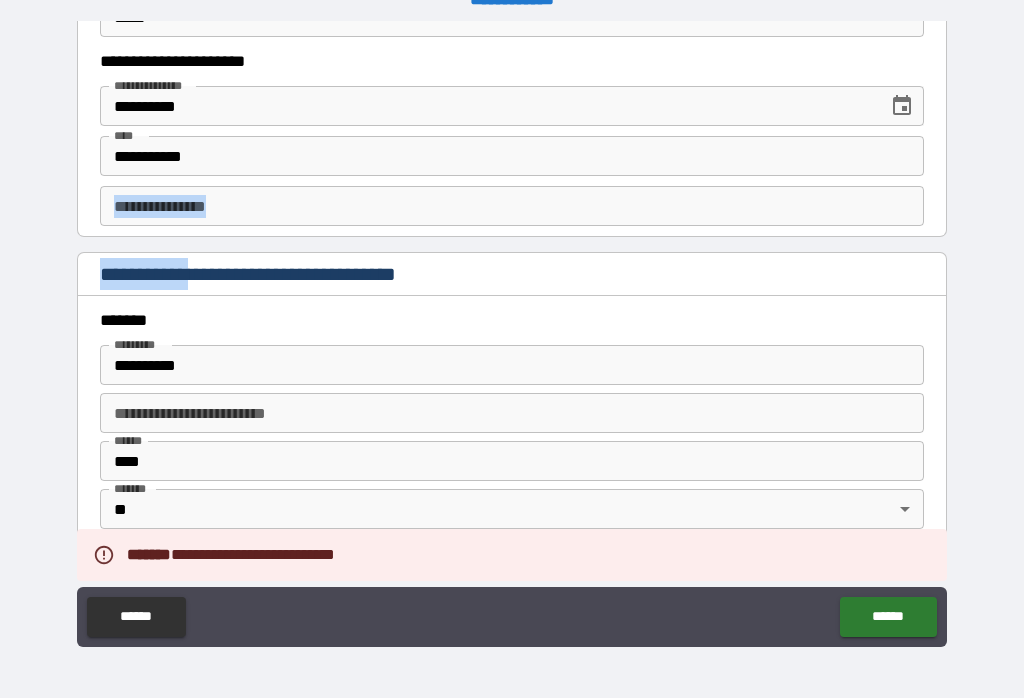 click on "**********" at bounding box center [512, 336] 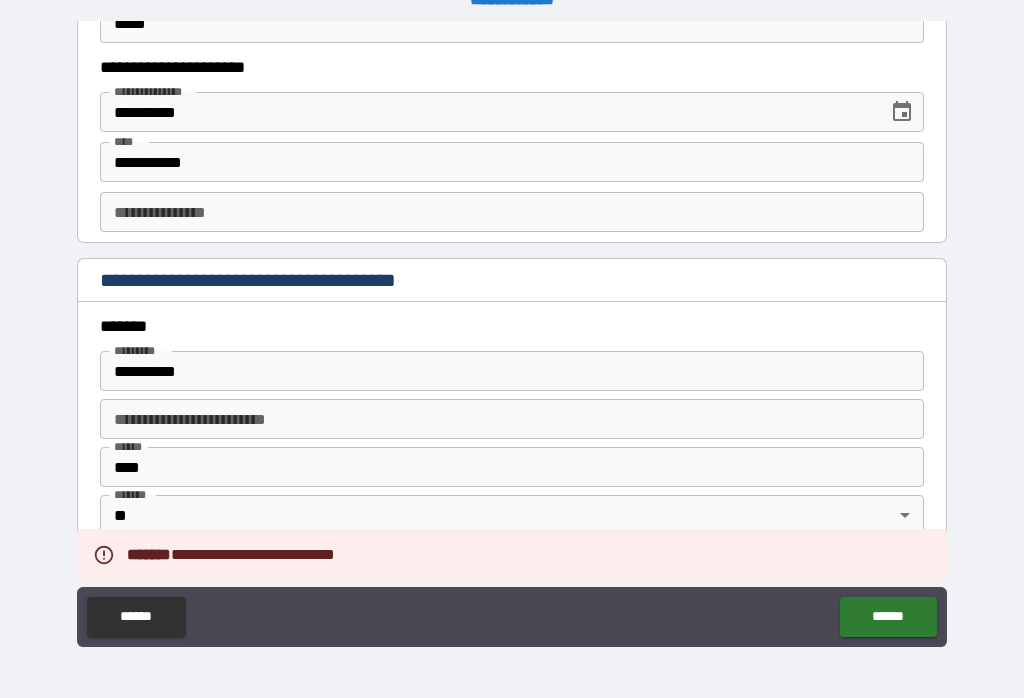 click on "**********" at bounding box center (512, 336) 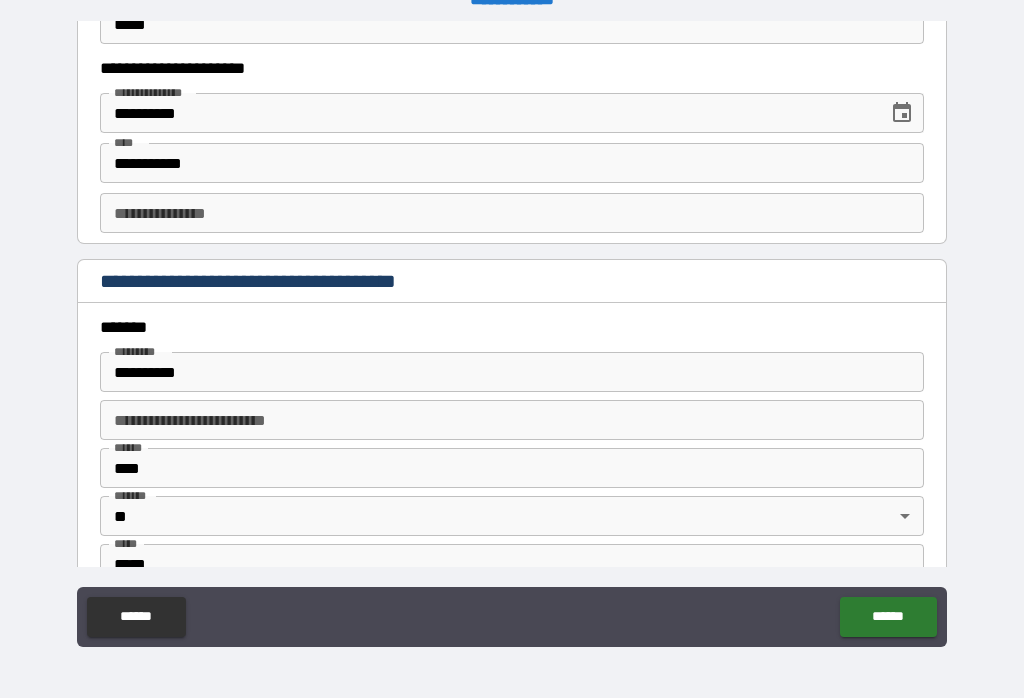 click on "******" at bounding box center [888, 617] 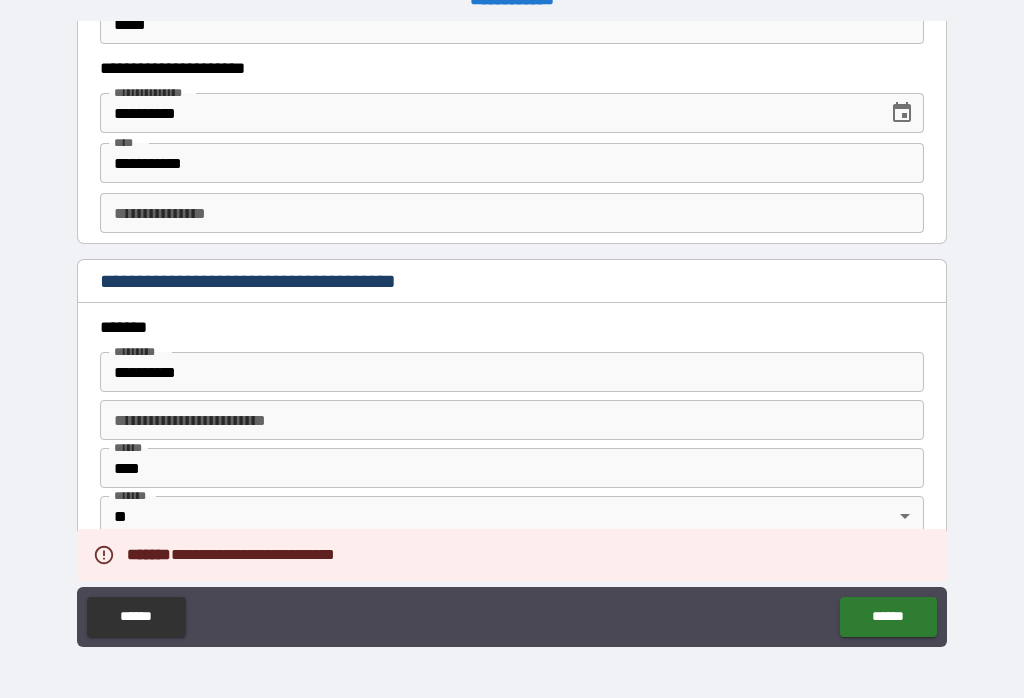 click on "******" at bounding box center [888, 617] 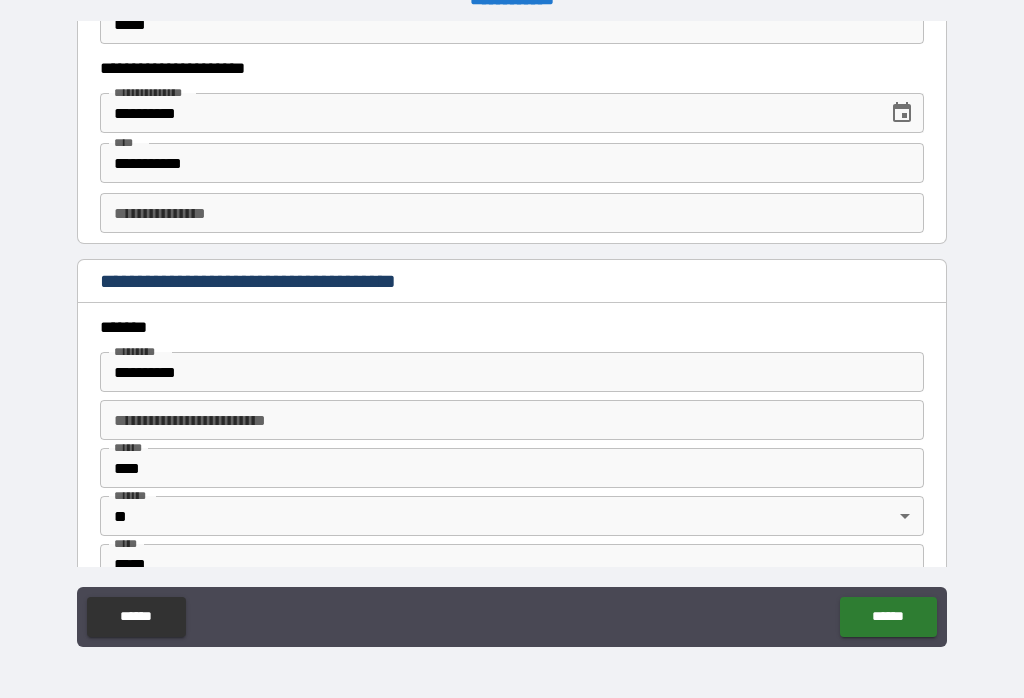 click on "******" at bounding box center (888, 617) 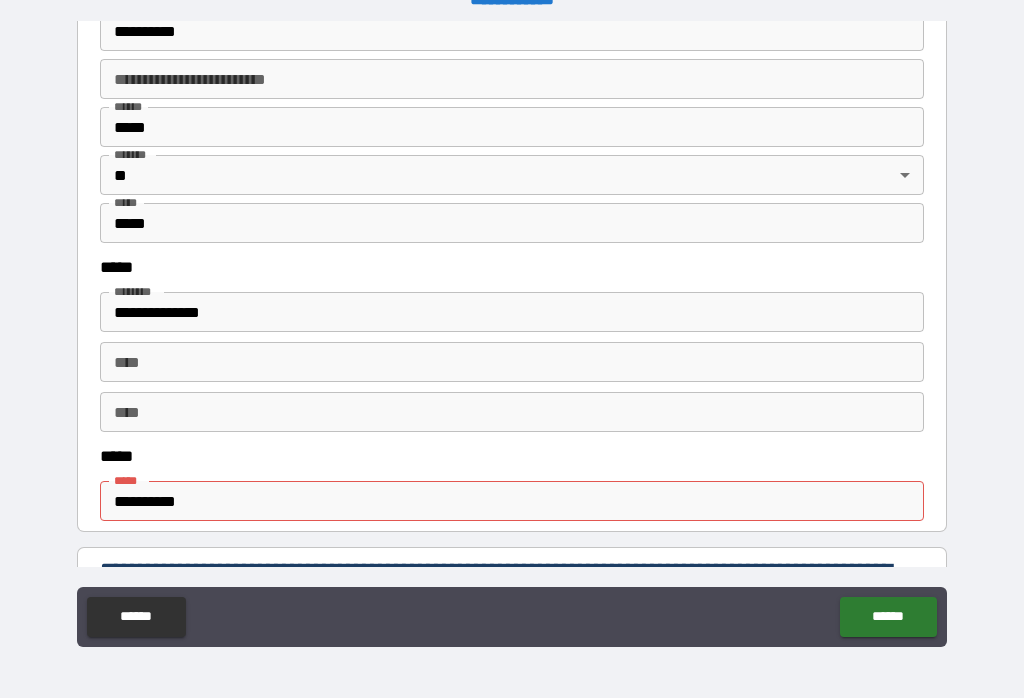 scroll, scrollTop: 838, scrollLeft: 0, axis: vertical 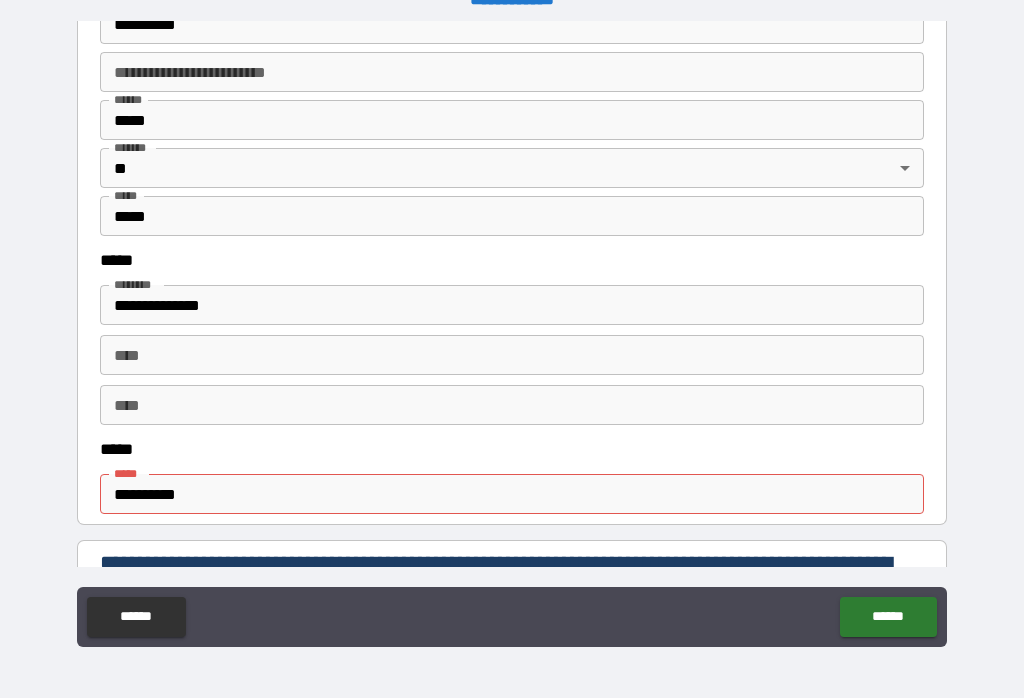 click on "**********" at bounding box center [512, 494] 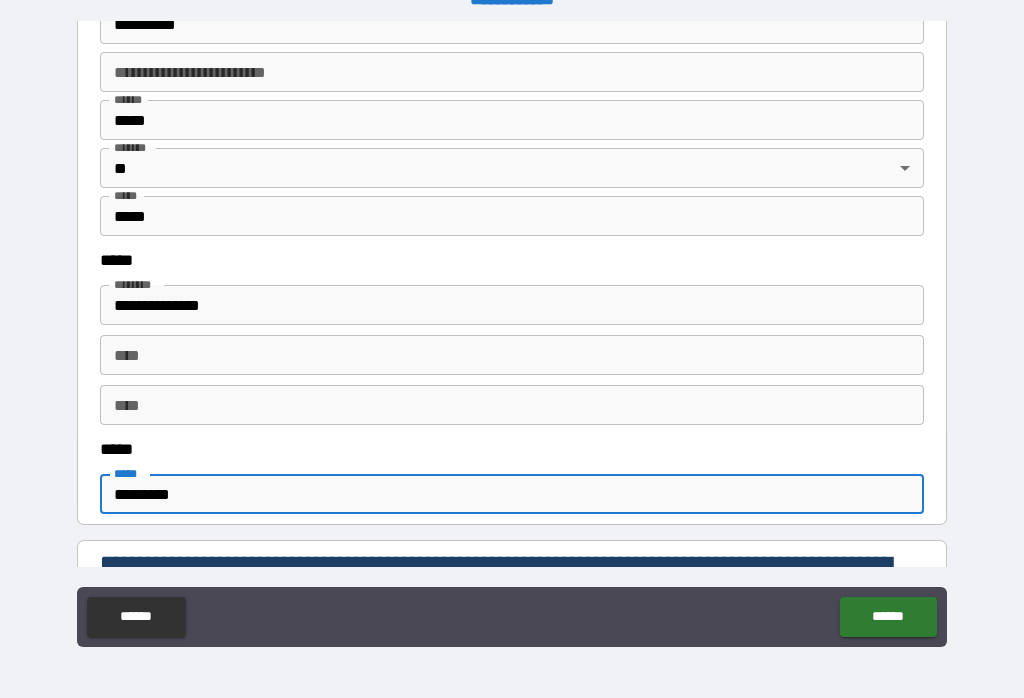 click on "******" at bounding box center [888, 617] 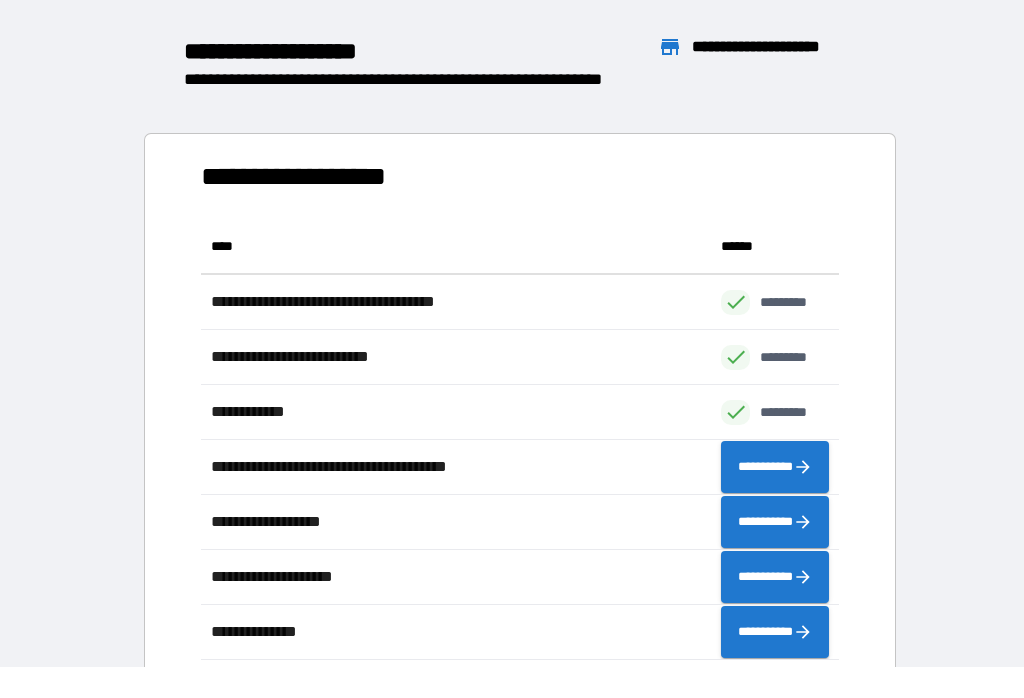 scroll, scrollTop: 1, scrollLeft: 1, axis: both 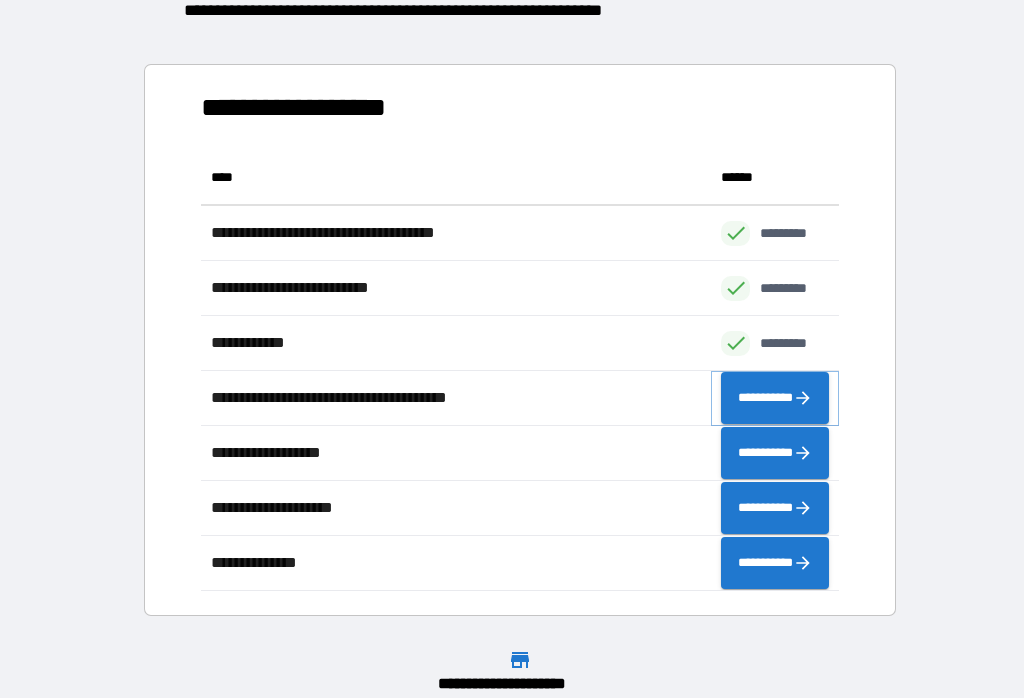 click on "**********" at bounding box center [775, 398] 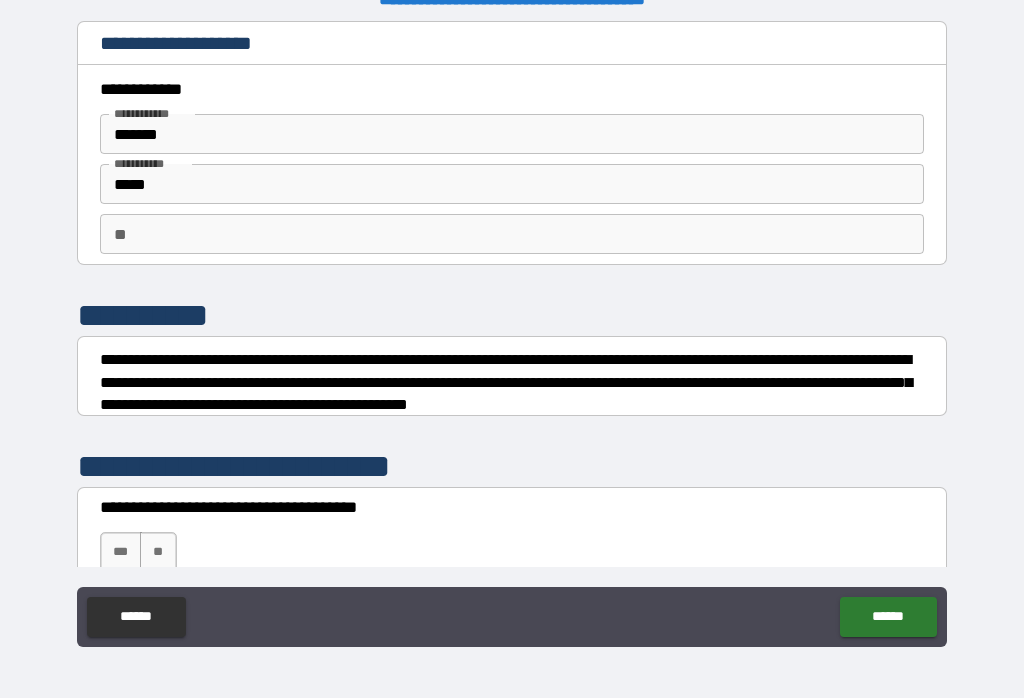 click on "**" at bounding box center [512, 234] 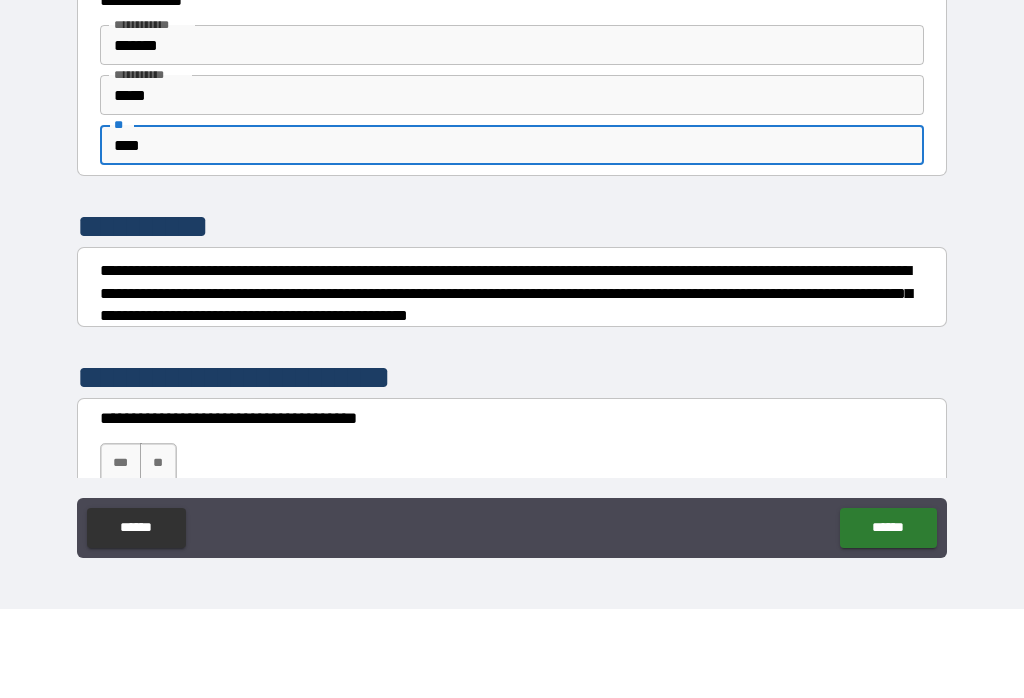 click on "**********" at bounding box center (512, 336) 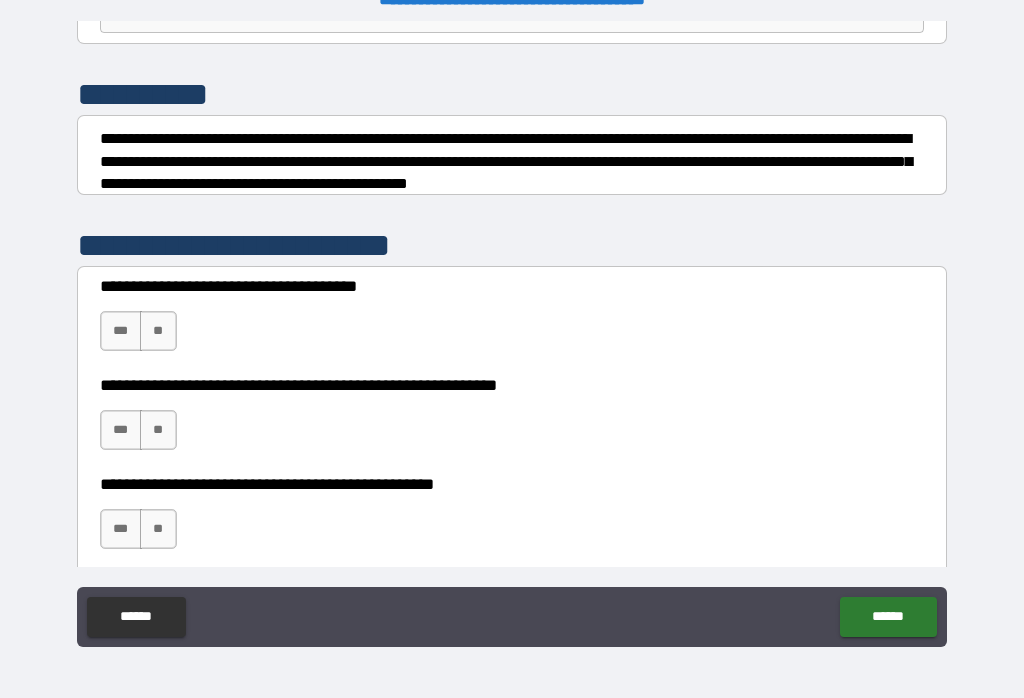 scroll, scrollTop: 227, scrollLeft: 0, axis: vertical 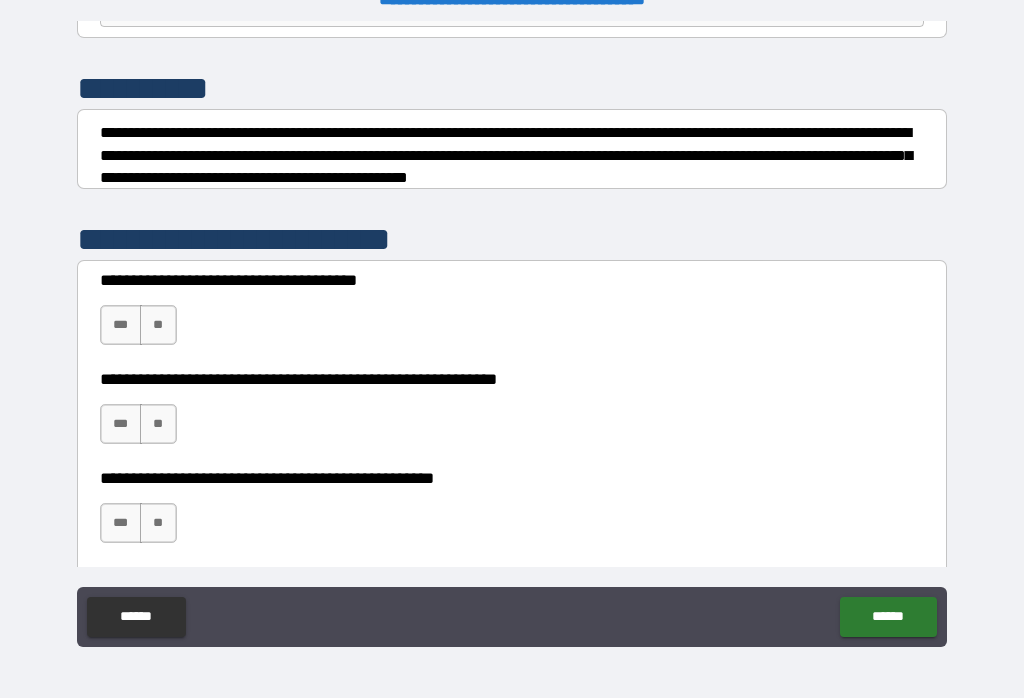 click on "**" at bounding box center (158, 325) 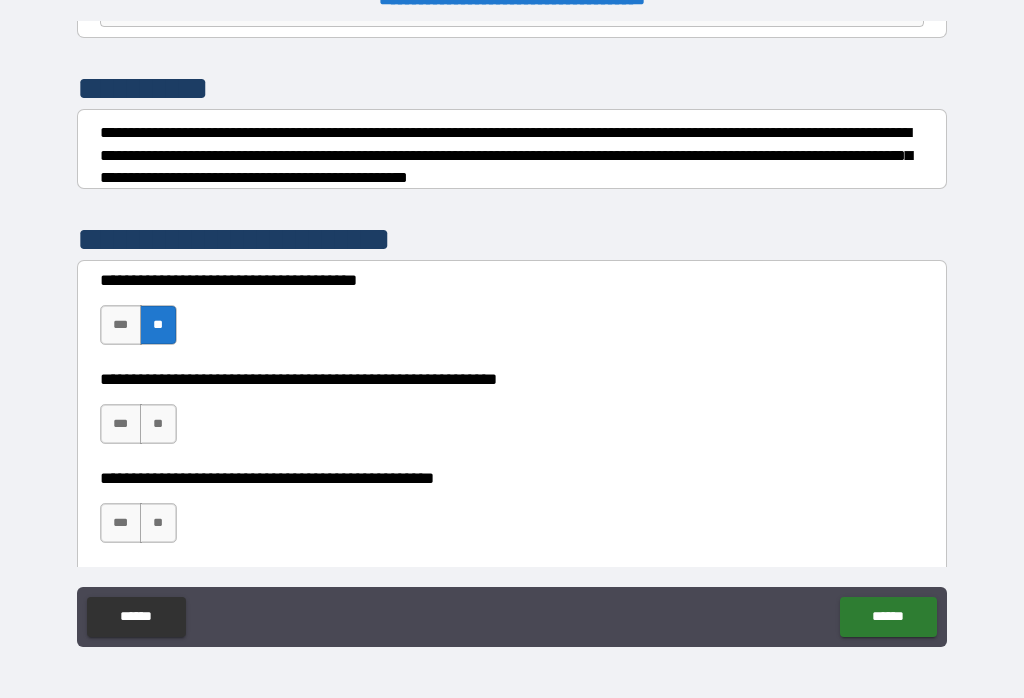 click on "**" at bounding box center [158, 424] 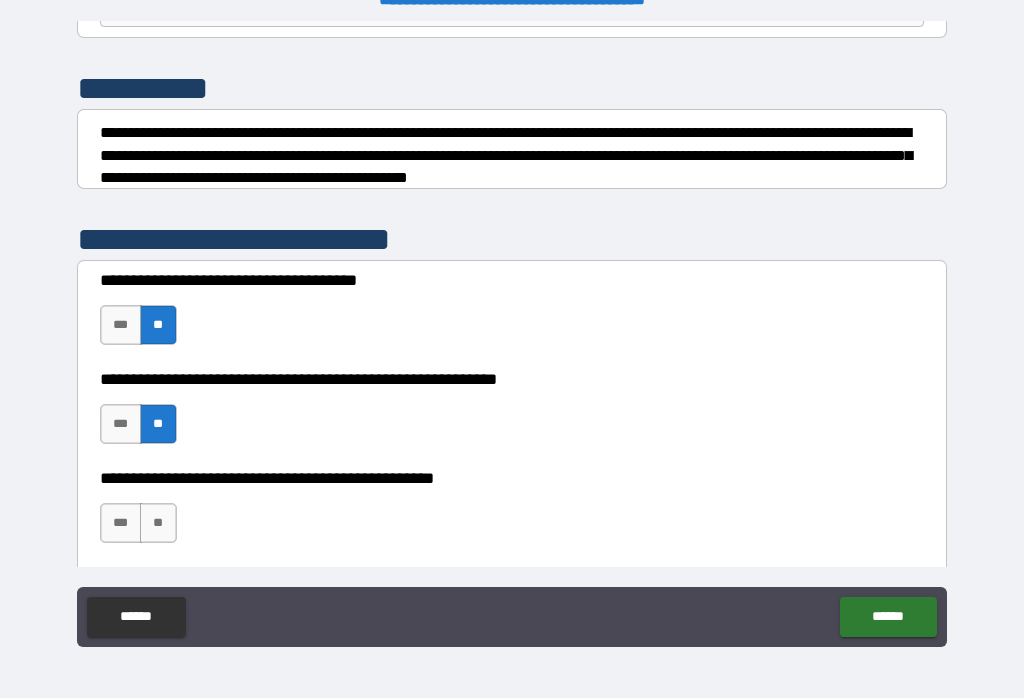 click on "**" at bounding box center (158, 523) 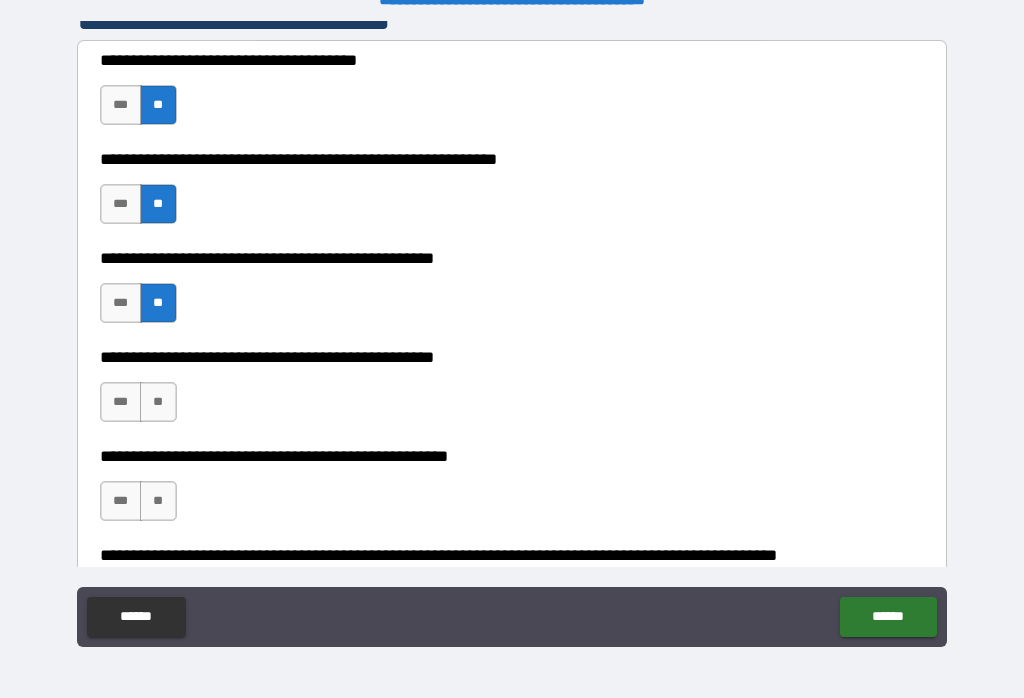 scroll, scrollTop: 449, scrollLeft: 0, axis: vertical 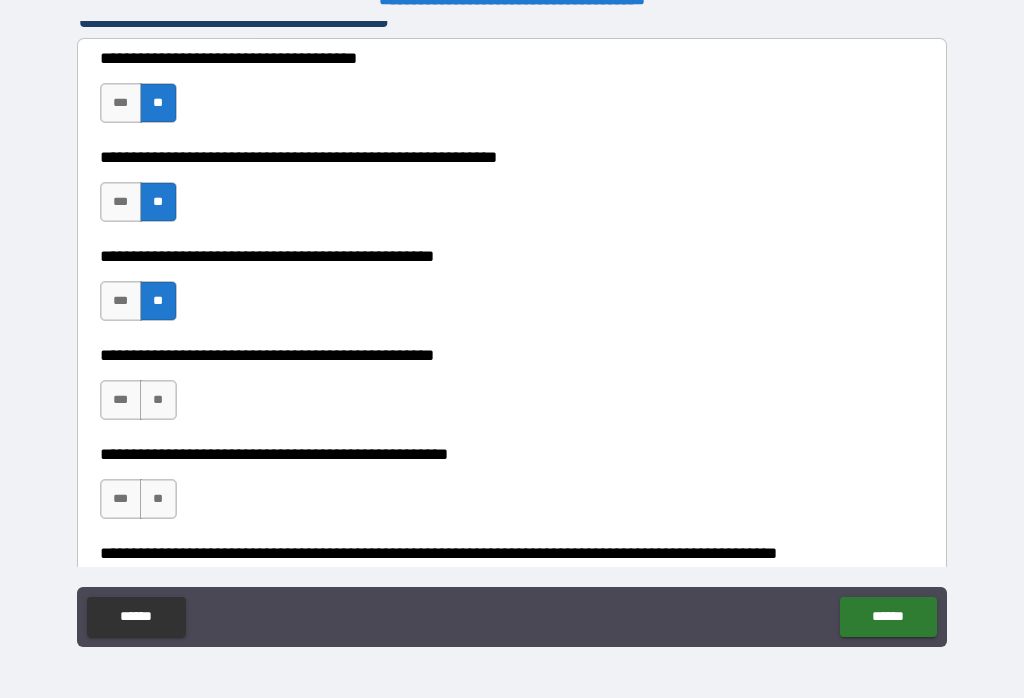 click on "**" at bounding box center (158, 400) 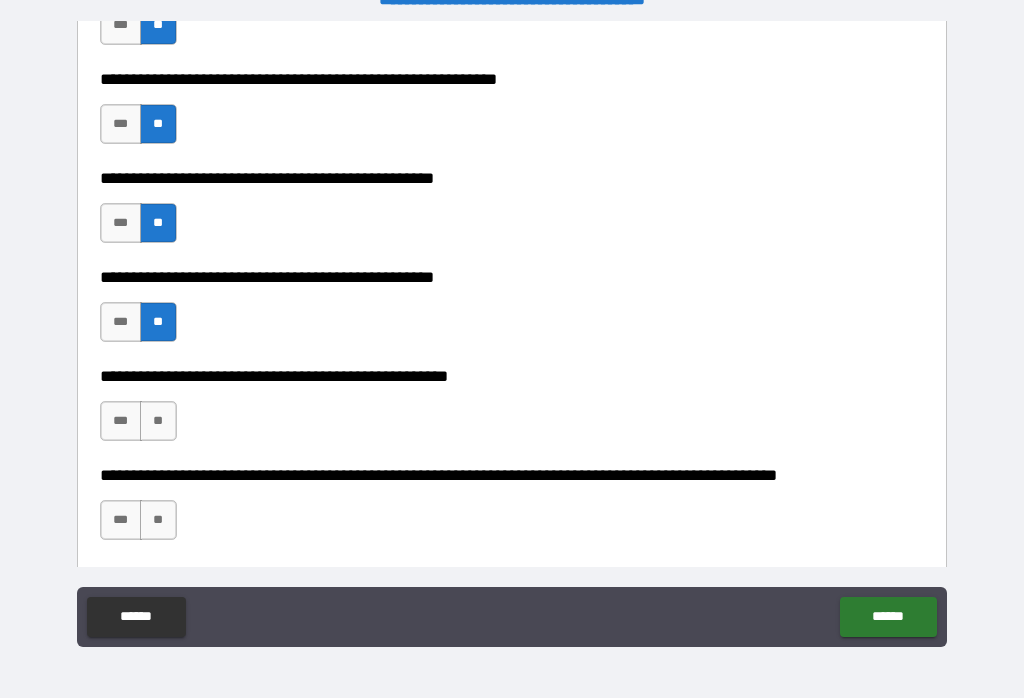 scroll, scrollTop: 528, scrollLeft: 0, axis: vertical 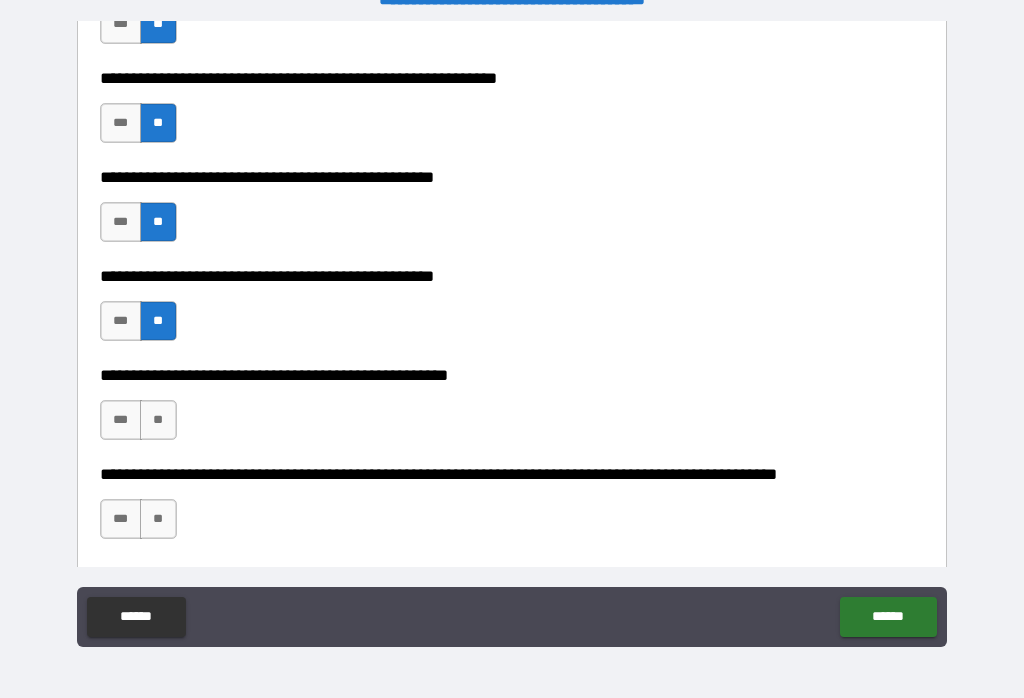 click on "**" at bounding box center [158, 420] 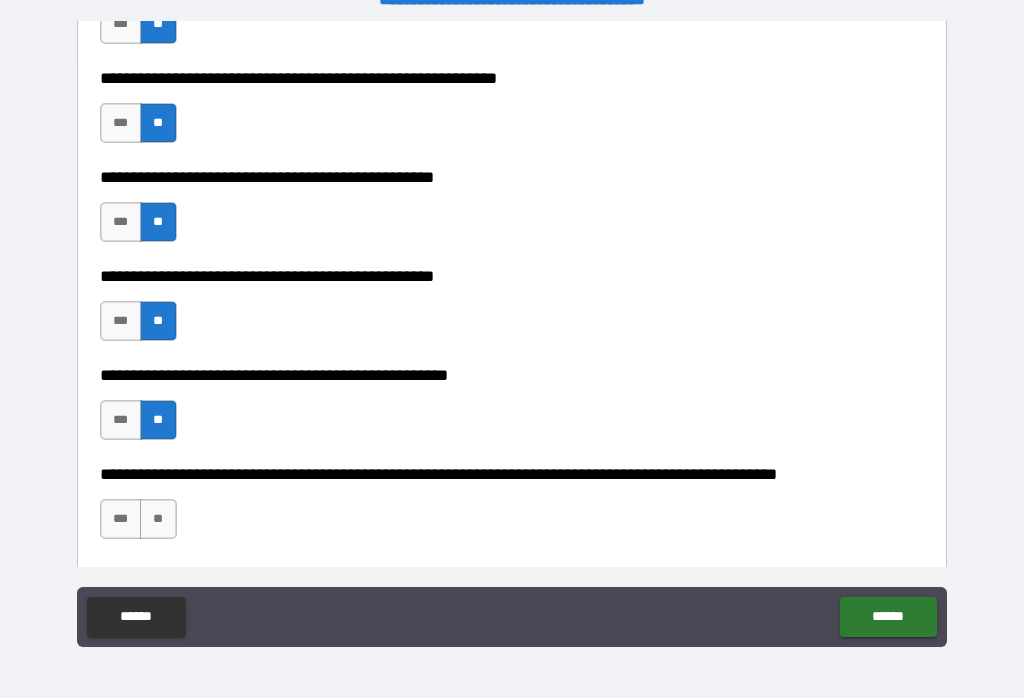 scroll, scrollTop: 561, scrollLeft: 0, axis: vertical 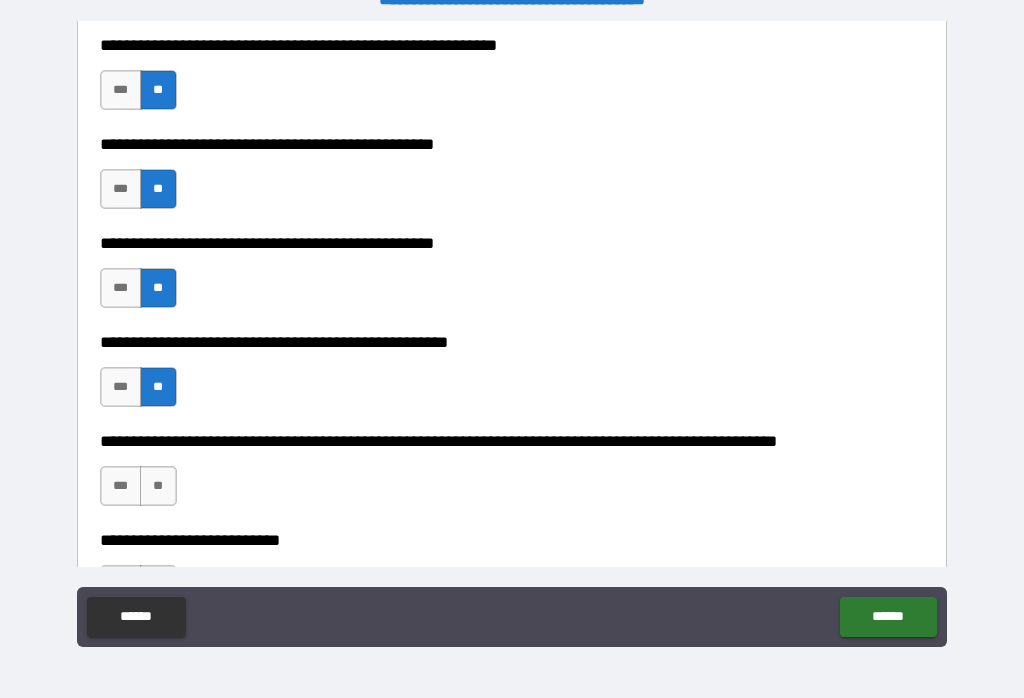 click on "**" at bounding box center (158, 486) 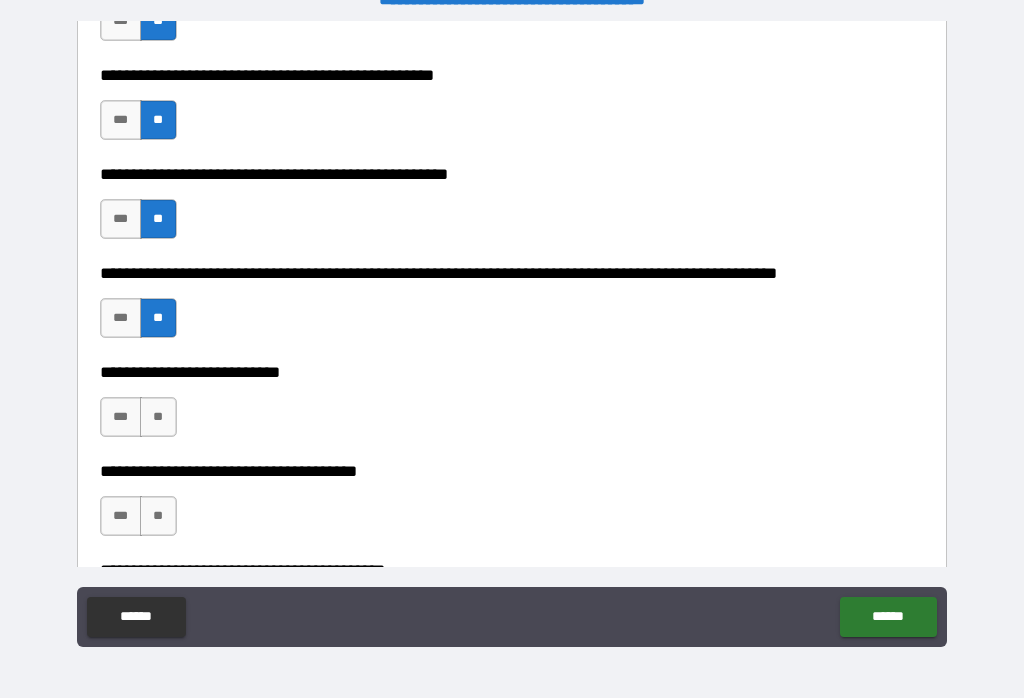scroll, scrollTop: 727, scrollLeft: 0, axis: vertical 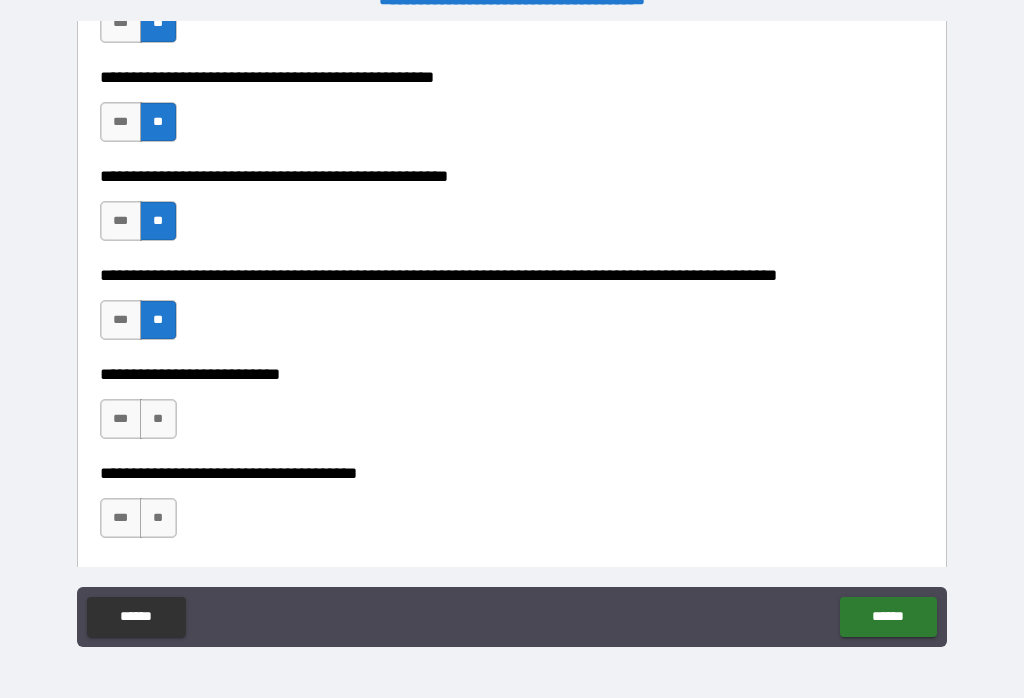 click on "**" at bounding box center (158, 419) 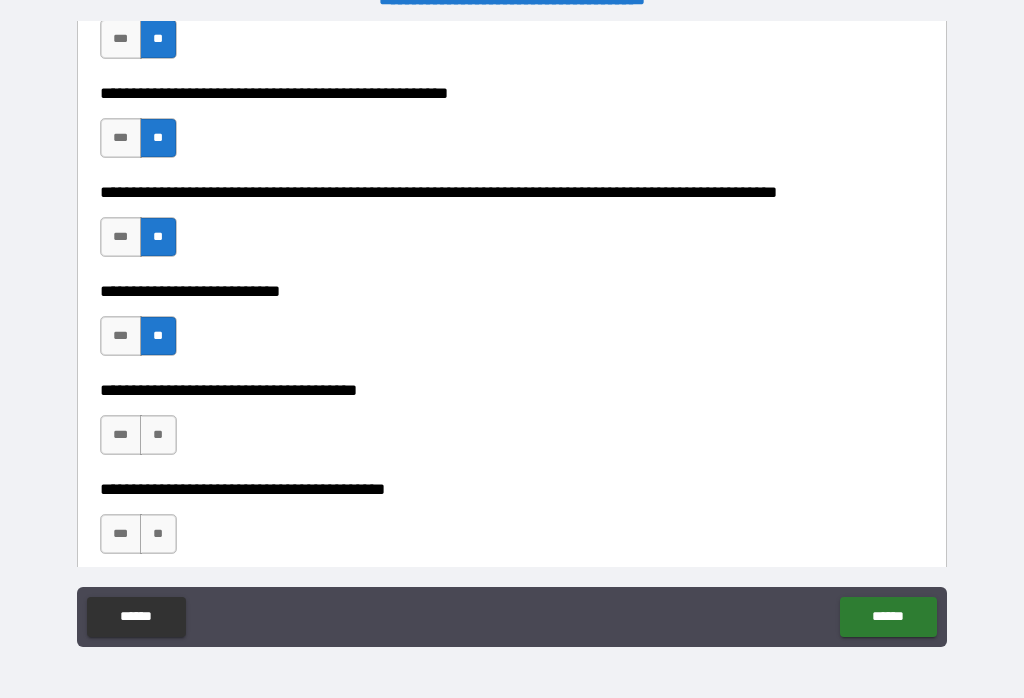 scroll, scrollTop: 811, scrollLeft: 0, axis: vertical 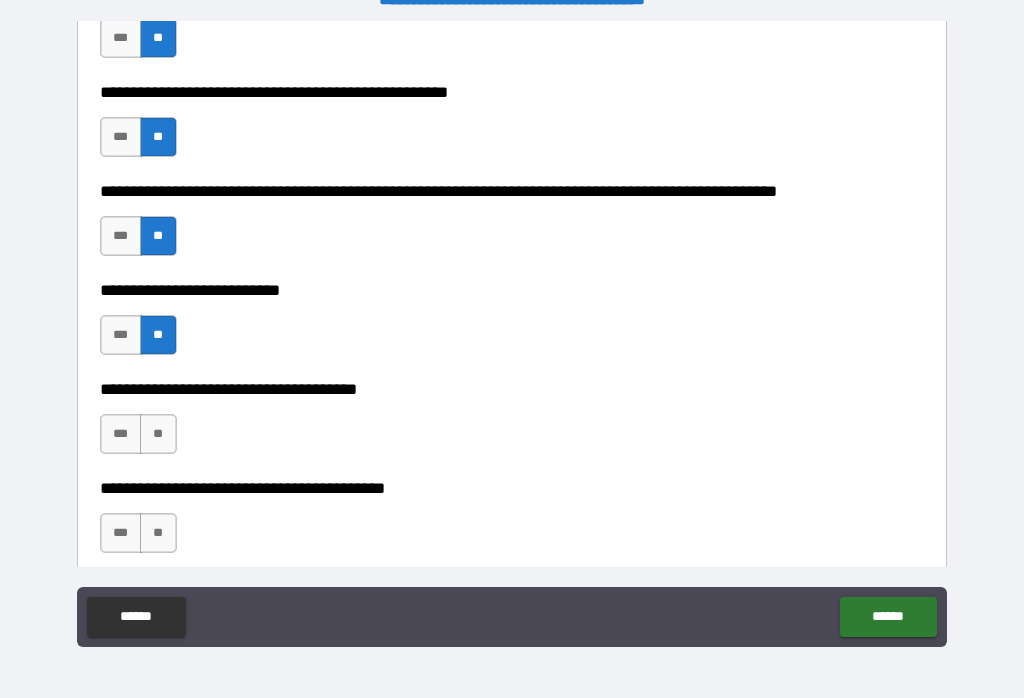 click on "**" at bounding box center (158, 434) 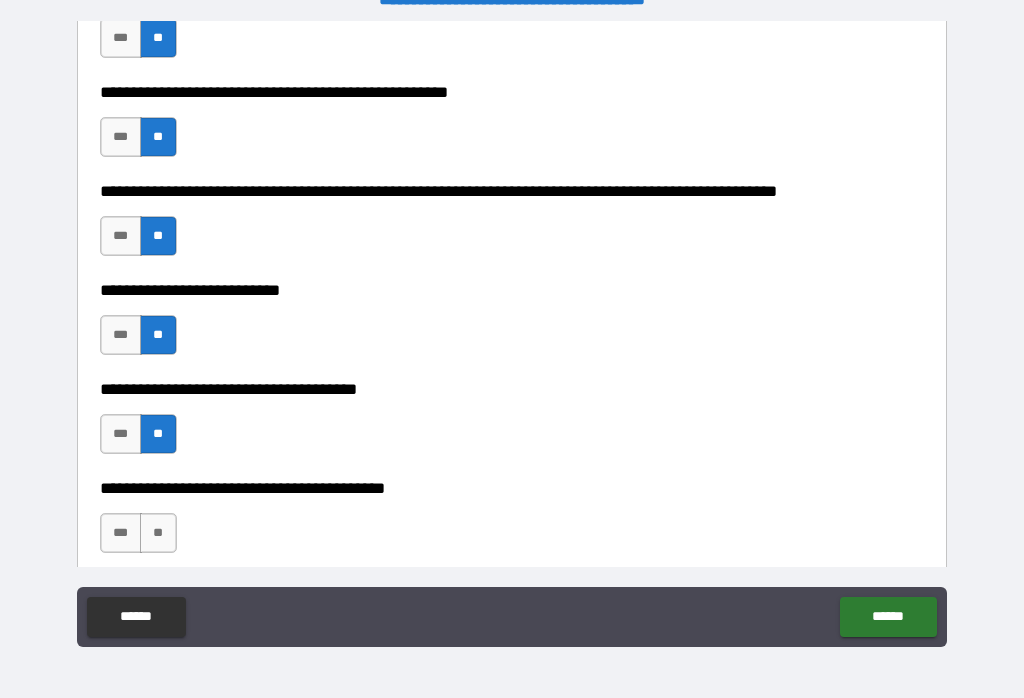 click on "**" at bounding box center [158, 533] 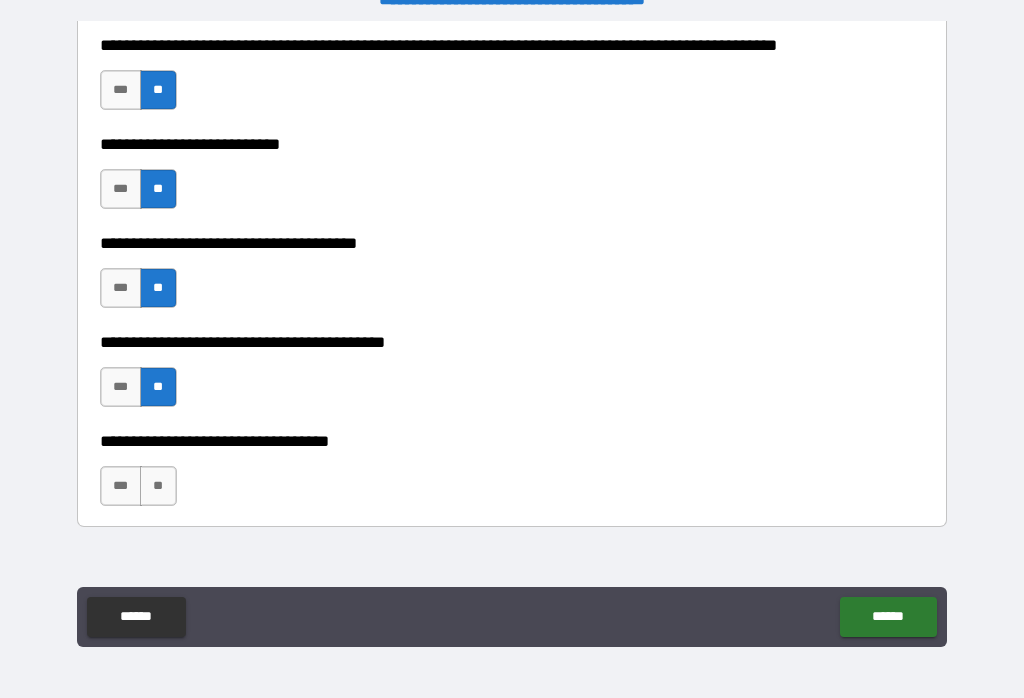 scroll, scrollTop: 1008, scrollLeft: 0, axis: vertical 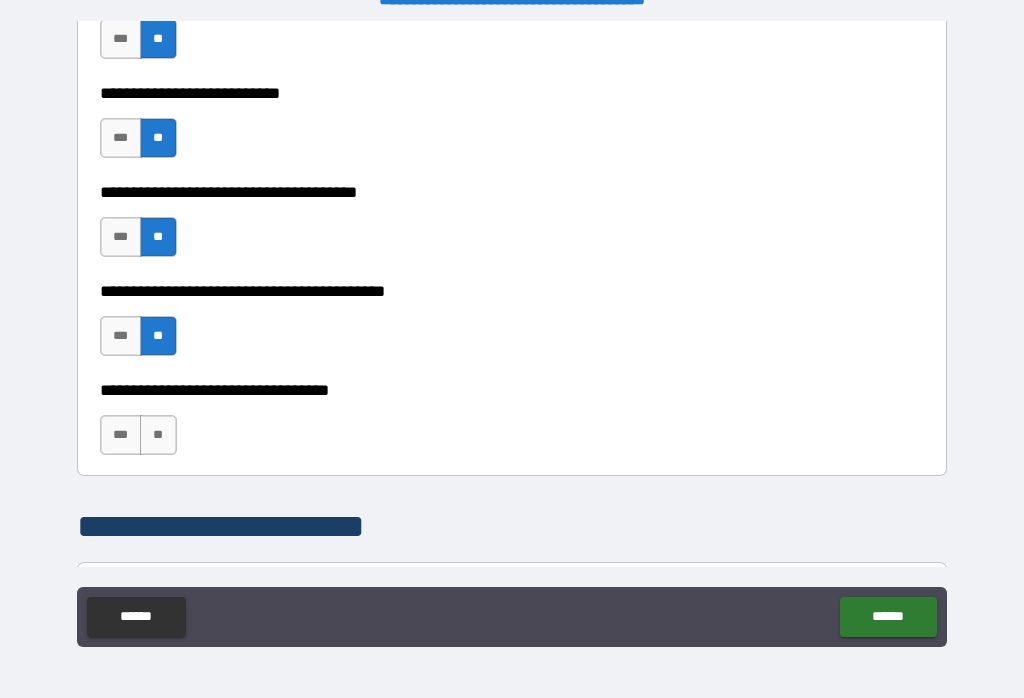 click on "**" at bounding box center [158, 435] 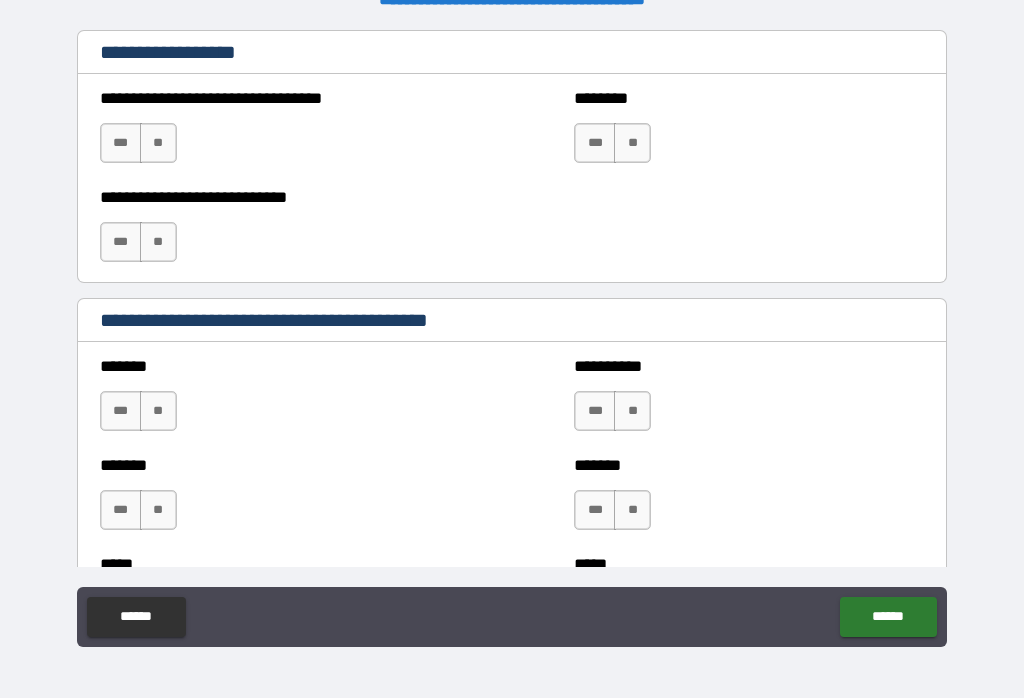 scroll, scrollTop: 1537, scrollLeft: 0, axis: vertical 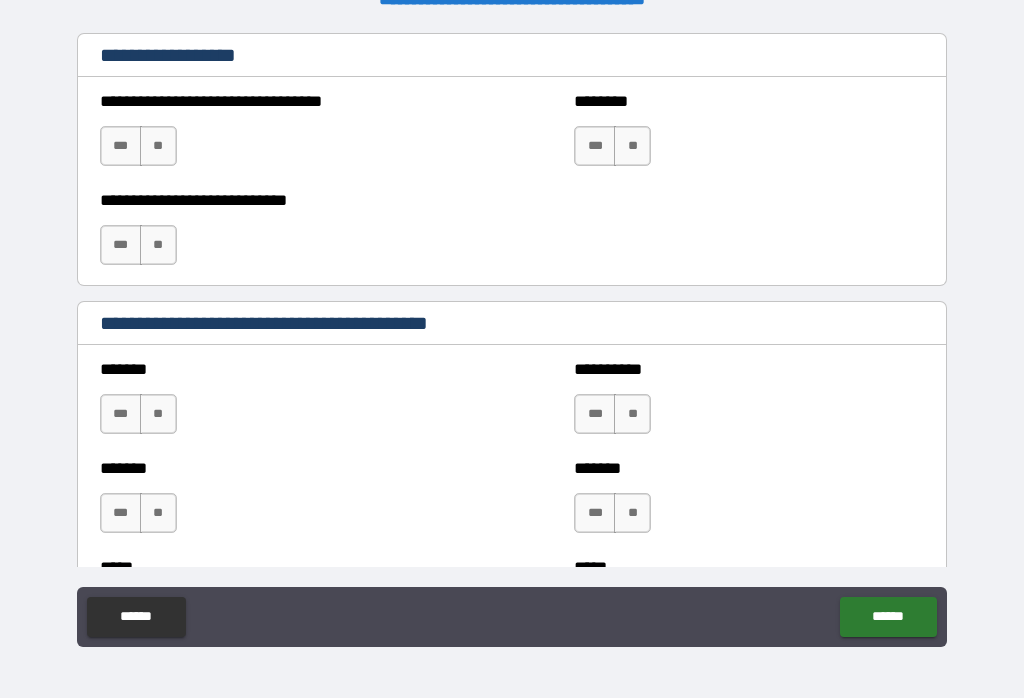 click on "**" at bounding box center (158, 146) 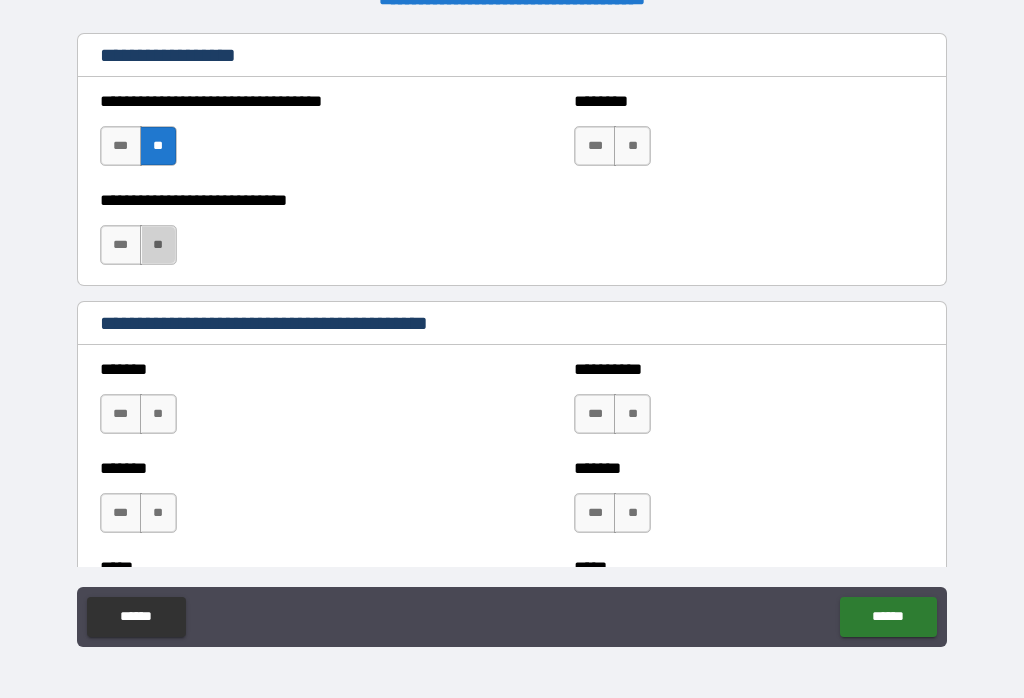click on "**" at bounding box center [158, 245] 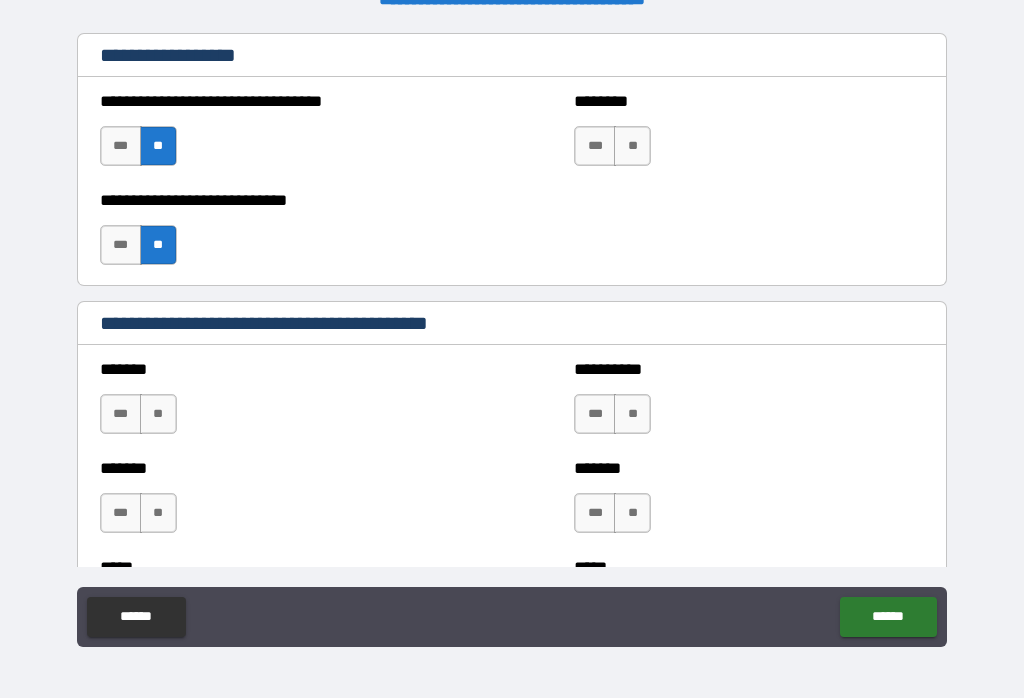 click on "**" at bounding box center [632, 146] 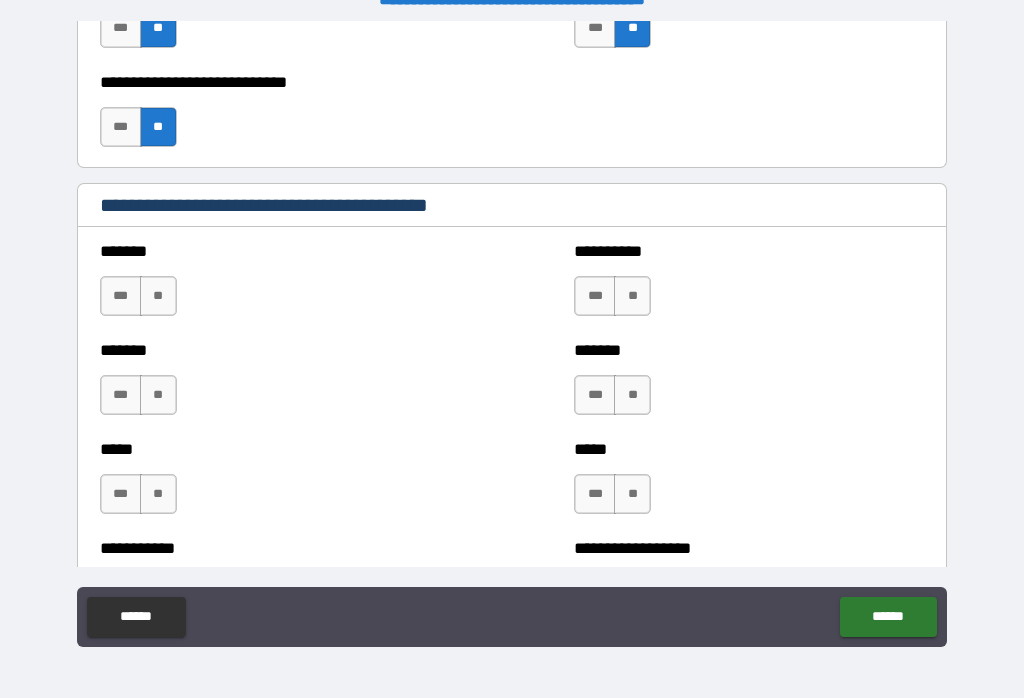 scroll, scrollTop: 1659, scrollLeft: 0, axis: vertical 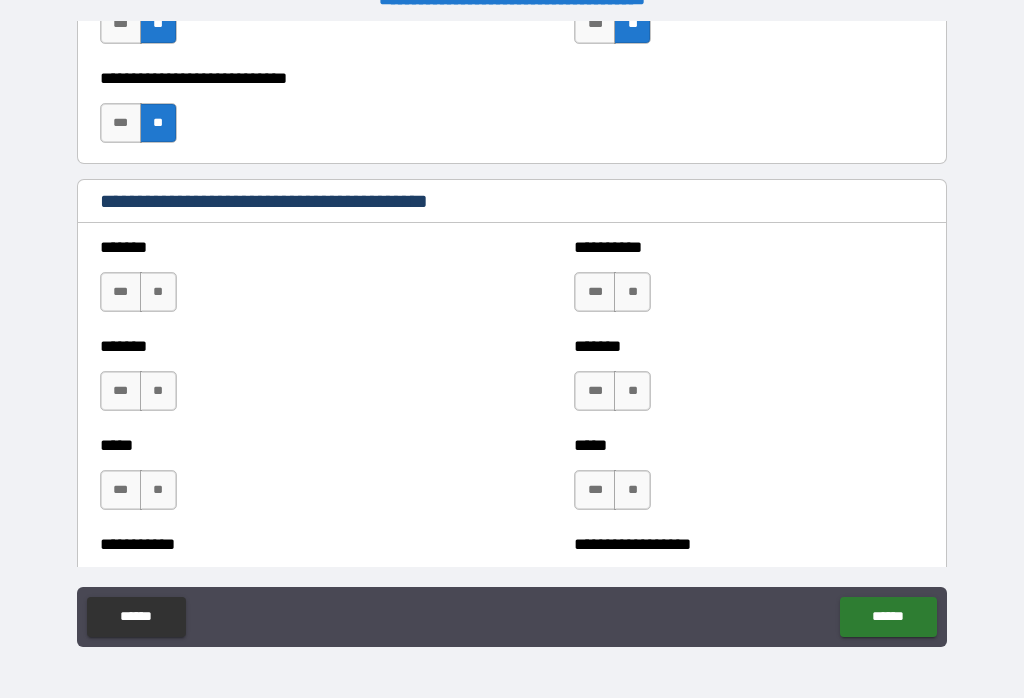 click on "**" at bounding box center (158, 292) 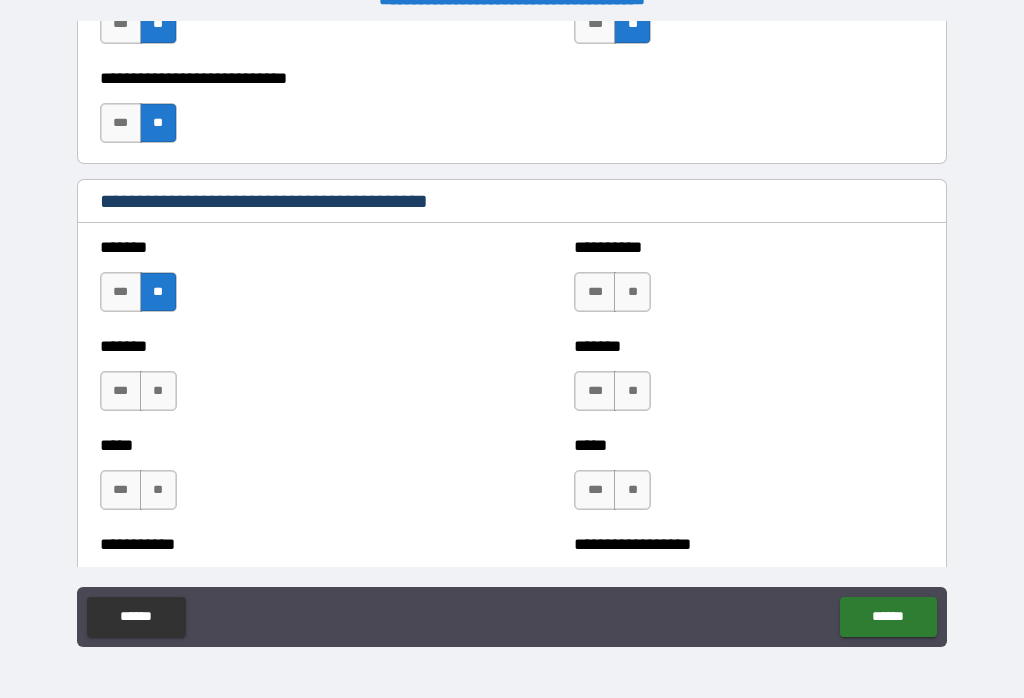 click on "**" at bounding box center (158, 391) 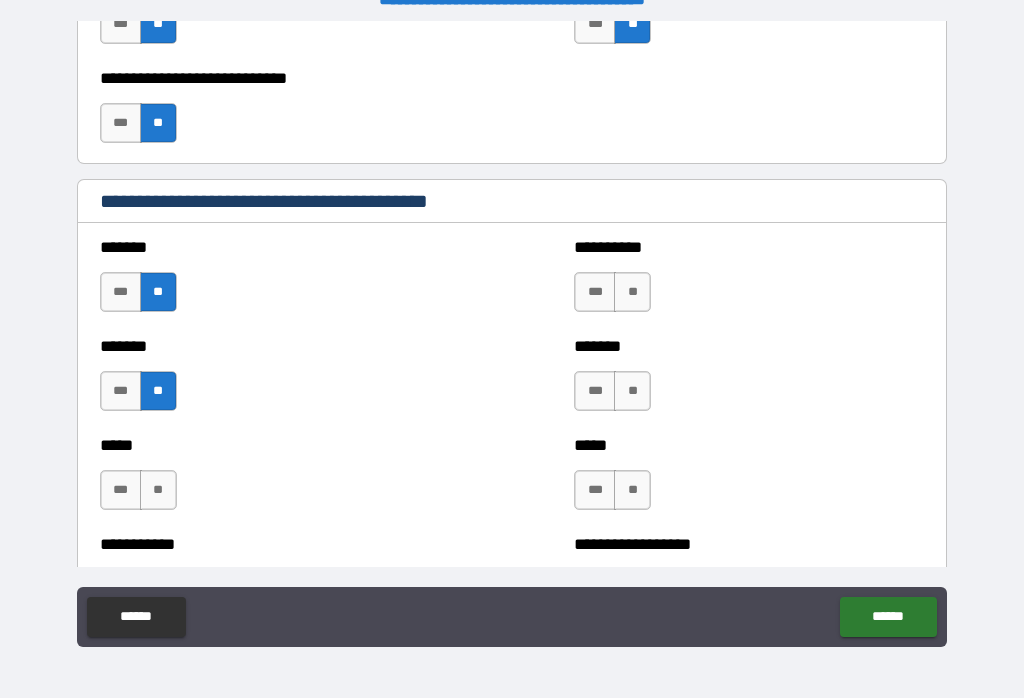 click on "**" at bounding box center (158, 490) 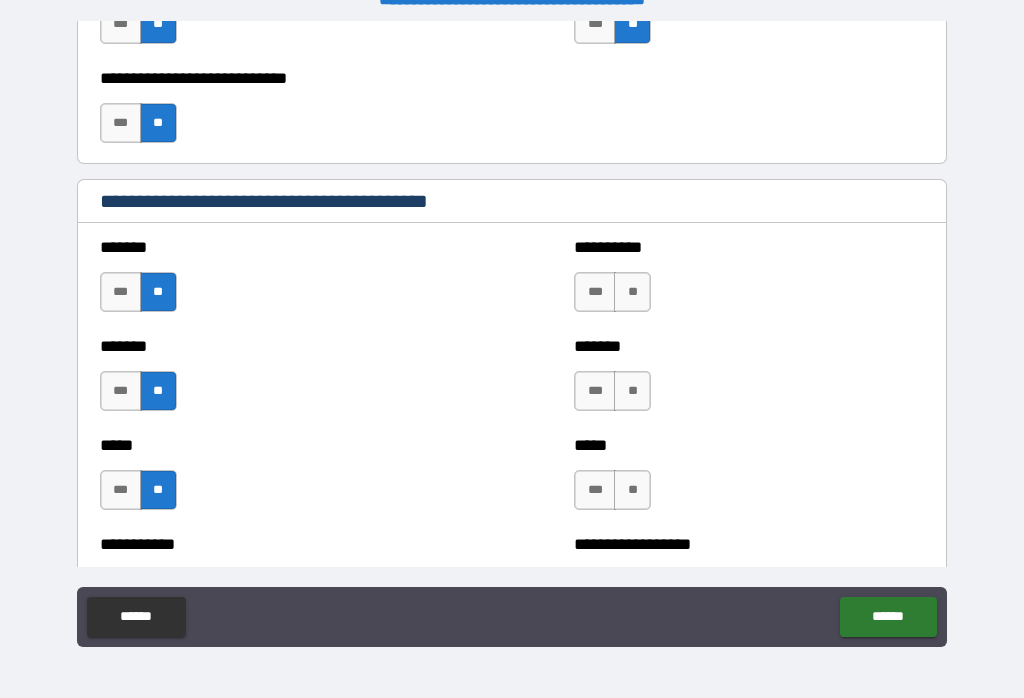 click on "**" at bounding box center (632, 490) 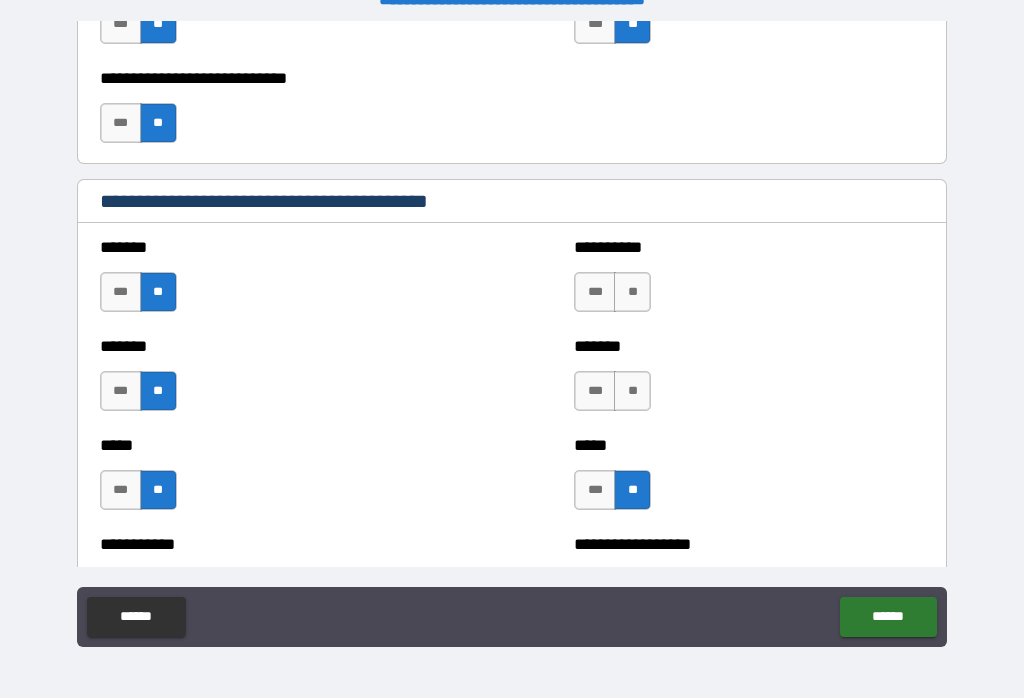 click on "**" at bounding box center [632, 391] 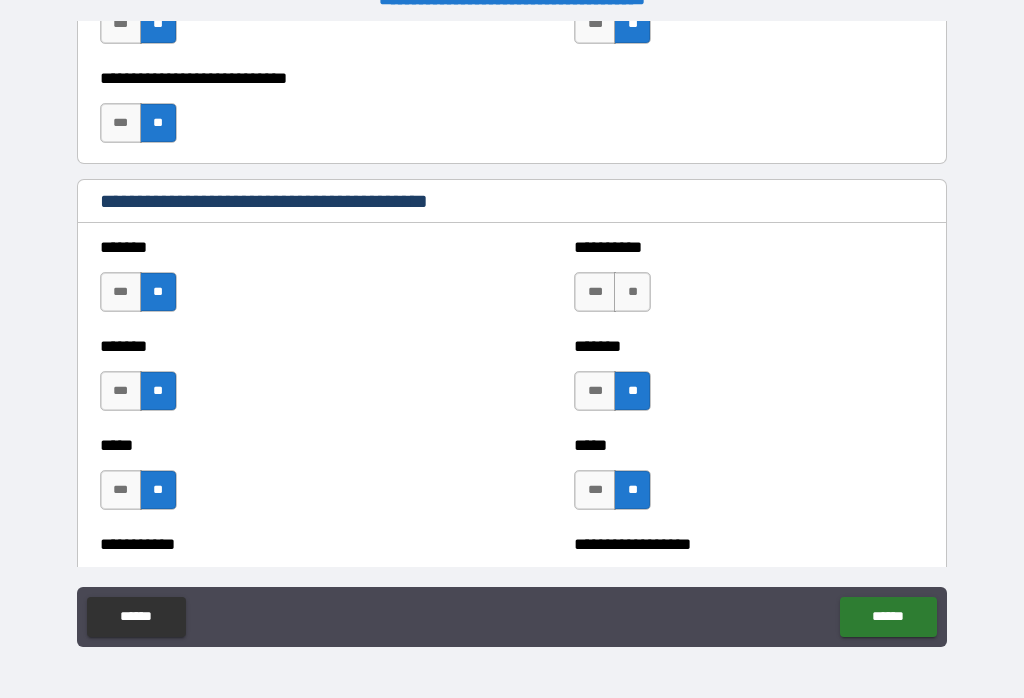 click on "**" at bounding box center (632, 292) 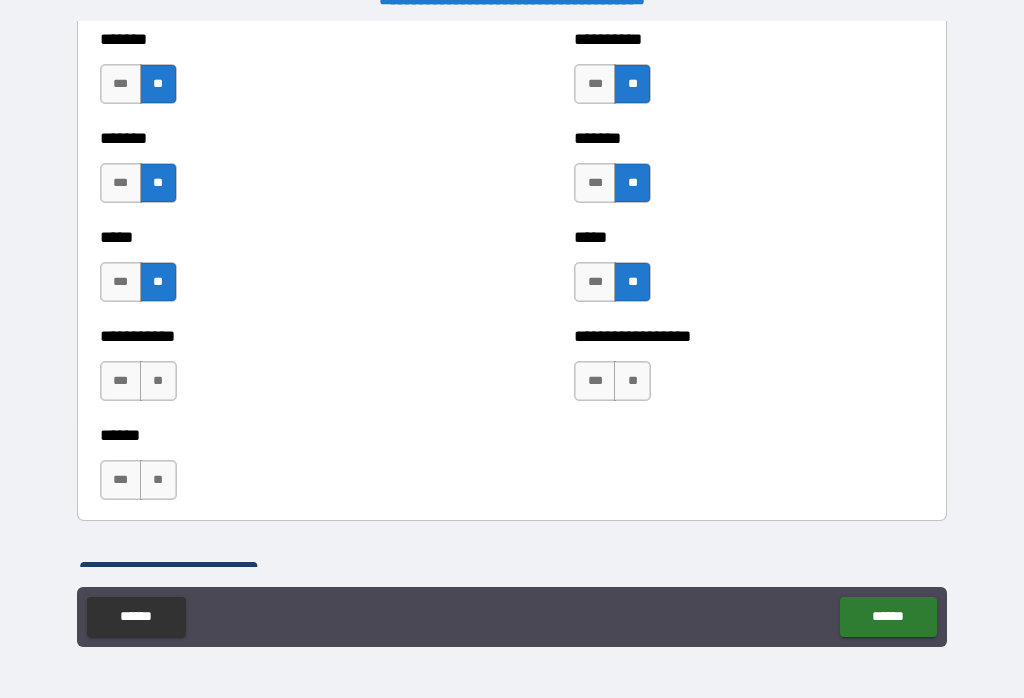 scroll, scrollTop: 1866, scrollLeft: 0, axis: vertical 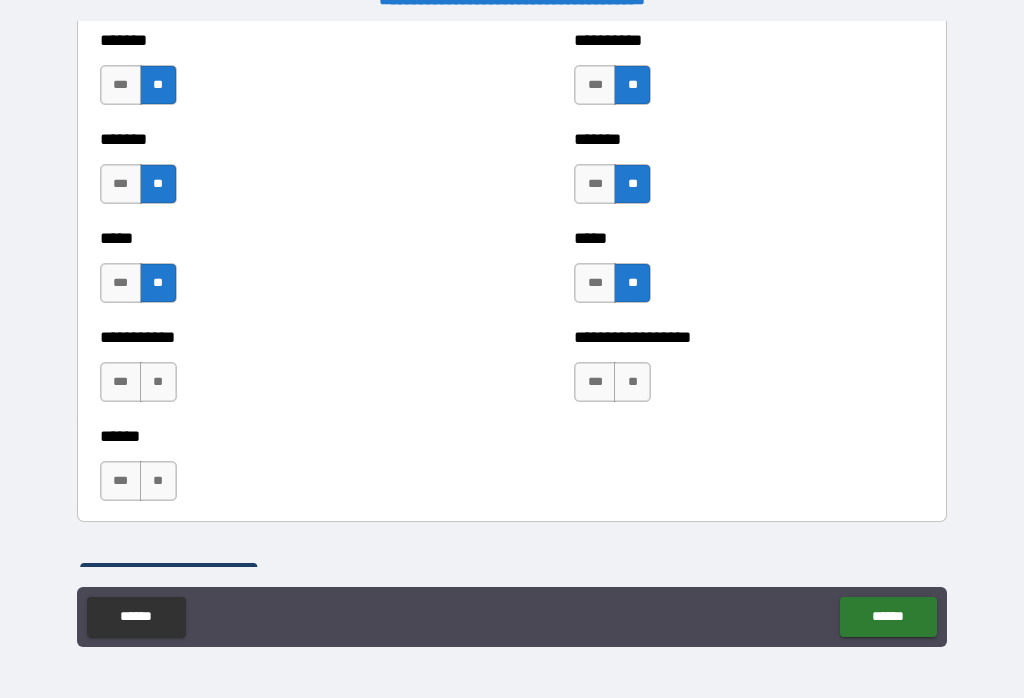 click on "**" at bounding box center [632, 382] 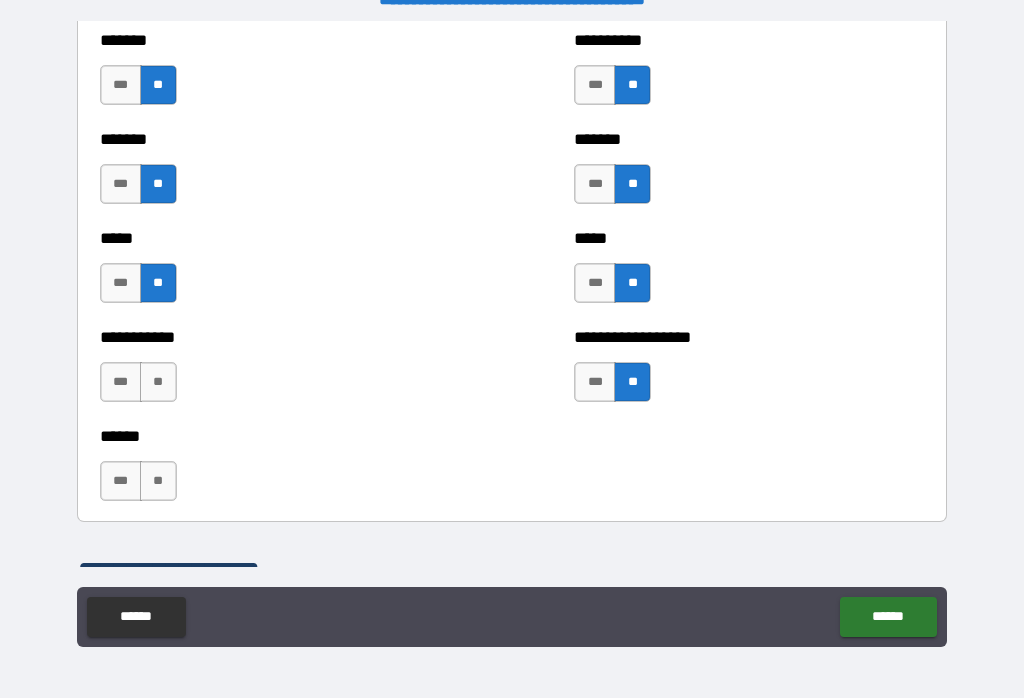 click on "**" at bounding box center [158, 382] 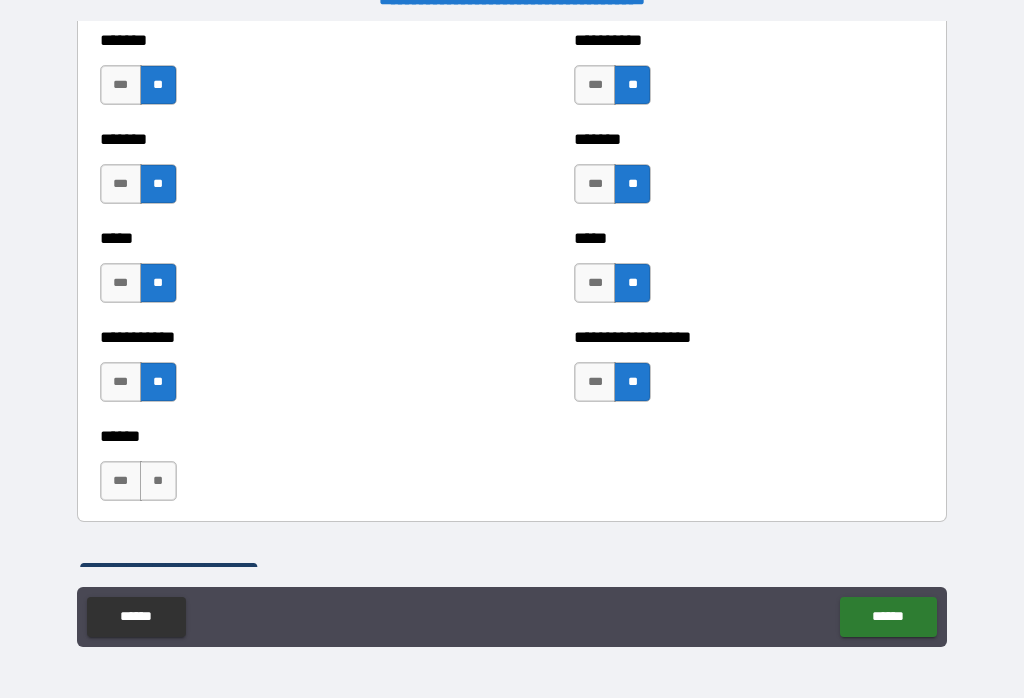 click on "**" at bounding box center [158, 481] 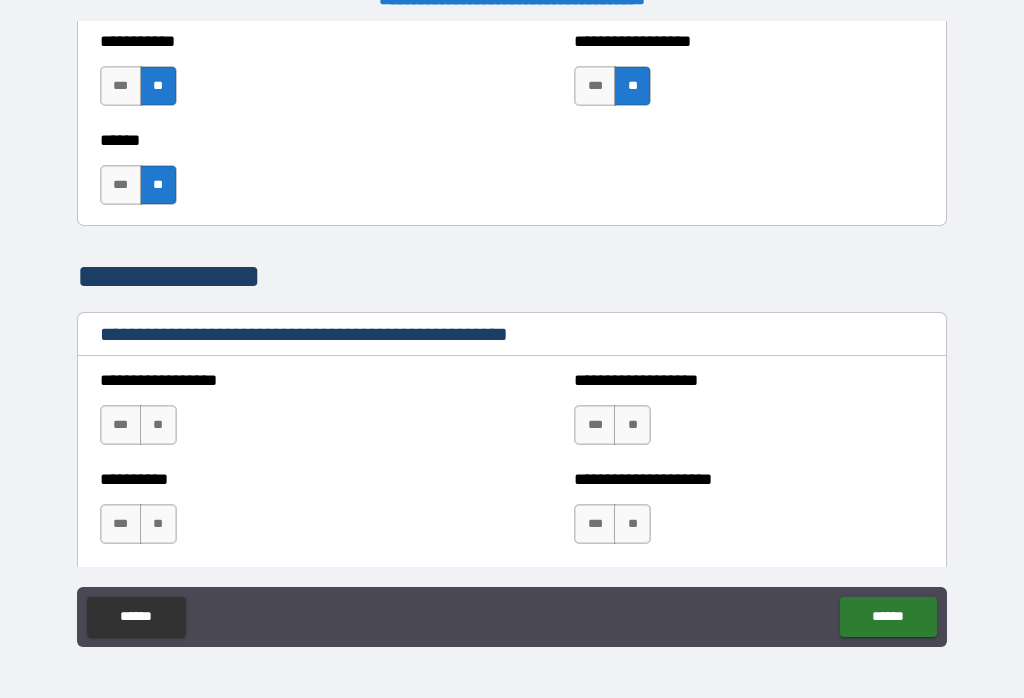 scroll, scrollTop: 2165, scrollLeft: 0, axis: vertical 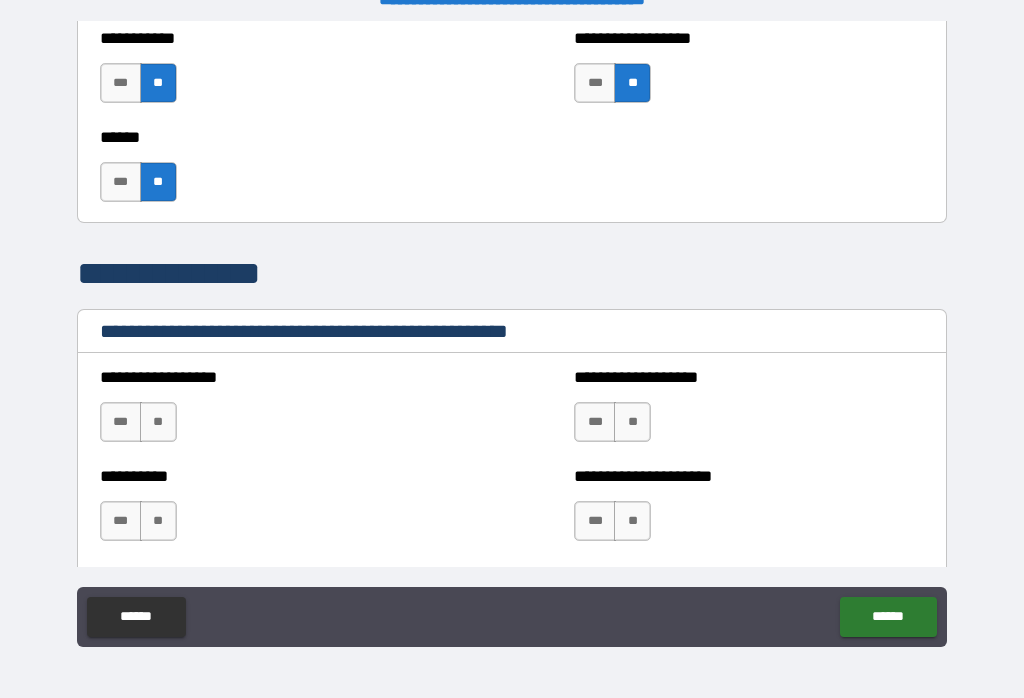 click on "**" at bounding box center (158, 422) 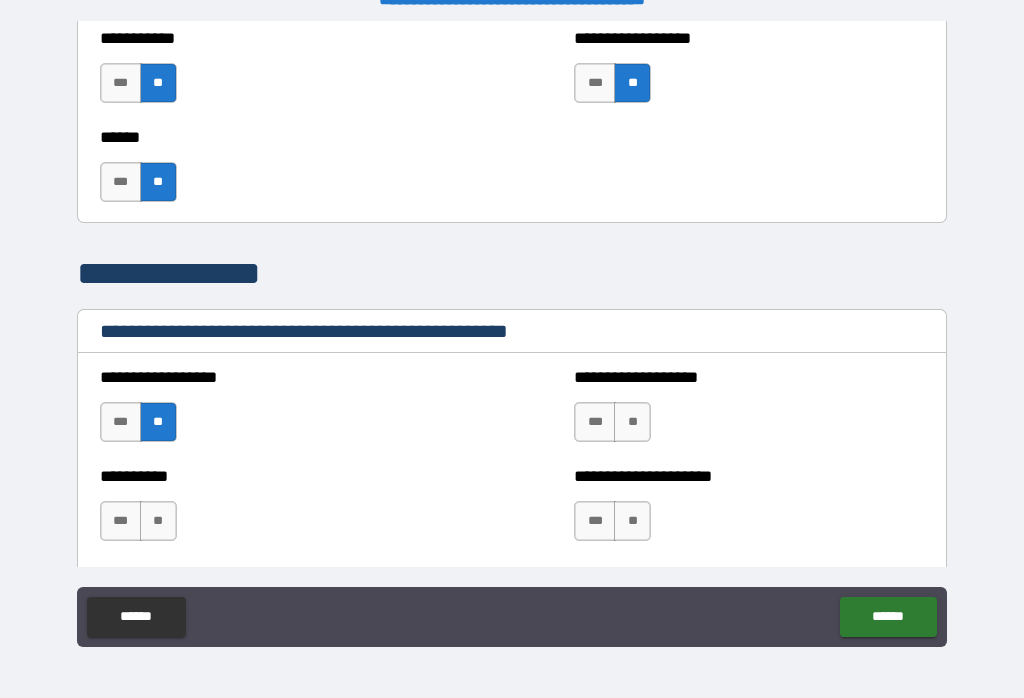 click on "***" at bounding box center [121, 521] 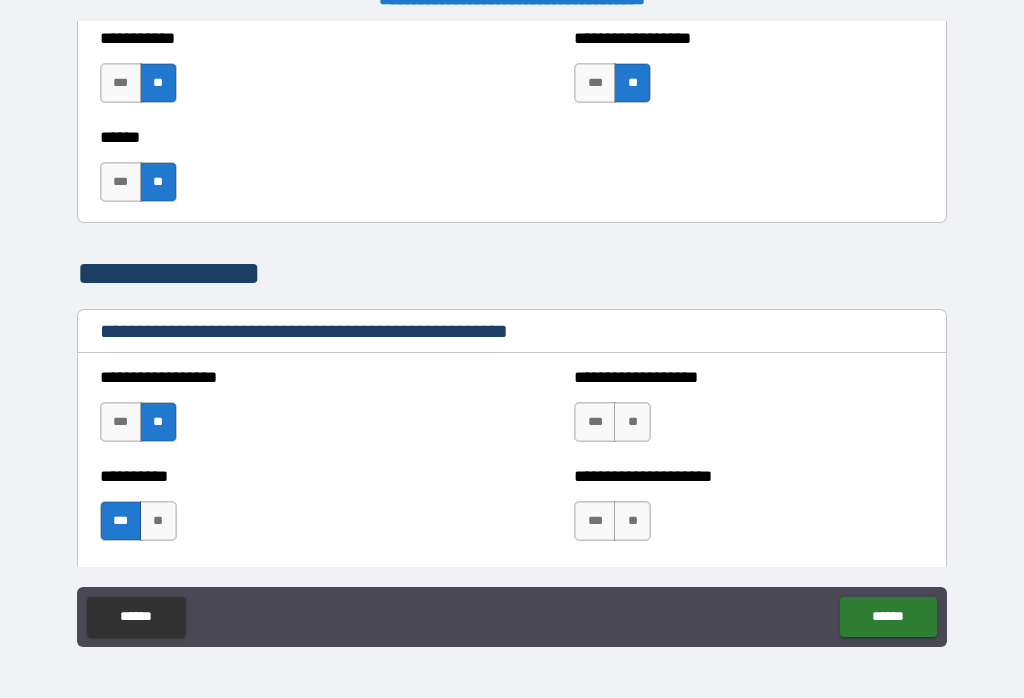 click on "**" at bounding box center [158, 521] 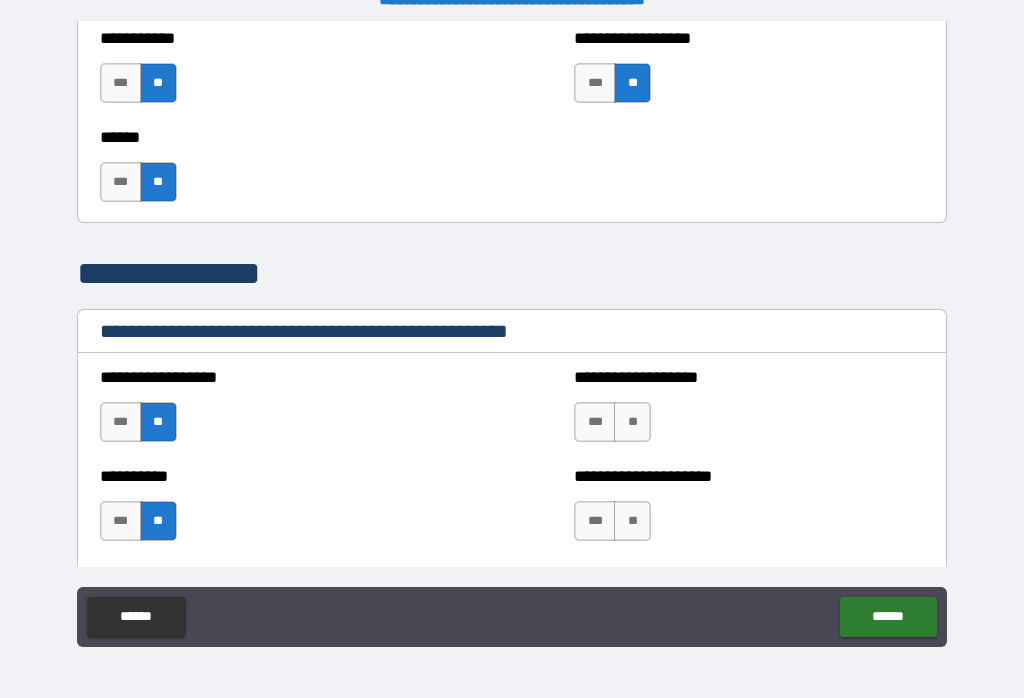 click on "**" at bounding box center (632, 422) 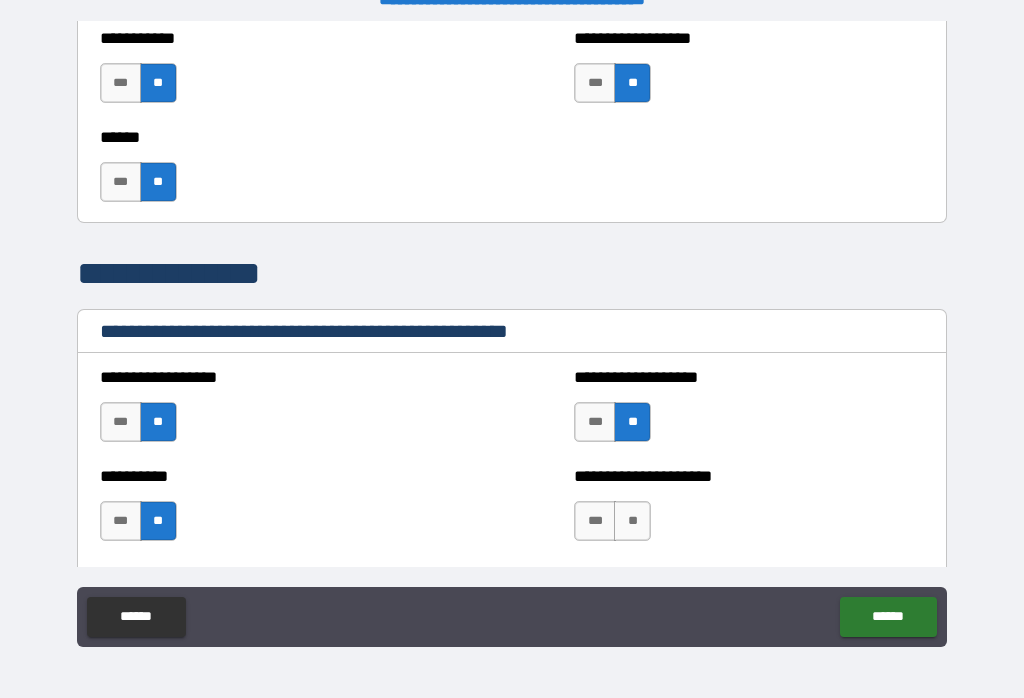 click on "**" at bounding box center [632, 521] 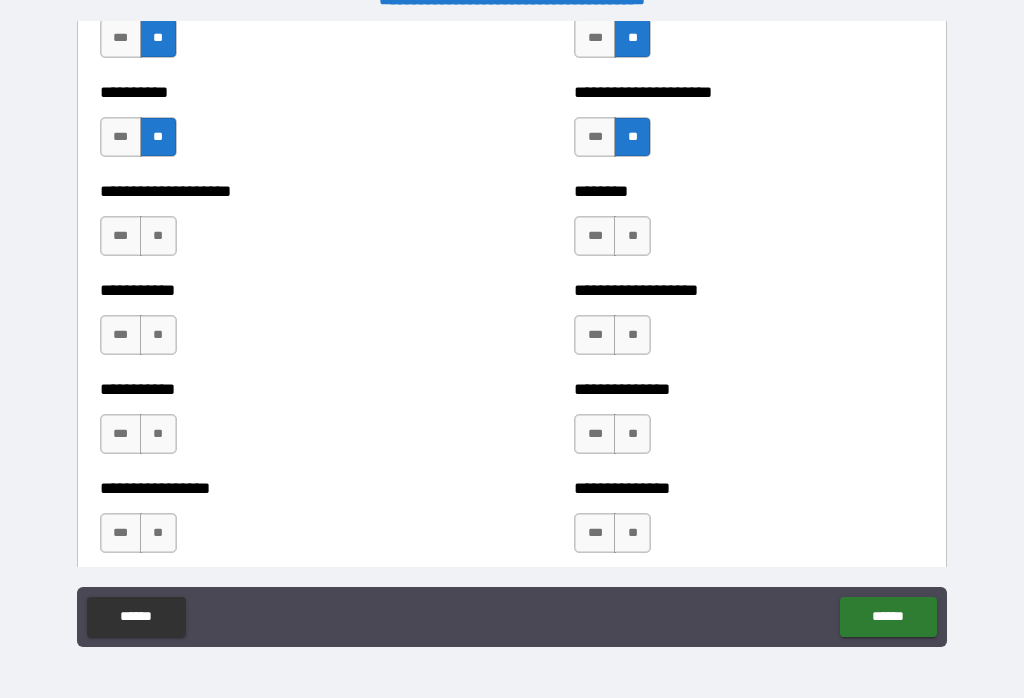 scroll, scrollTop: 2536, scrollLeft: 0, axis: vertical 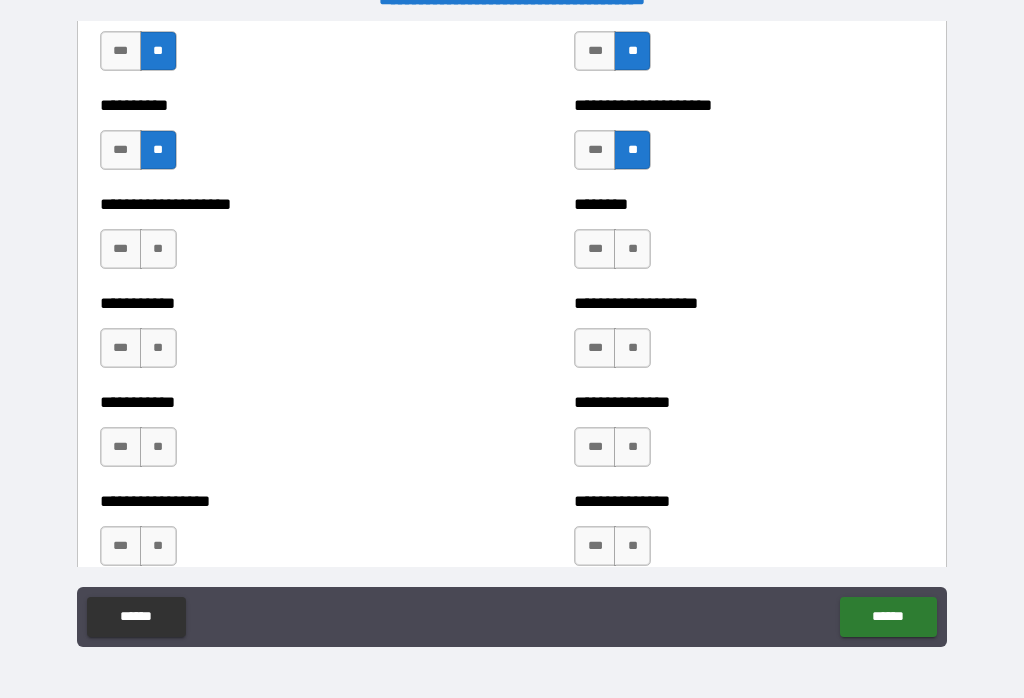 click on "**" at bounding box center [158, 249] 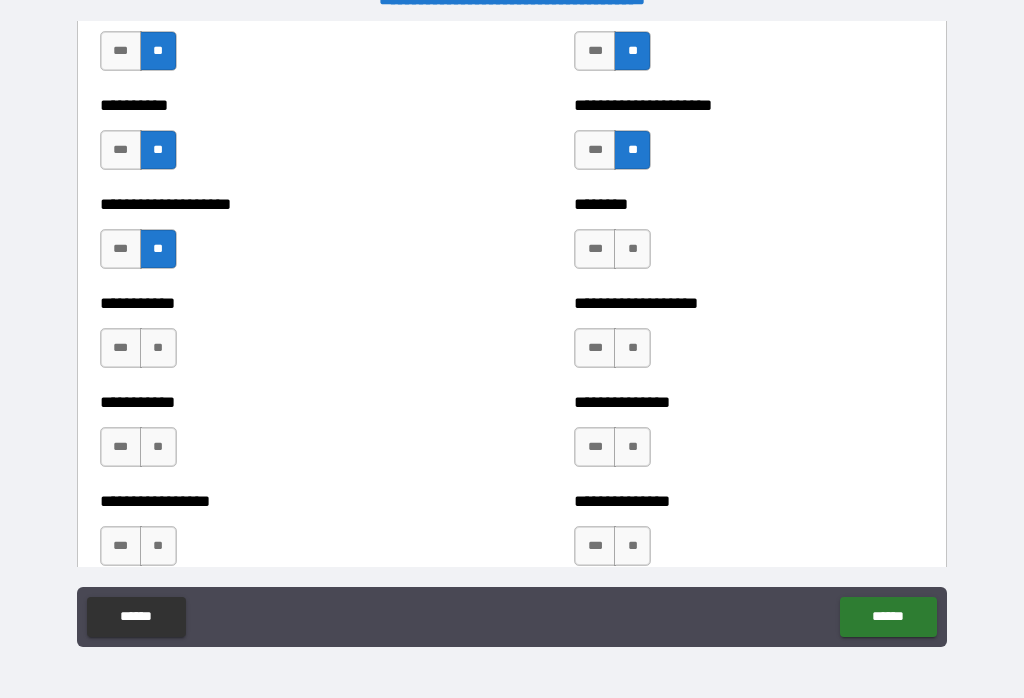click on "**" at bounding box center (158, 348) 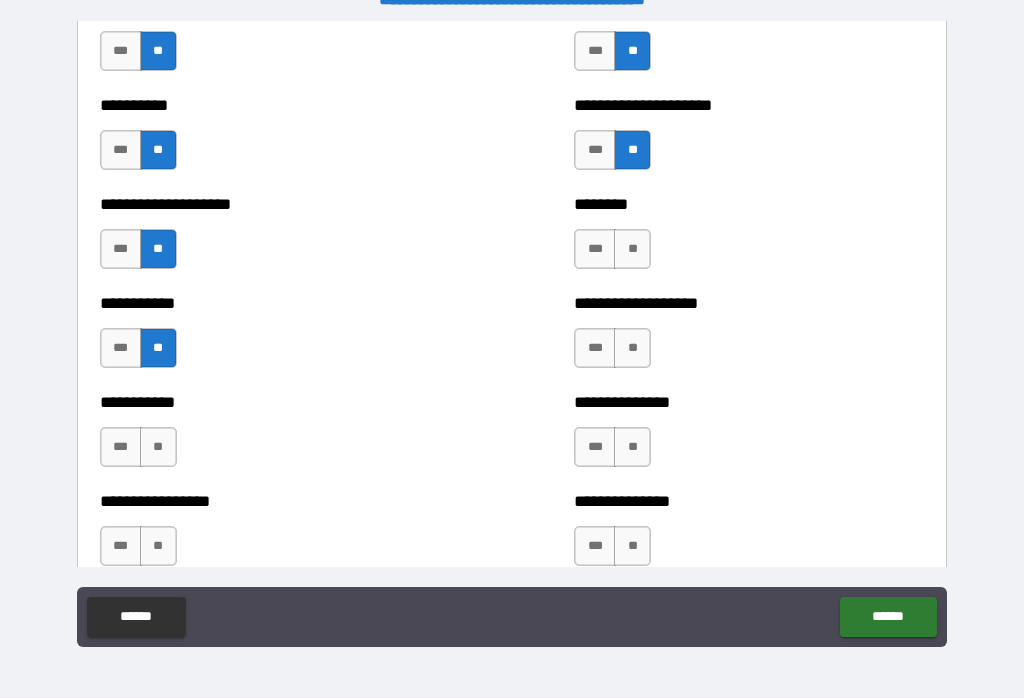 click on "**" at bounding box center [158, 447] 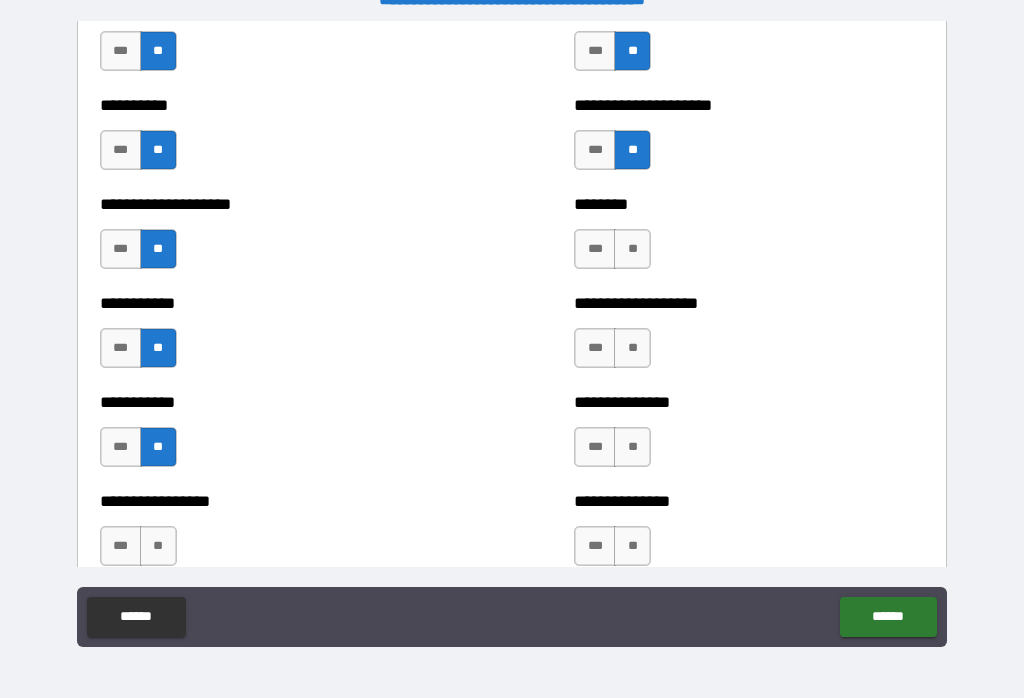 click on "***" at bounding box center [121, 546] 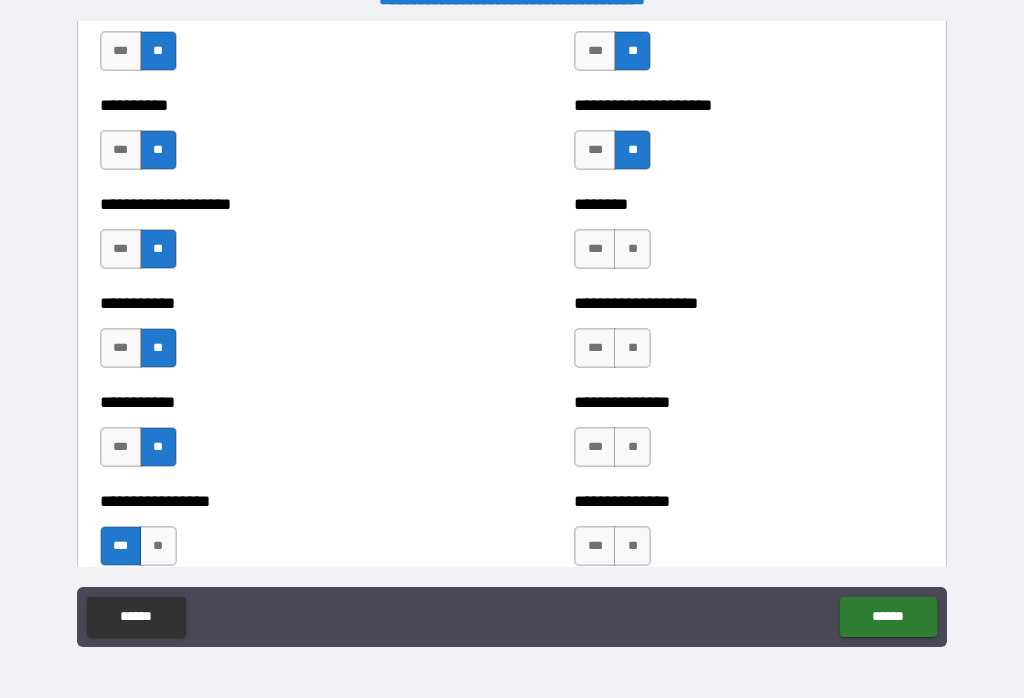 click on "**" at bounding box center (632, 249) 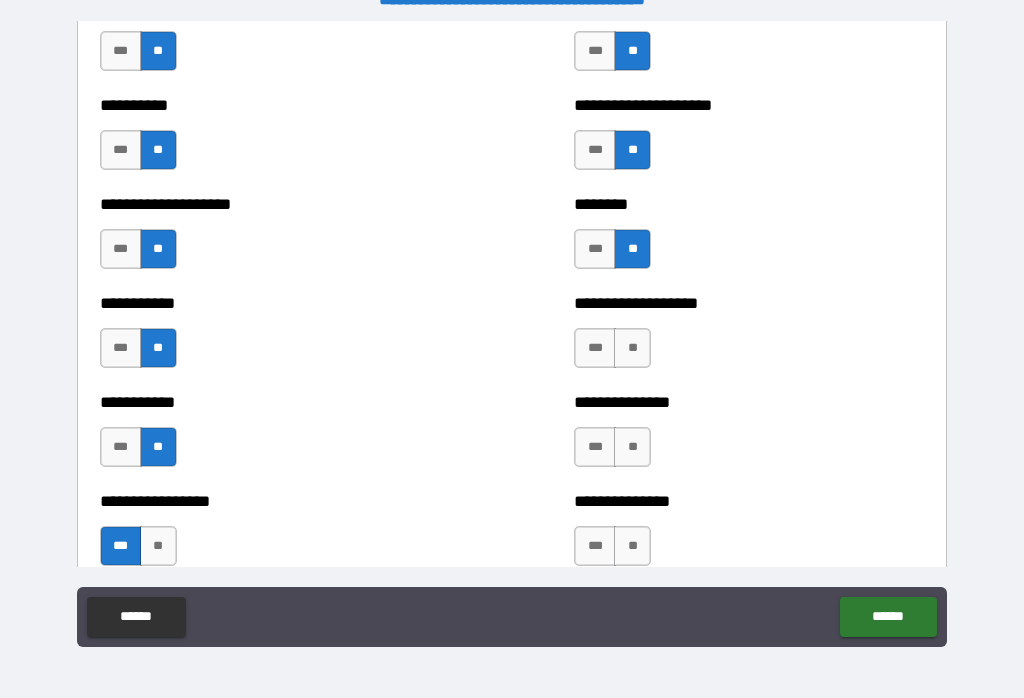 click on "**********" at bounding box center (749, 338) 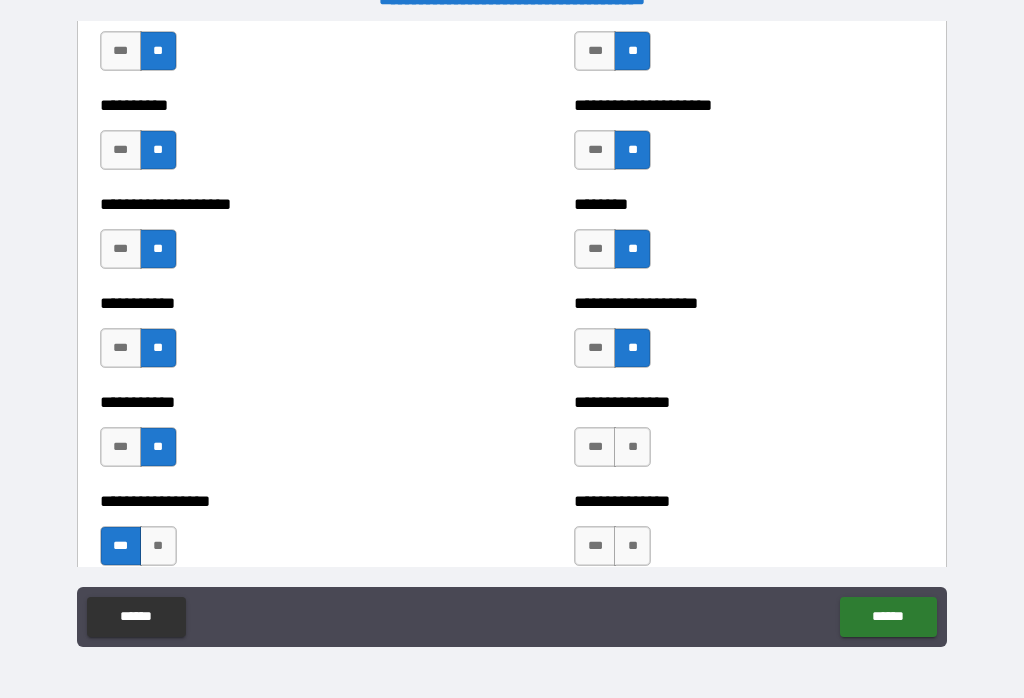 click on "**" at bounding box center (632, 447) 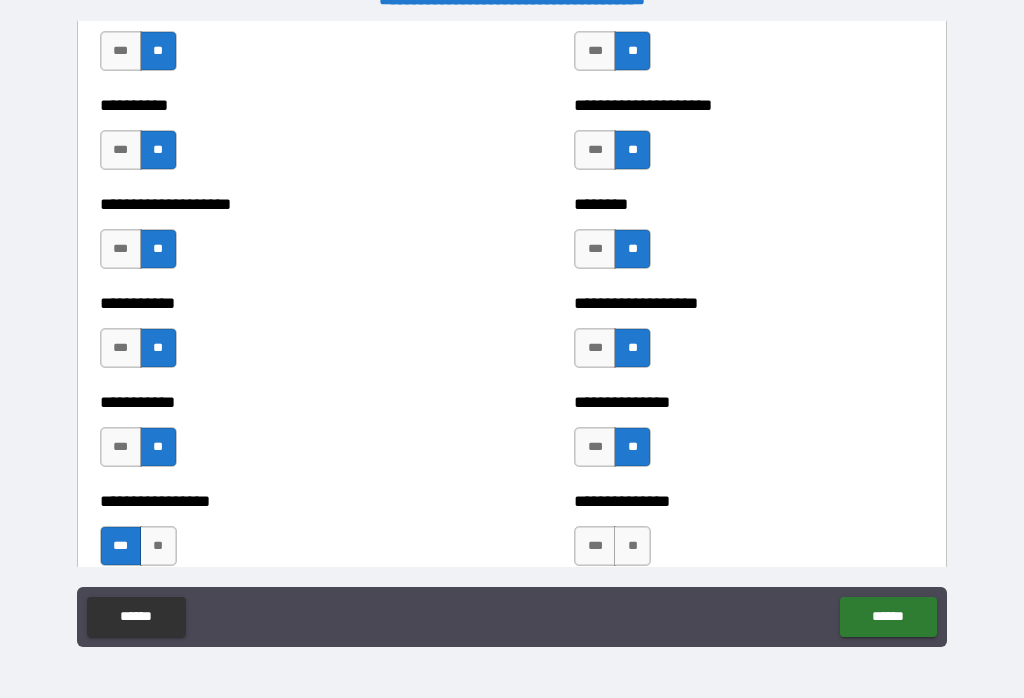 click on "**" at bounding box center [632, 546] 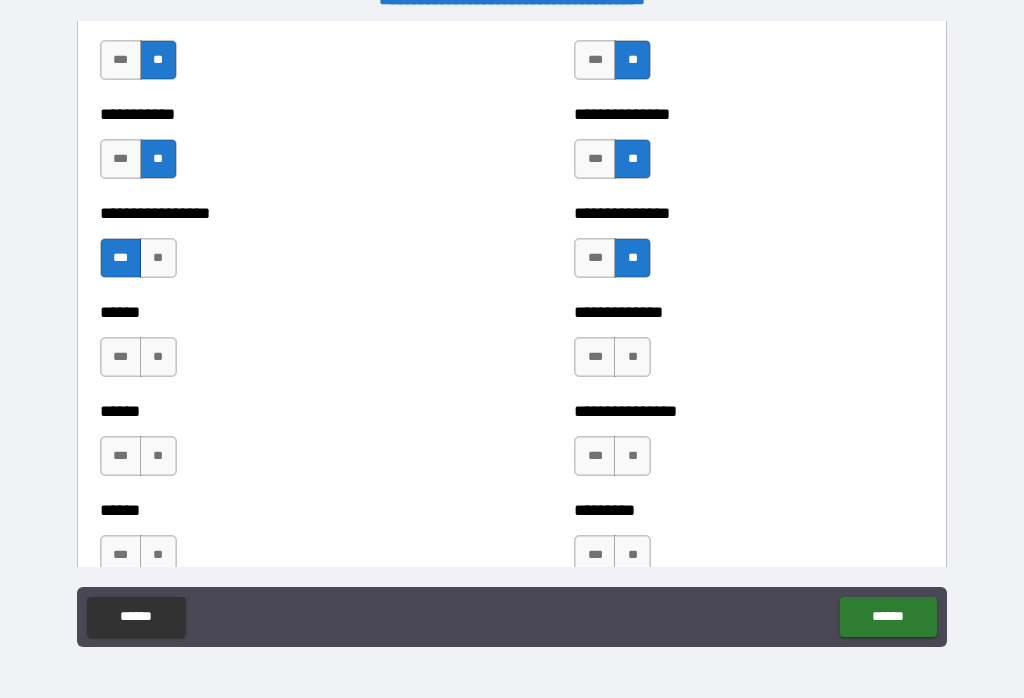 scroll, scrollTop: 2835, scrollLeft: 0, axis: vertical 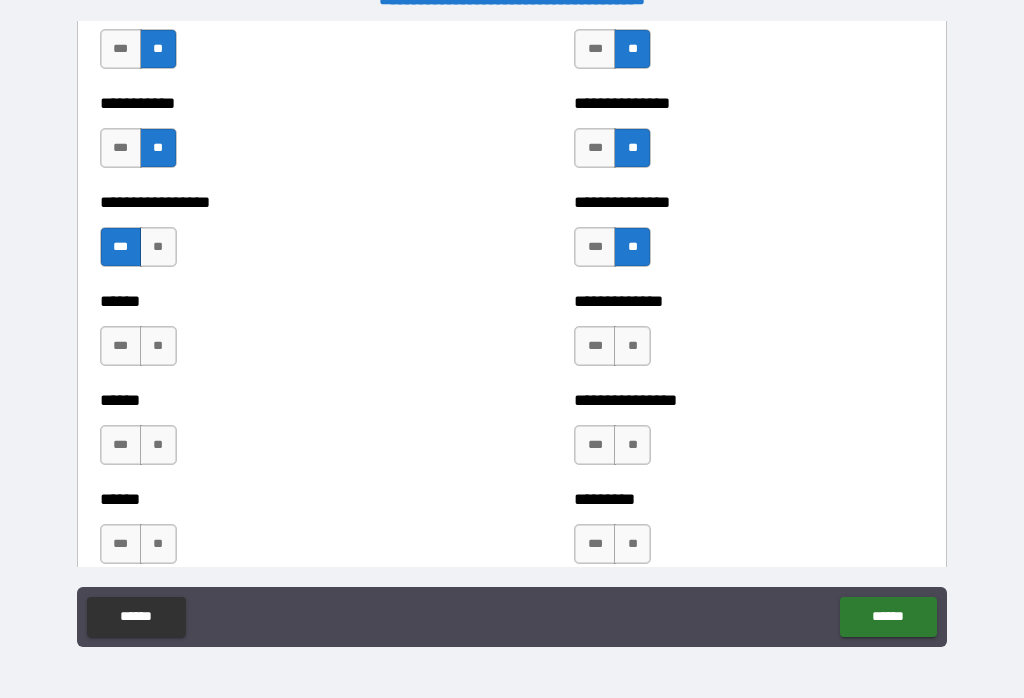 click on "**" at bounding box center (158, 346) 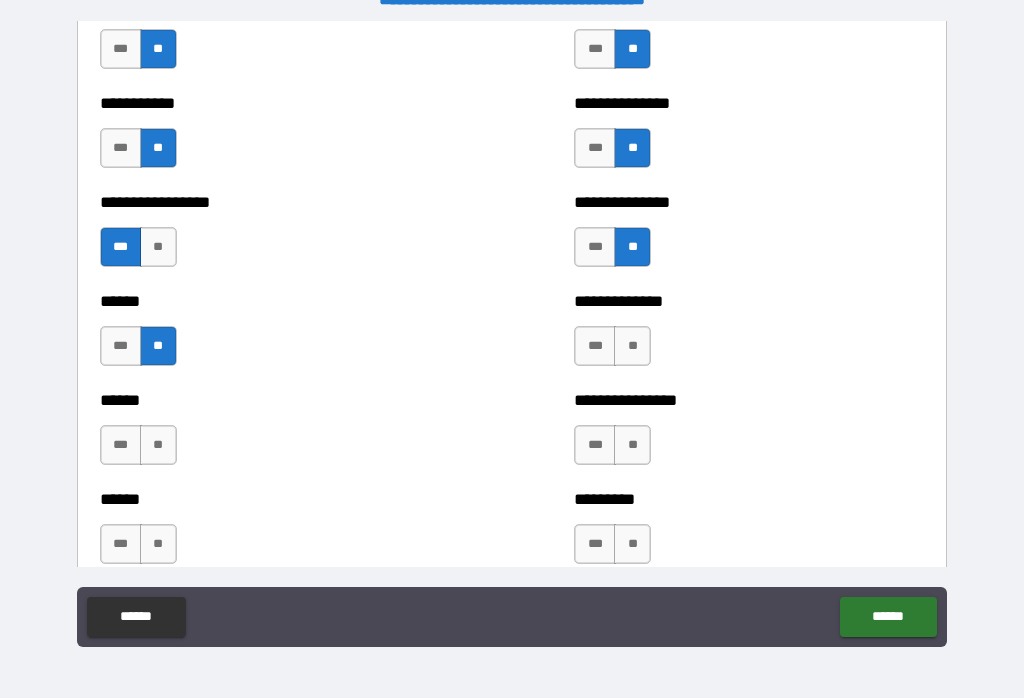 click on "**" at bounding box center (158, 445) 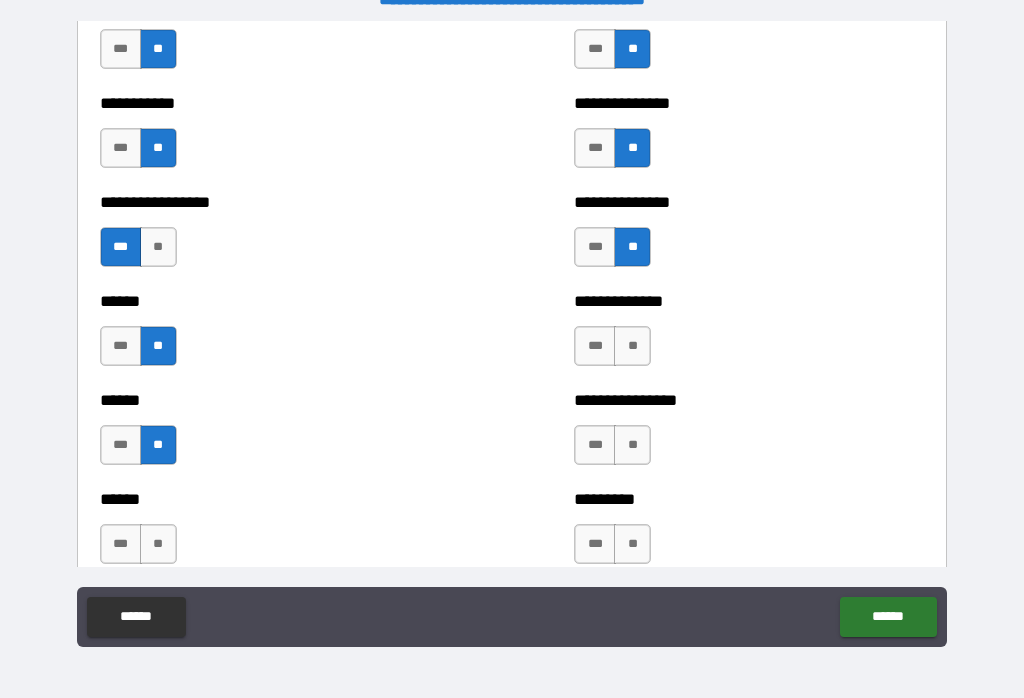 click on "**" at bounding box center [158, 544] 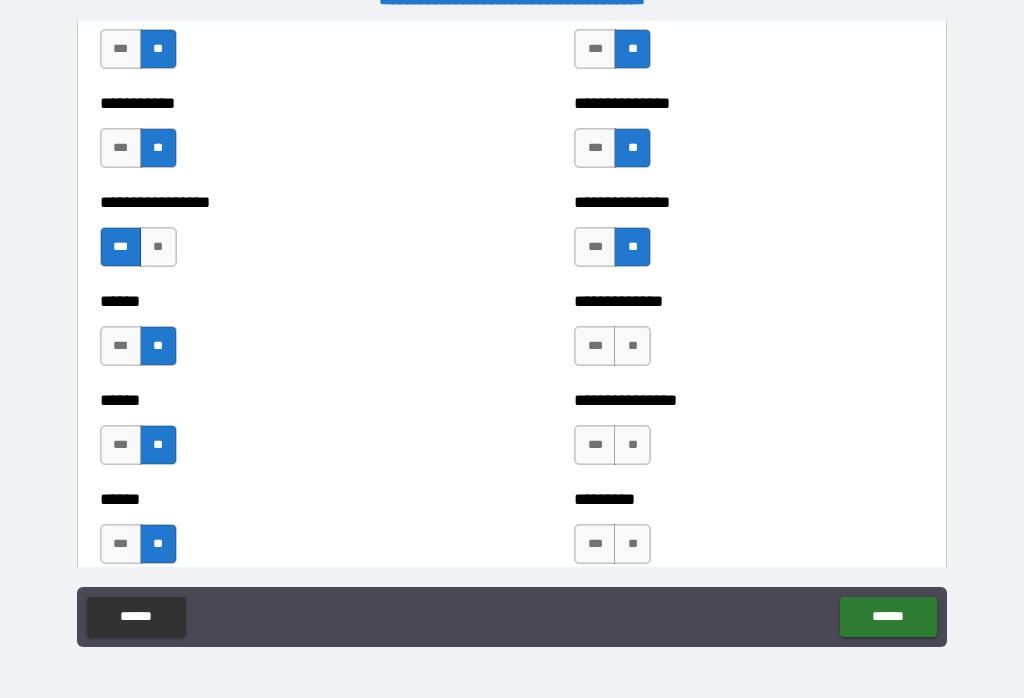 click on "**" at bounding box center (632, 346) 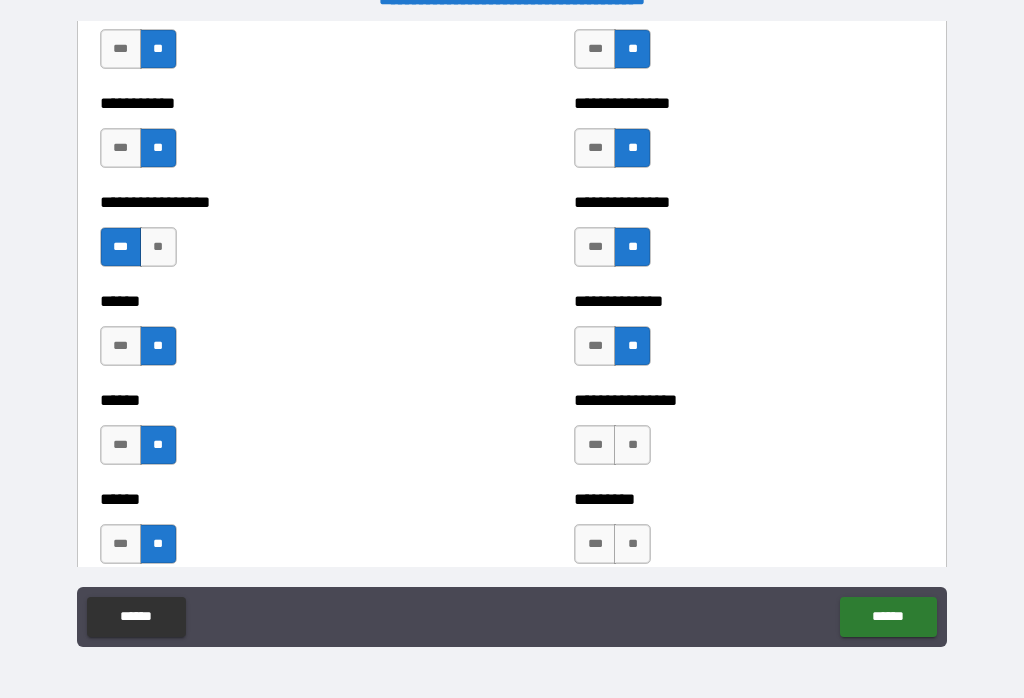 click on "**" at bounding box center [632, 445] 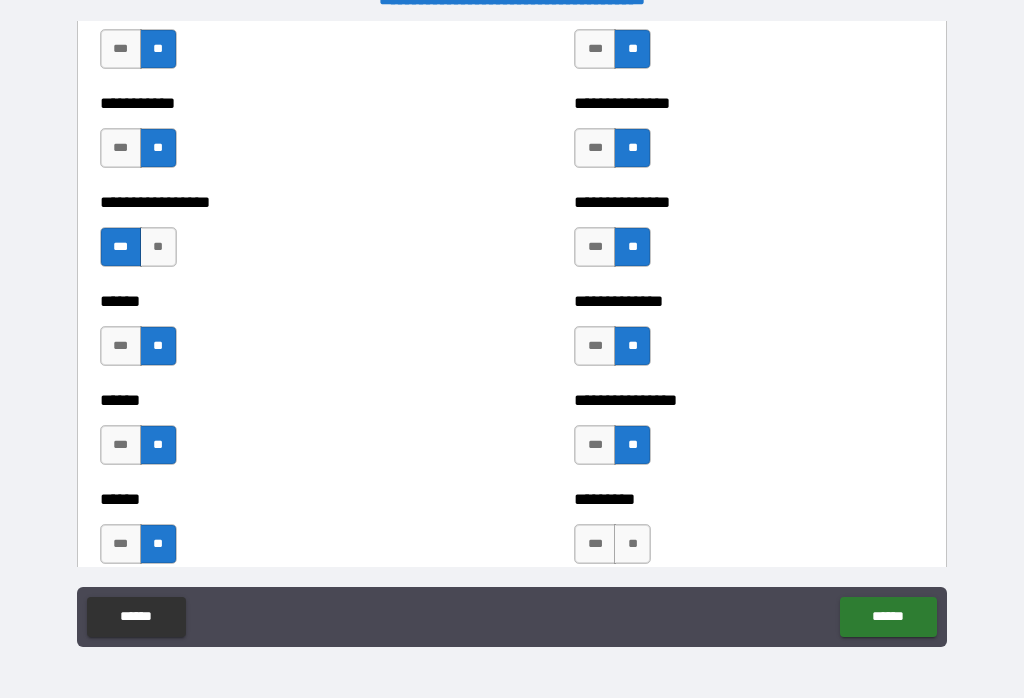 click on "**" at bounding box center (632, 544) 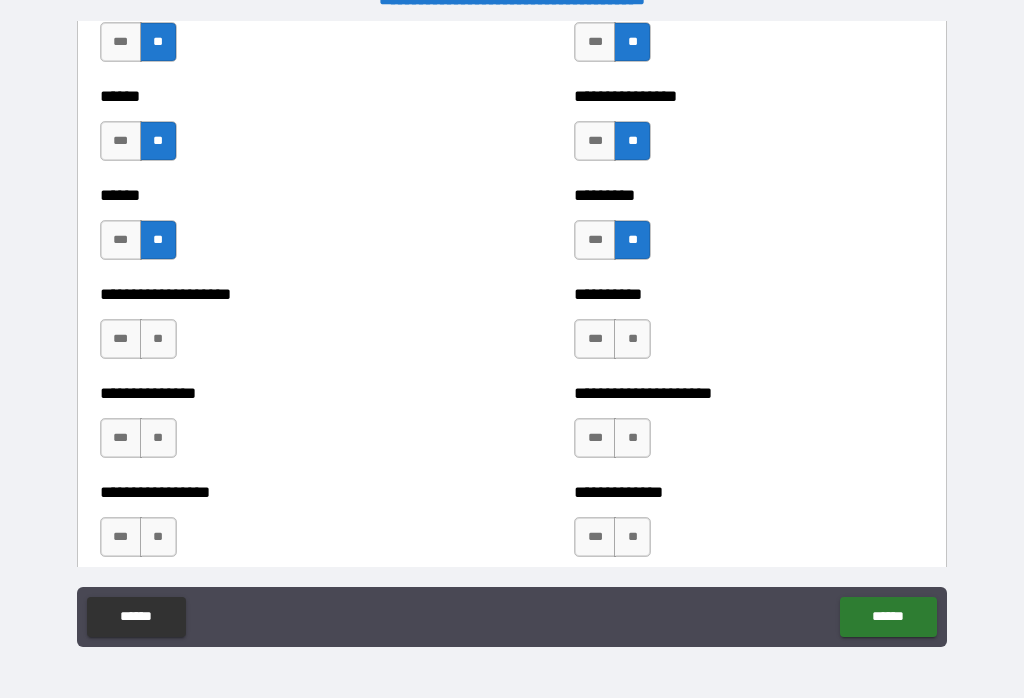 scroll, scrollTop: 3143, scrollLeft: 0, axis: vertical 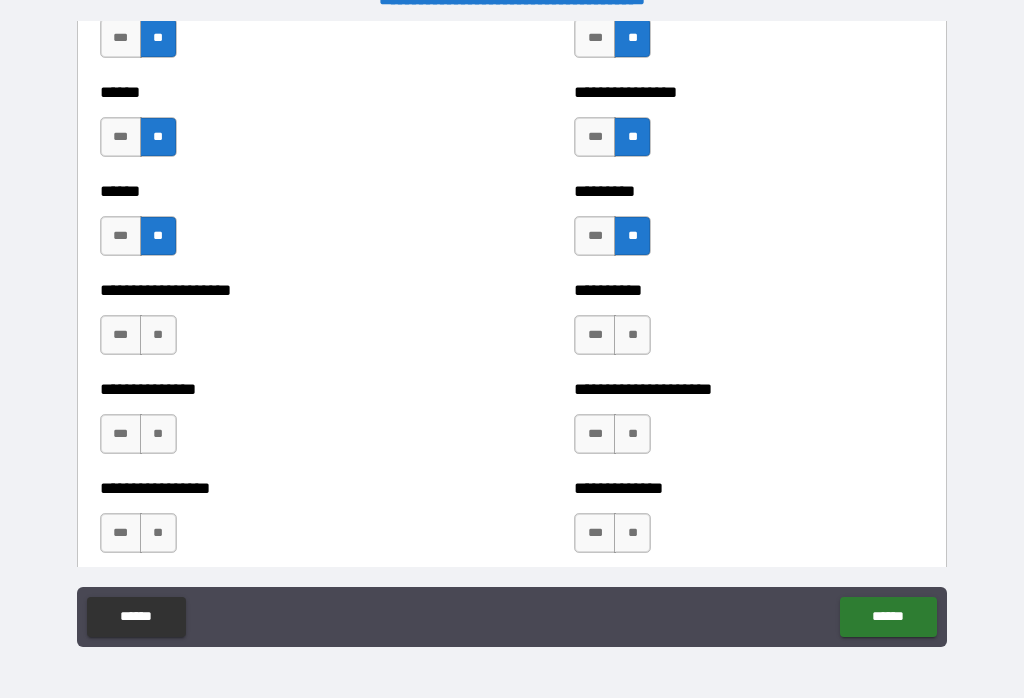 click on "**" at bounding box center [158, 335] 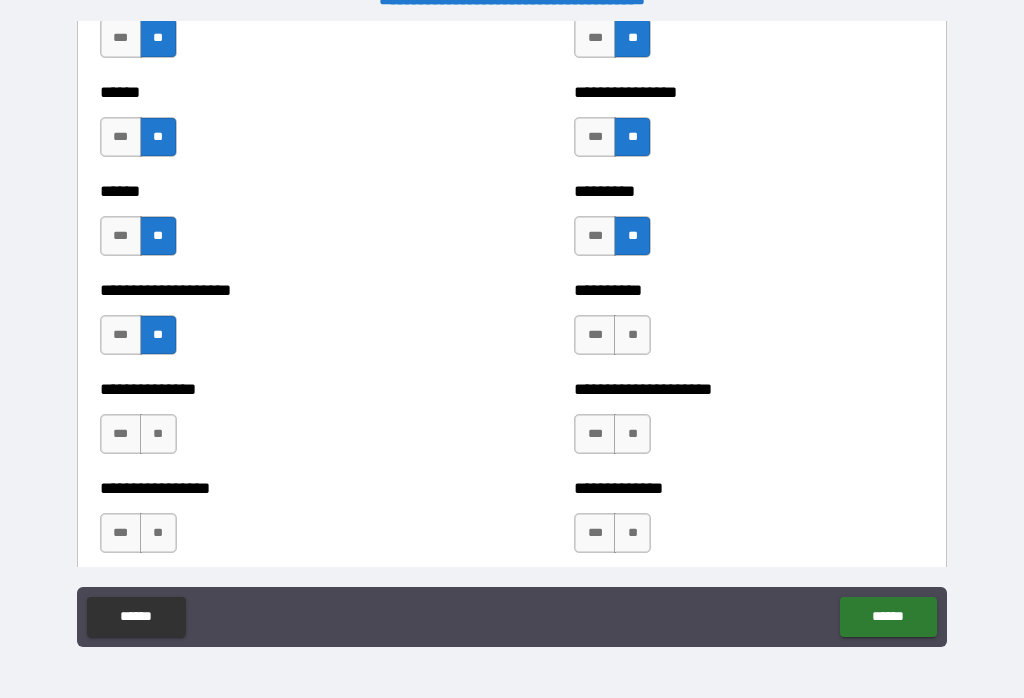 click on "**" at bounding box center [158, 434] 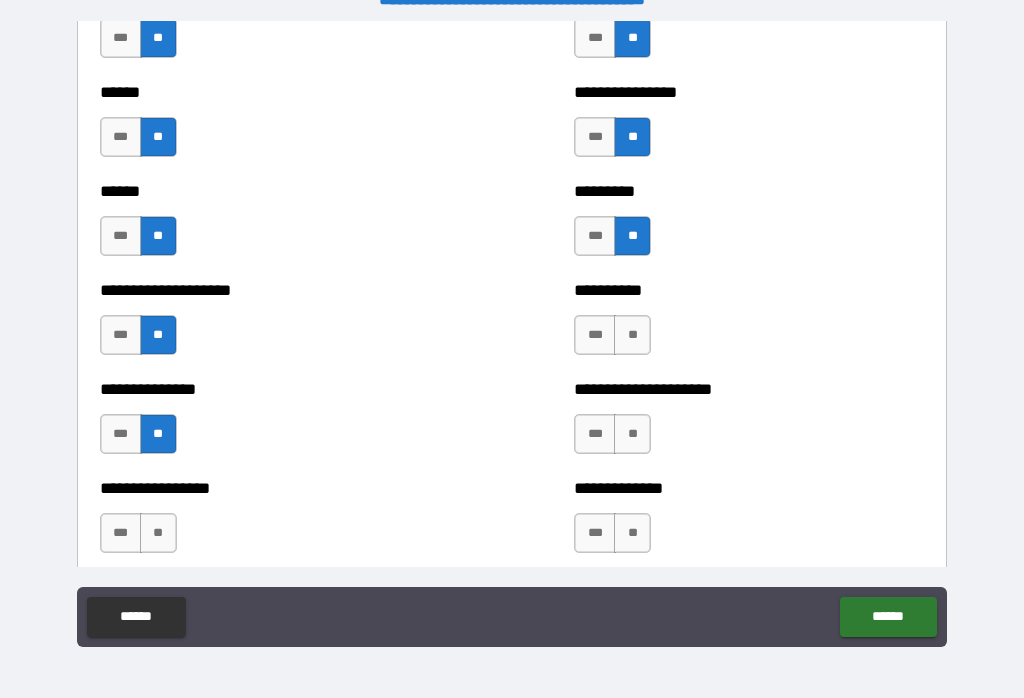 click on "**" at bounding box center (158, 533) 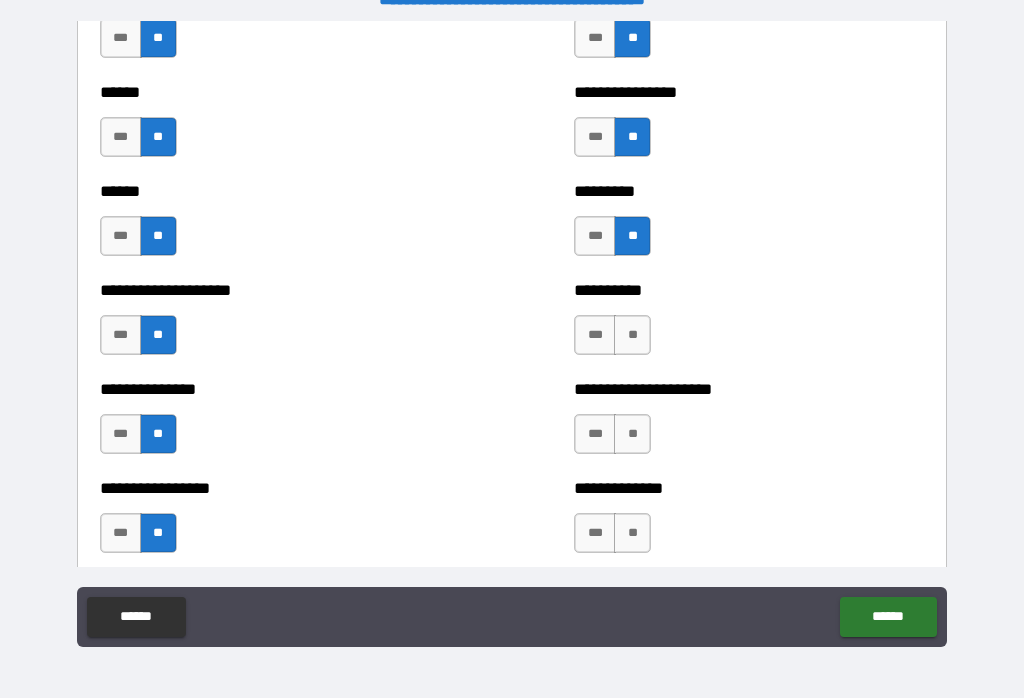 click on "**" at bounding box center [632, 533] 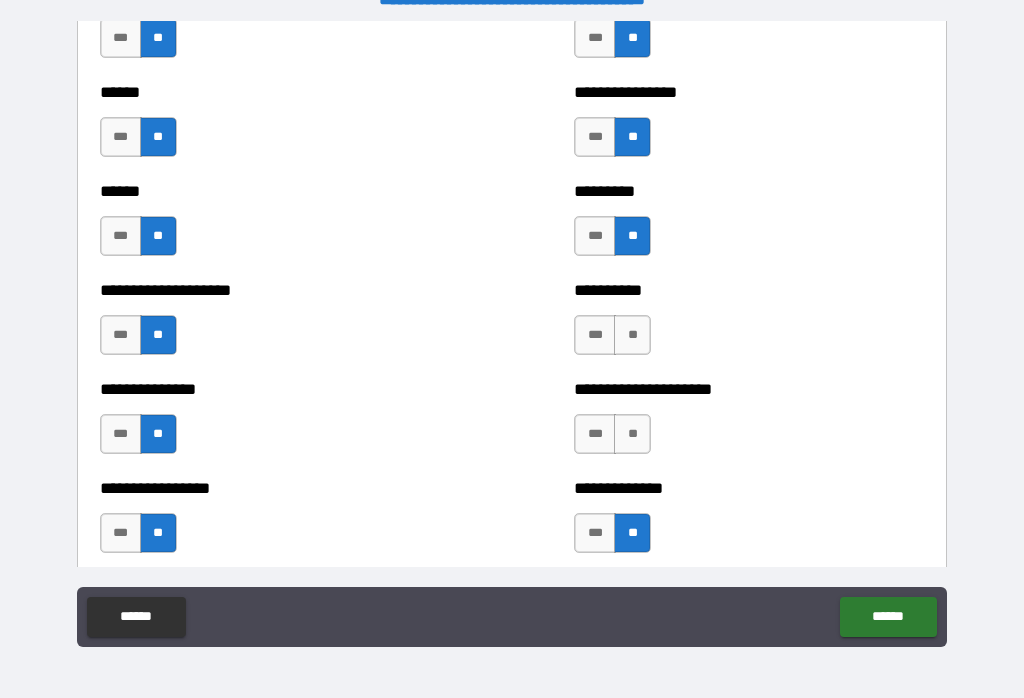 click on "**" at bounding box center (632, 434) 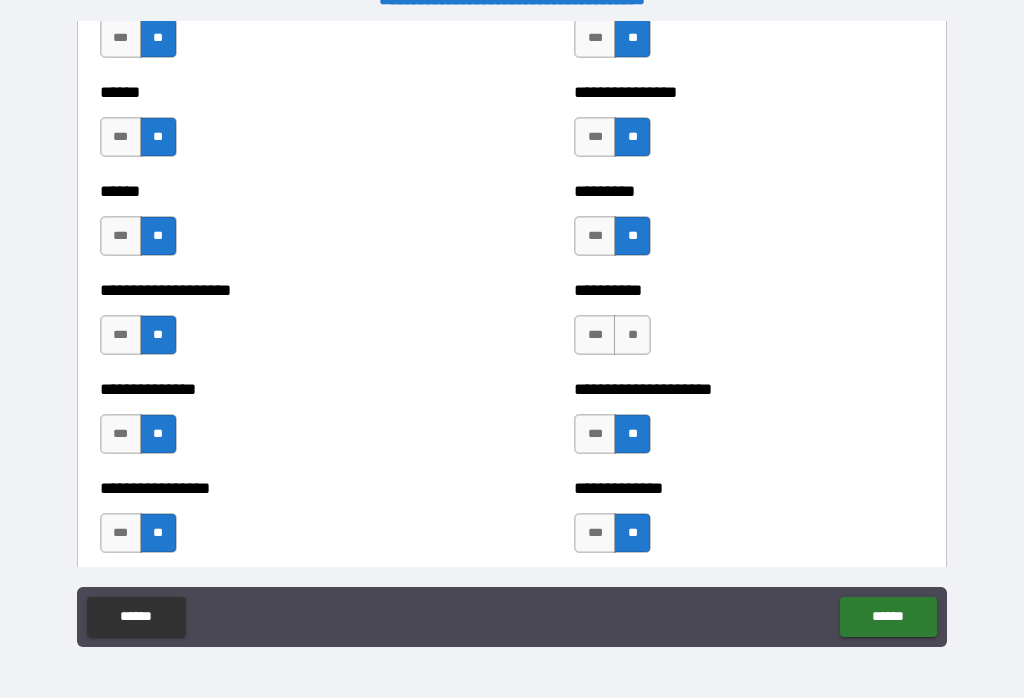 click on "**" at bounding box center (632, 335) 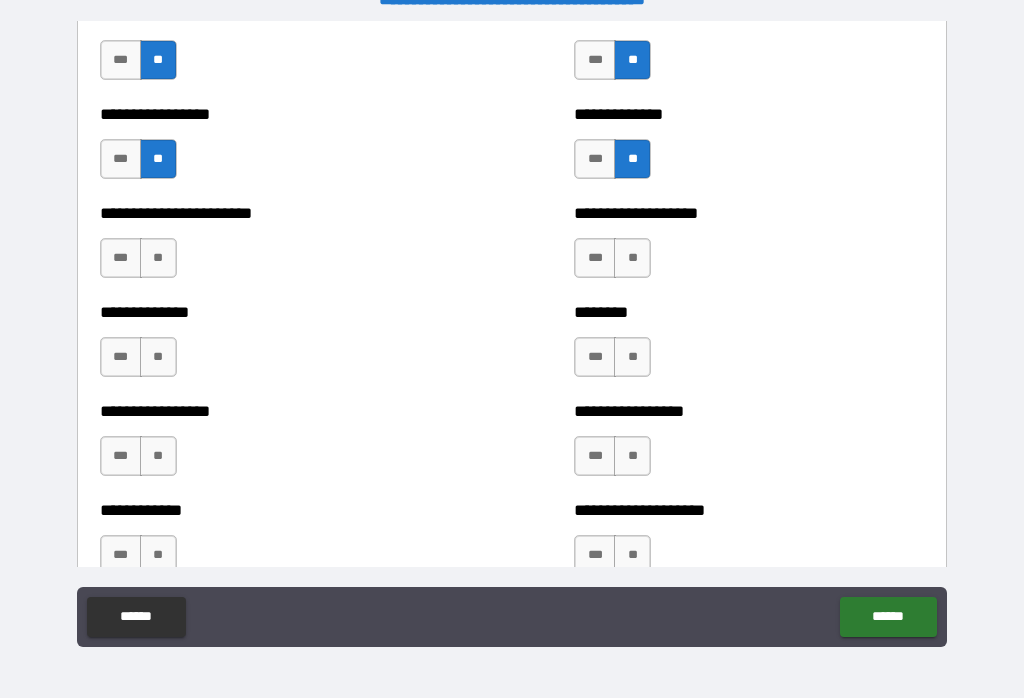 scroll, scrollTop: 3520, scrollLeft: 0, axis: vertical 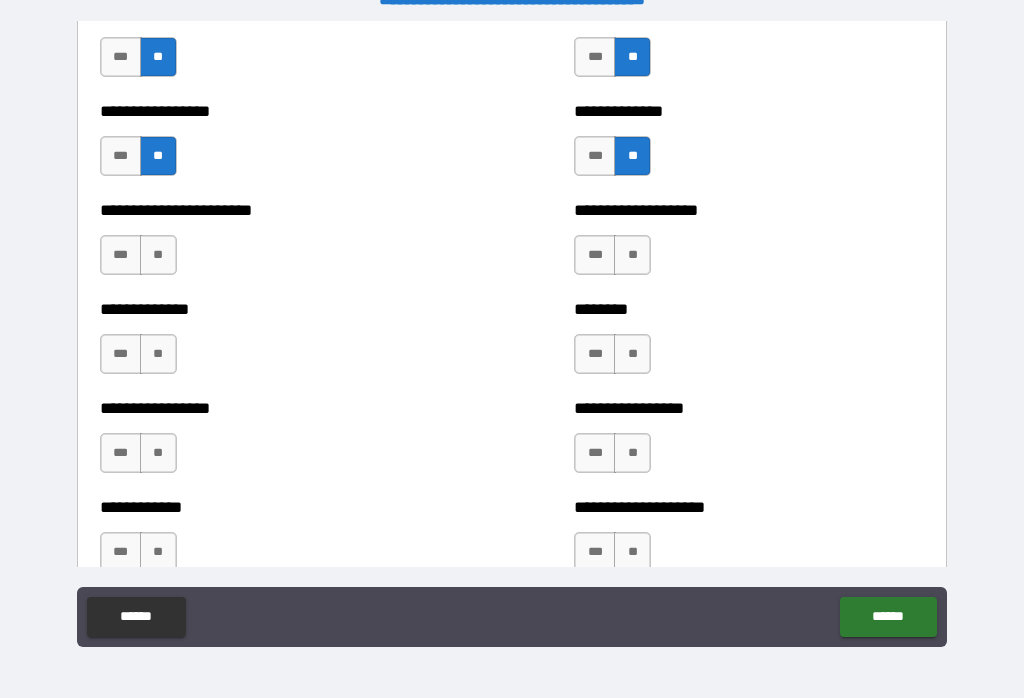 click on "**" at bounding box center (158, 255) 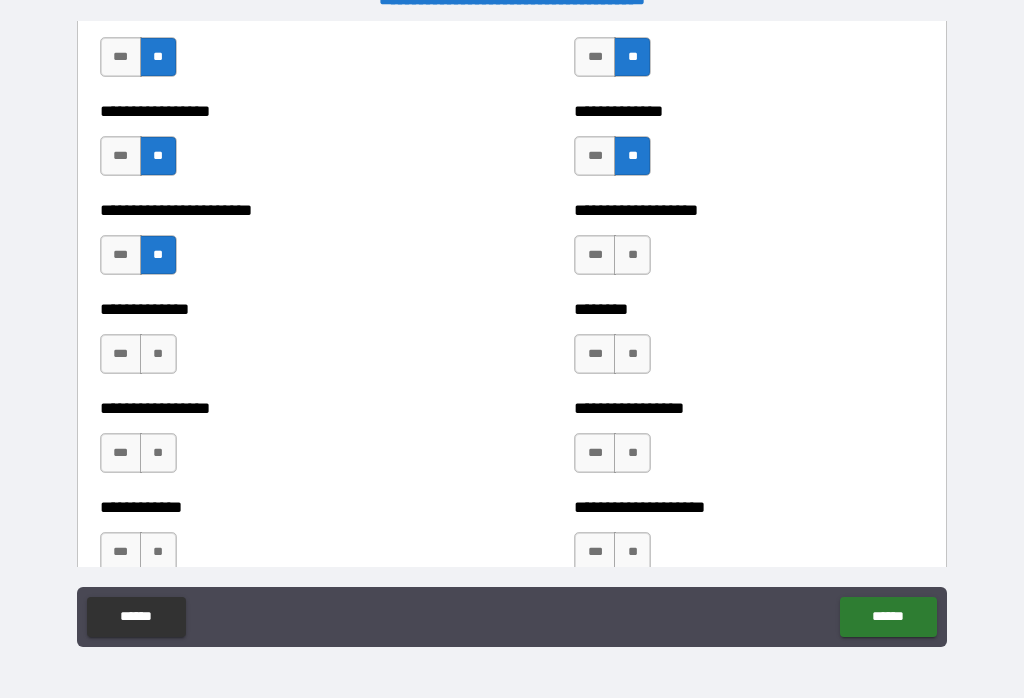 click on "**" at bounding box center [158, 354] 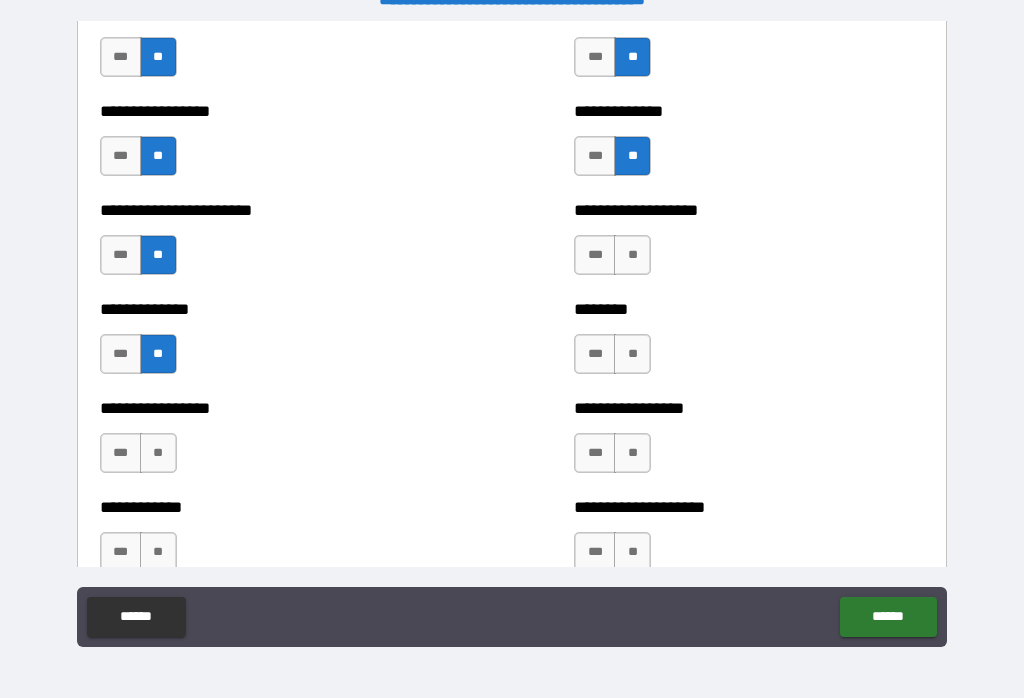 click on "**" at bounding box center [158, 453] 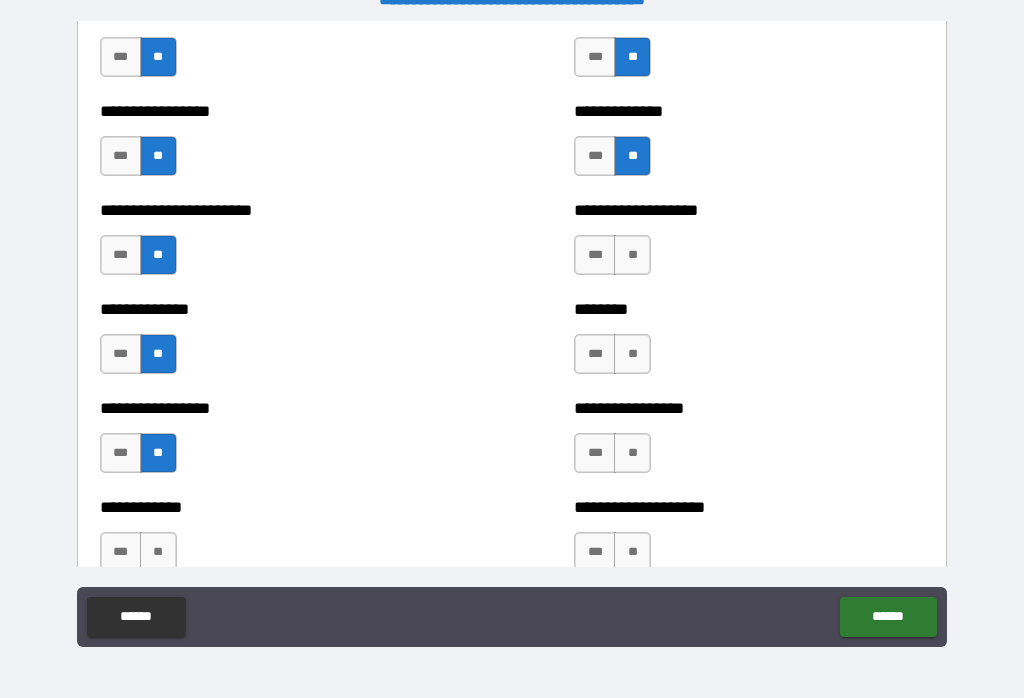 click on "**" at bounding box center [158, 552] 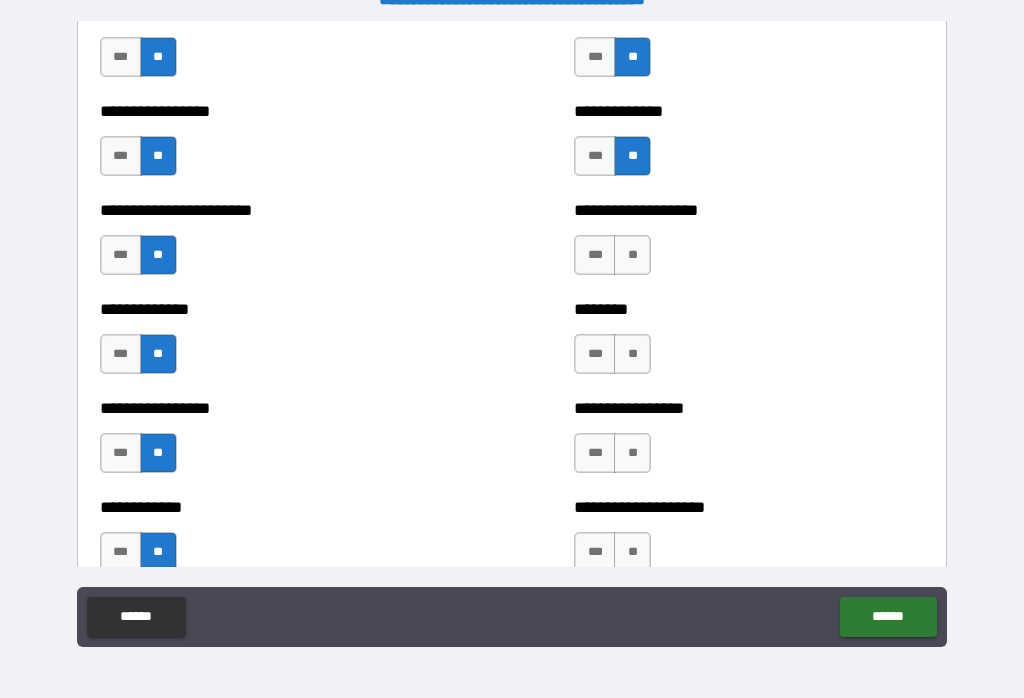 click on "**" at bounding box center (632, 255) 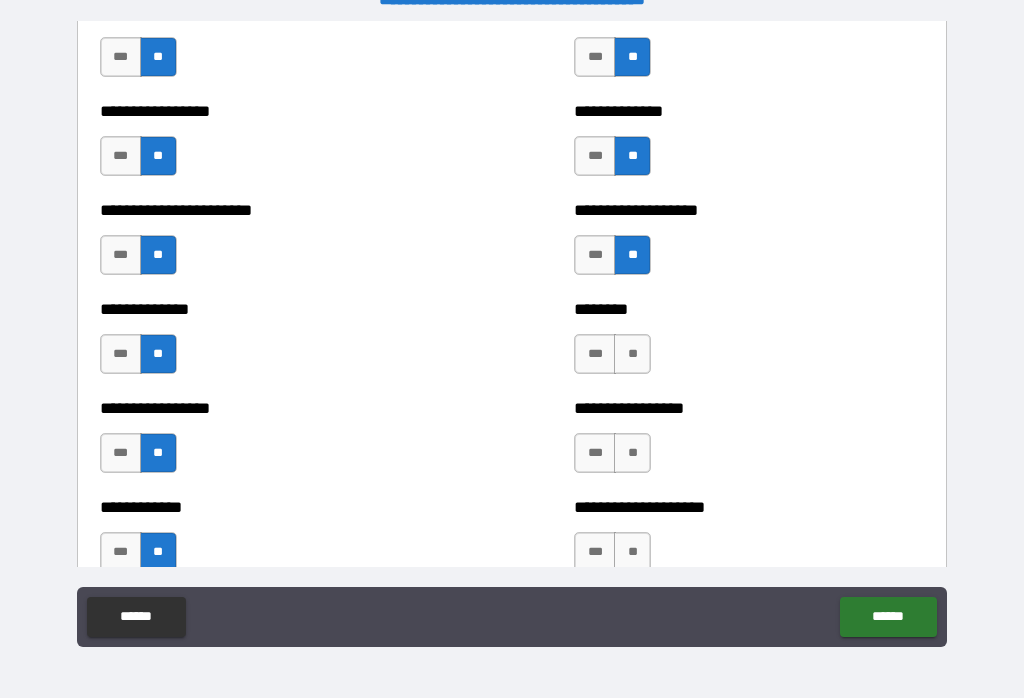 click on "**" at bounding box center (632, 354) 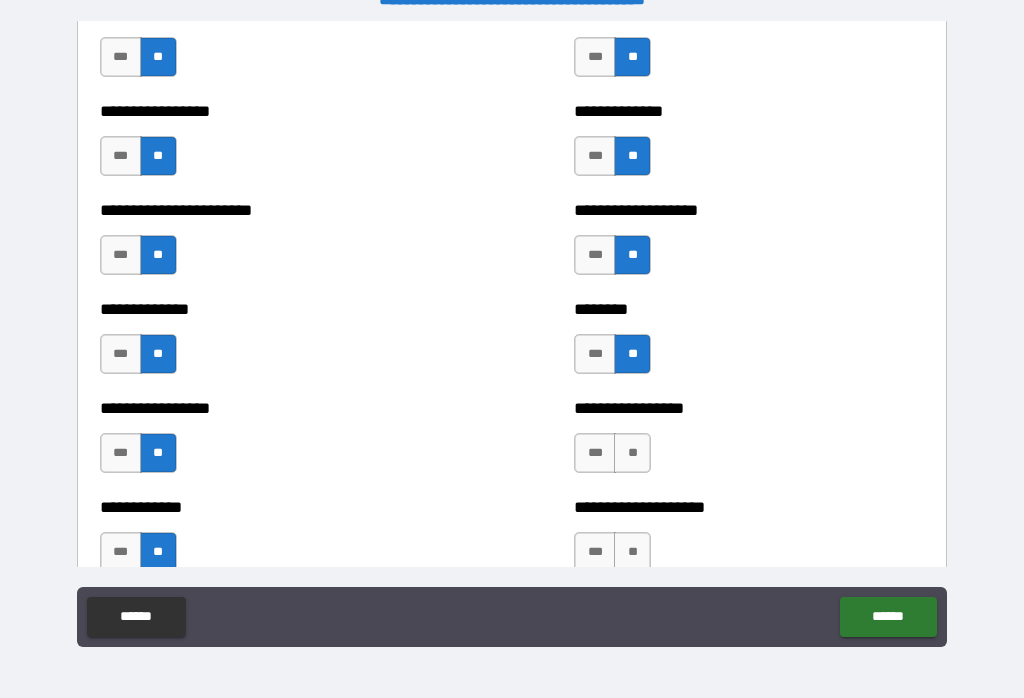 click on "**" at bounding box center (632, 453) 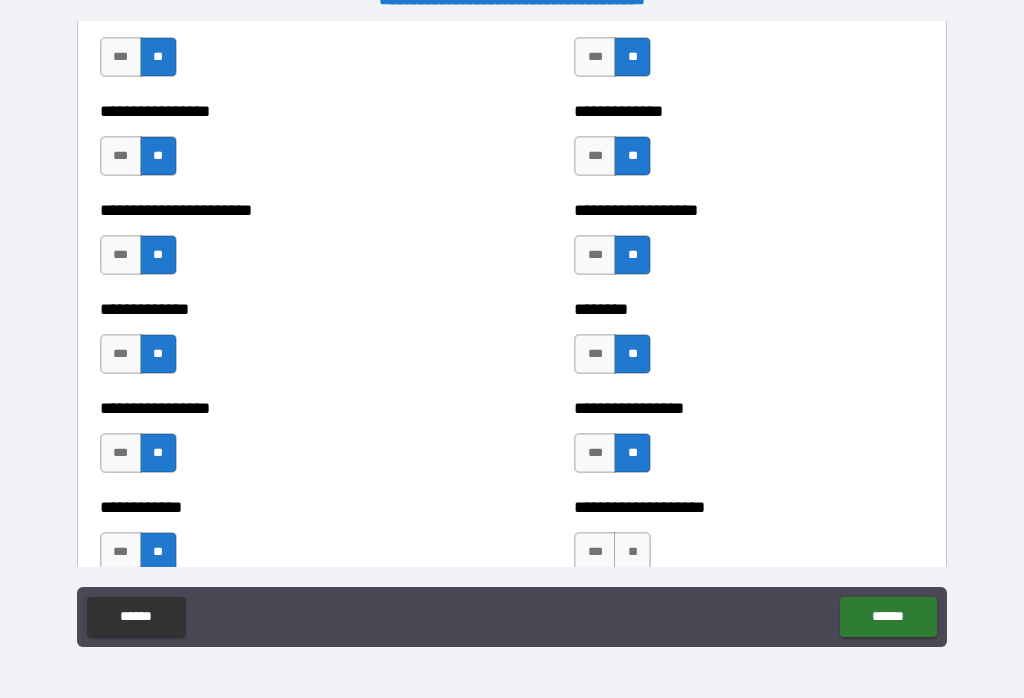 click on "**" at bounding box center (632, 552) 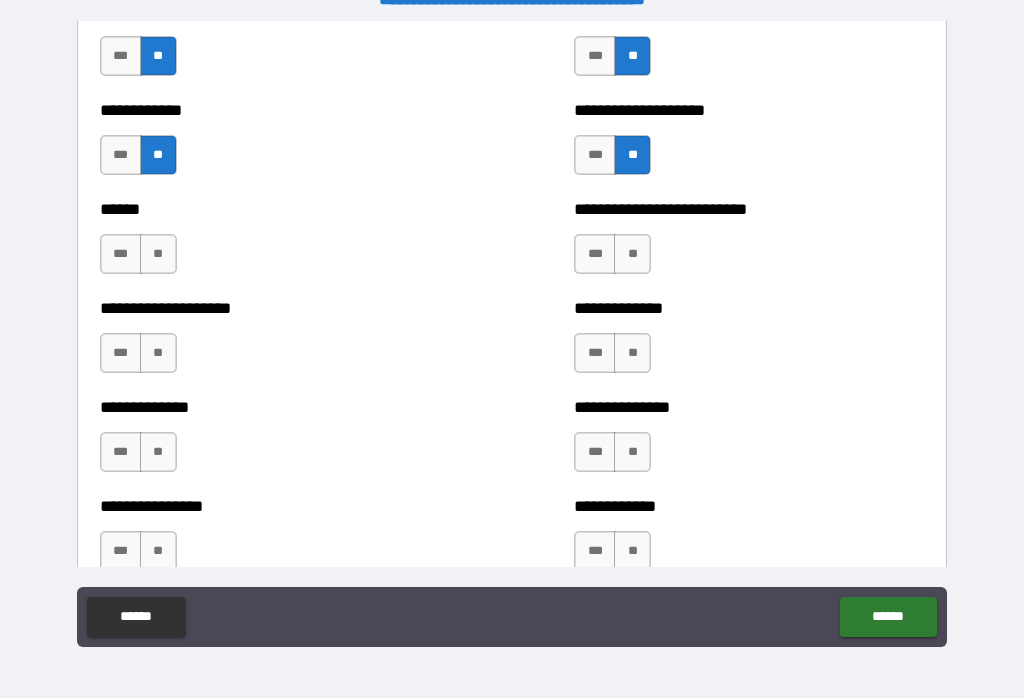 scroll, scrollTop: 3938, scrollLeft: 0, axis: vertical 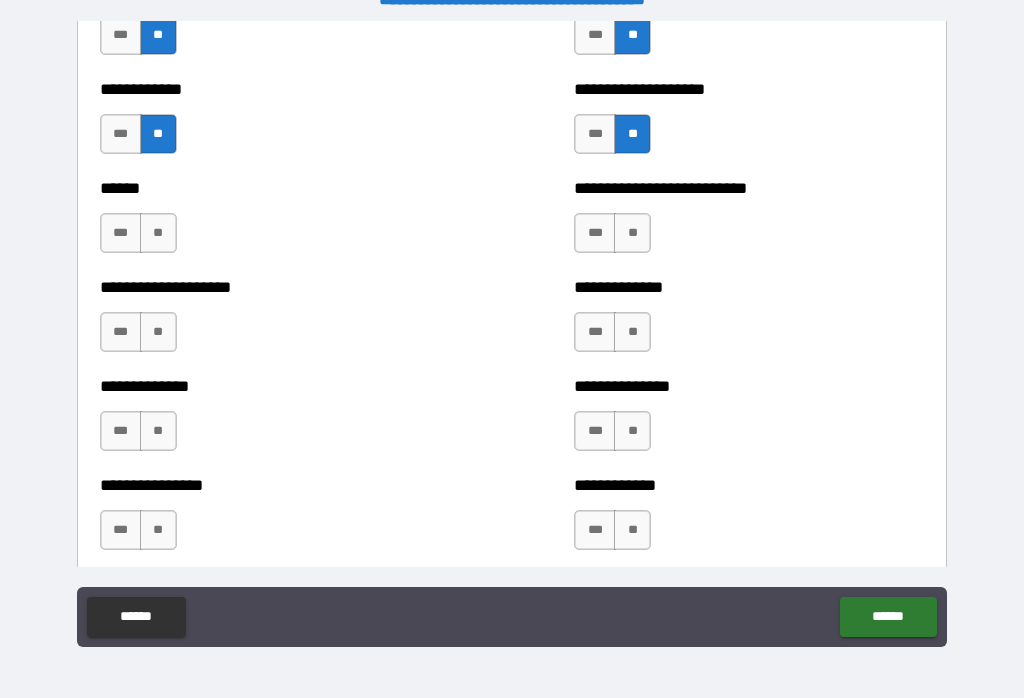 click on "**" at bounding box center [158, 233] 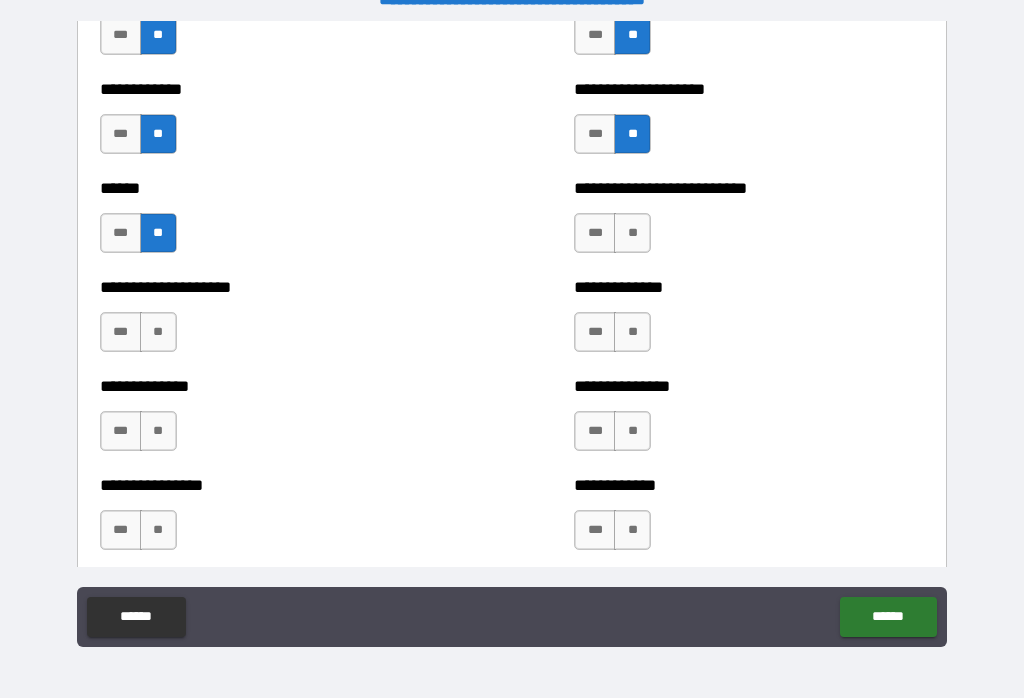 click on "**" at bounding box center [158, 332] 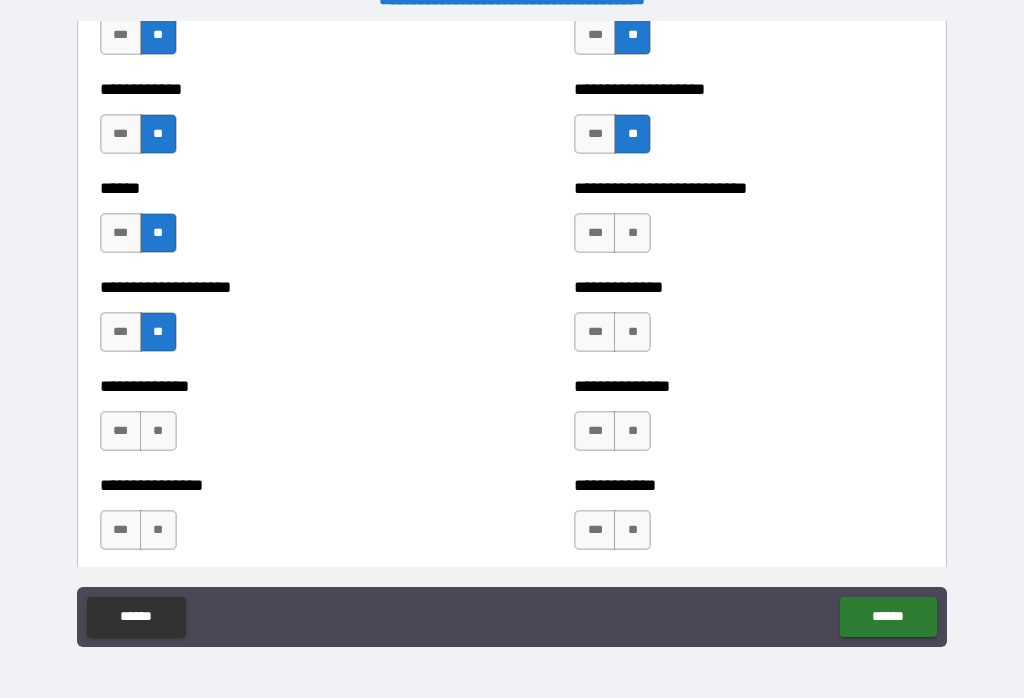 click on "**" at bounding box center [158, 431] 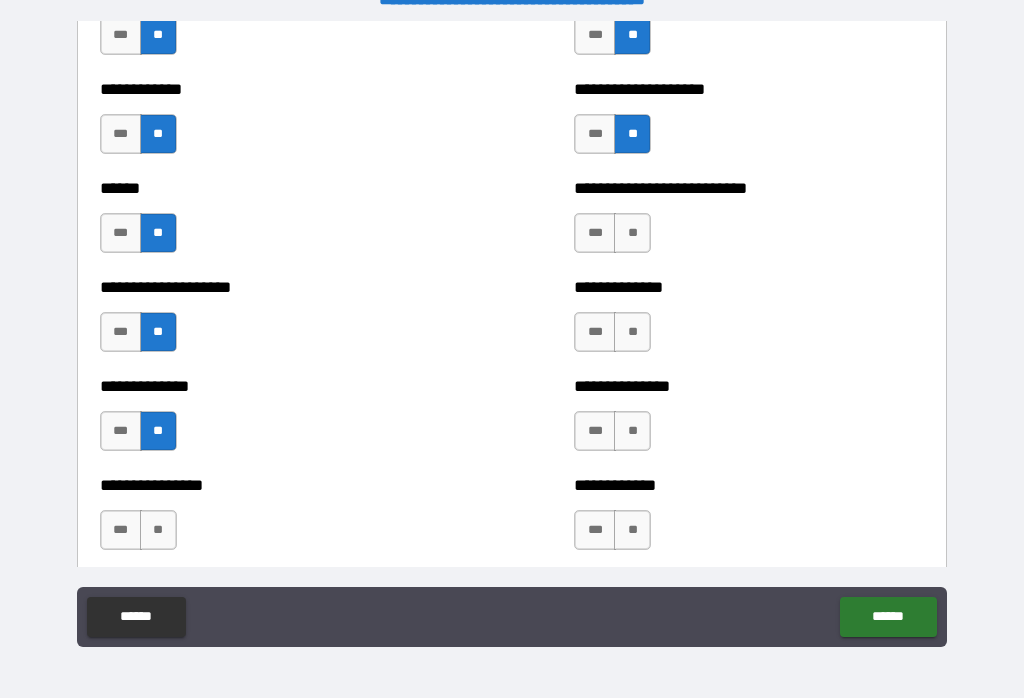 click on "**" at bounding box center (158, 530) 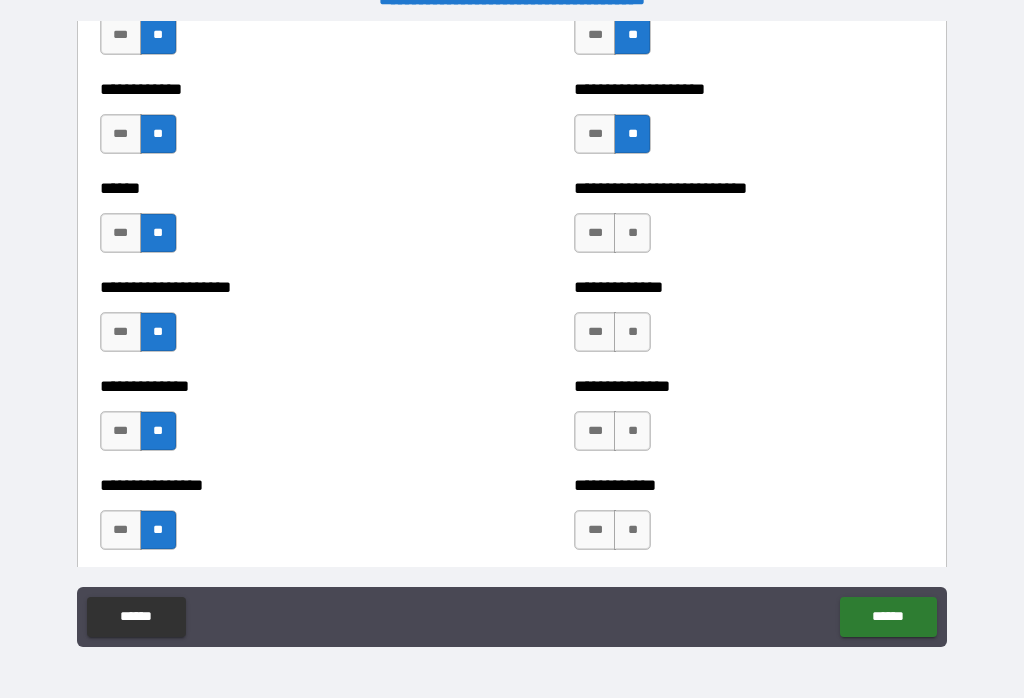 click on "**" at bounding box center (632, 233) 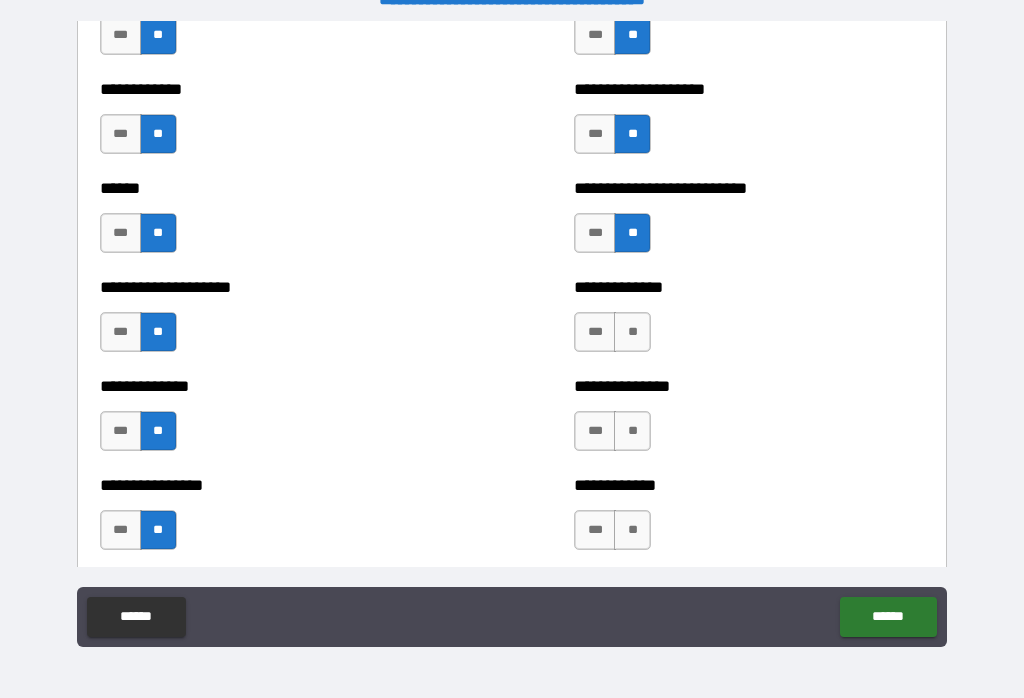 click on "**" at bounding box center [632, 332] 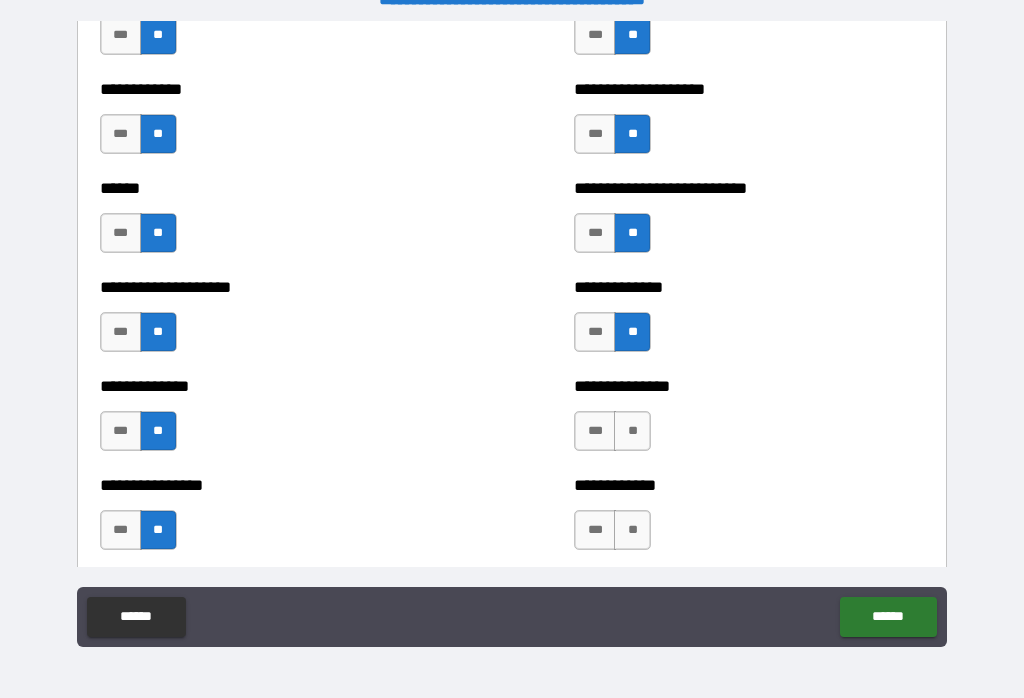 click on "**" at bounding box center [632, 431] 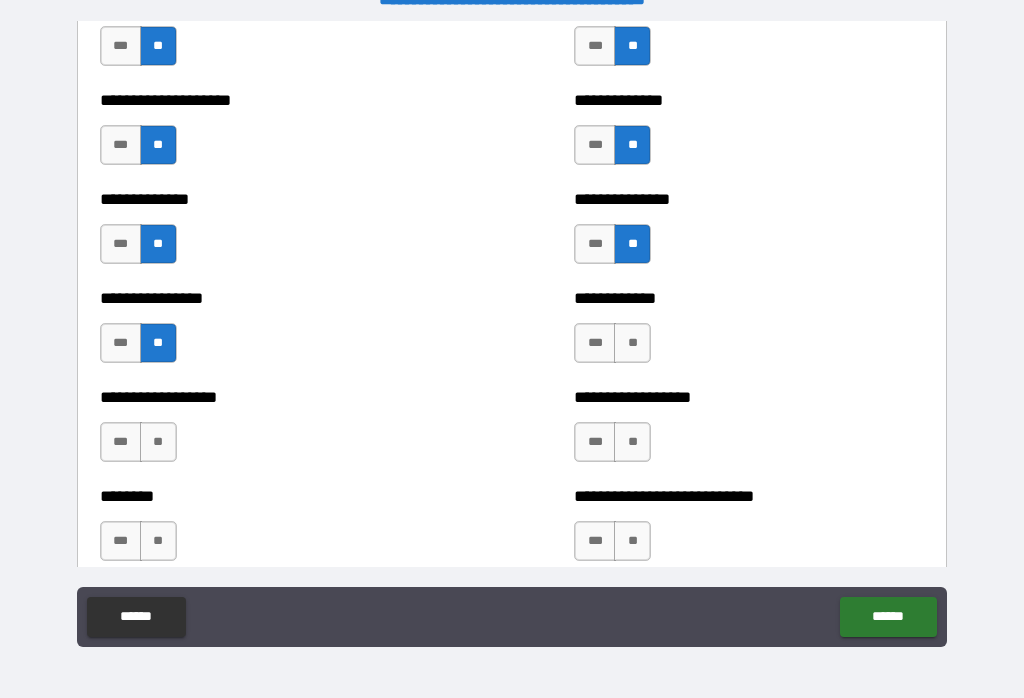 scroll, scrollTop: 4120, scrollLeft: 0, axis: vertical 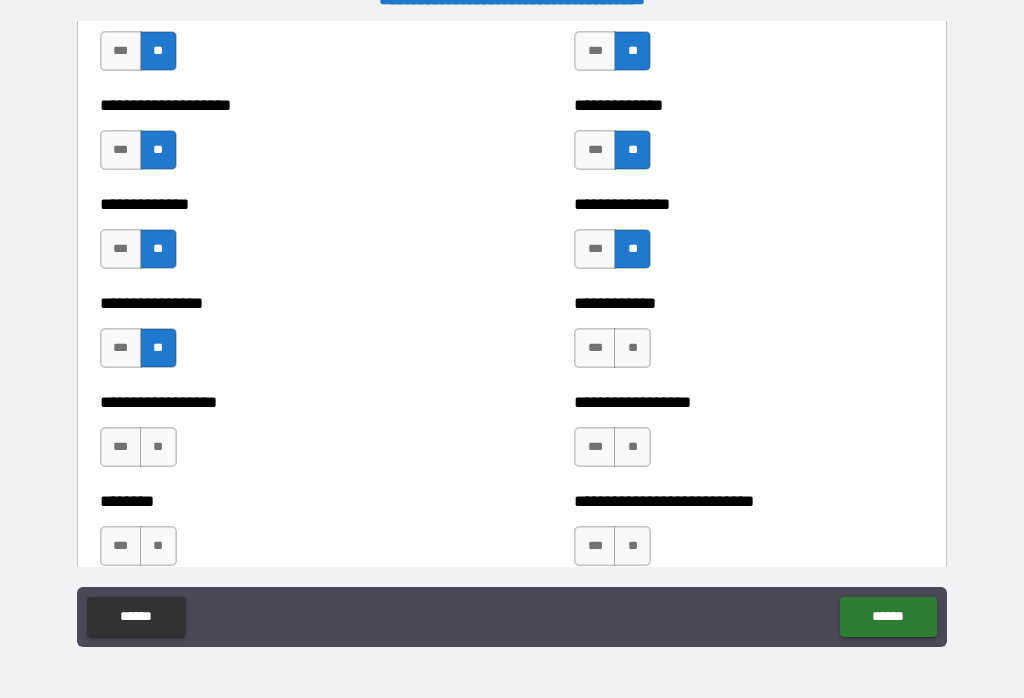 click on "**" at bounding box center (632, 348) 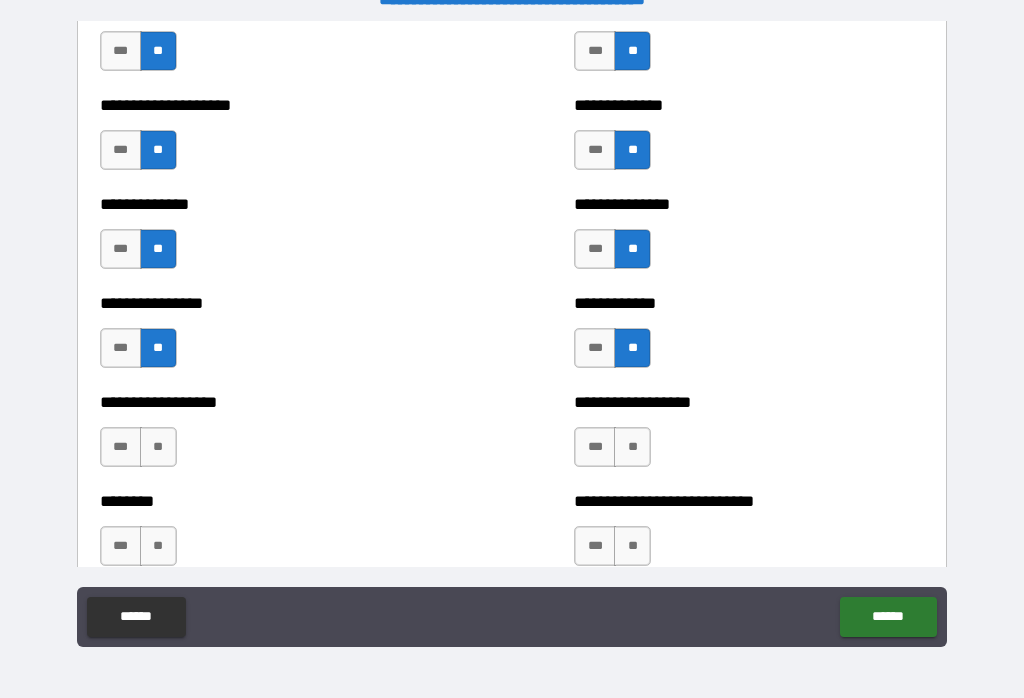 click on "**" at bounding box center (632, 447) 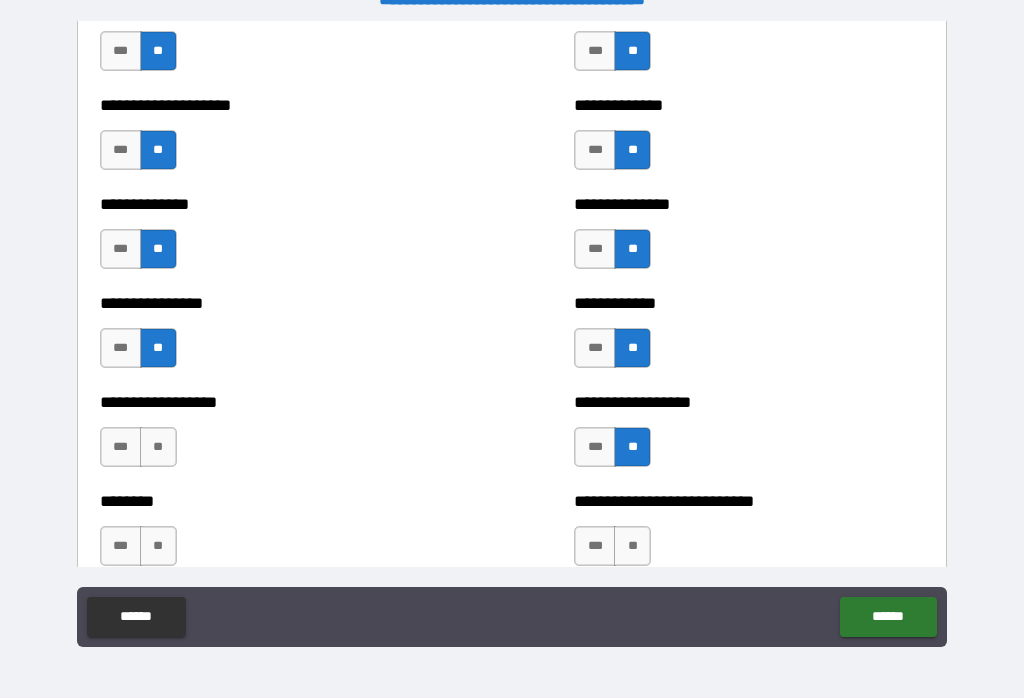 click on "**" at bounding box center [632, 546] 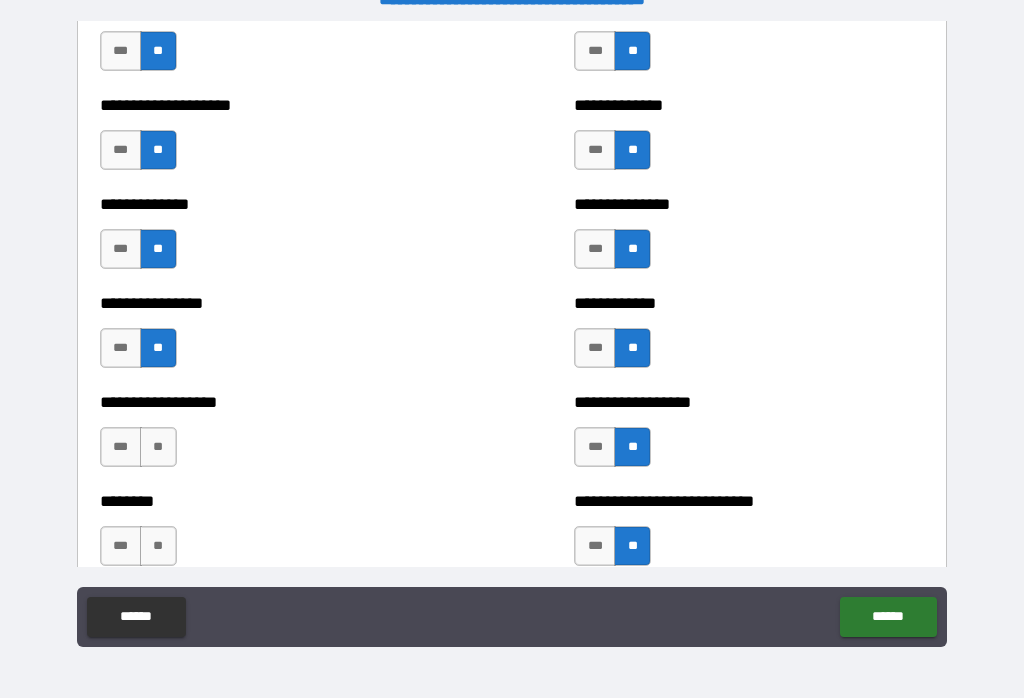 click on "**" at bounding box center (158, 447) 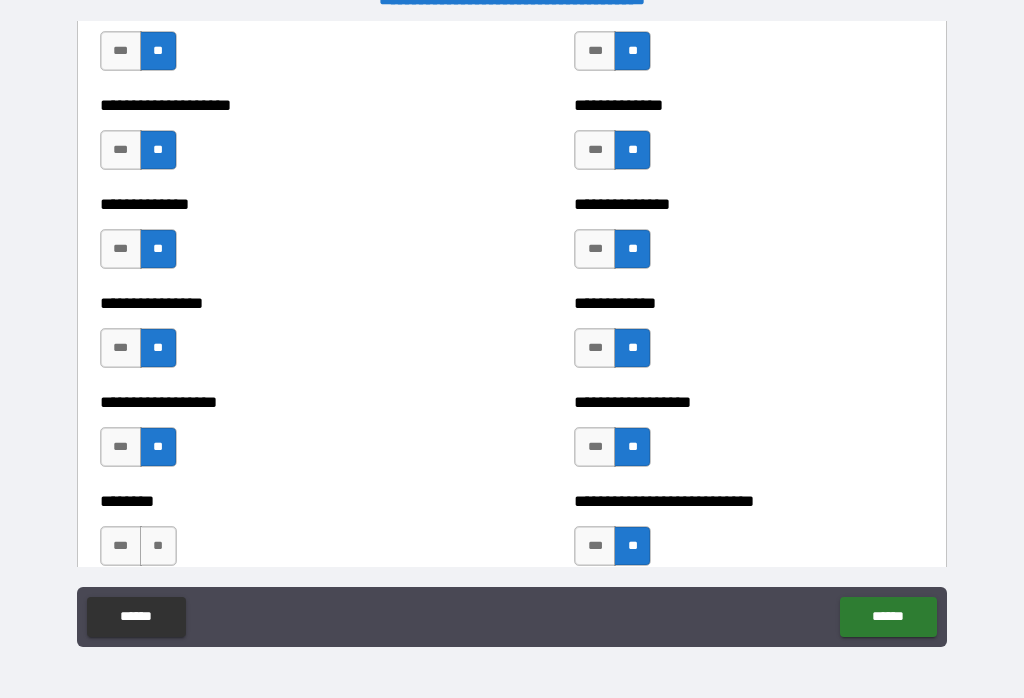 click on "**" at bounding box center (158, 546) 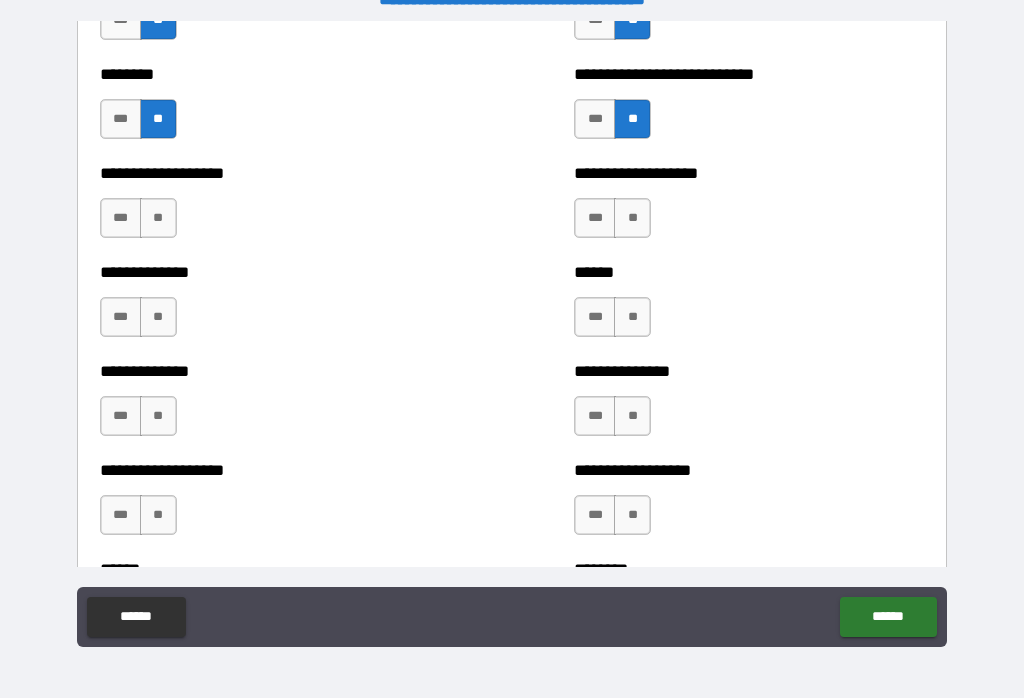 scroll, scrollTop: 4553, scrollLeft: 0, axis: vertical 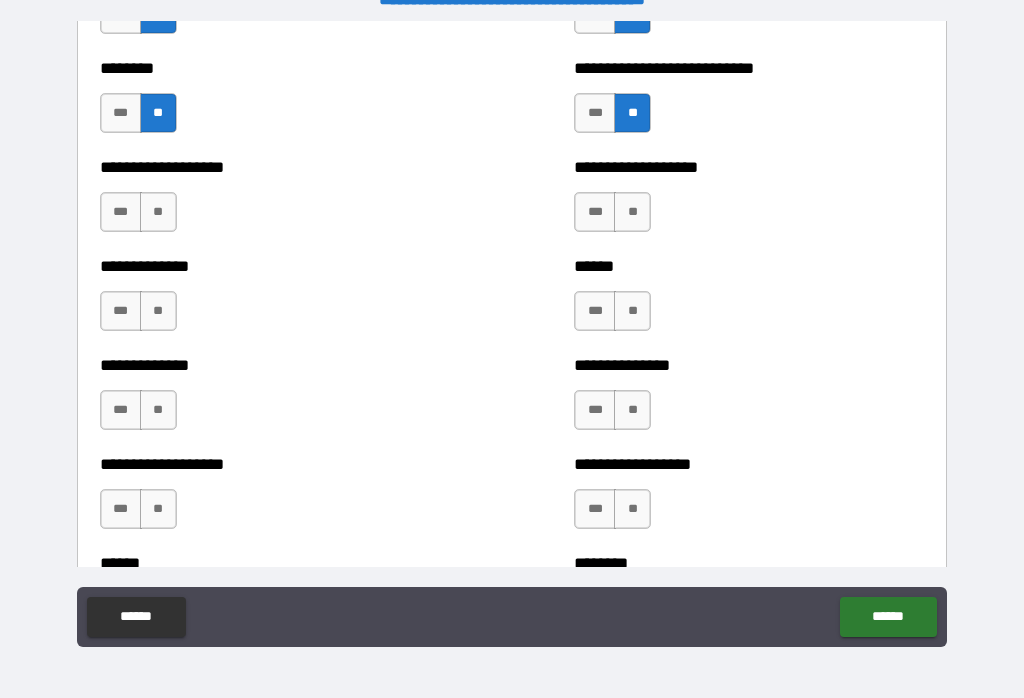 click on "**" at bounding box center [158, 212] 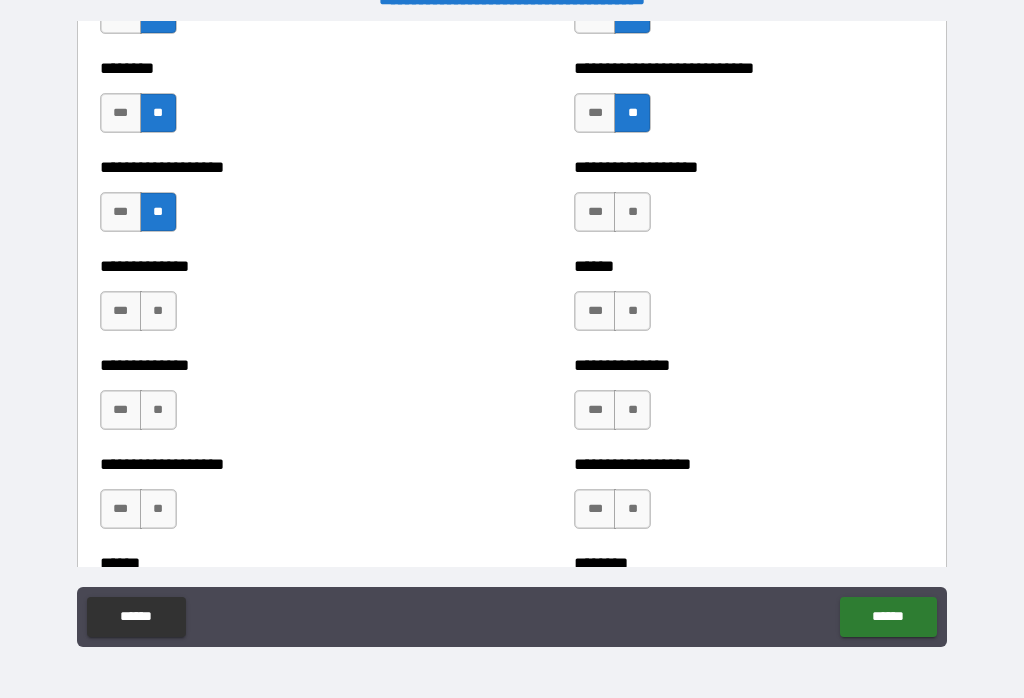 click on "**" at bounding box center [158, 311] 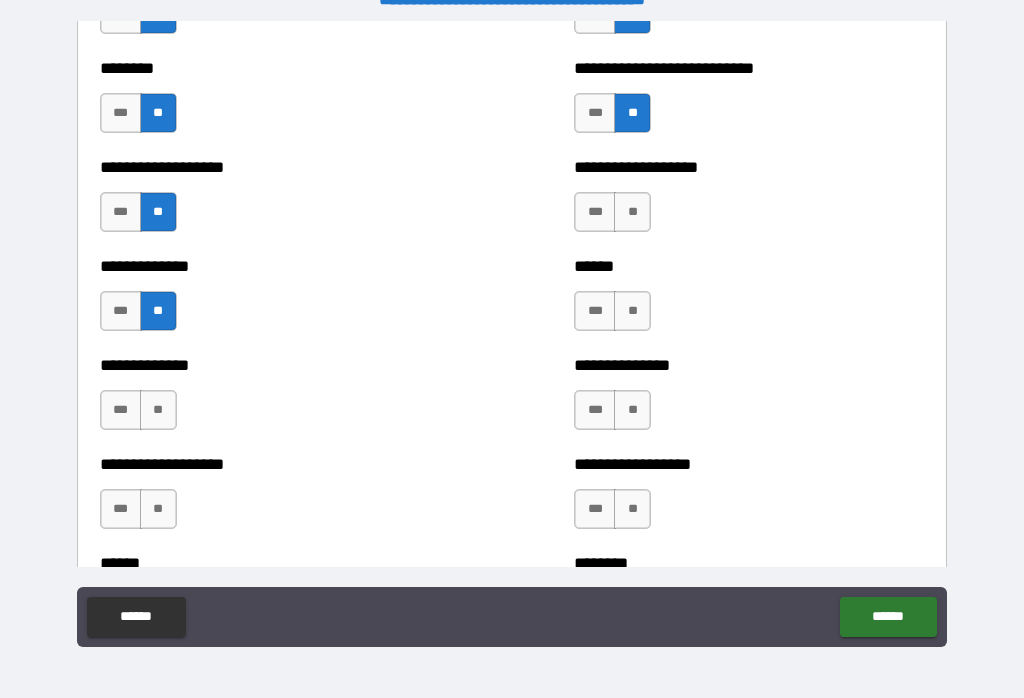 click on "**" at bounding box center [158, 410] 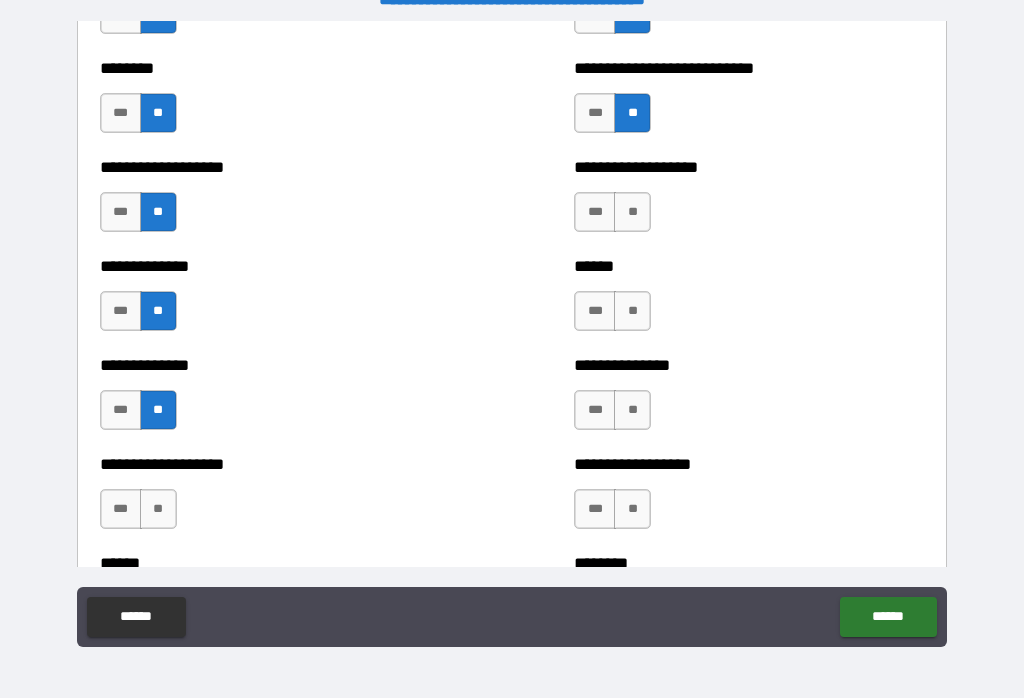 click on "**" at bounding box center [158, 509] 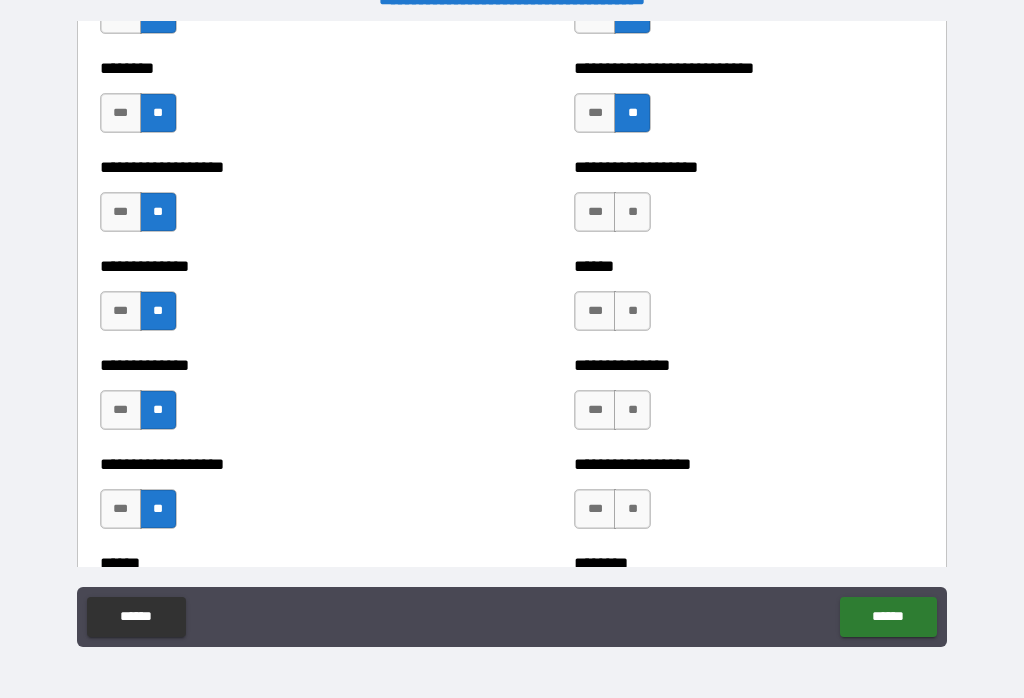 click on "**" at bounding box center [632, 212] 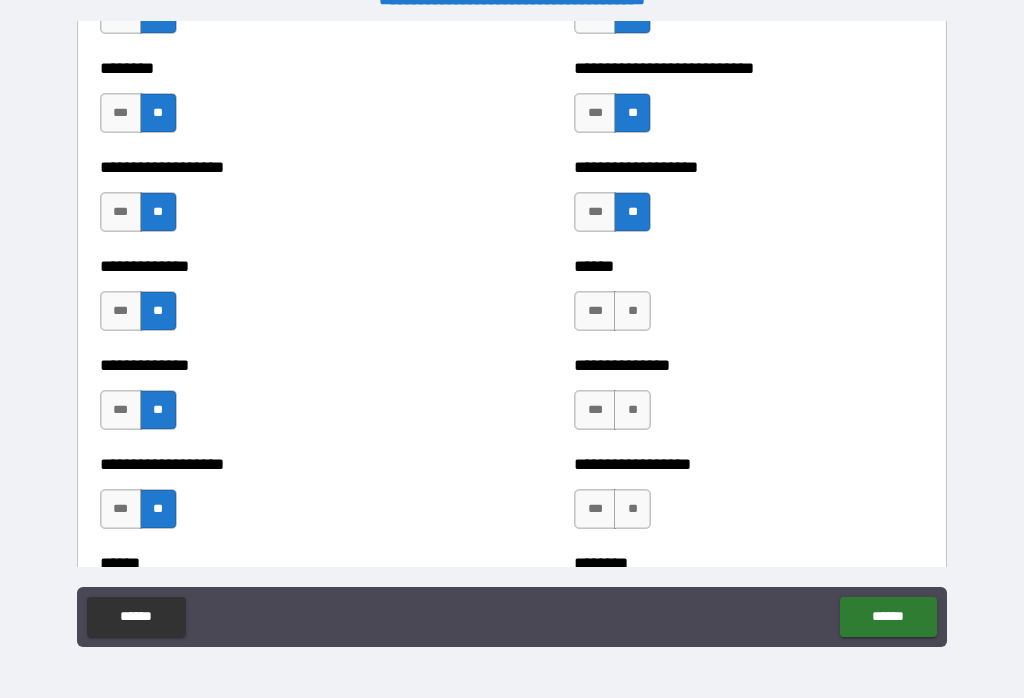 click on "**" at bounding box center [632, 311] 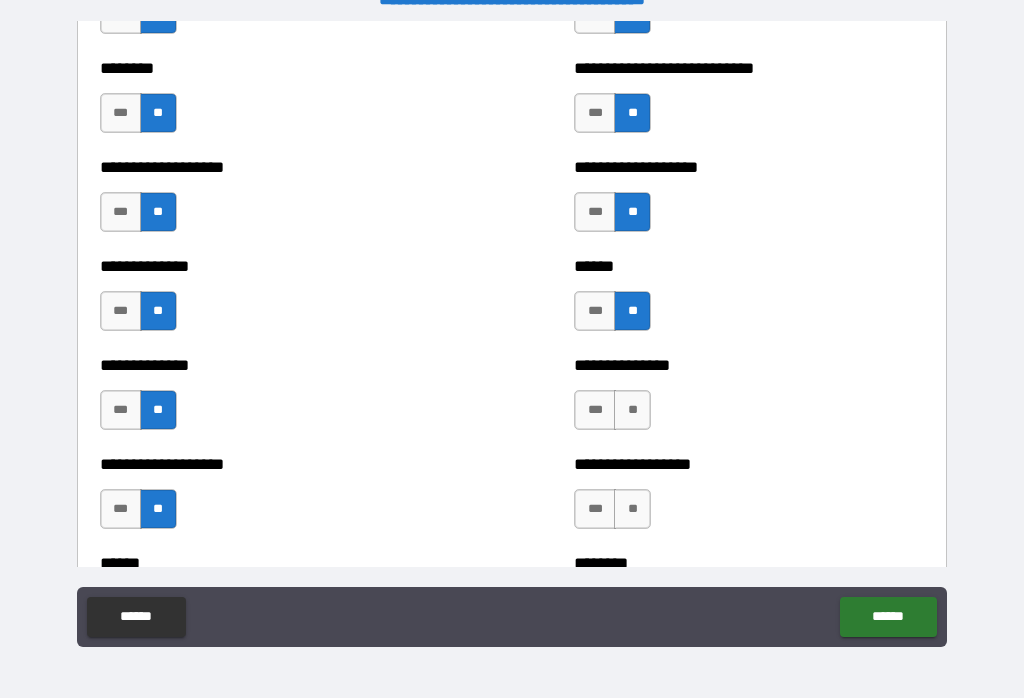 click on "**" at bounding box center [632, 410] 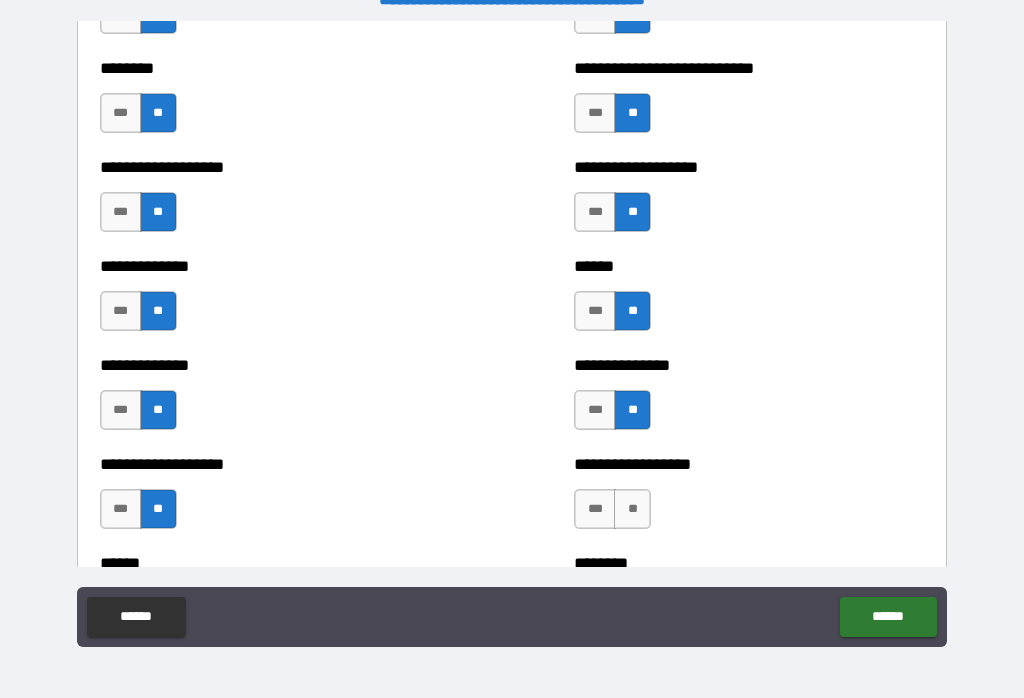click on "**" at bounding box center [632, 509] 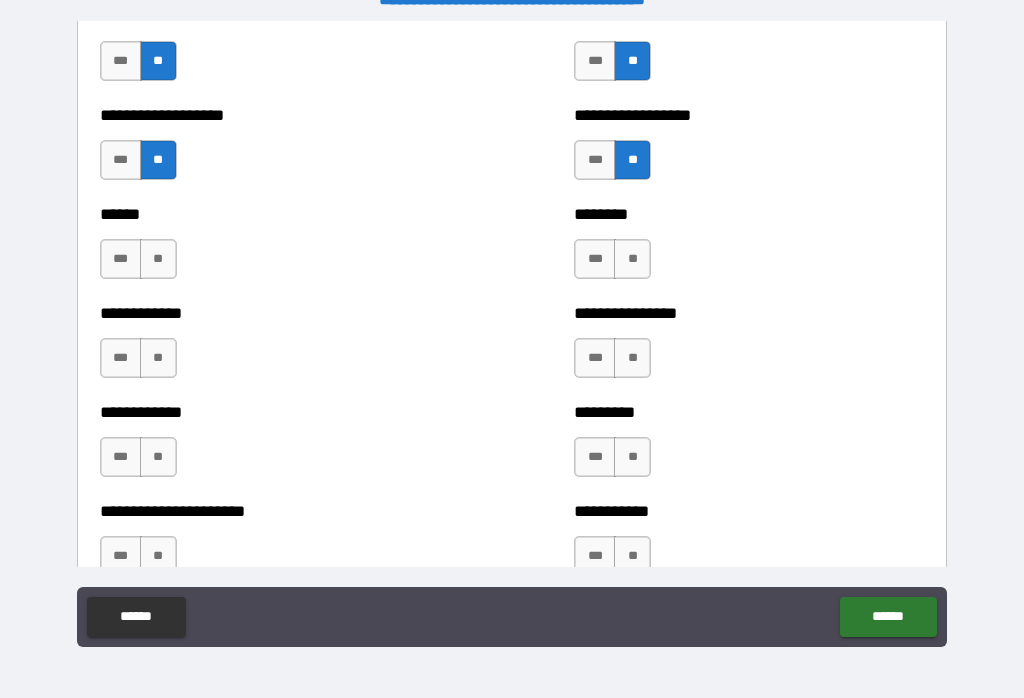scroll, scrollTop: 4910, scrollLeft: 0, axis: vertical 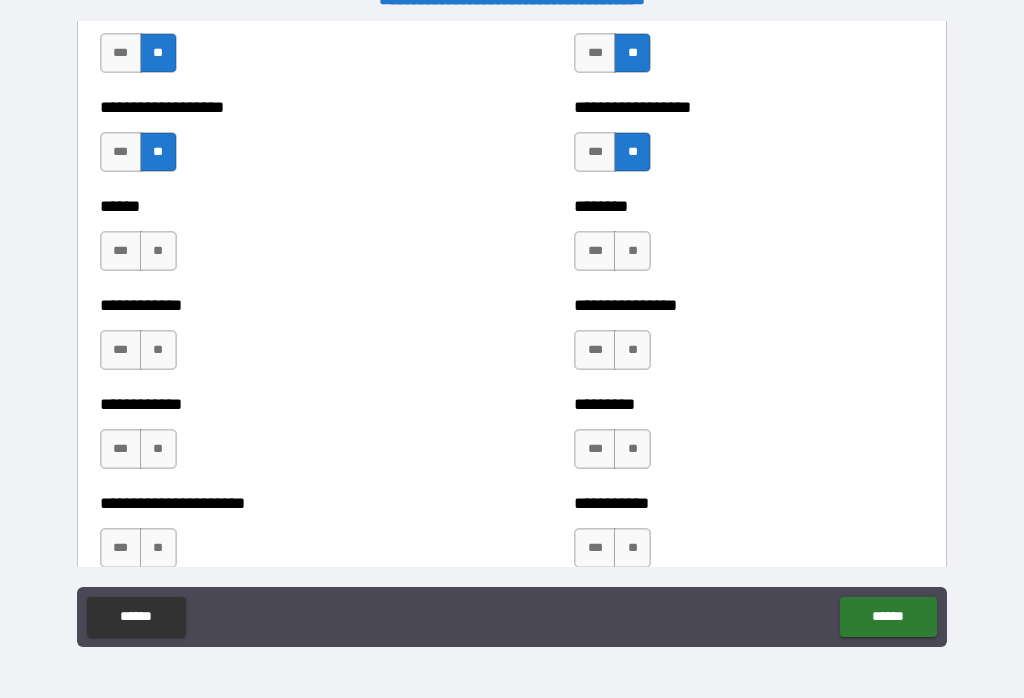click on "**" at bounding box center [158, 251] 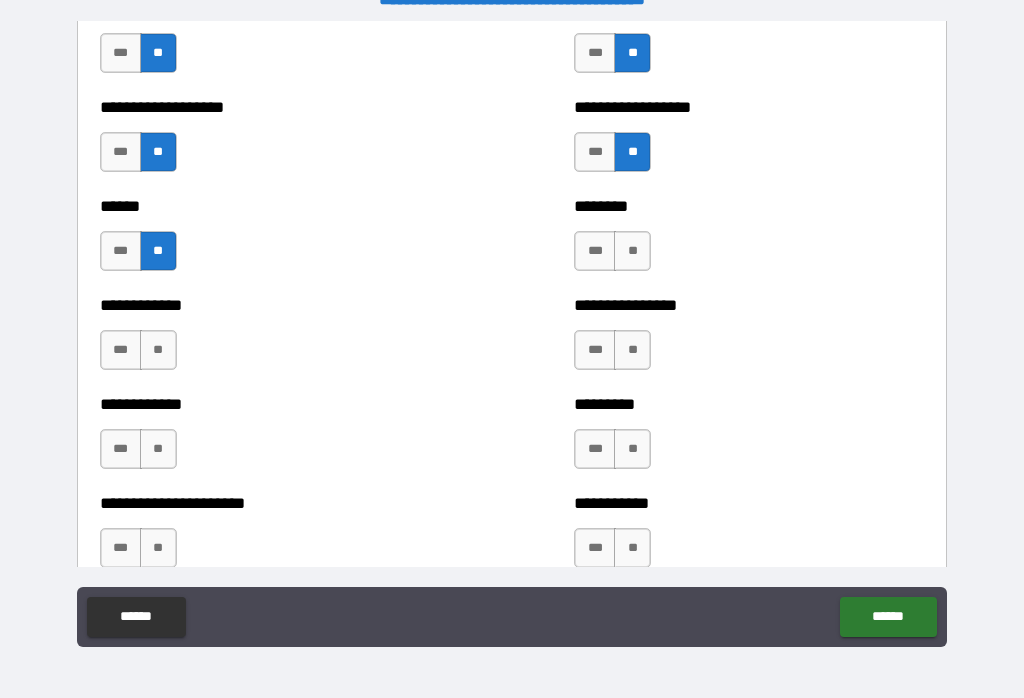 click on "**" at bounding box center [158, 350] 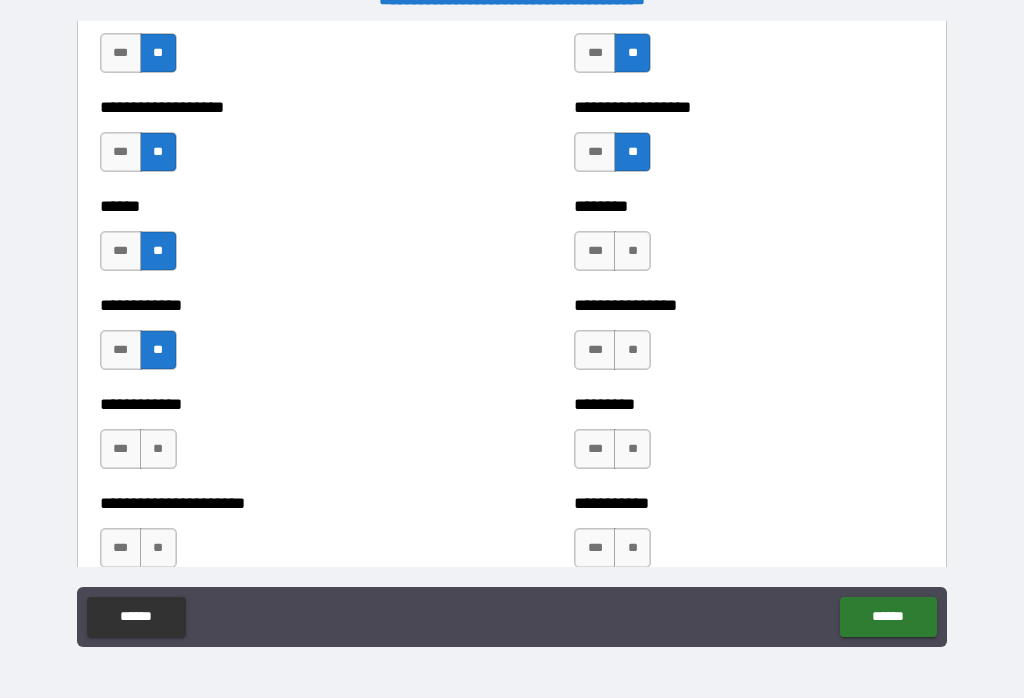 click on "**" at bounding box center [158, 449] 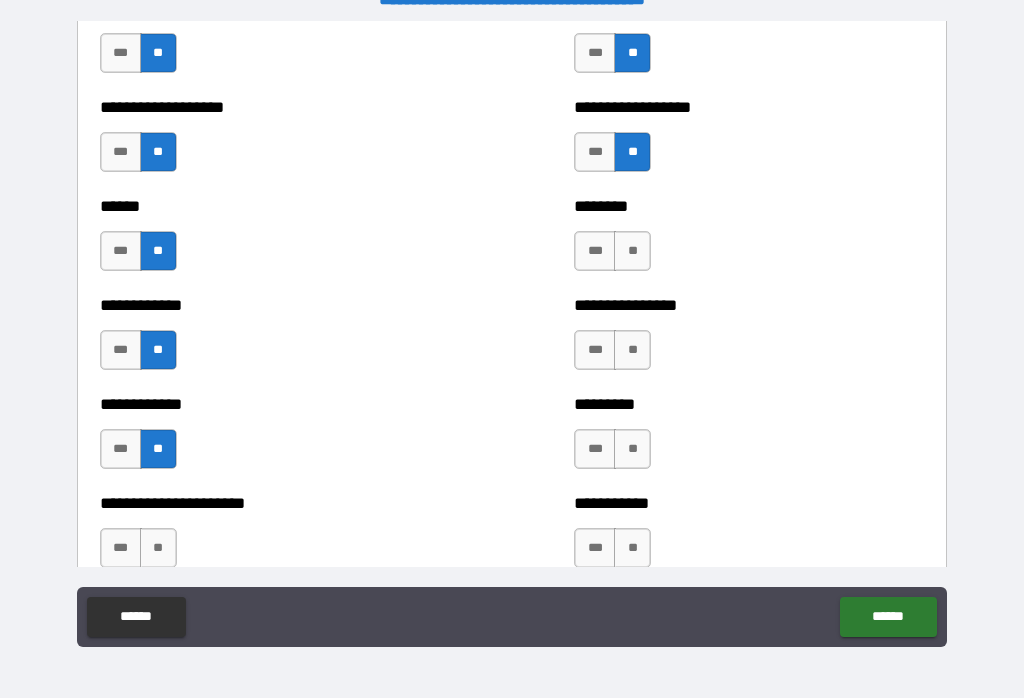 click on "**" at bounding box center [158, 548] 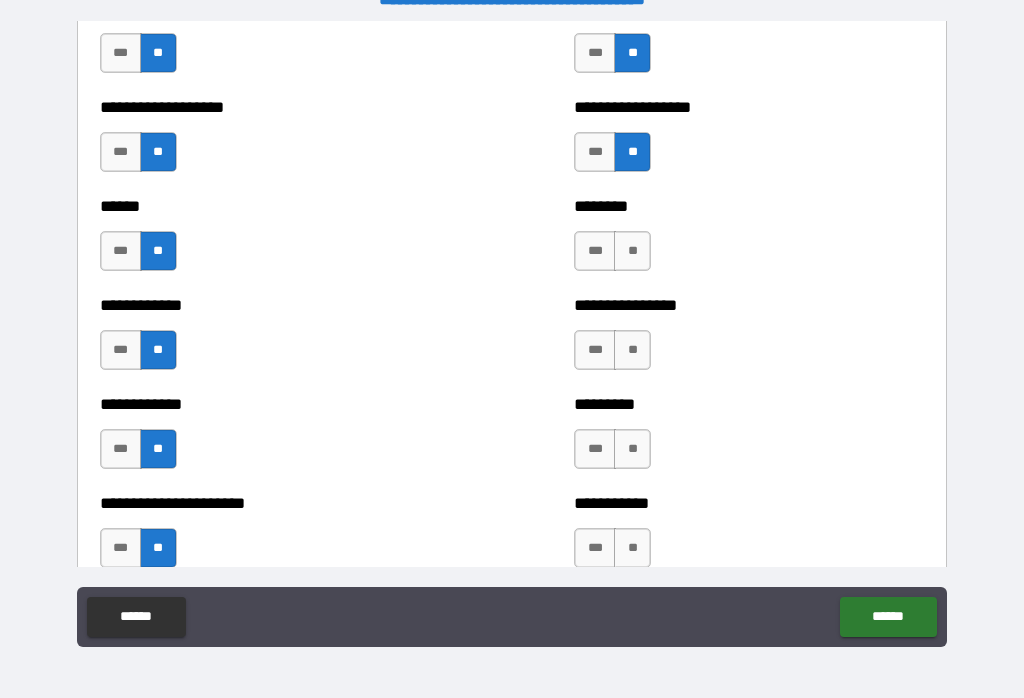 click on "**" at bounding box center (632, 251) 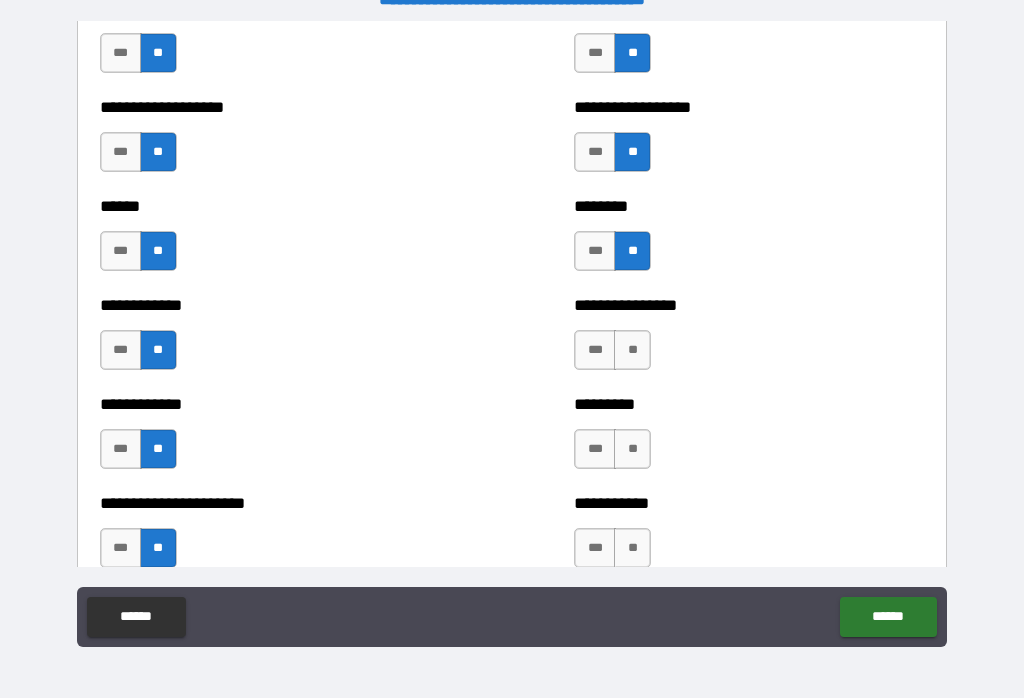 click on "**" at bounding box center (632, 350) 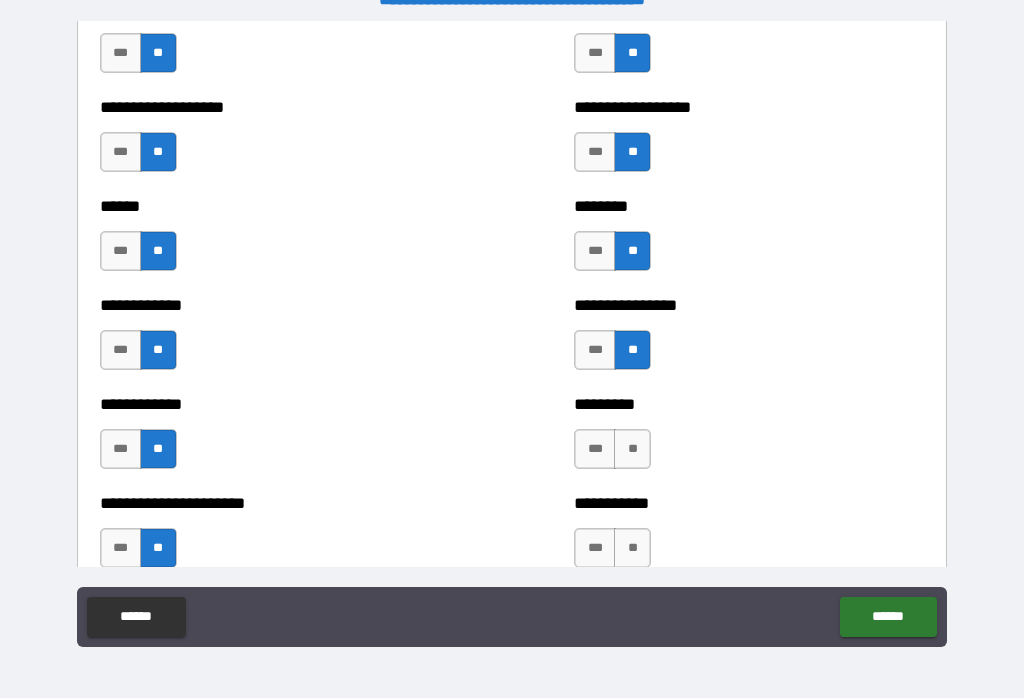 click on "**" at bounding box center [632, 449] 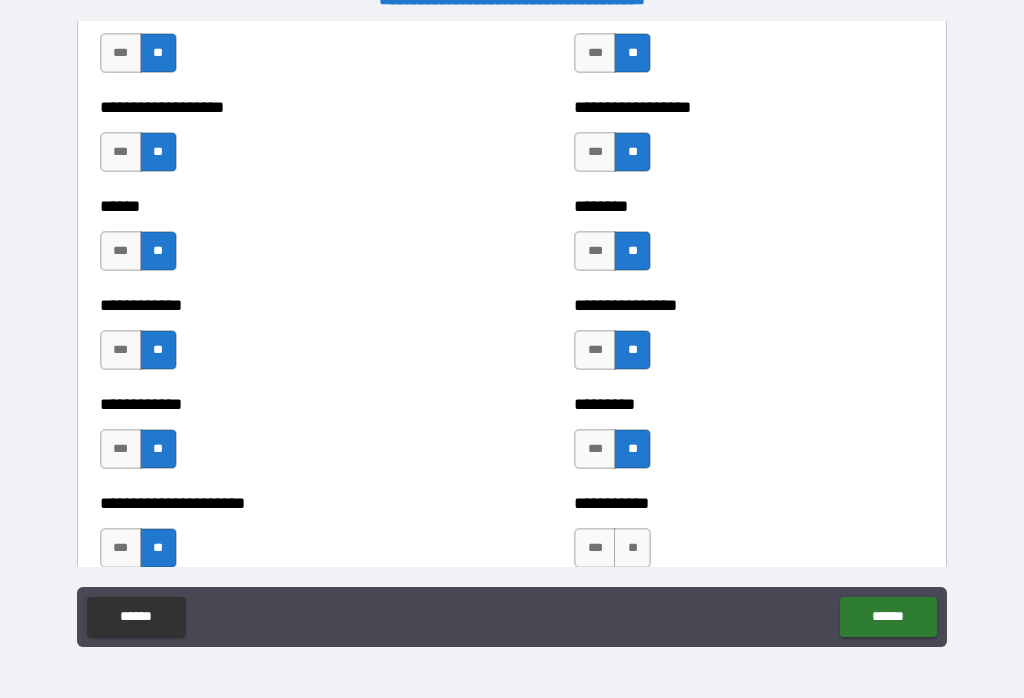 click on "**" at bounding box center [632, 548] 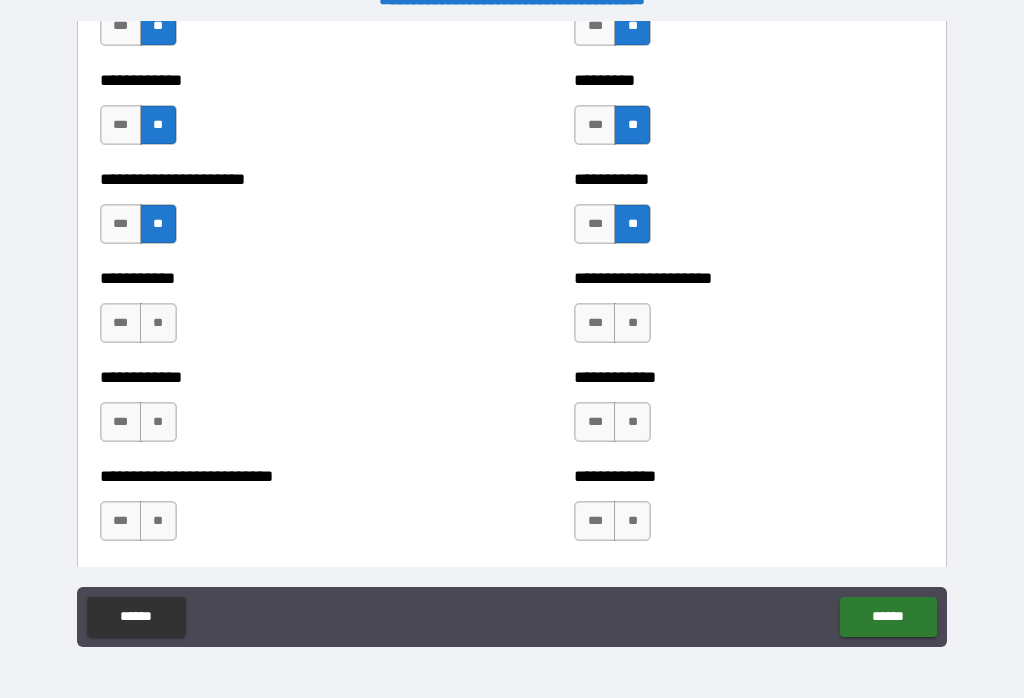 scroll, scrollTop: 5253, scrollLeft: 0, axis: vertical 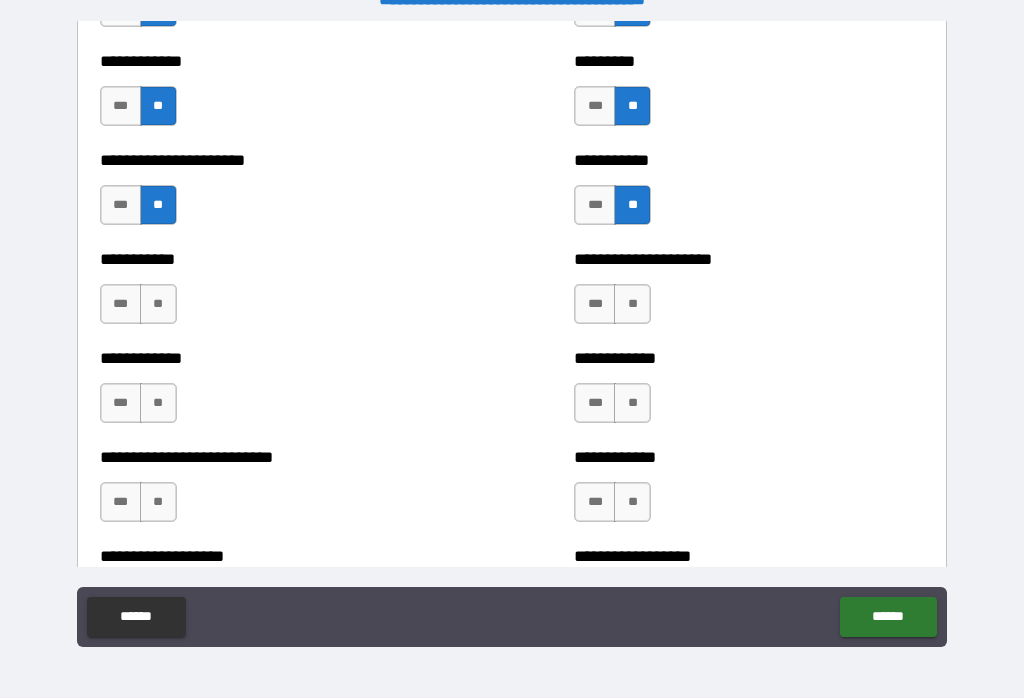 click on "**" at bounding box center (158, 304) 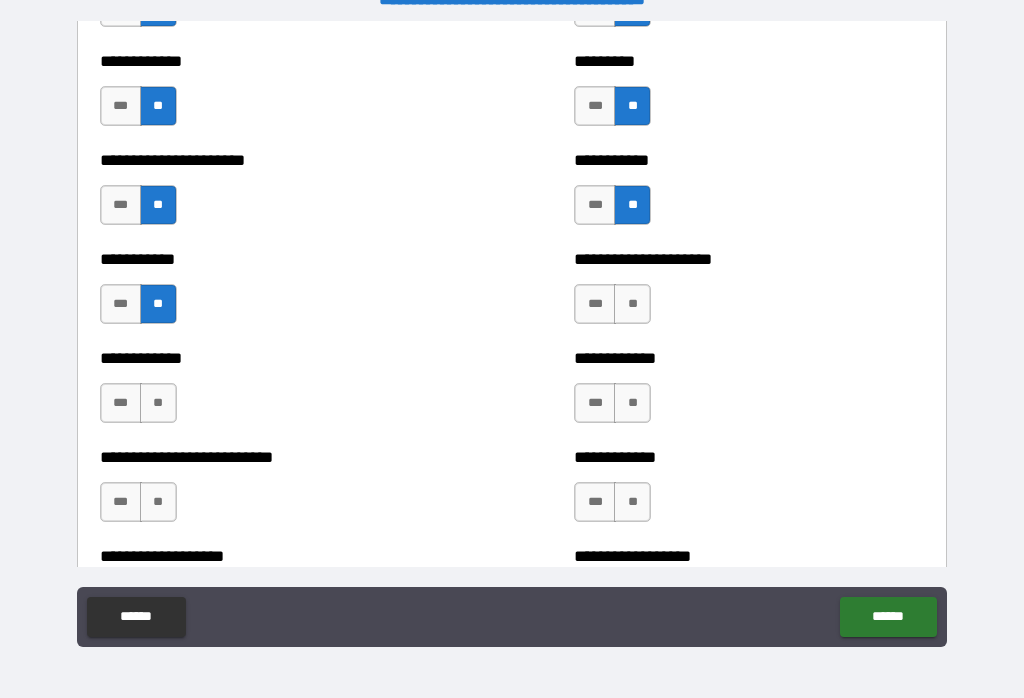 click on "**" at bounding box center [158, 403] 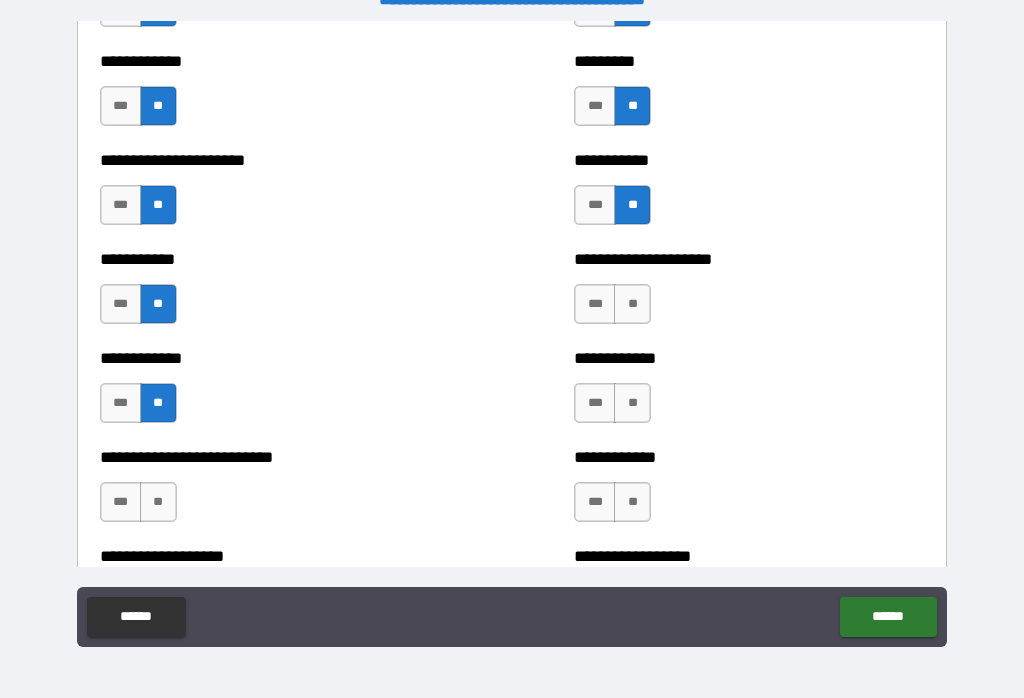 click on "**" at bounding box center [158, 502] 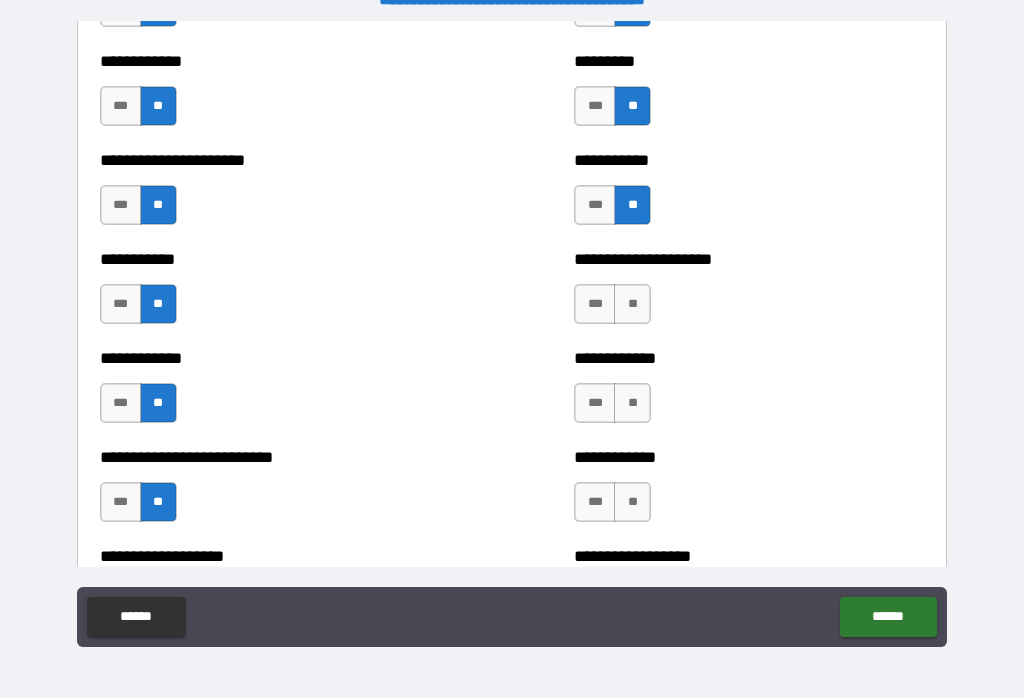 click on "**" at bounding box center [632, 304] 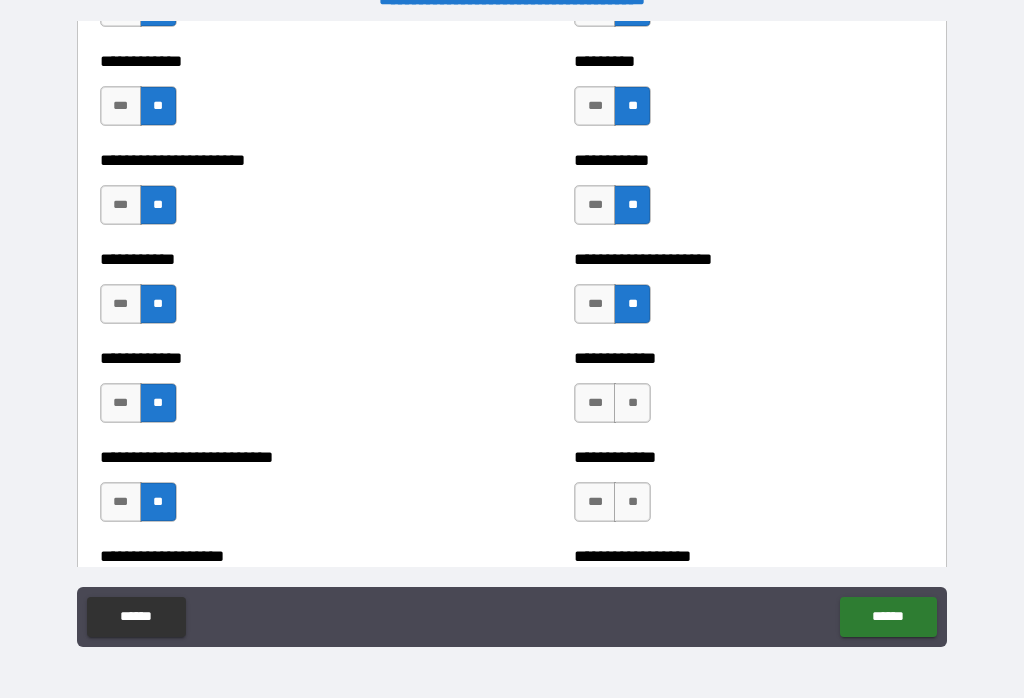 click on "**" at bounding box center [632, 403] 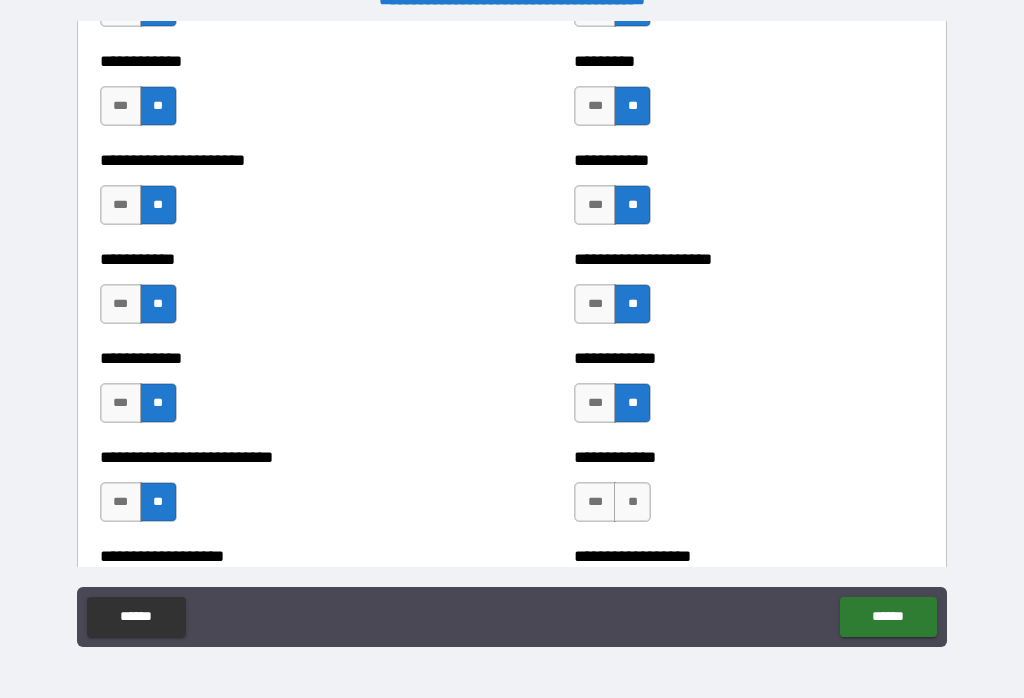 click on "**" at bounding box center (632, 502) 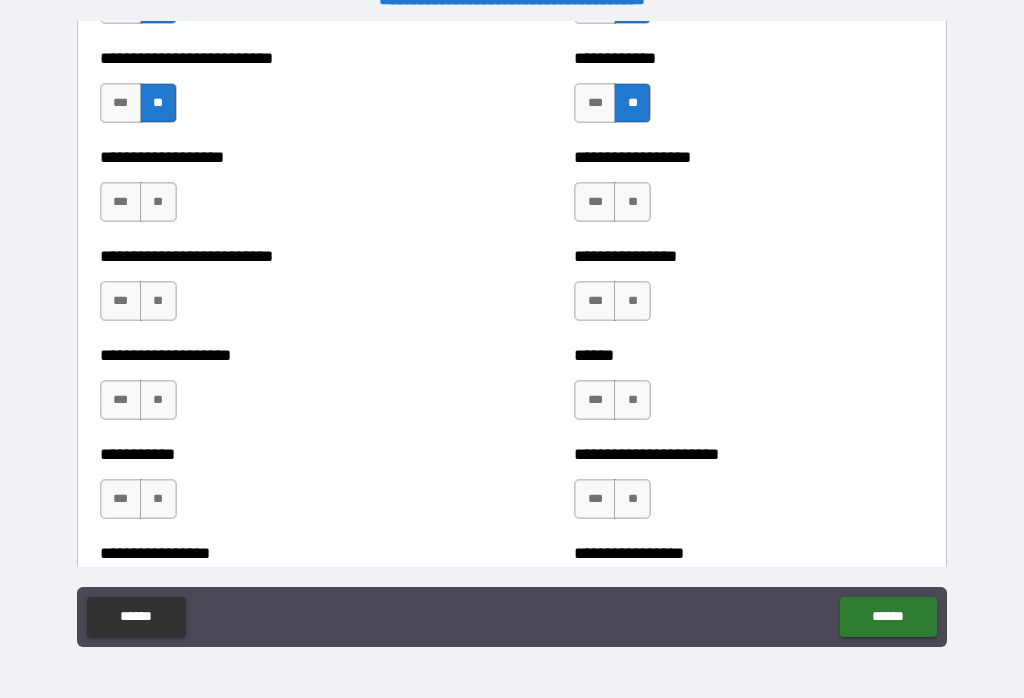 scroll, scrollTop: 5671, scrollLeft: 0, axis: vertical 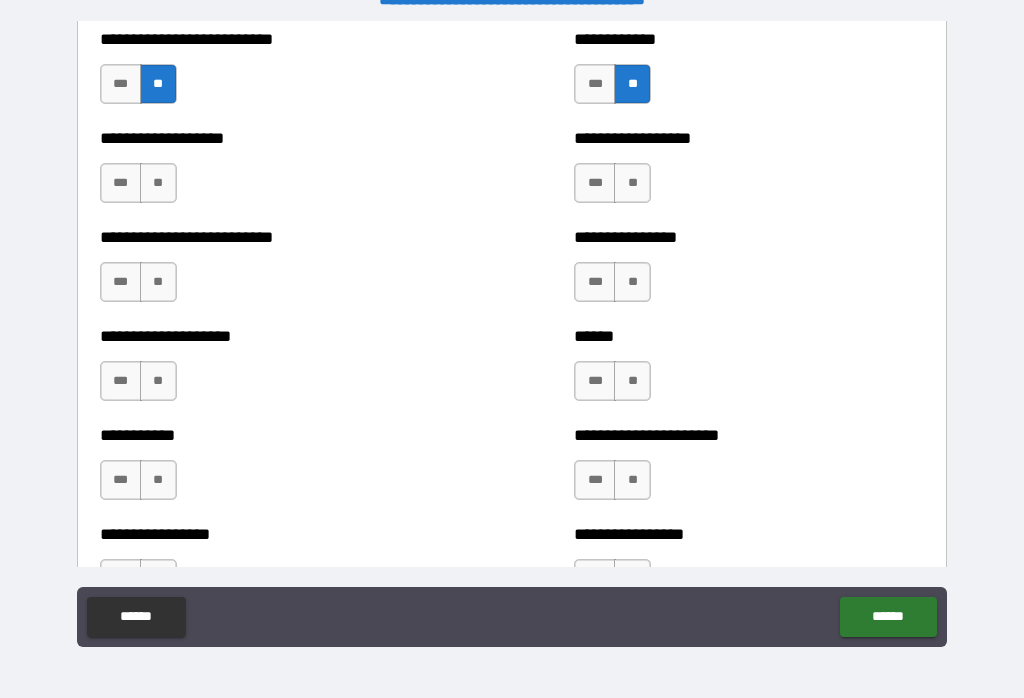 click on "**" at bounding box center (158, 183) 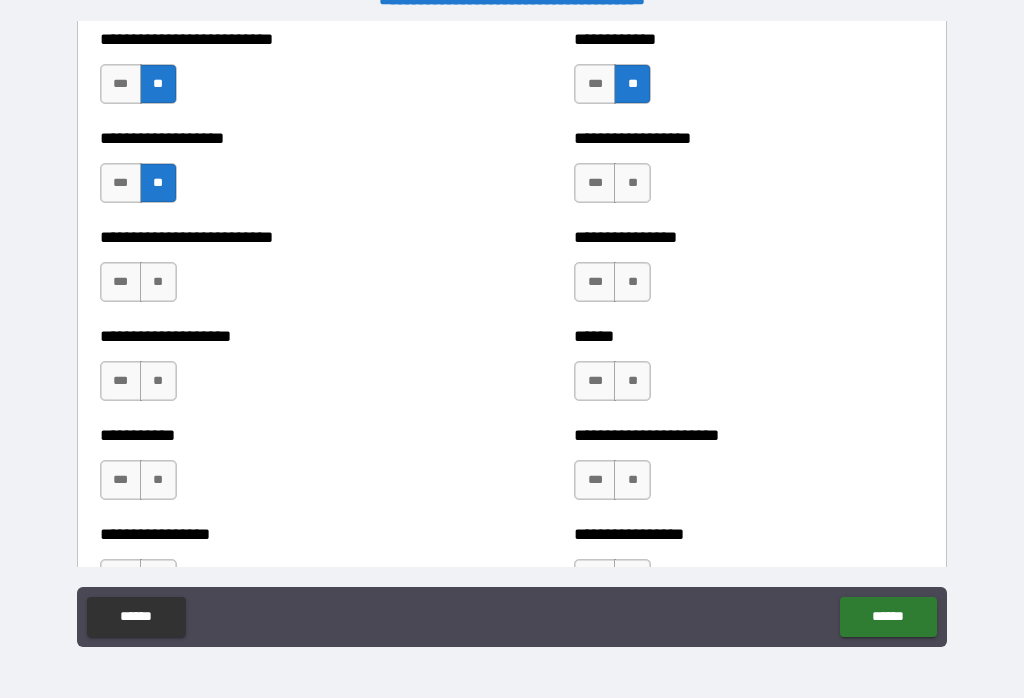 click on "**" at bounding box center [158, 282] 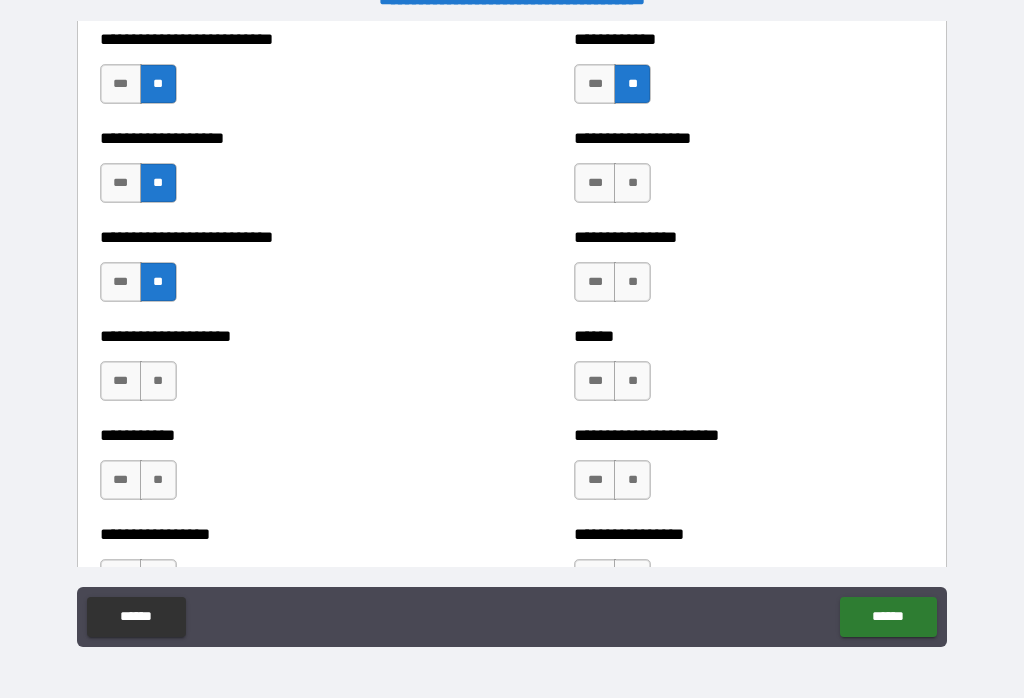 click on "**" at bounding box center [158, 381] 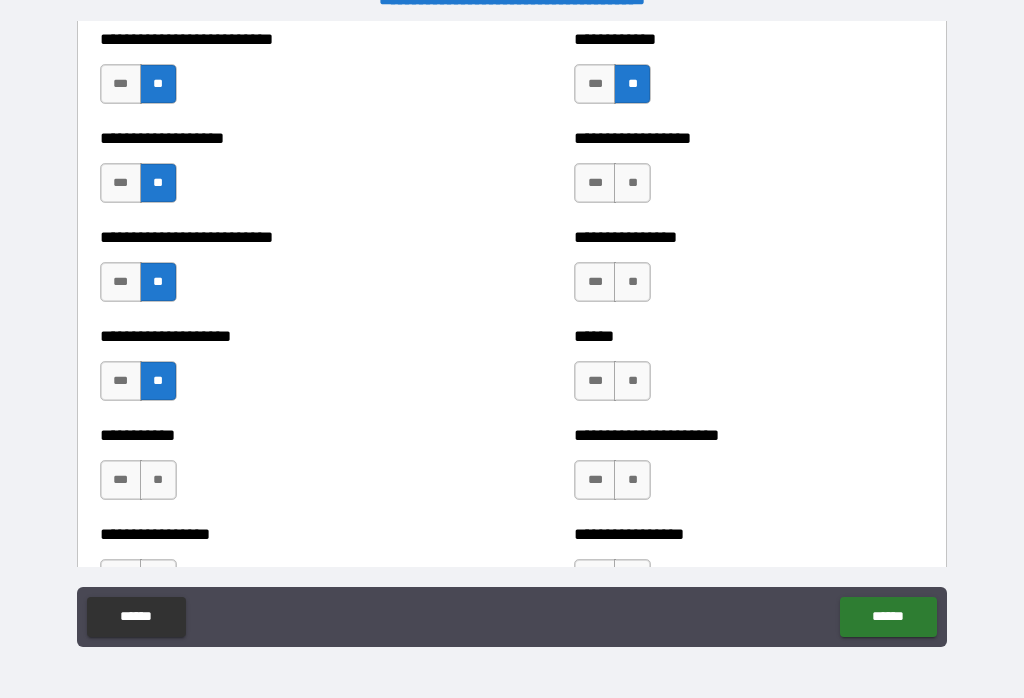 click on "**" at bounding box center (158, 480) 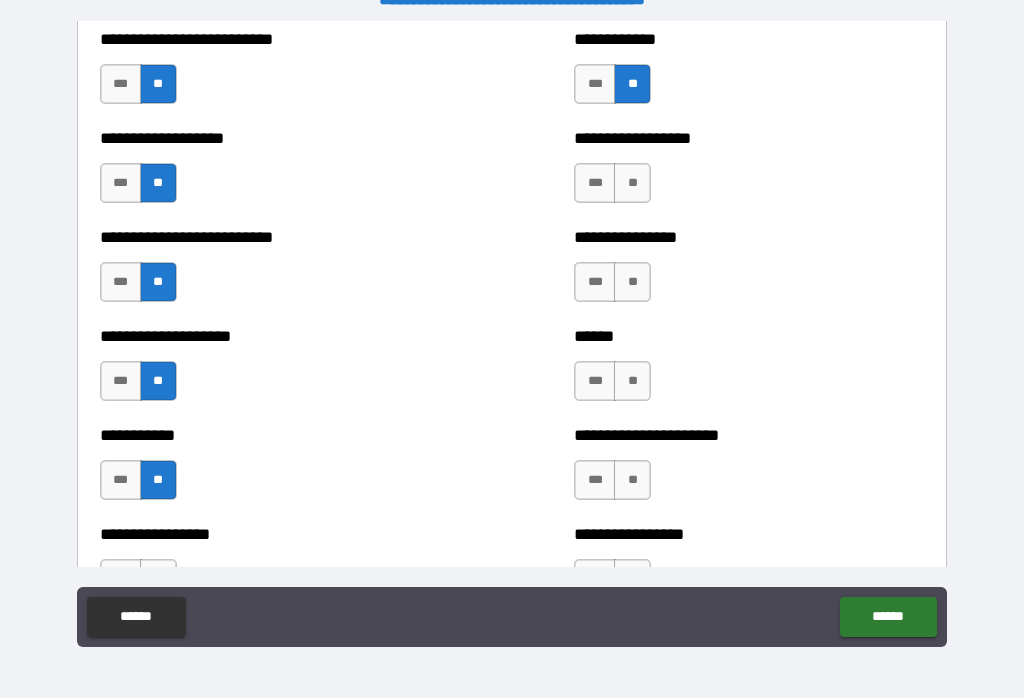 click on "**" at bounding box center [632, 183] 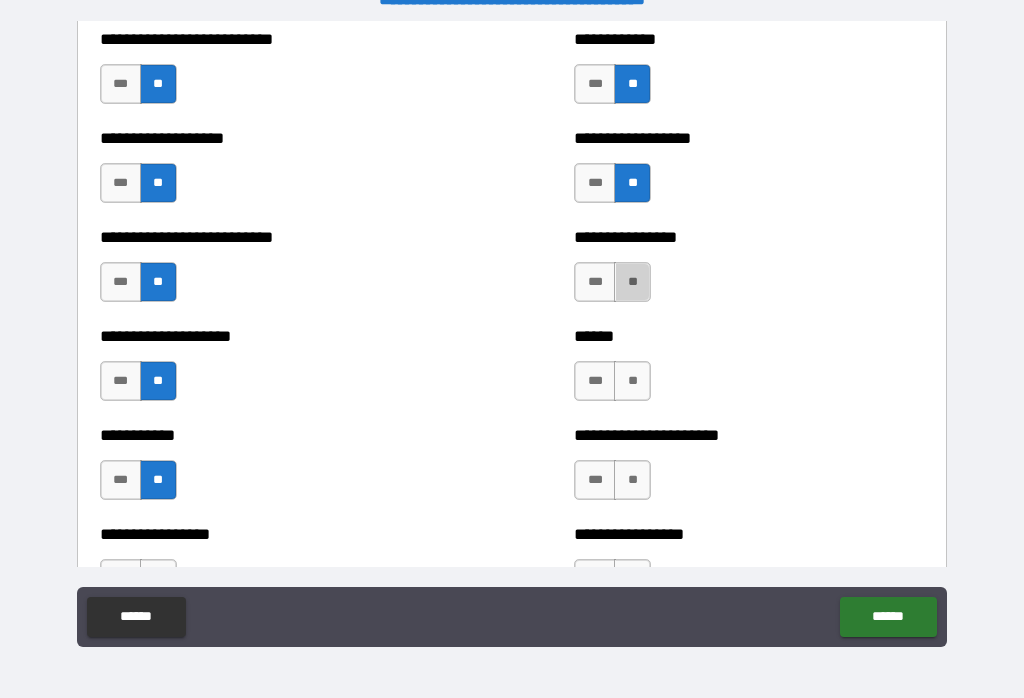 click on "**" at bounding box center (632, 282) 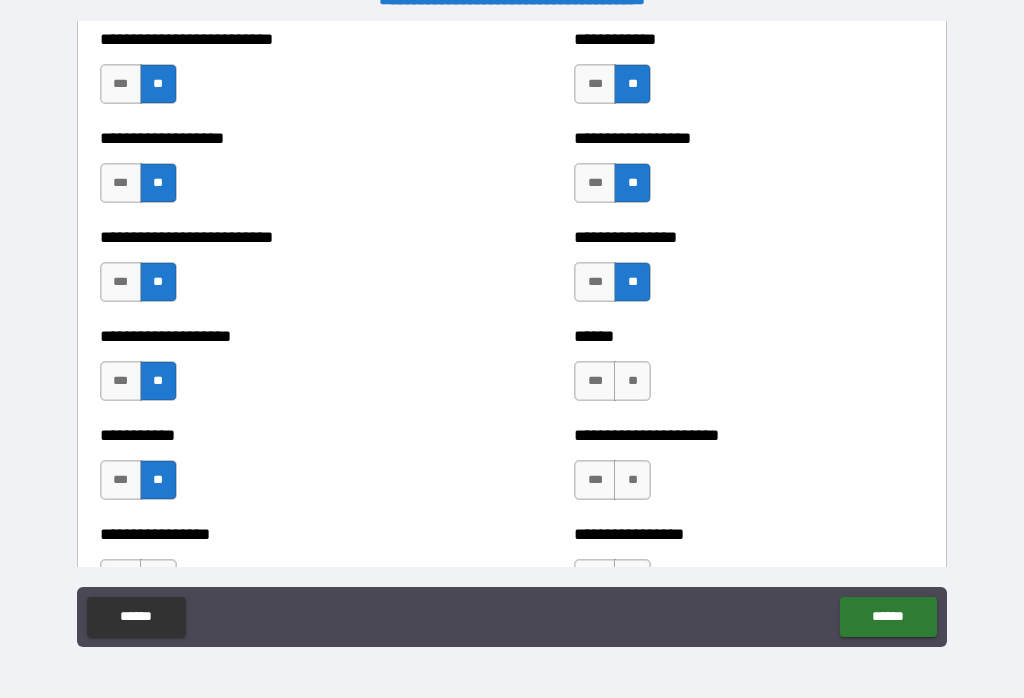 click on "**" at bounding box center (632, 381) 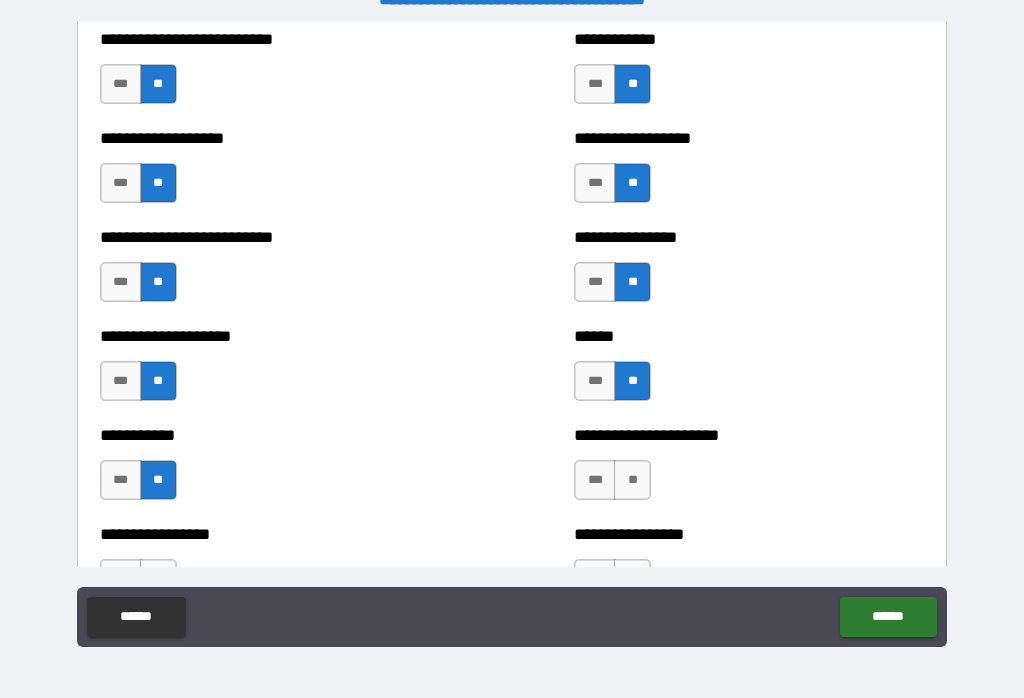 click on "**********" at bounding box center [749, 534] 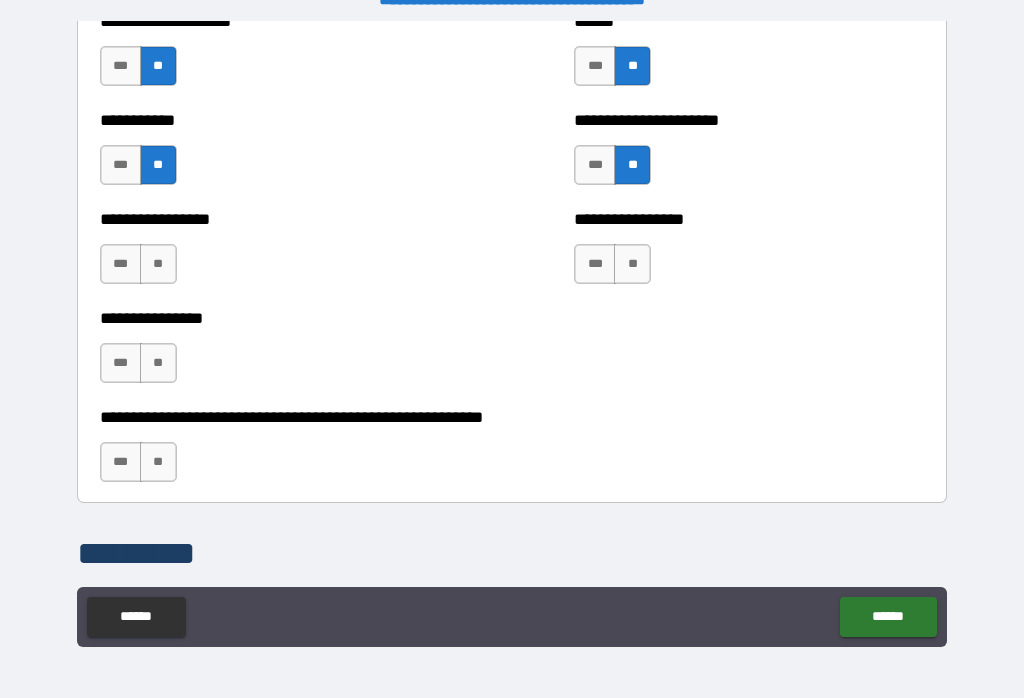 scroll, scrollTop: 5995, scrollLeft: 0, axis: vertical 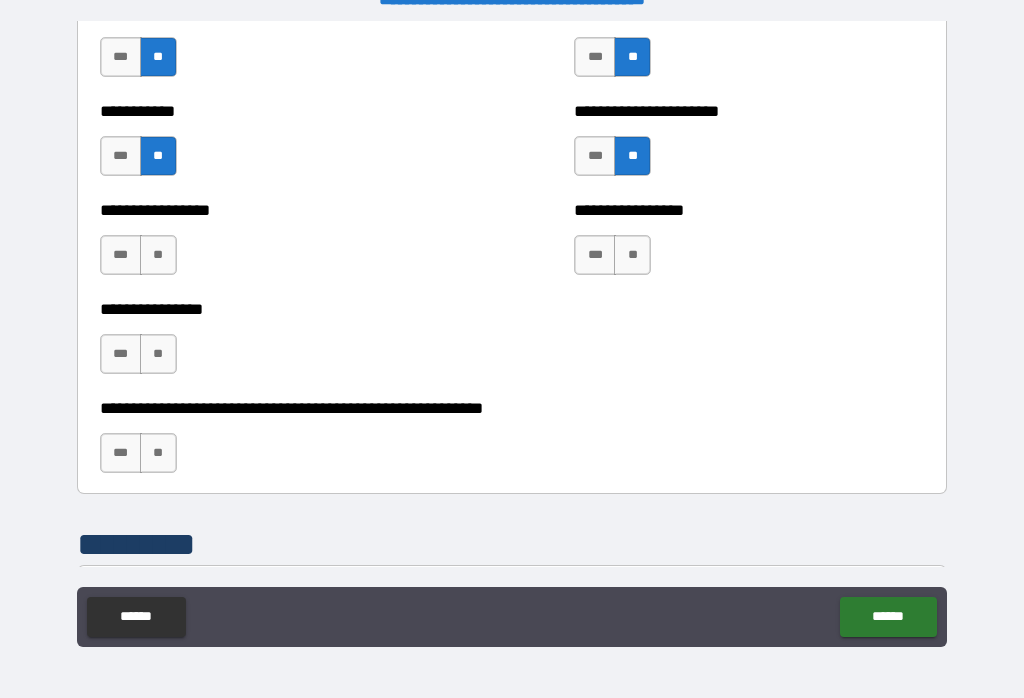 click on "**" at bounding box center [158, 255] 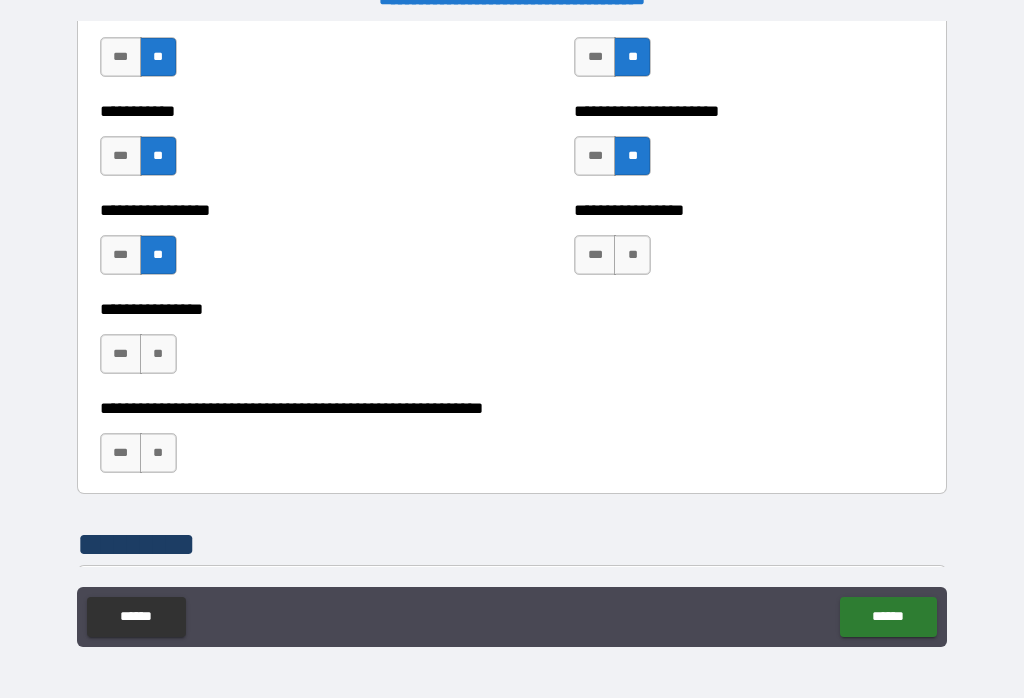 click on "**" at bounding box center (632, 255) 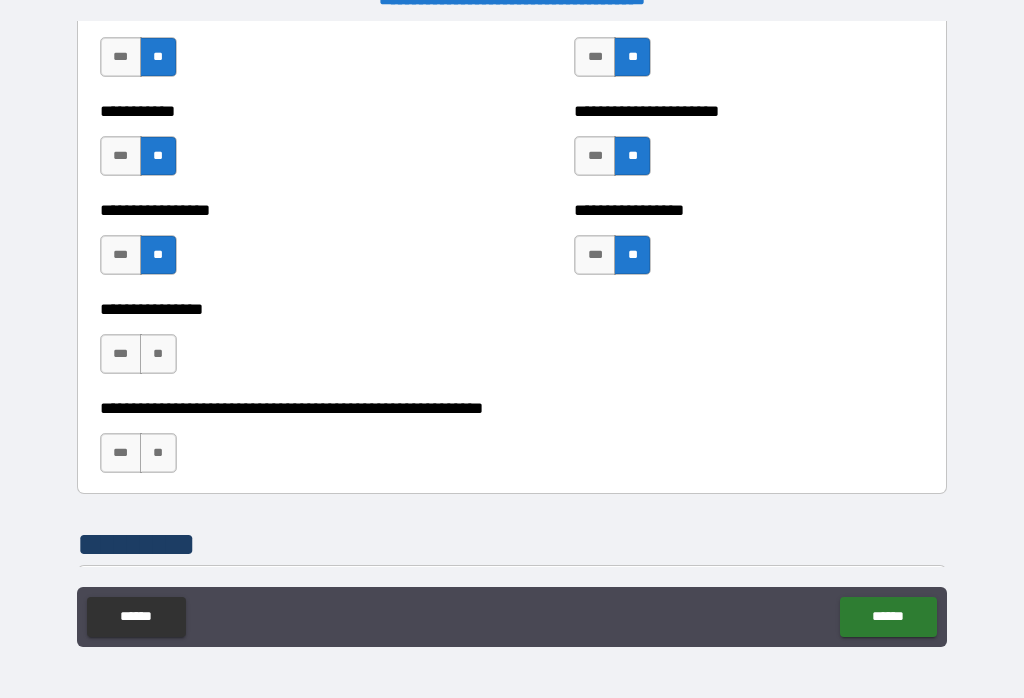 click on "**" at bounding box center [158, 354] 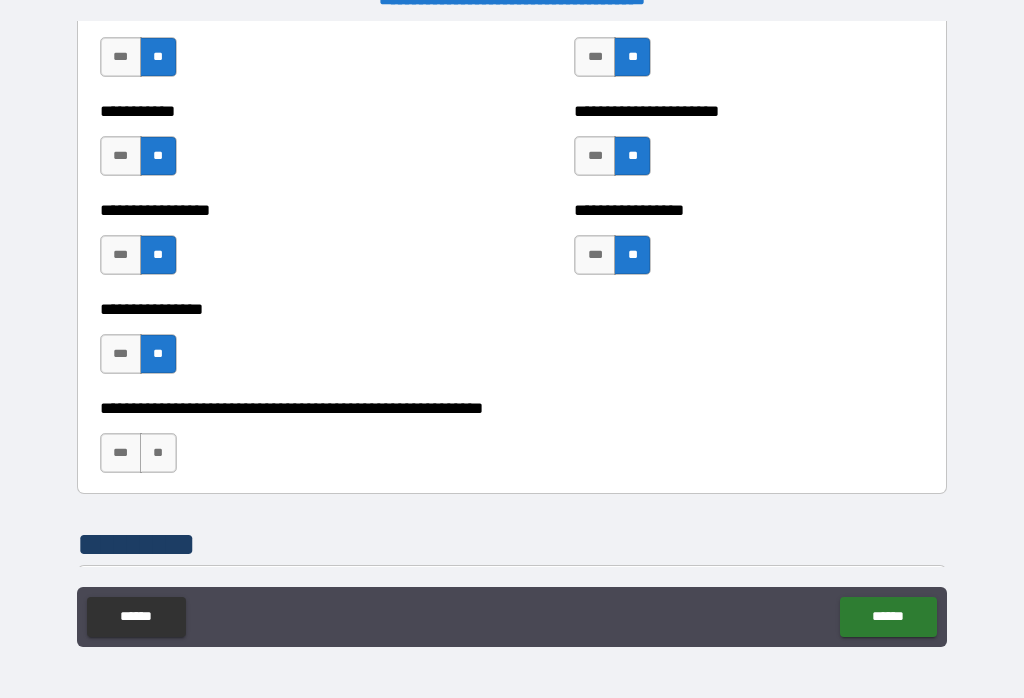 click on "**" at bounding box center [158, 453] 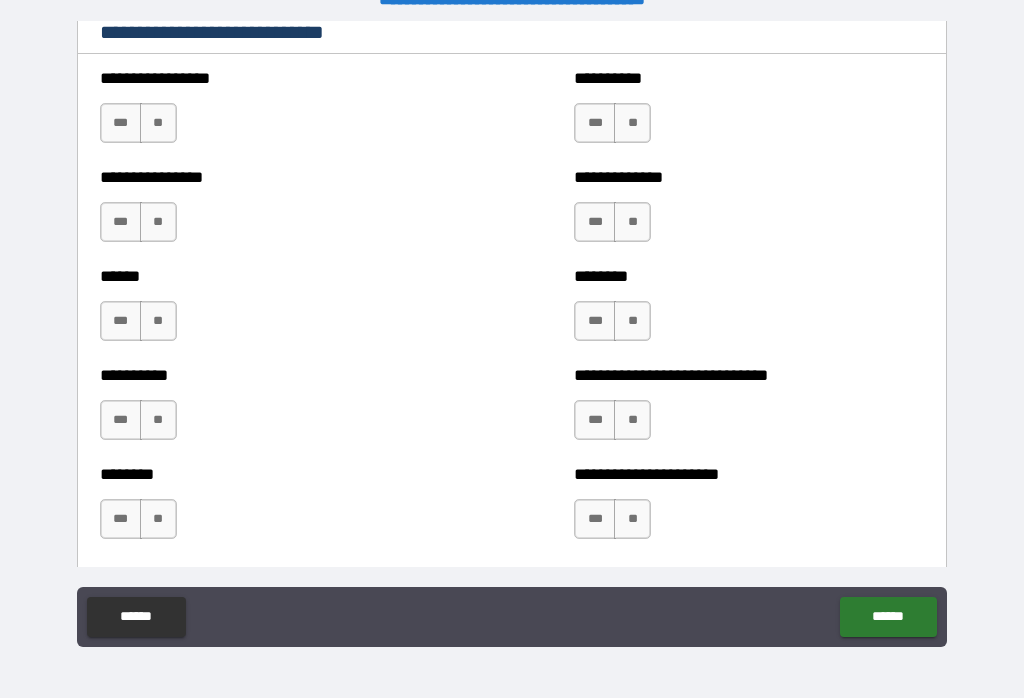 scroll, scrollTop: 6748, scrollLeft: 0, axis: vertical 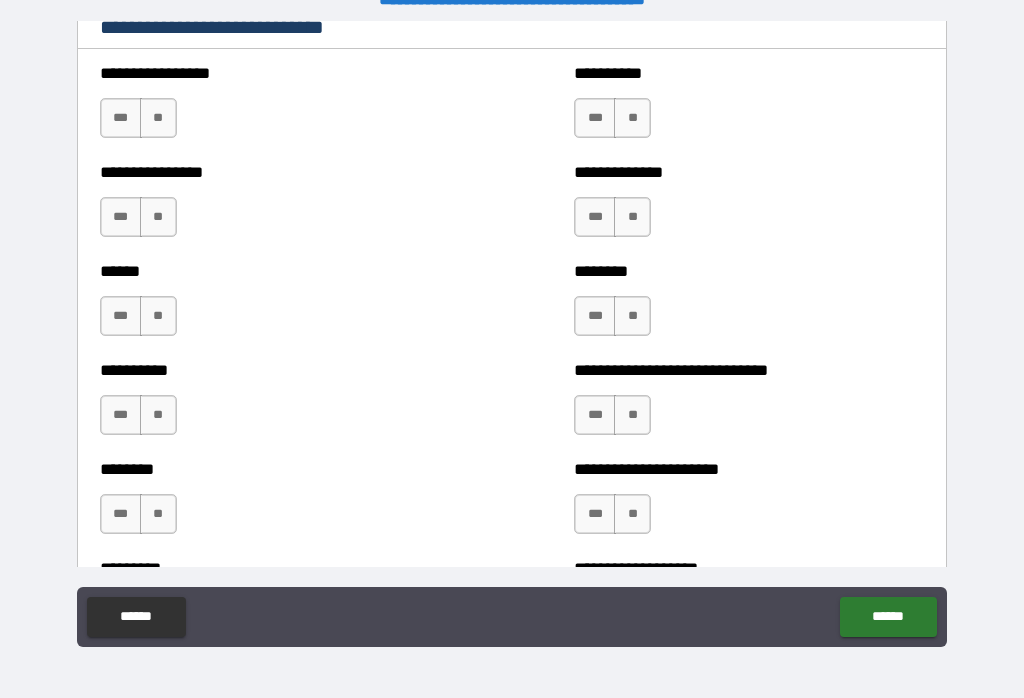 click on "***" at bounding box center [595, 415] 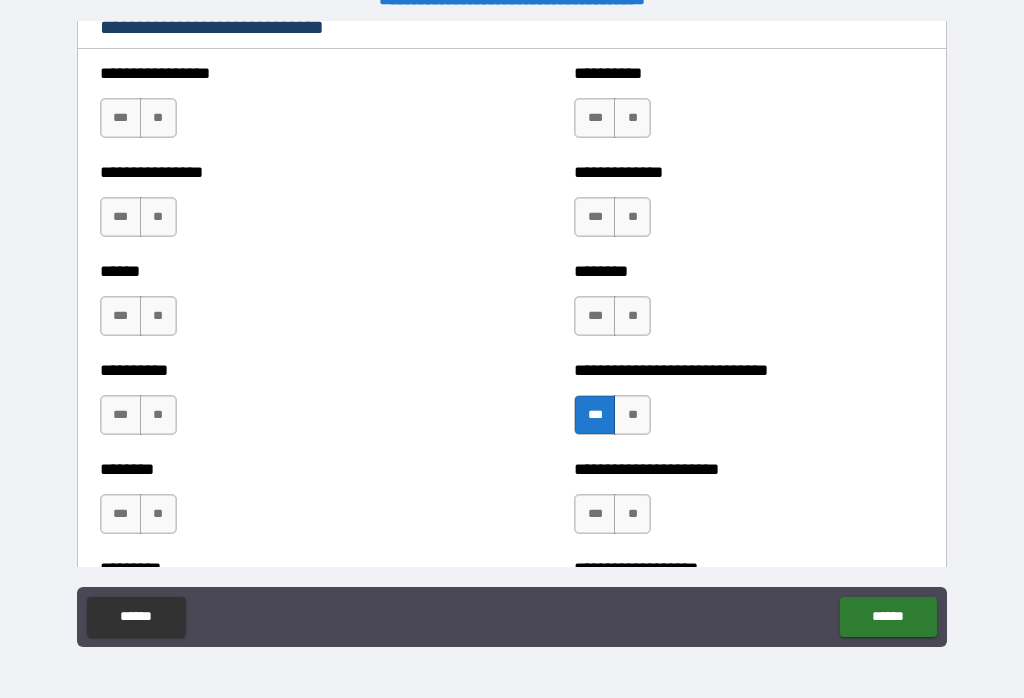click on "***" at bounding box center (595, 514) 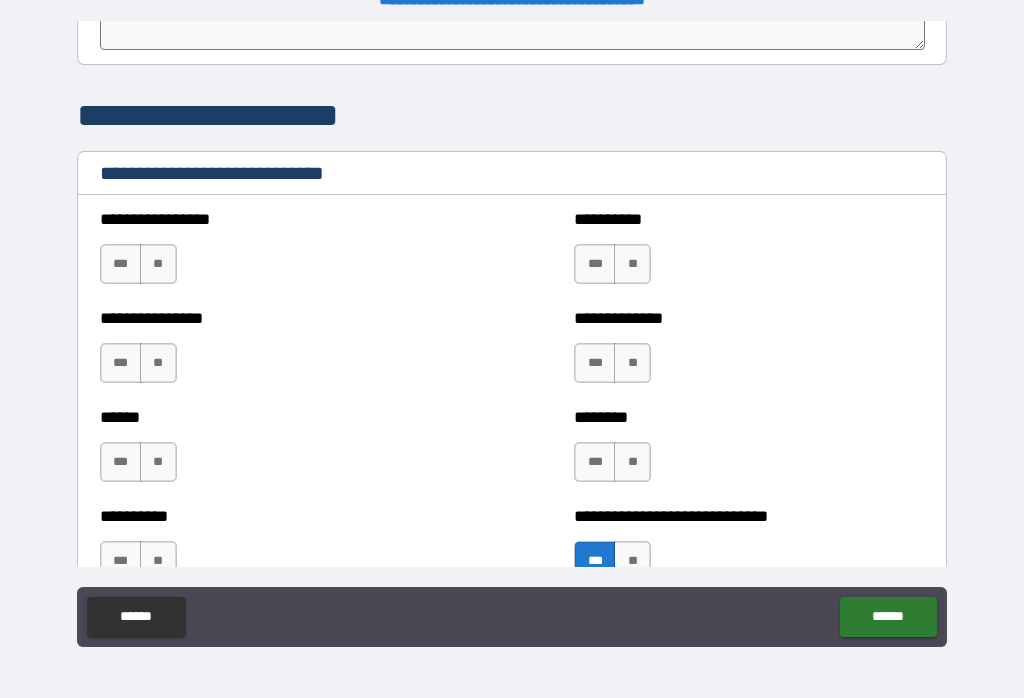 scroll, scrollTop: 6594, scrollLeft: 0, axis: vertical 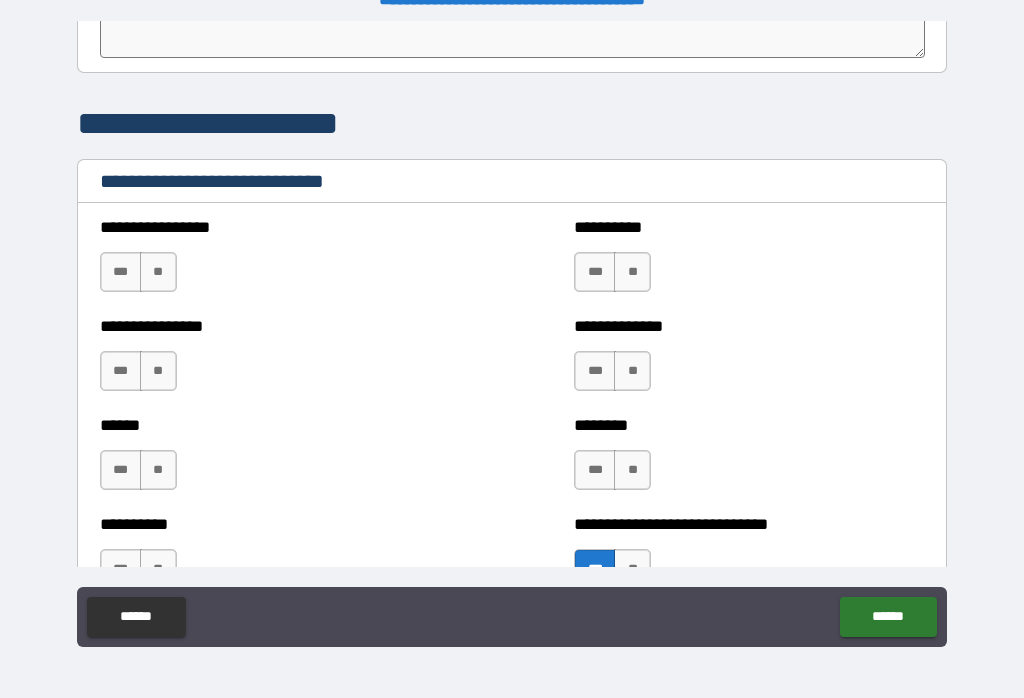 click on "**" at bounding box center (158, 272) 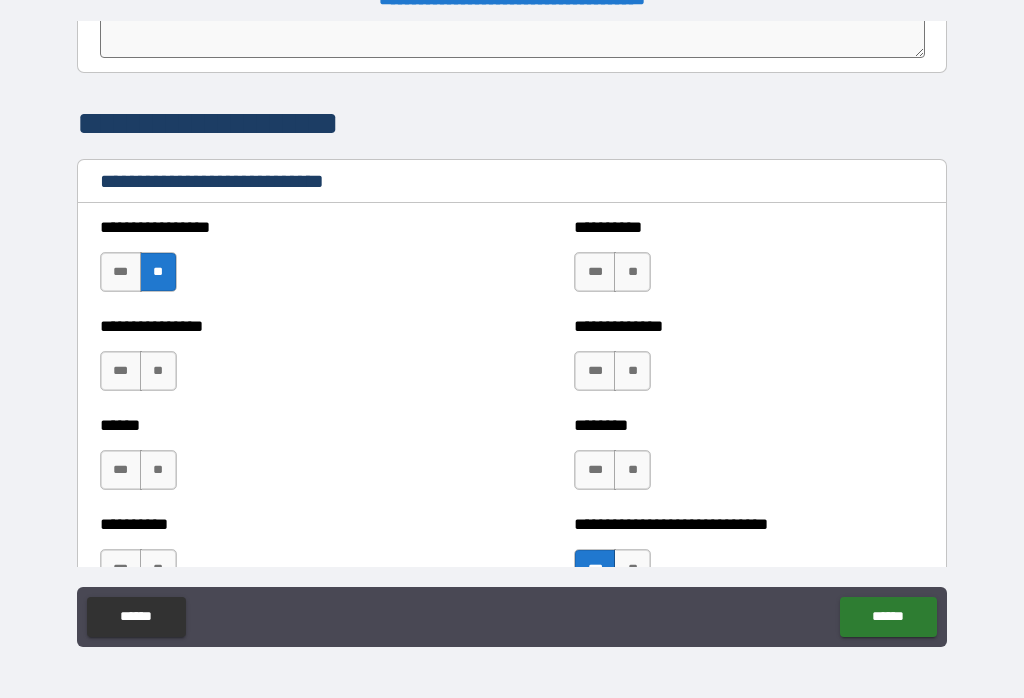 click on "**" at bounding box center (632, 272) 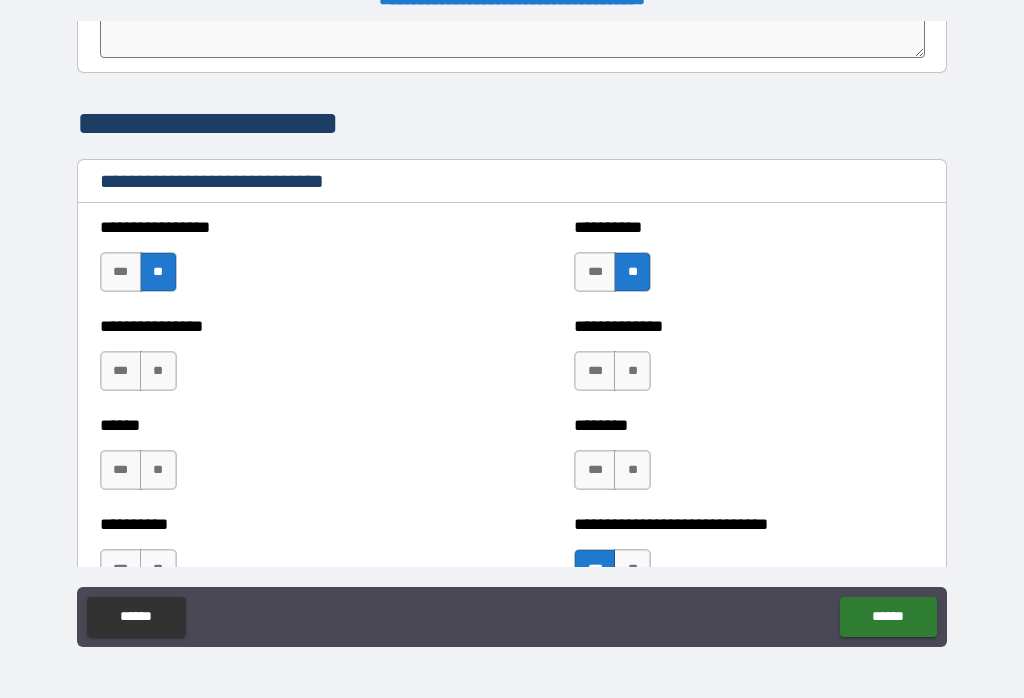 click on "**" at bounding box center (158, 371) 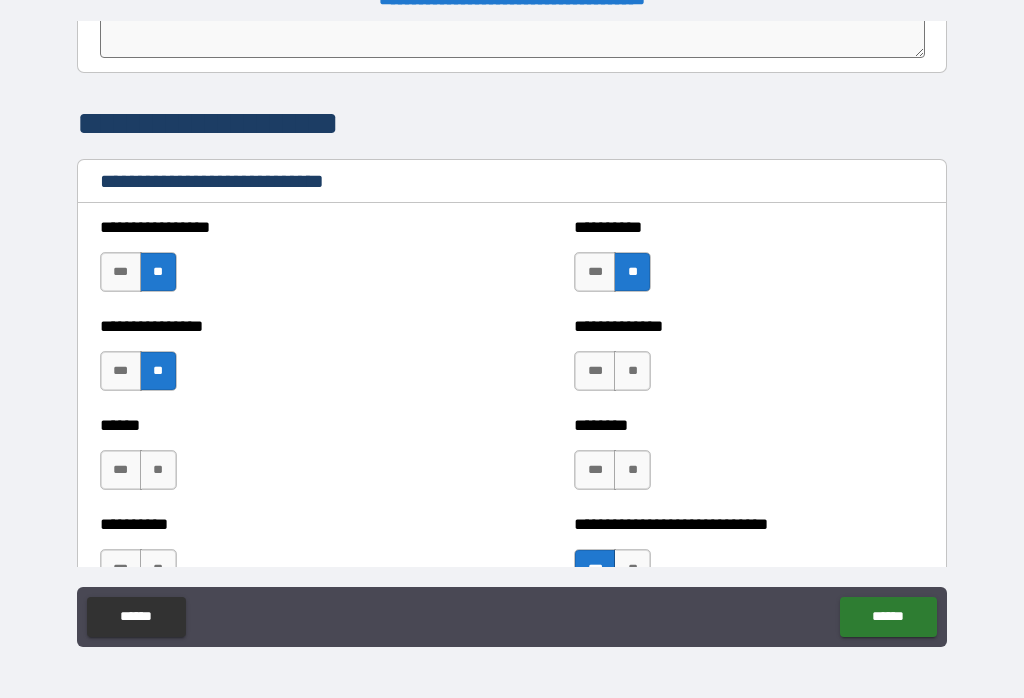 click on "***" at bounding box center [121, 272] 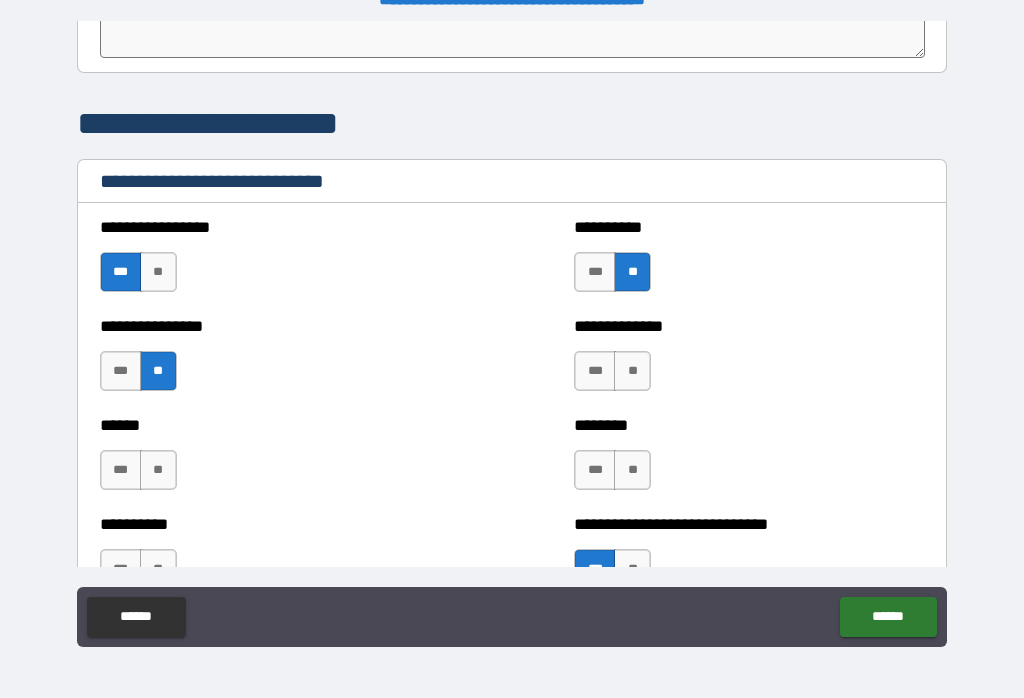 click on "**" at bounding box center [158, 272] 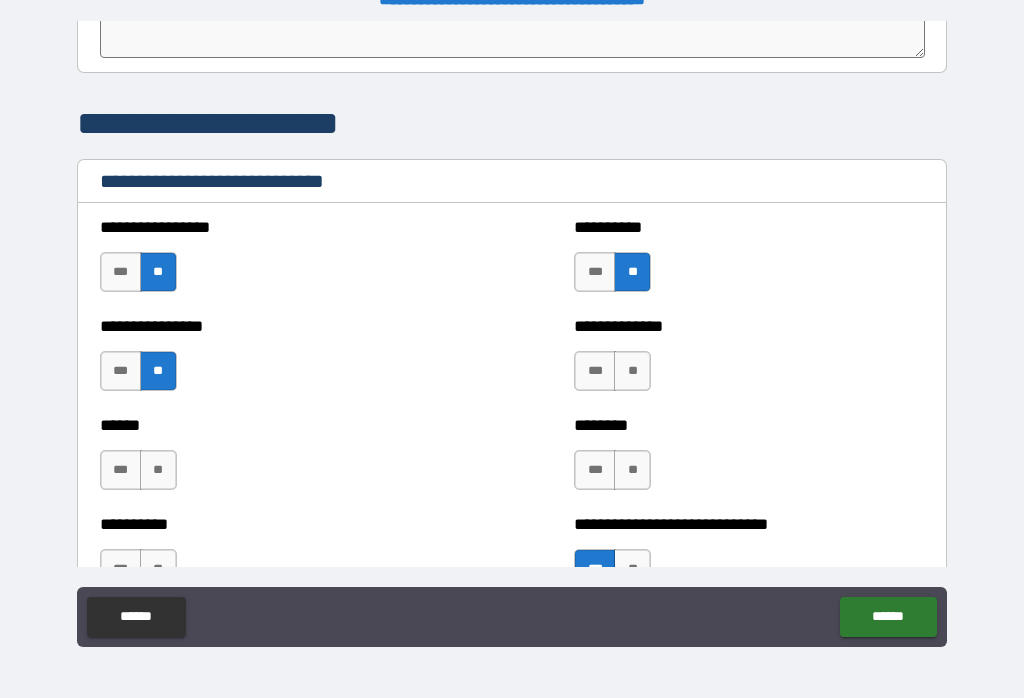 click on "**" at bounding box center [632, 371] 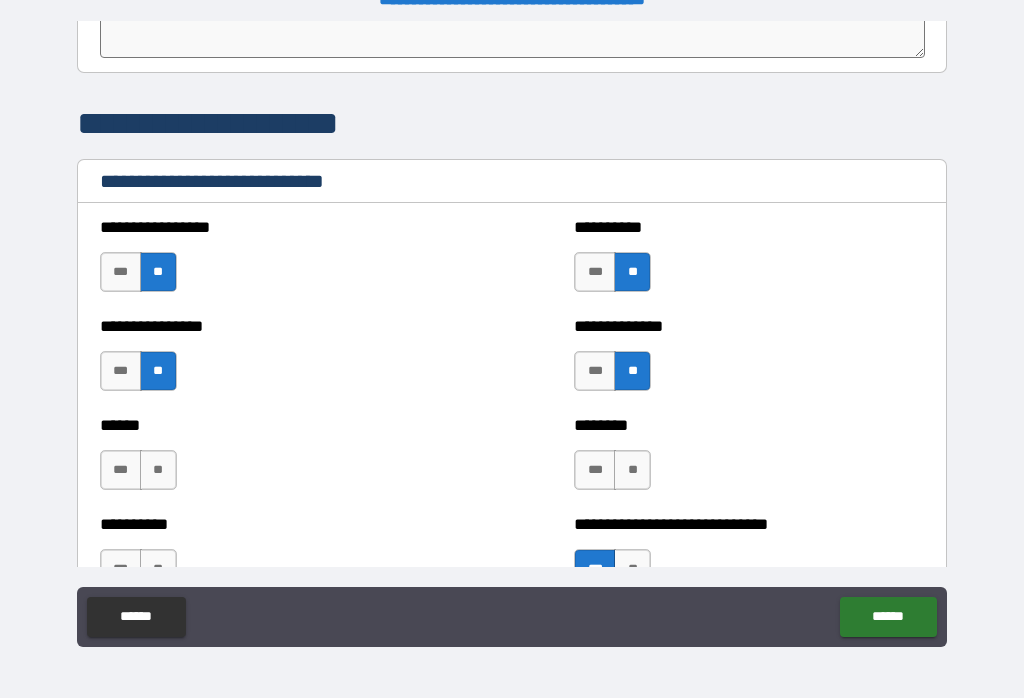 click on "**" at bounding box center (632, 470) 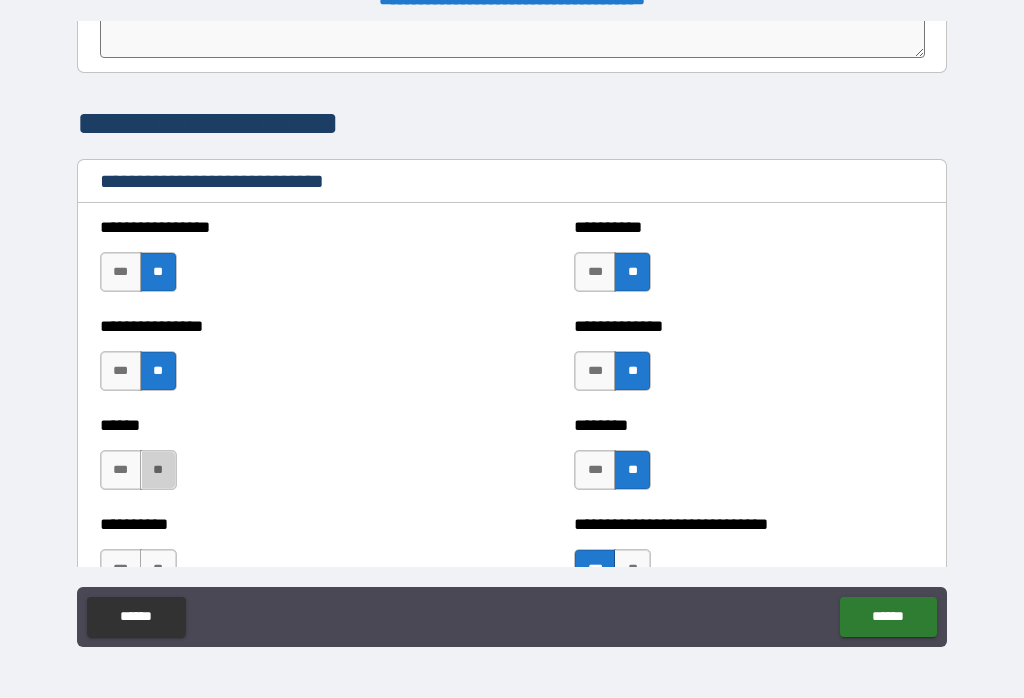 click on "**" at bounding box center [158, 470] 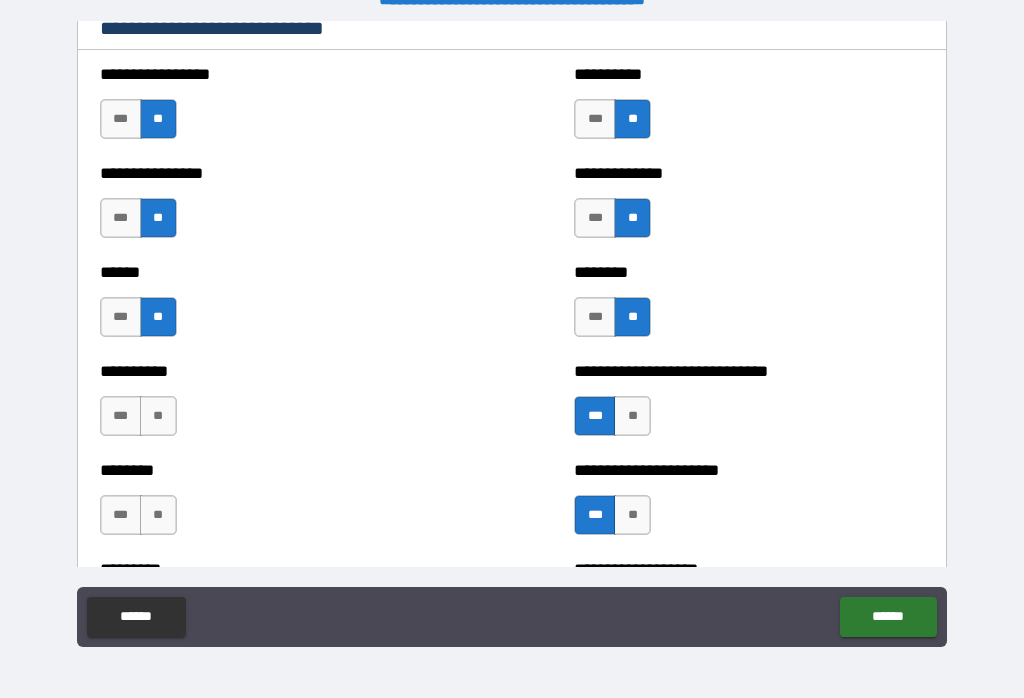 scroll, scrollTop: 6754, scrollLeft: 0, axis: vertical 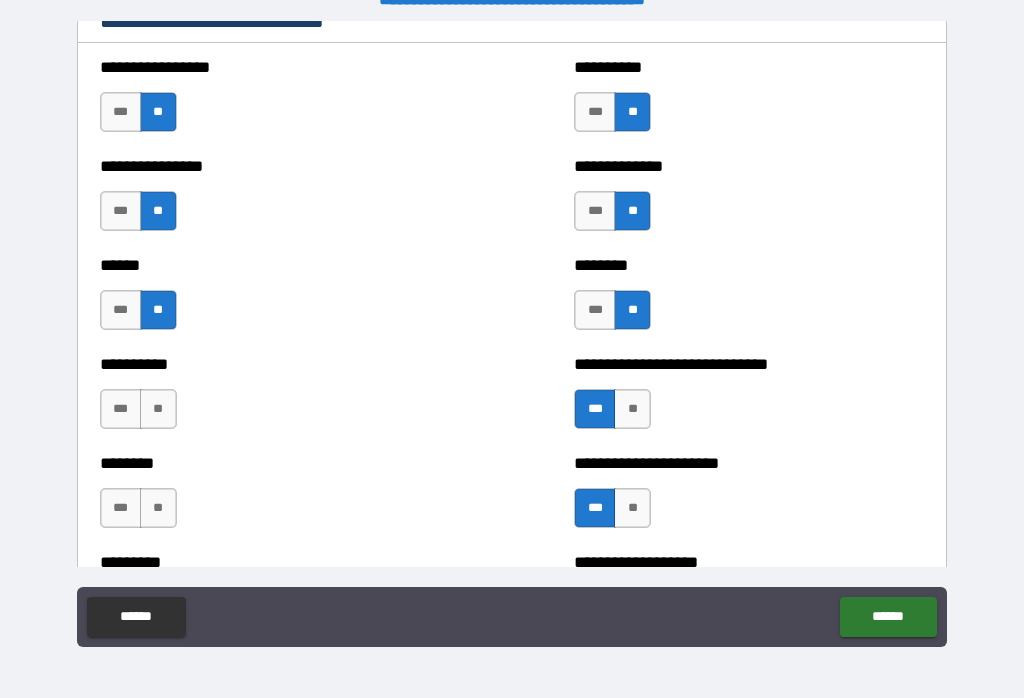 click on "**" at bounding box center (158, 409) 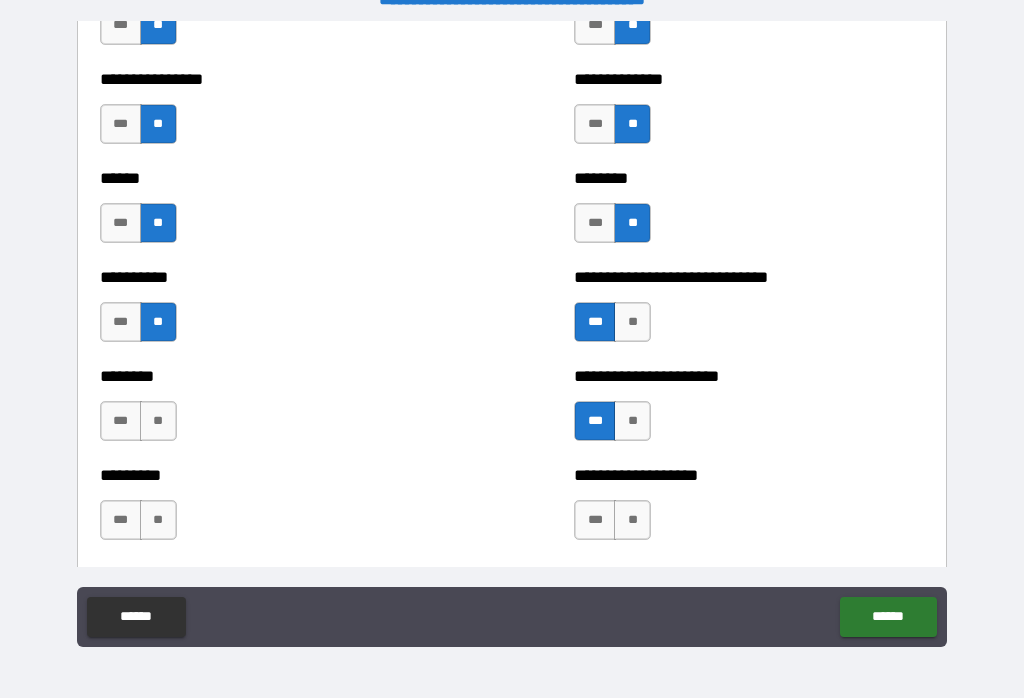 scroll, scrollTop: 6842, scrollLeft: 0, axis: vertical 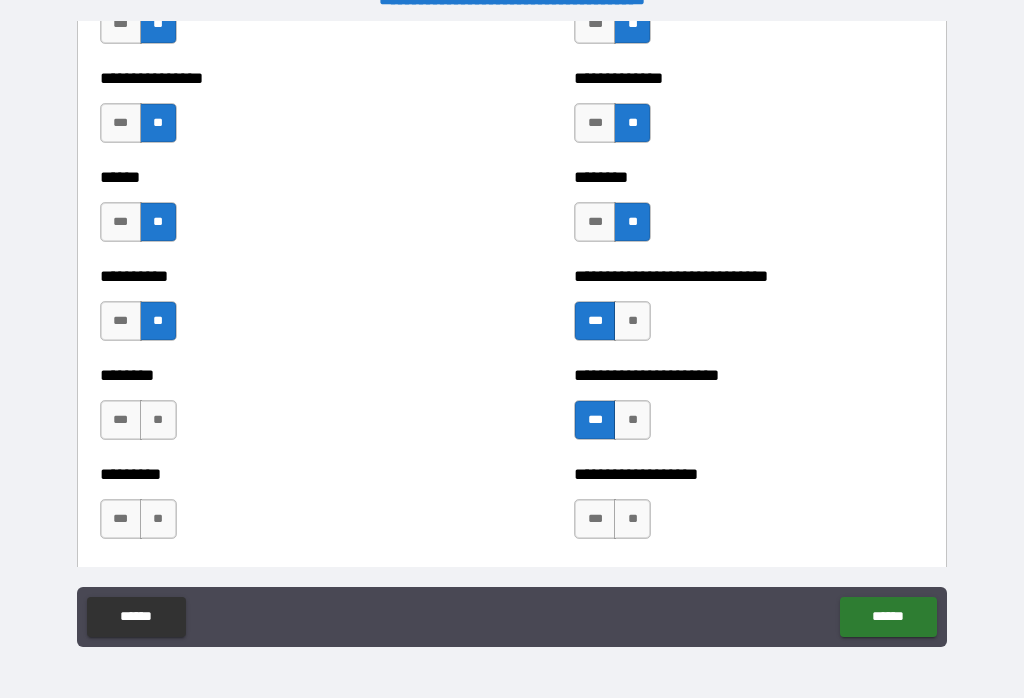 click on "**" at bounding box center (158, 420) 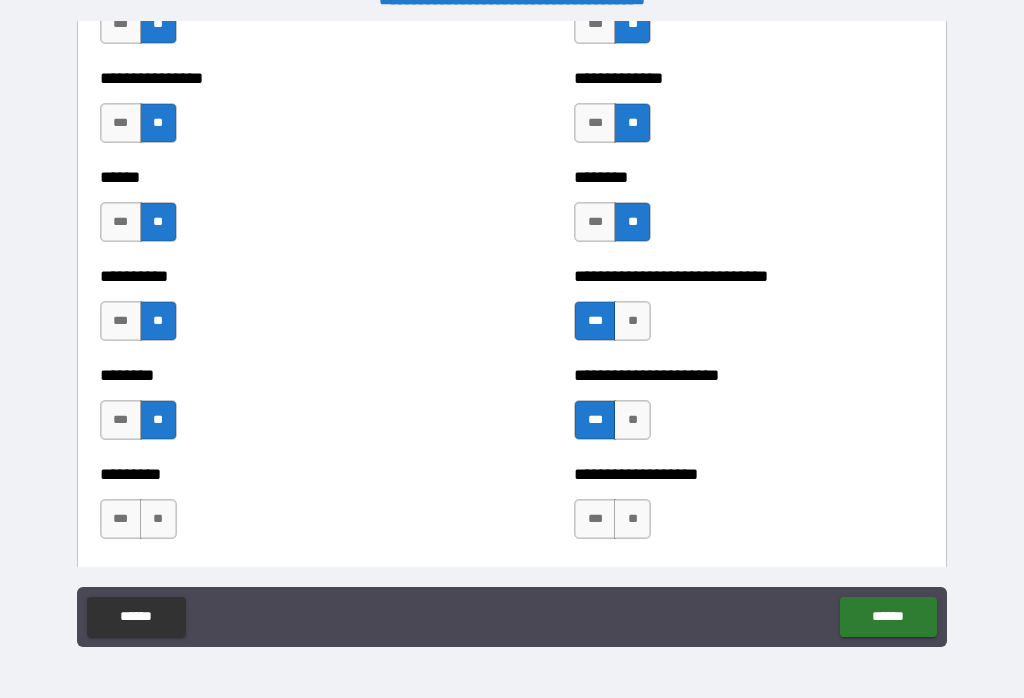 click on "**" at bounding box center (632, 519) 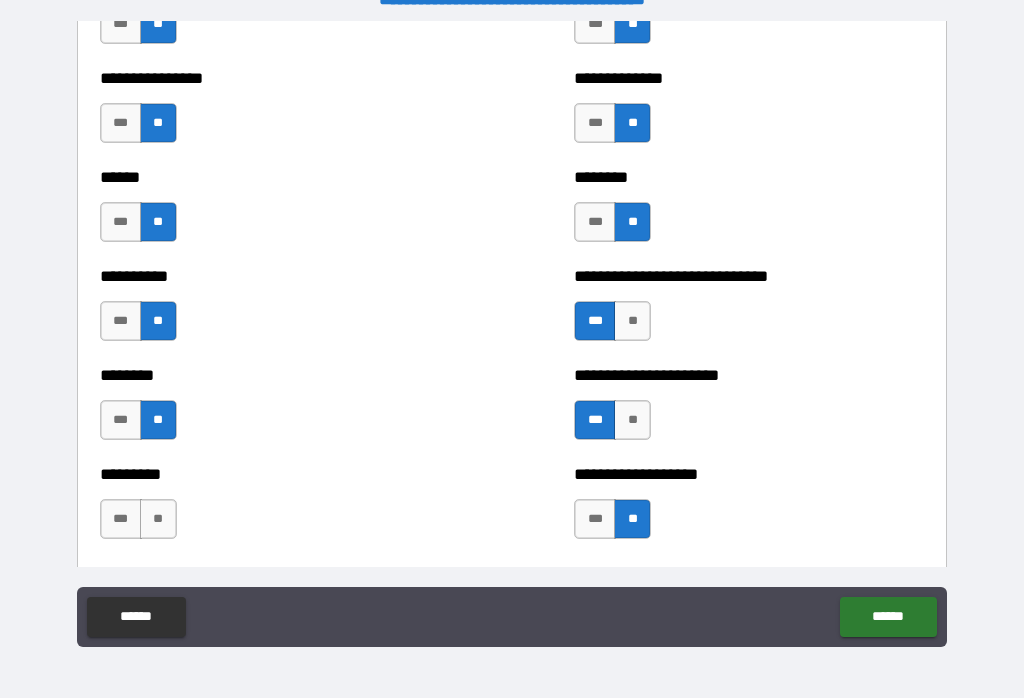 scroll, scrollTop: 6864, scrollLeft: 0, axis: vertical 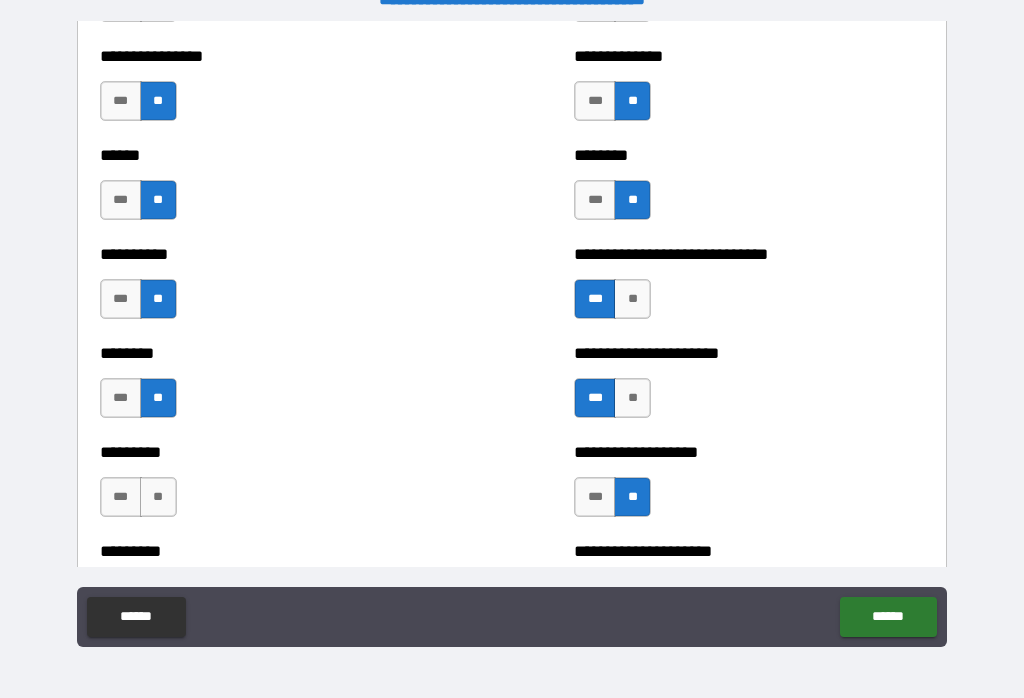 click on "***" at bounding box center (595, 497) 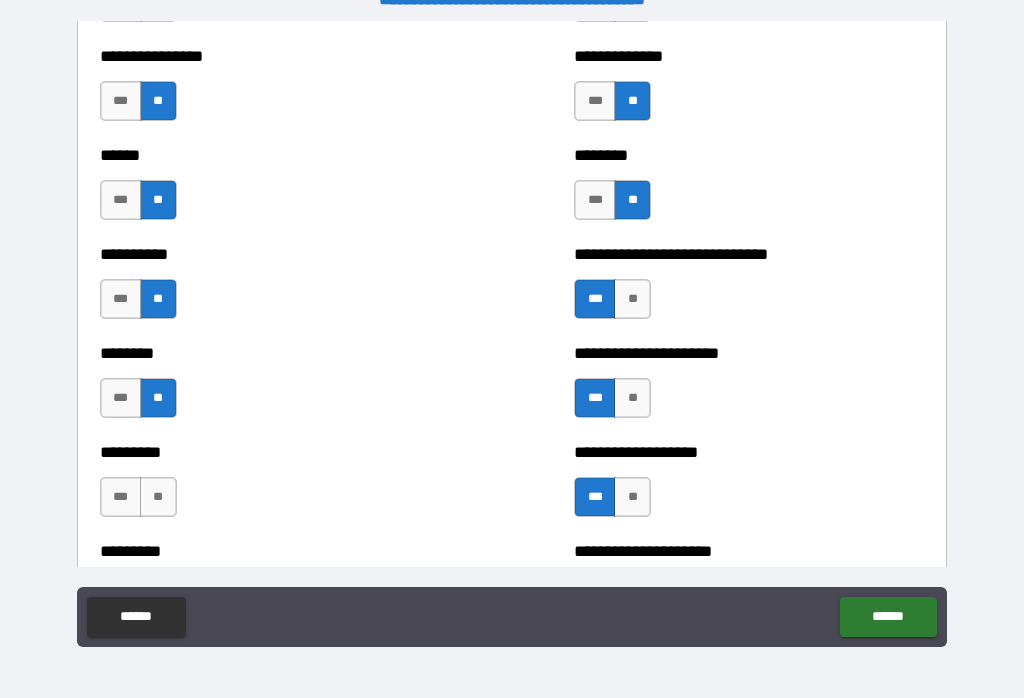 click on "**" at bounding box center [158, 497] 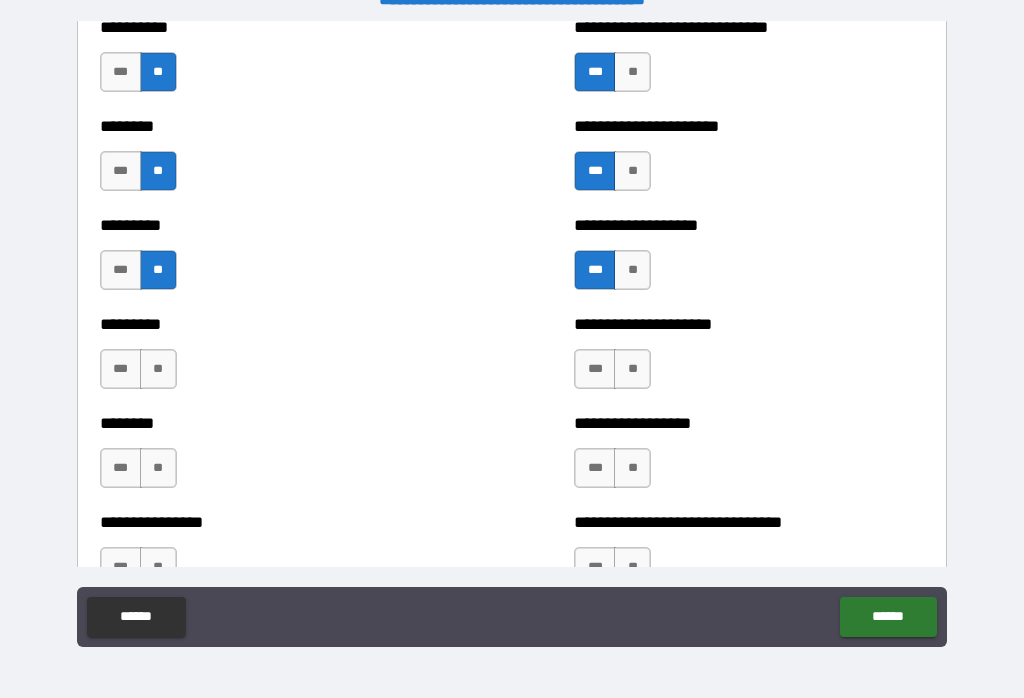 scroll, scrollTop: 7097, scrollLeft: 0, axis: vertical 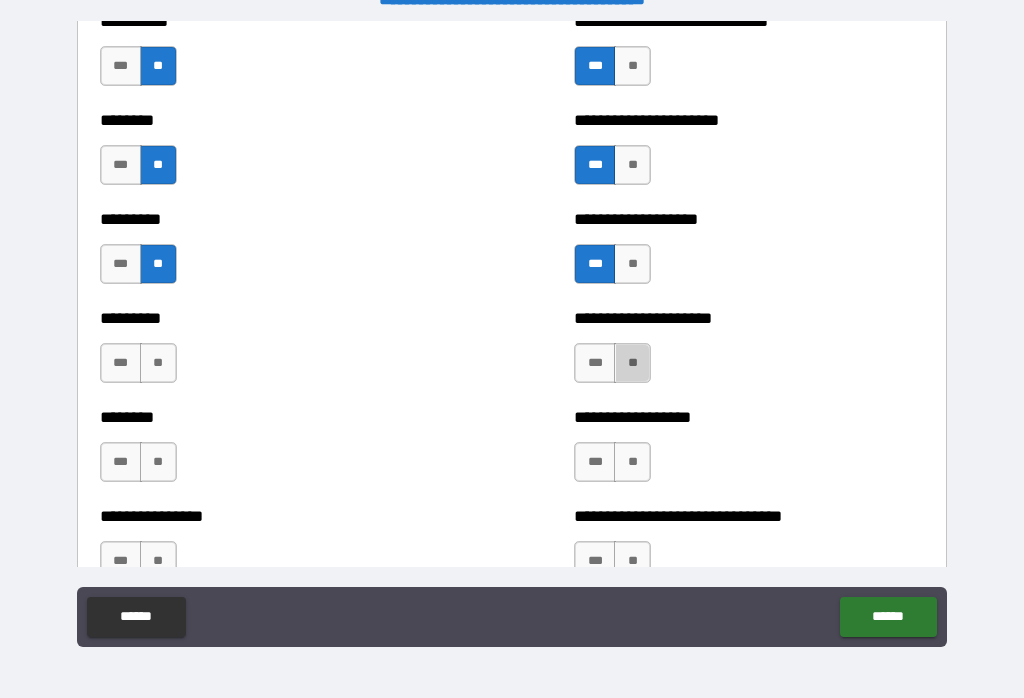 click on "**" at bounding box center (632, 363) 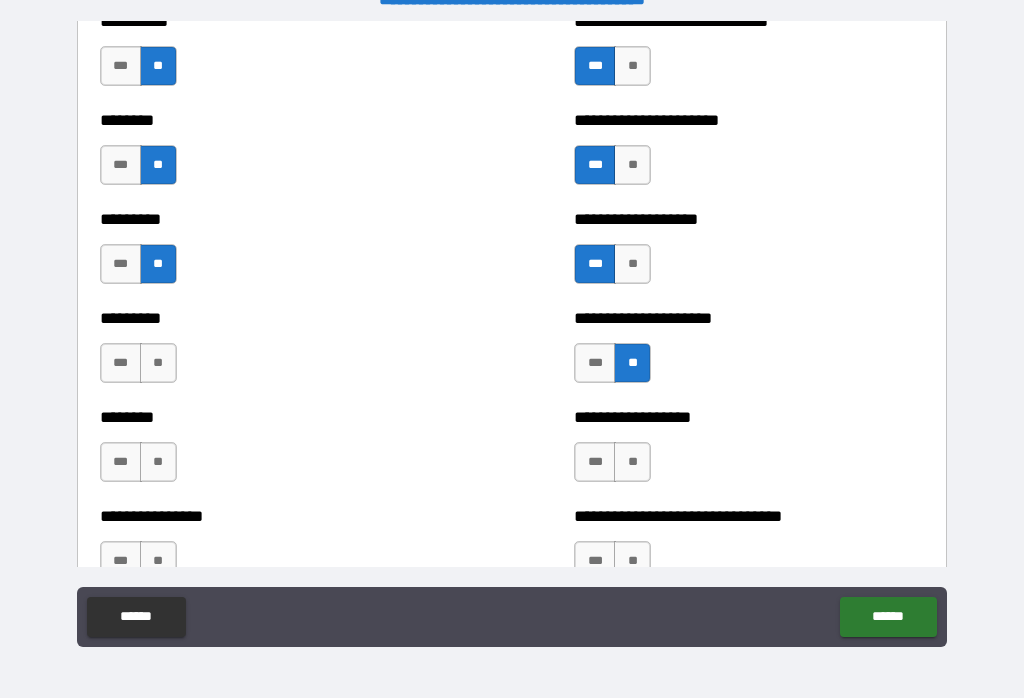 click on "**" at bounding box center (158, 363) 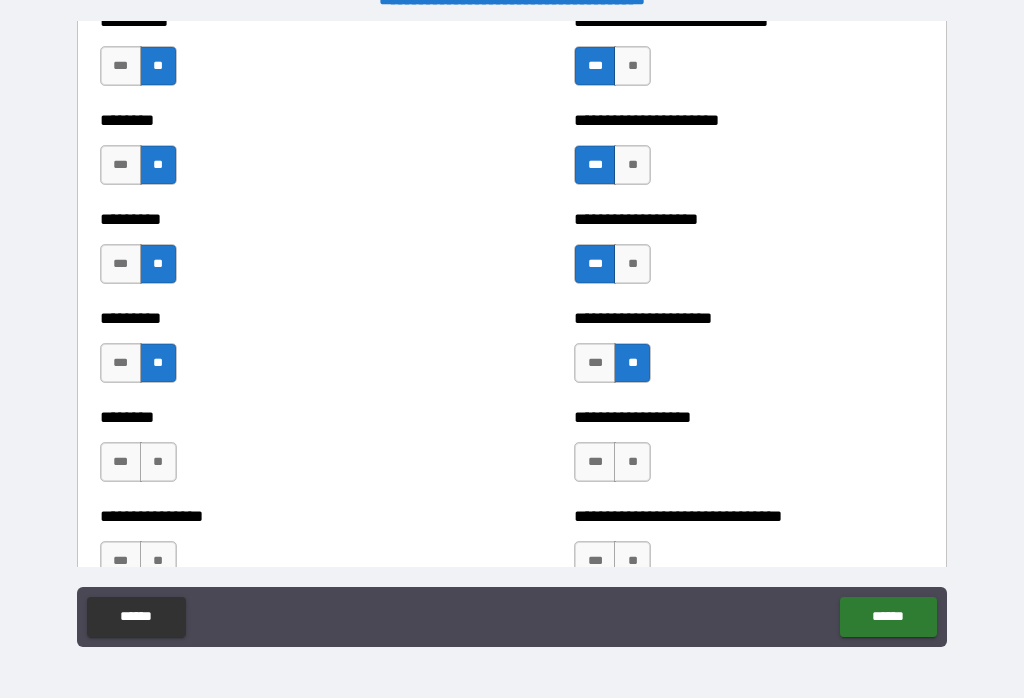 click on "**" at bounding box center [632, 462] 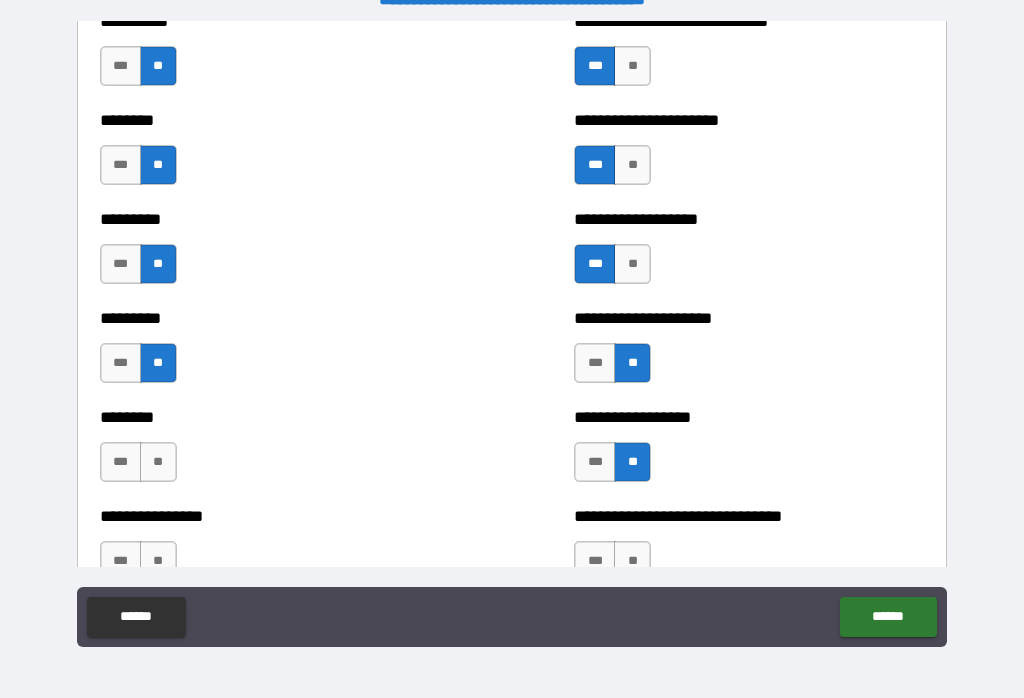 click on "**" at bounding box center [158, 462] 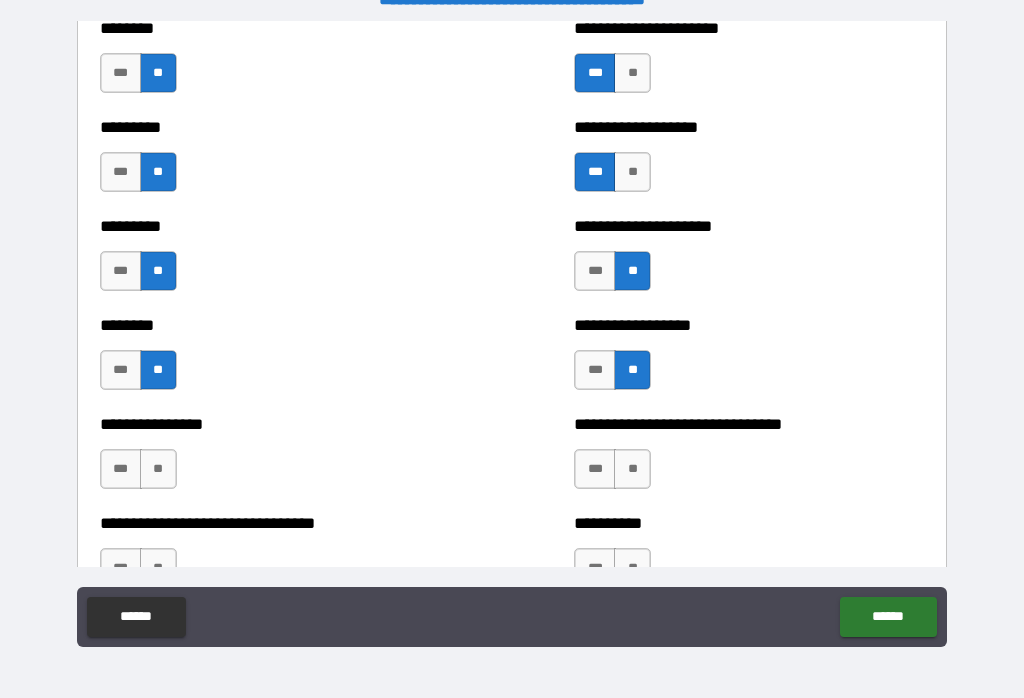 scroll, scrollTop: 7203, scrollLeft: 0, axis: vertical 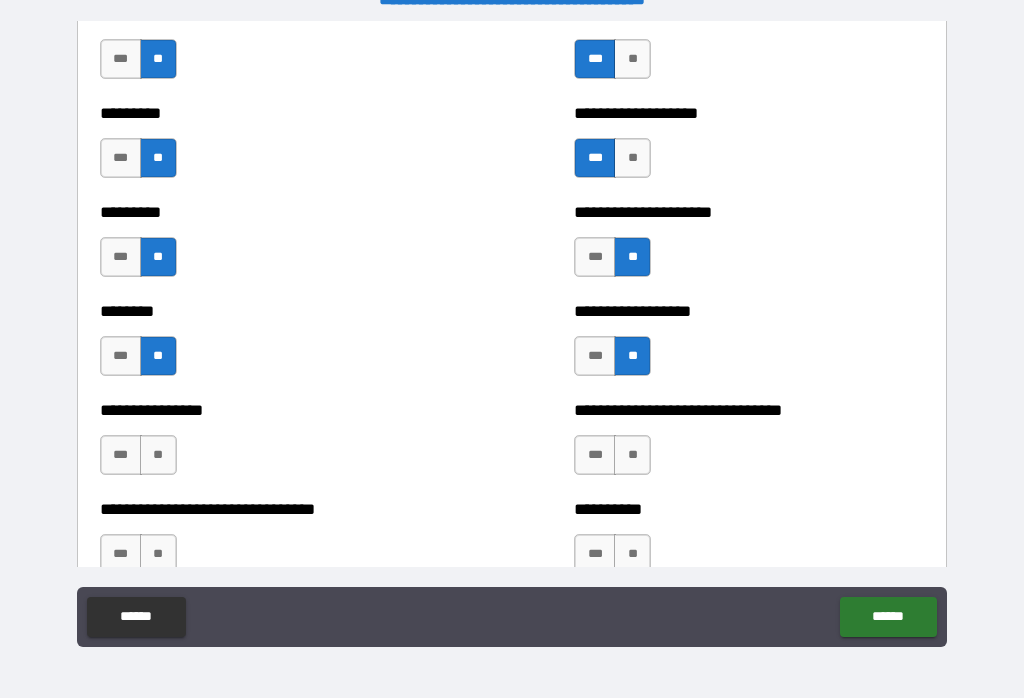 click on "**" at bounding box center (632, 455) 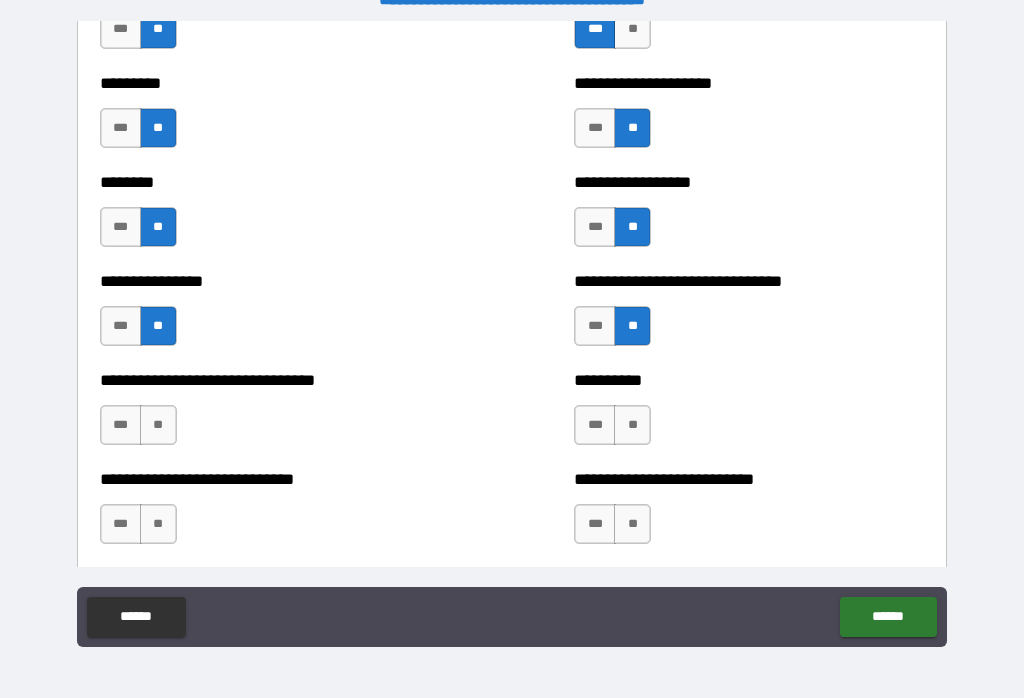 scroll, scrollTop: 7335, scrollLeft: 0, axis: vertical 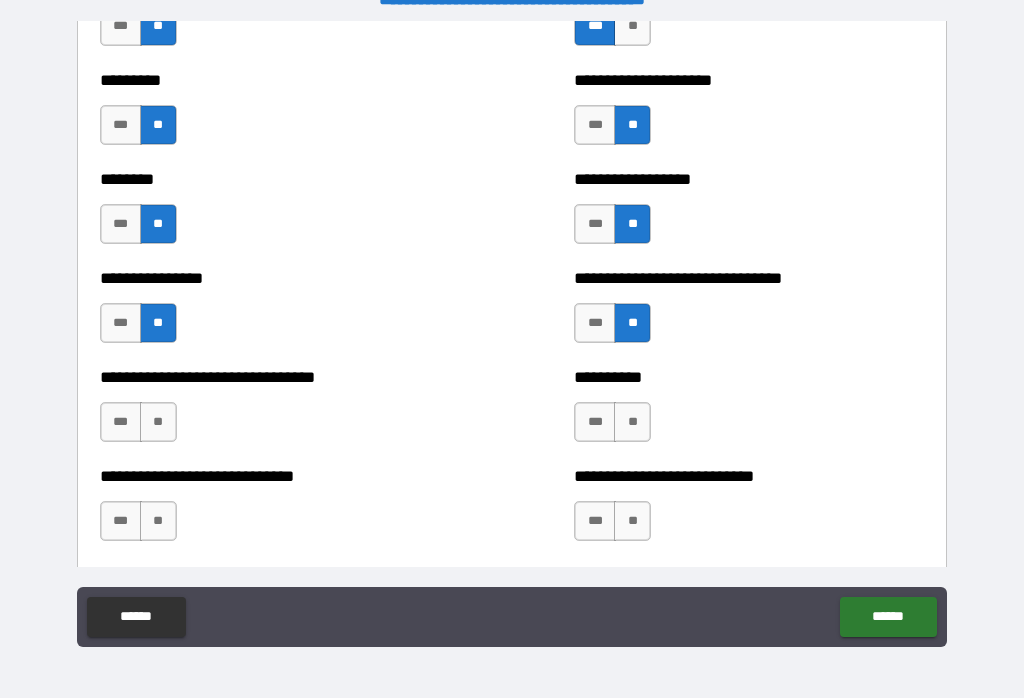 click on "***" at bounding box center [121, 323] 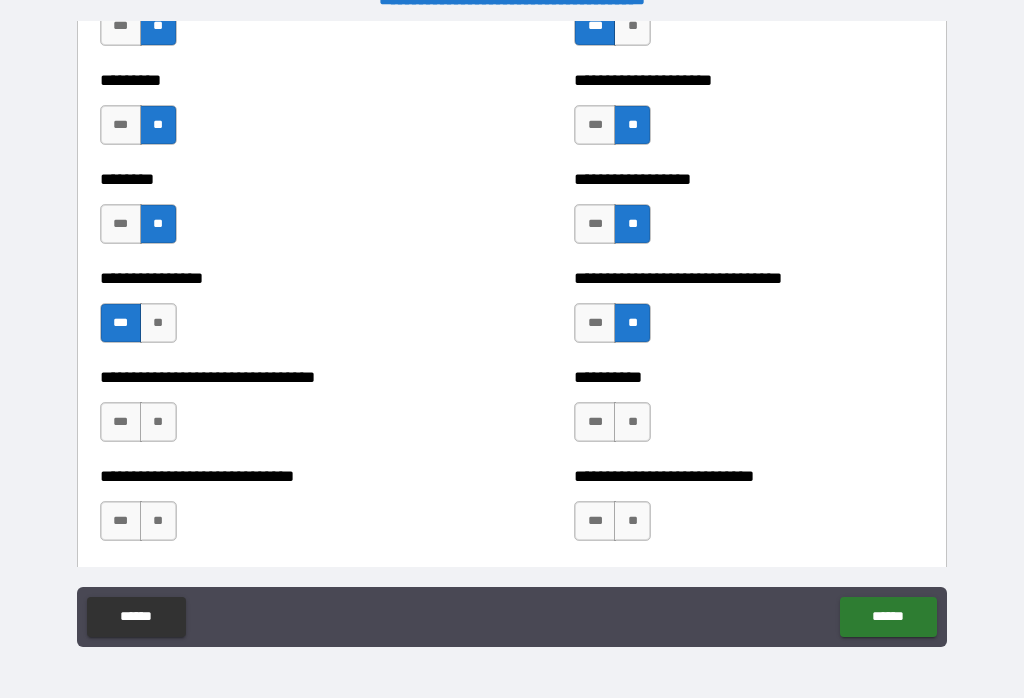 click on "**" at bounding box center (158, 323) 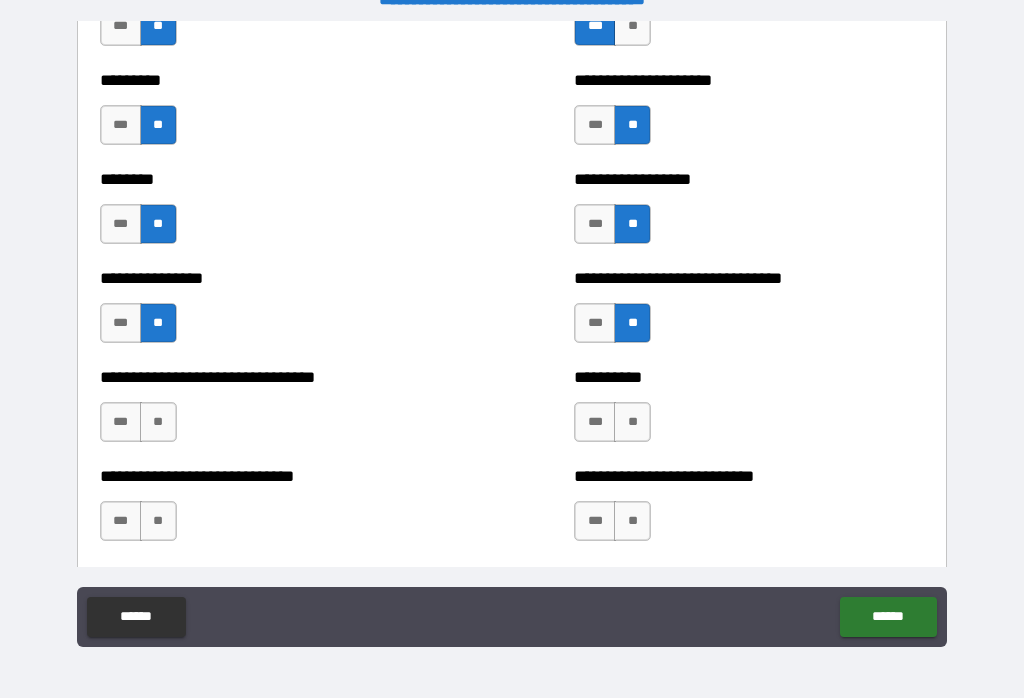 click on "**" at bounding box center (632, 422) 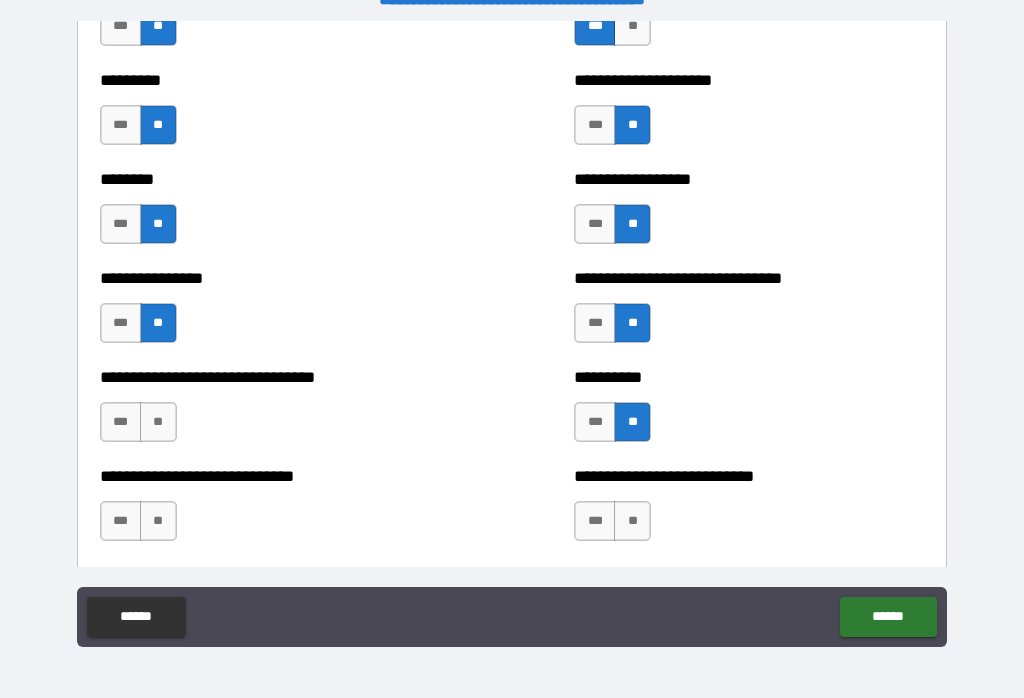 click on "**" at bounding box center (158, 422) 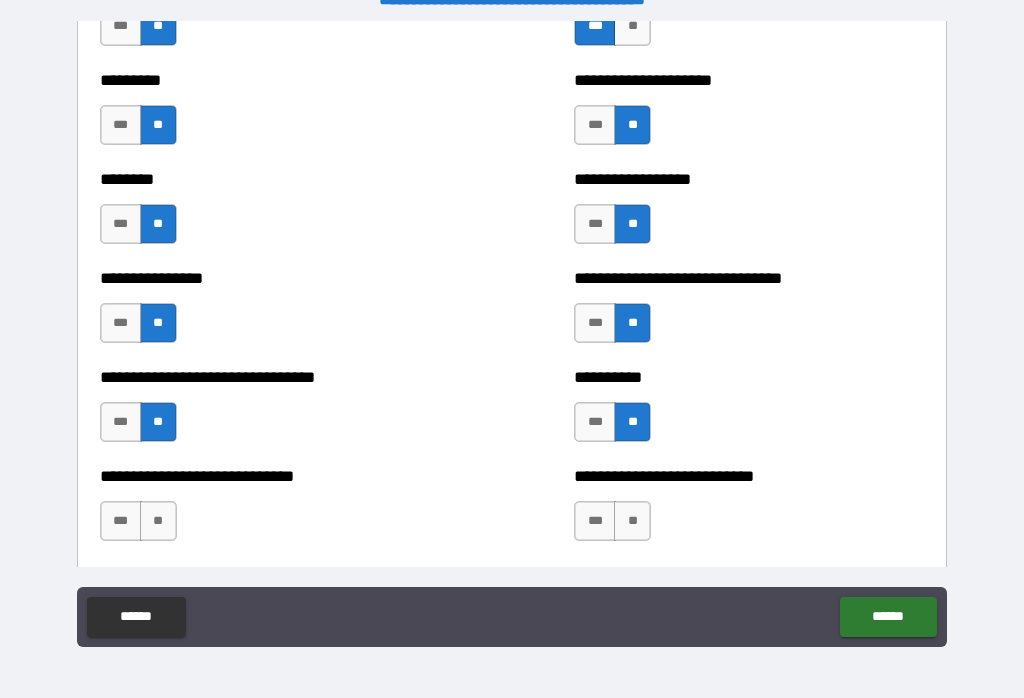 click on "***" at bounding box center (595, 422) 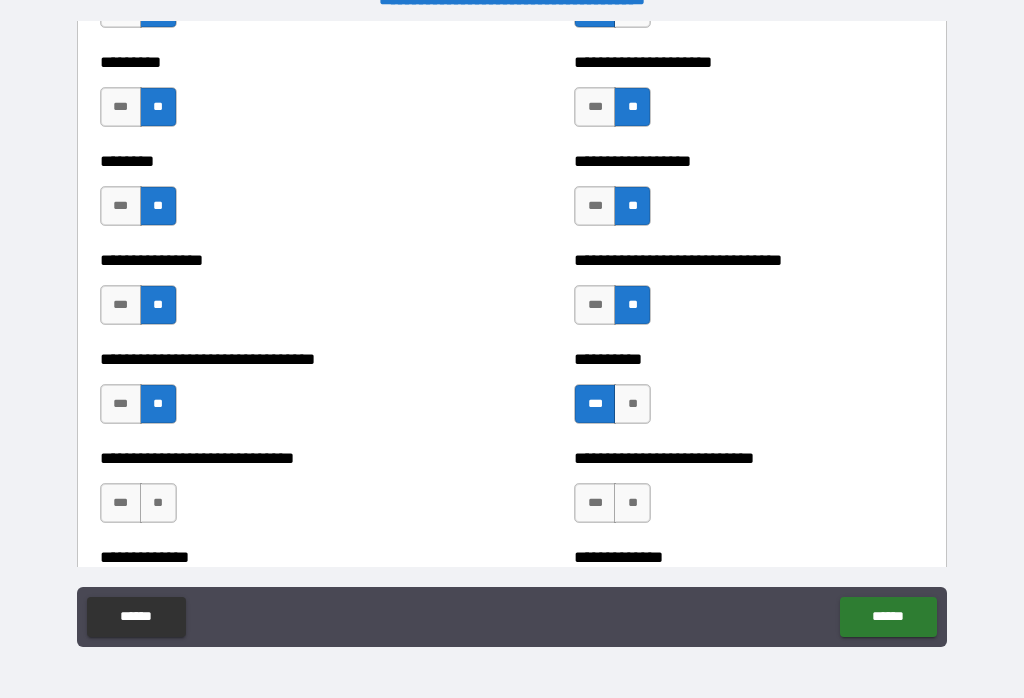 scroll, scrollTop: 7365, scrollLeft: 0, axis: vertical 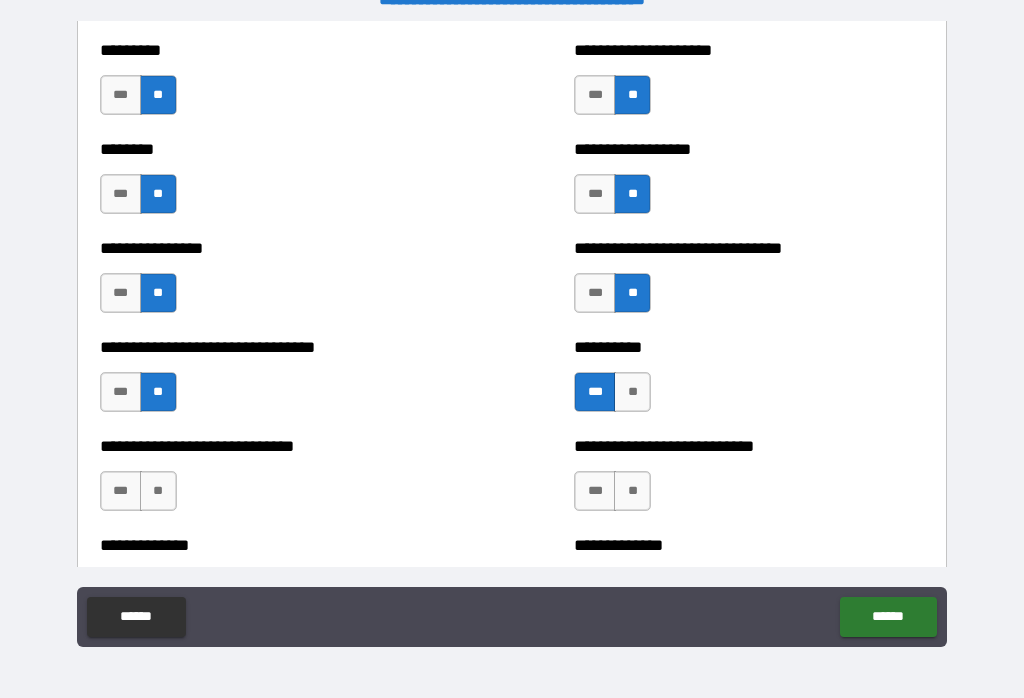 click on "**" at bounding box center [632, 392] 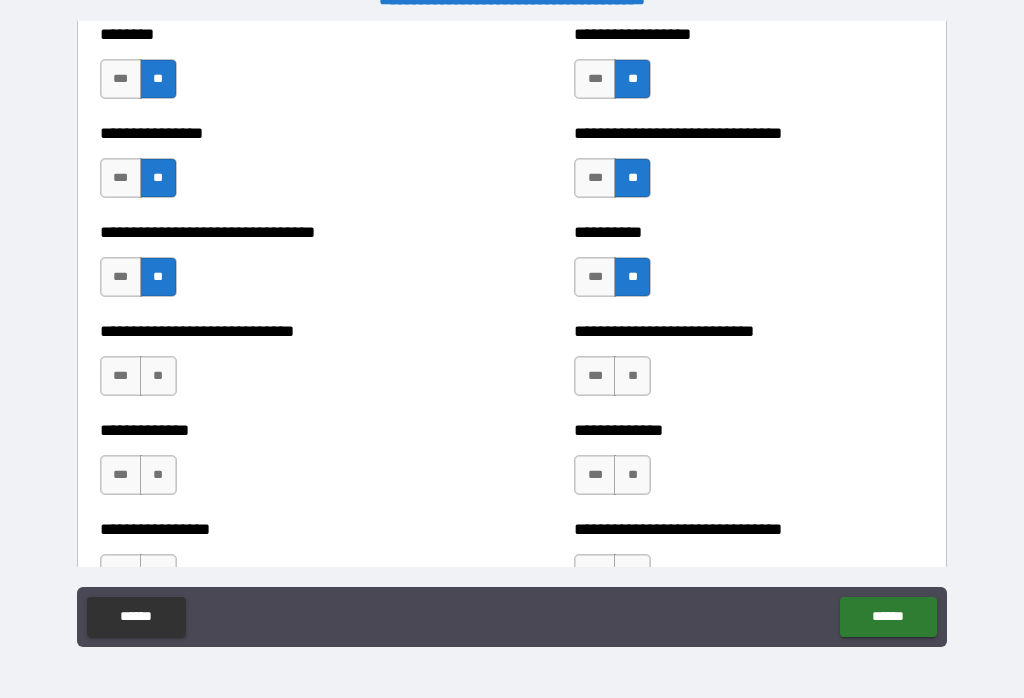 scroll, scrollTop: 7483, scrollLeft: 0, axis: vertical 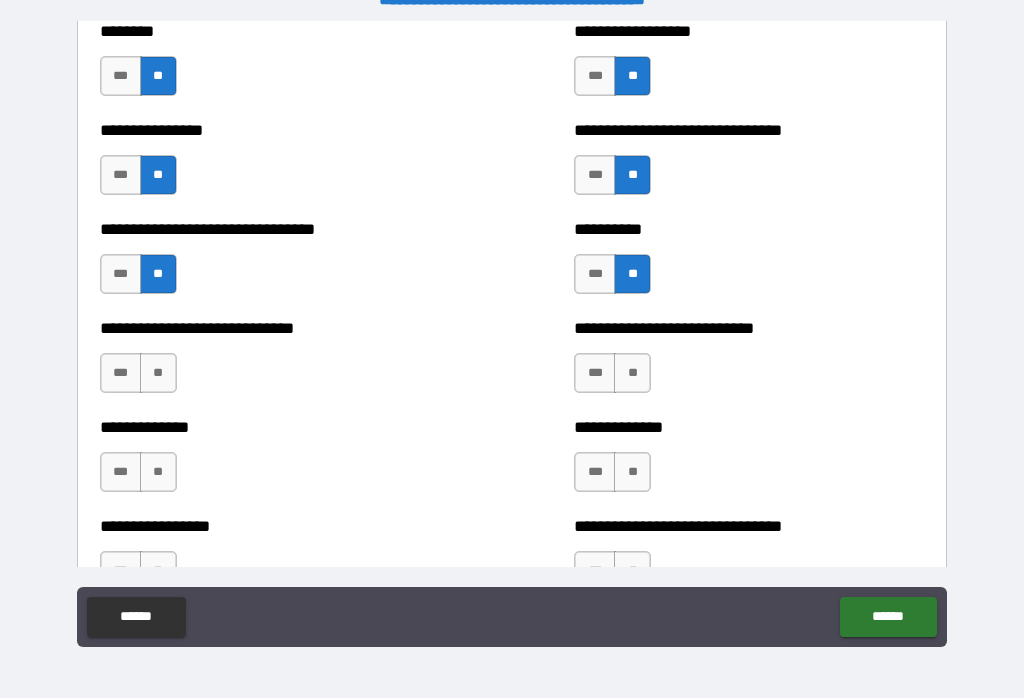 click on "**" at bounding box center [158, 373] 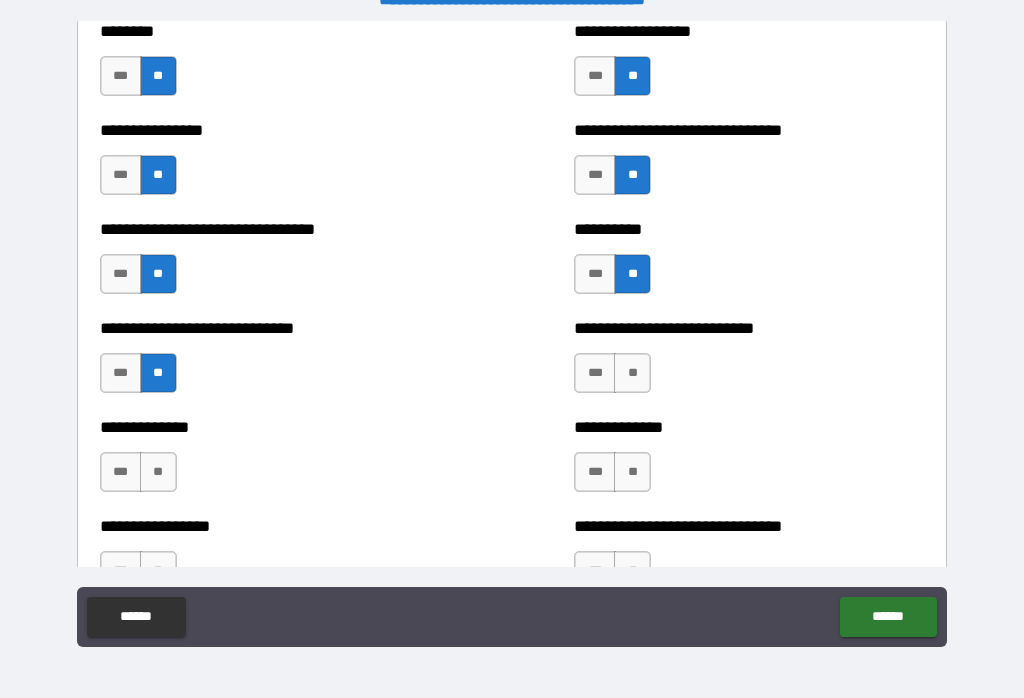 click on "**" at bounding box center [632, 373] 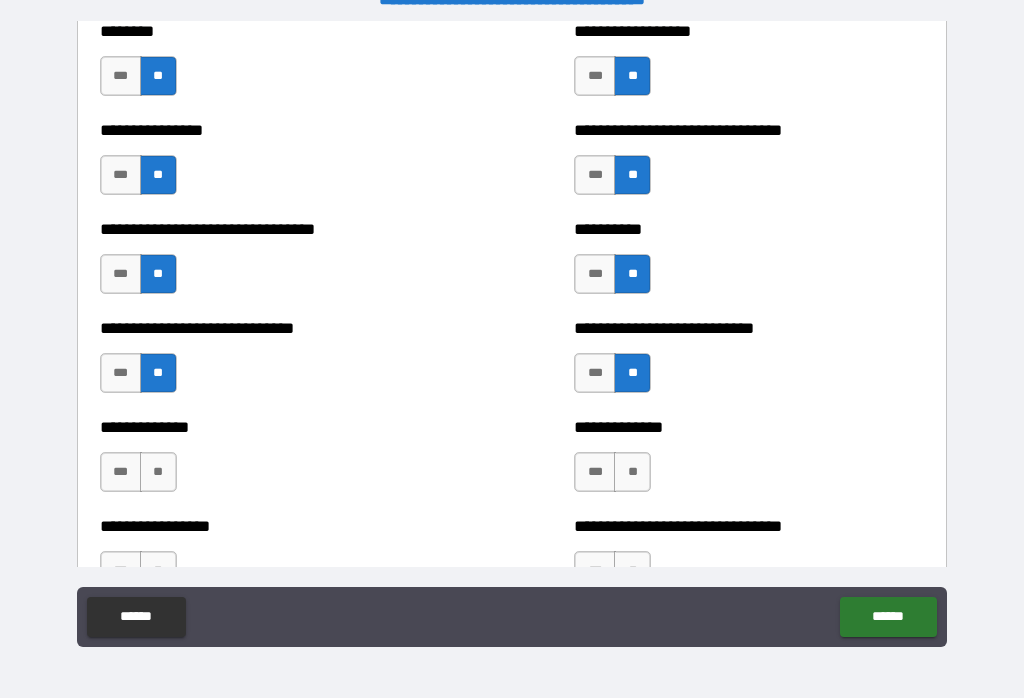 click on "***" at bounding box center (595, 472) 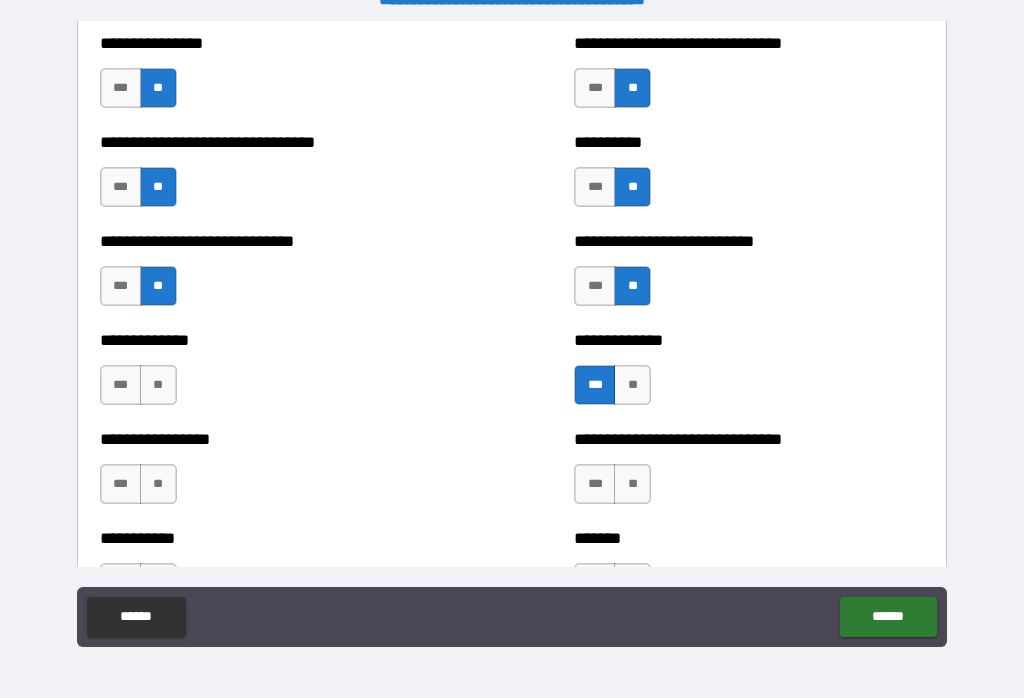 scroll, scrollTop: 7577, scrollLeft: 0, axis: vertical 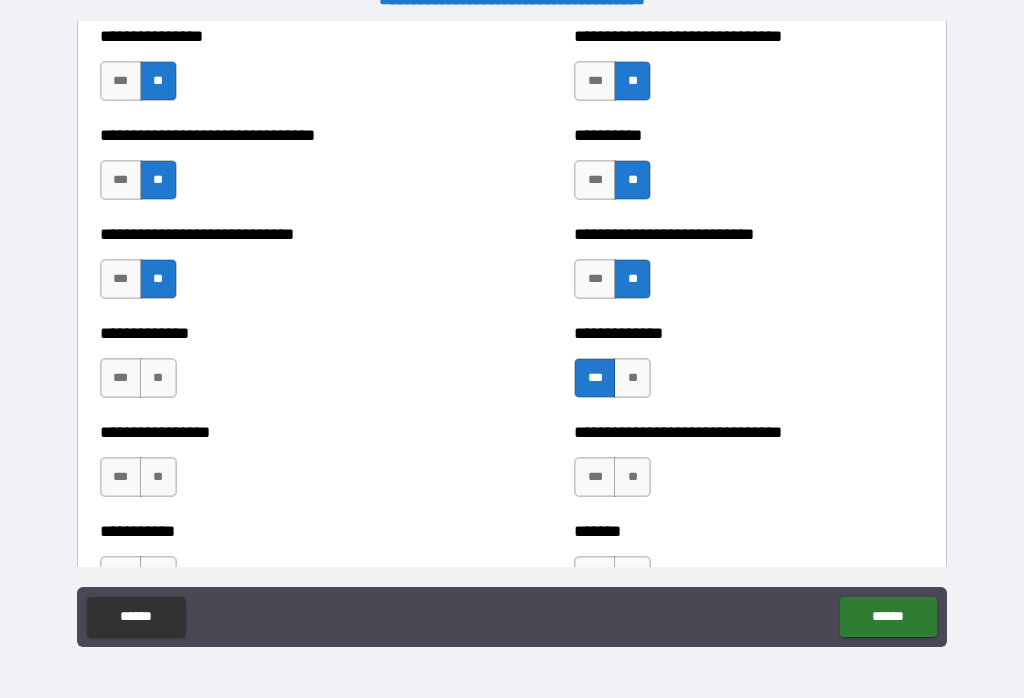 click on "***" at bounding box center (595, 477) 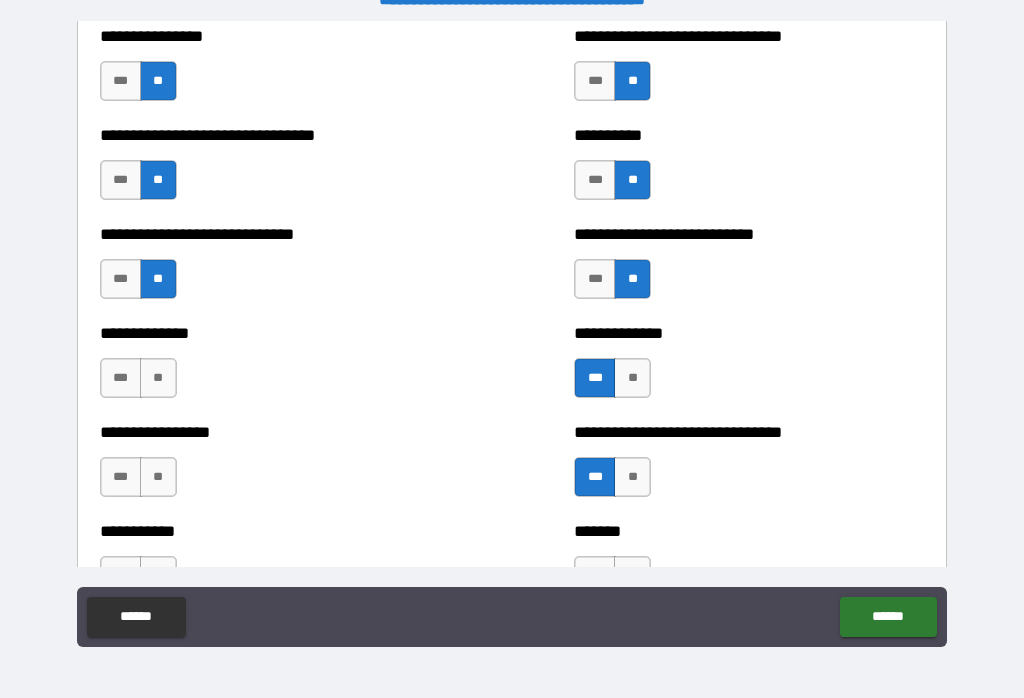 click on "**" at bounding box center (158, 378) 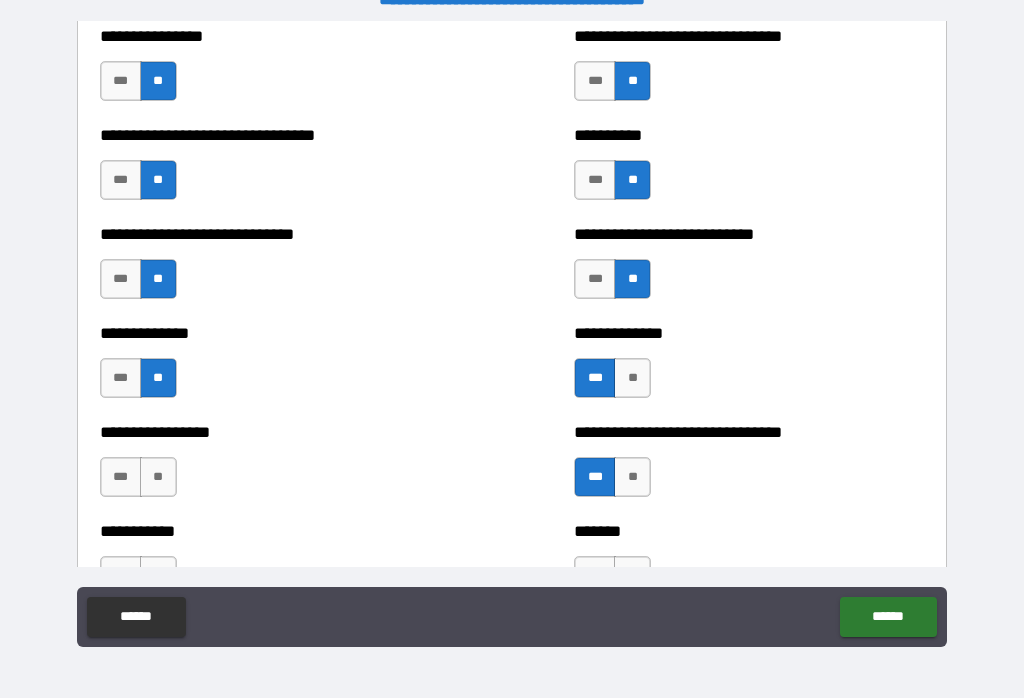 click on "***" at bounding box center [121, 477] 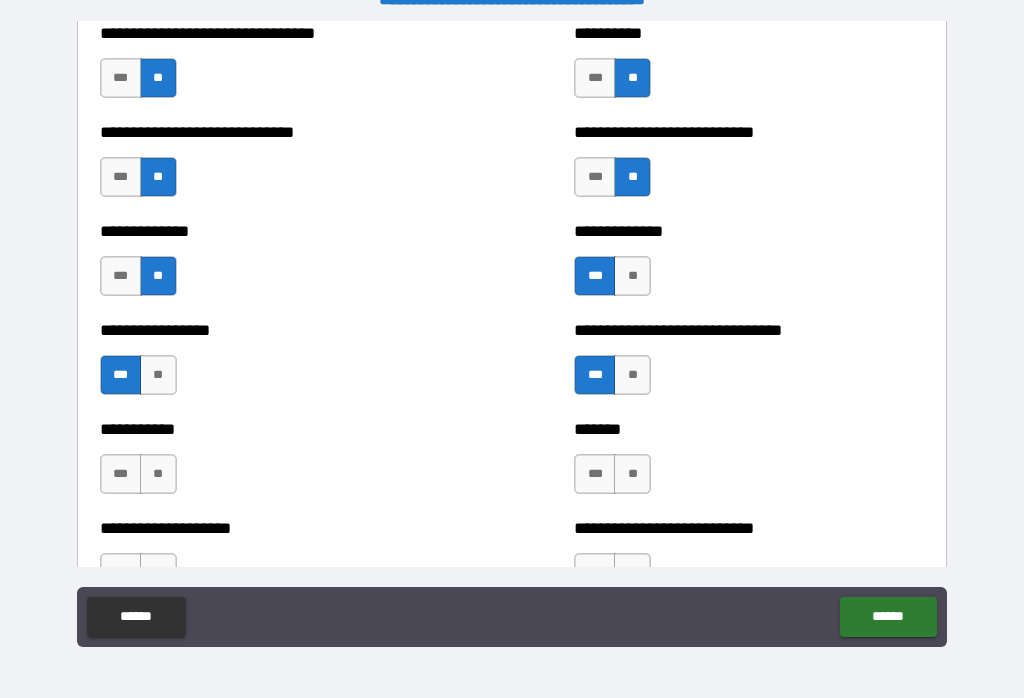 scroll, scrollTop: 7679, scrollLeft: 0, axis: vertical 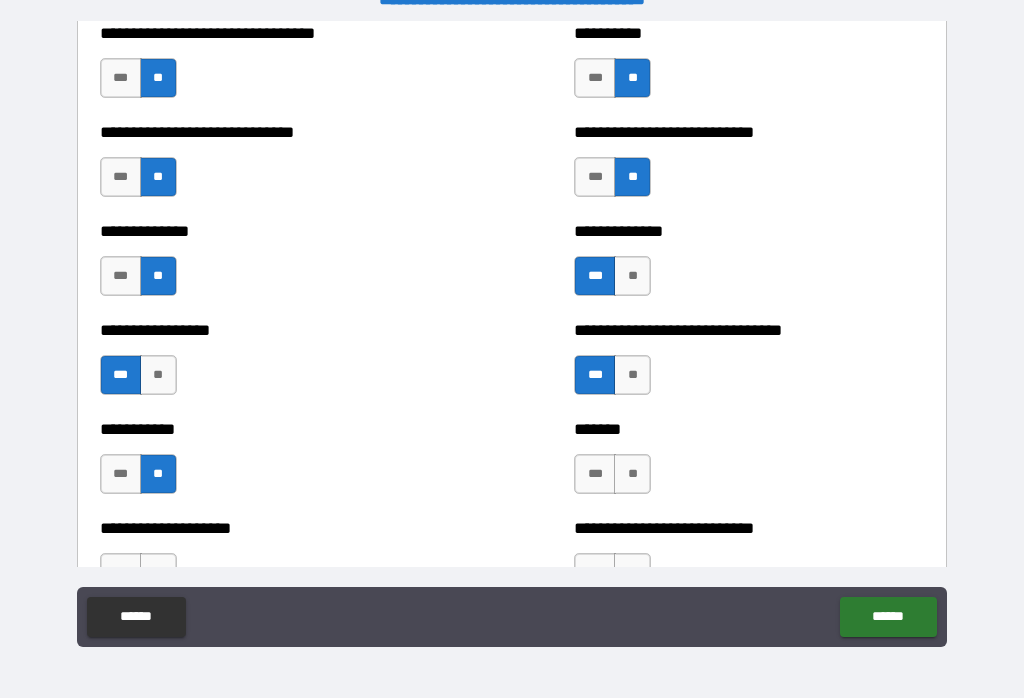 click on "**" at bounding box center [632, 474] 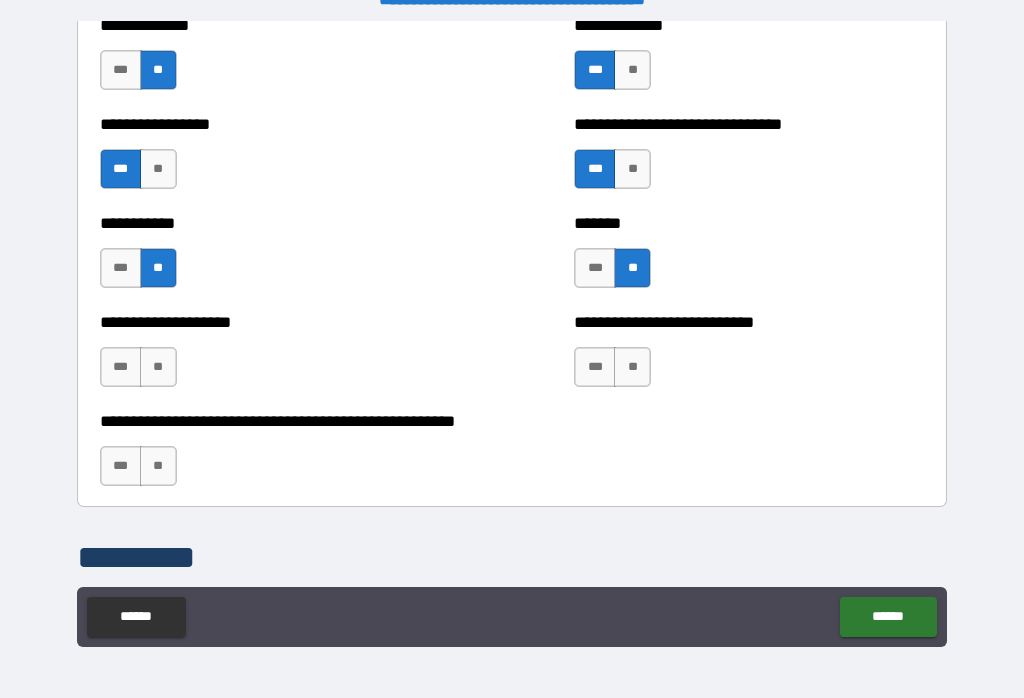 scroll, scrollTop: 7886, scrollLeft: 0, axis: vertical 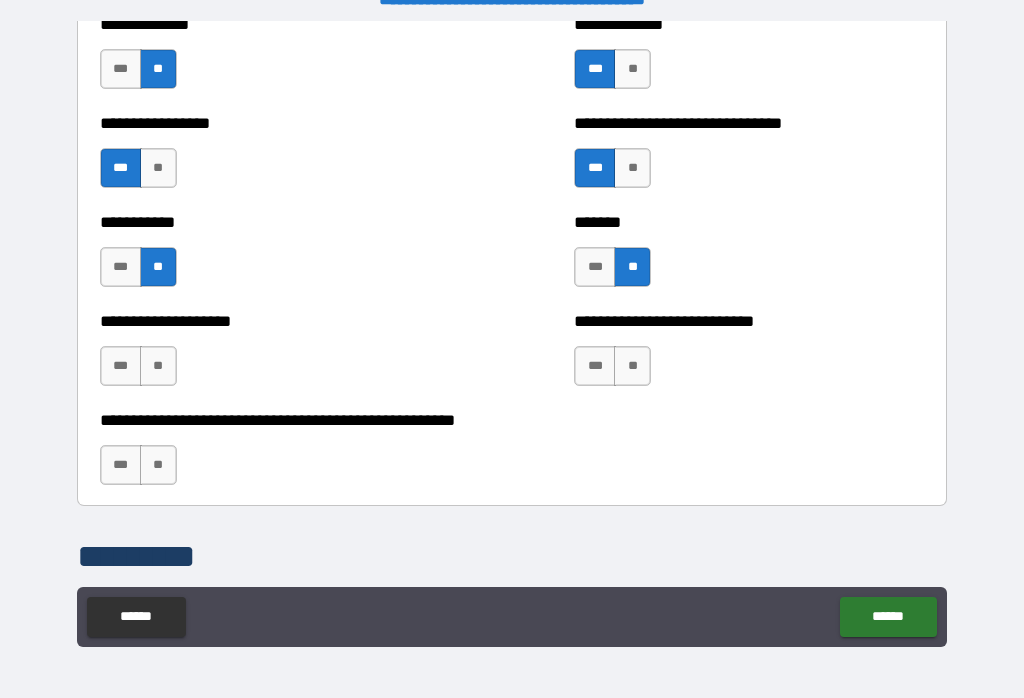 click on "**" at bounding box center (158, 366) 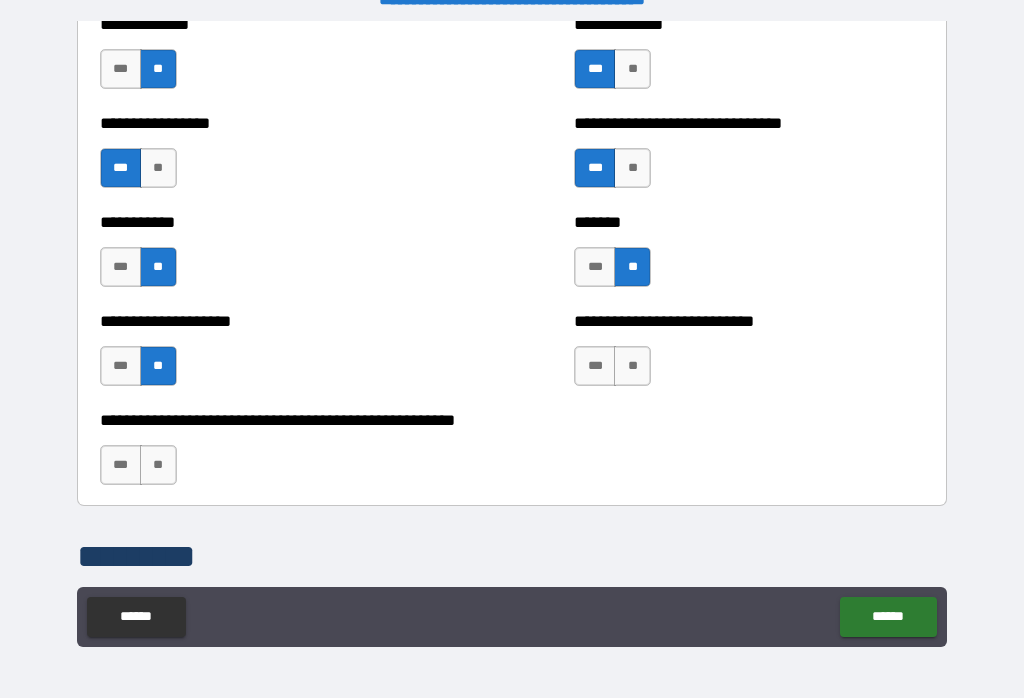 click on "**" at bounding box center (632, 366) 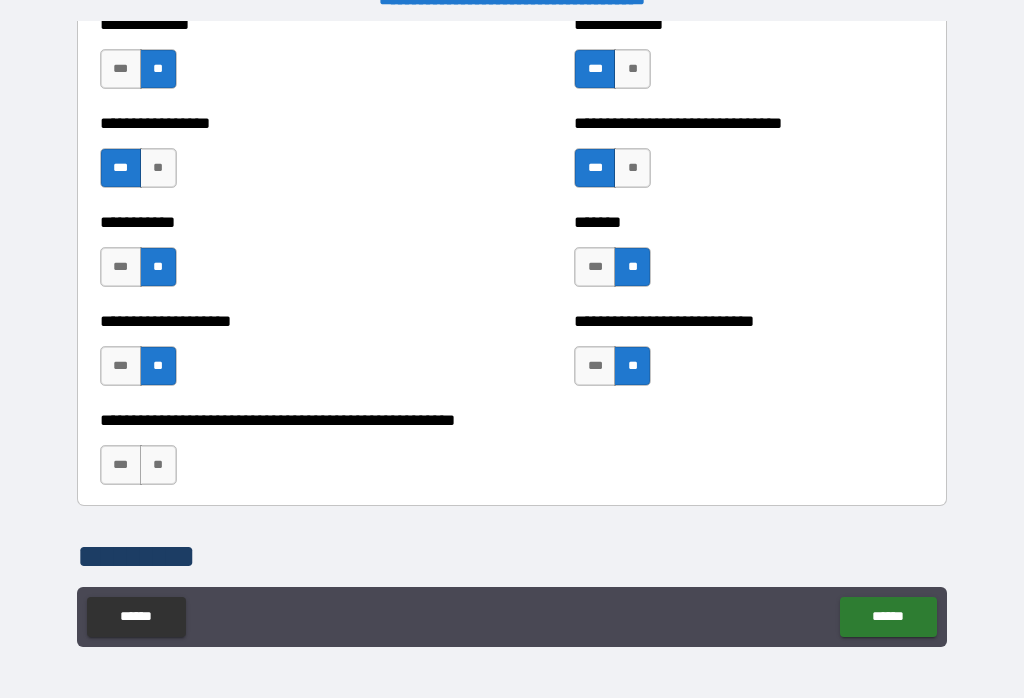 click on "**" at bounding box center (158, 465) 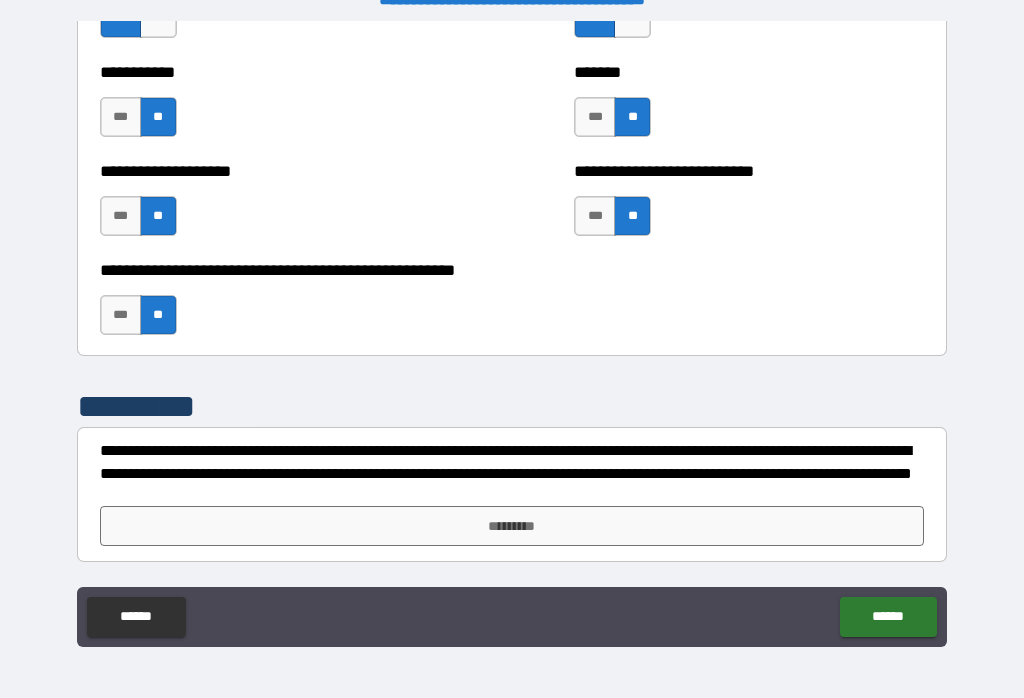 scroll, scrollTop: 8036, scrollLeft: 0, axis: vertical 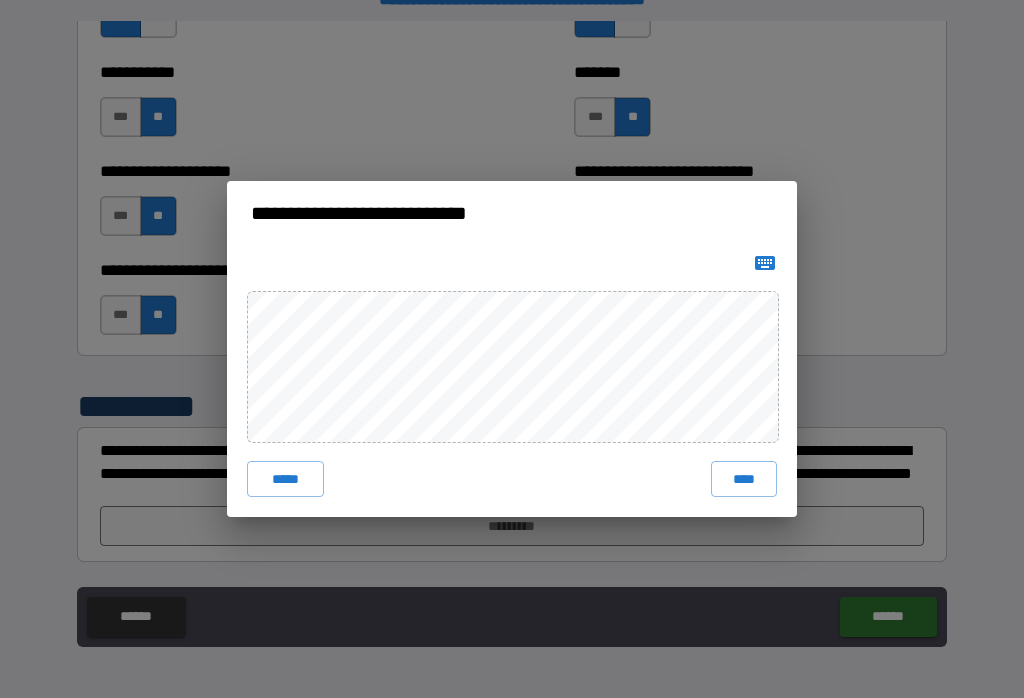 click on "****" at bounding box center (744, 479) 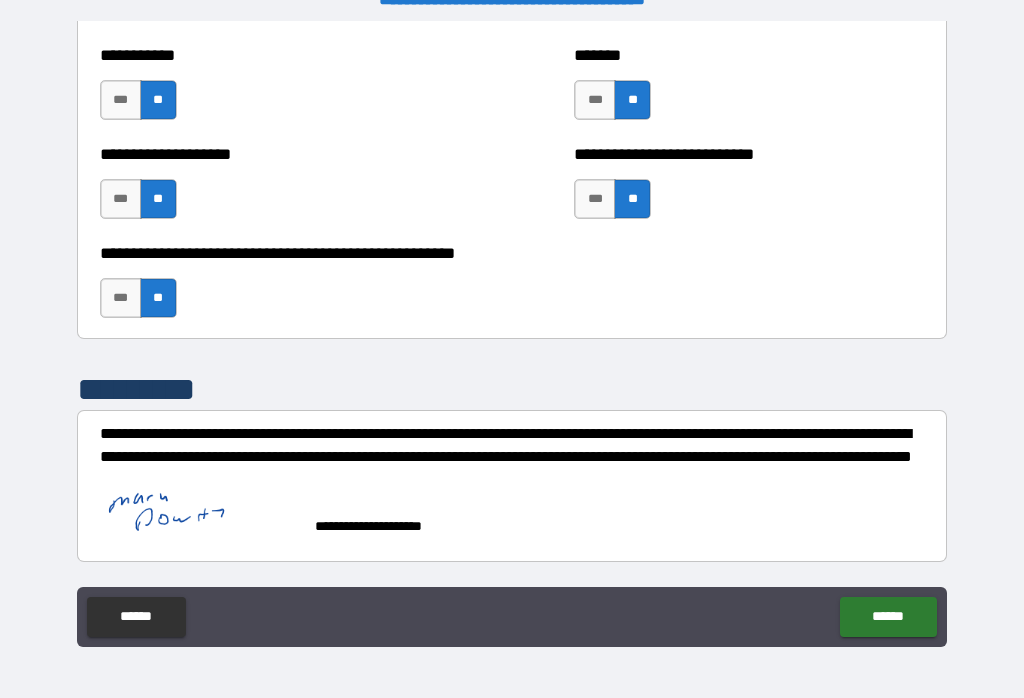 scroll, scrollTop: 8053, scrollLeft: 0, axis: vertical 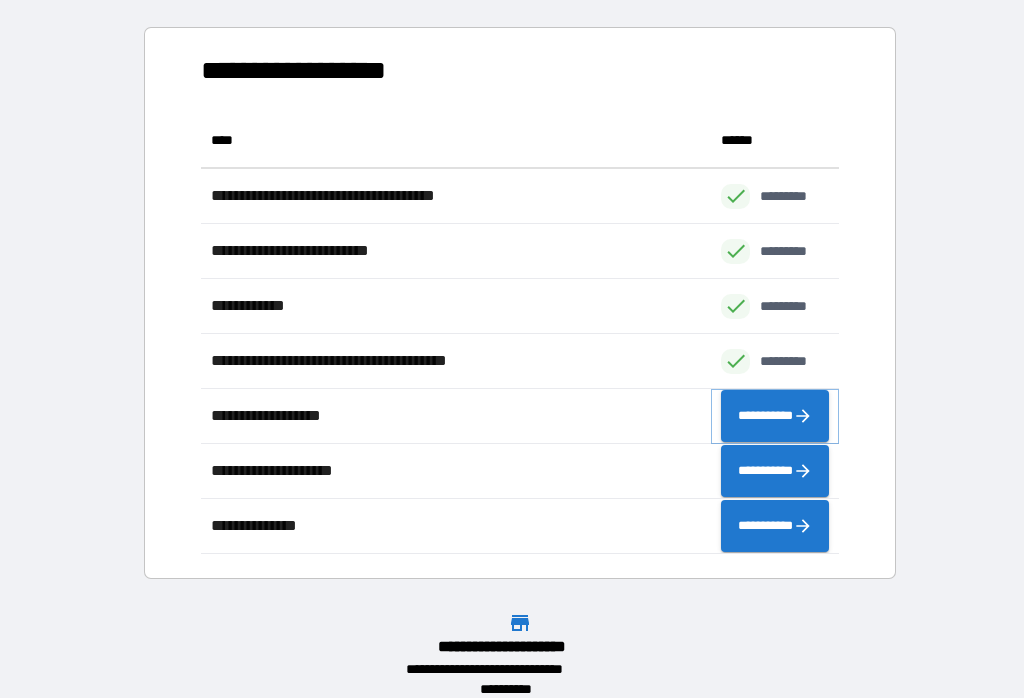 click on "**********" at bounding box center (775, 416) 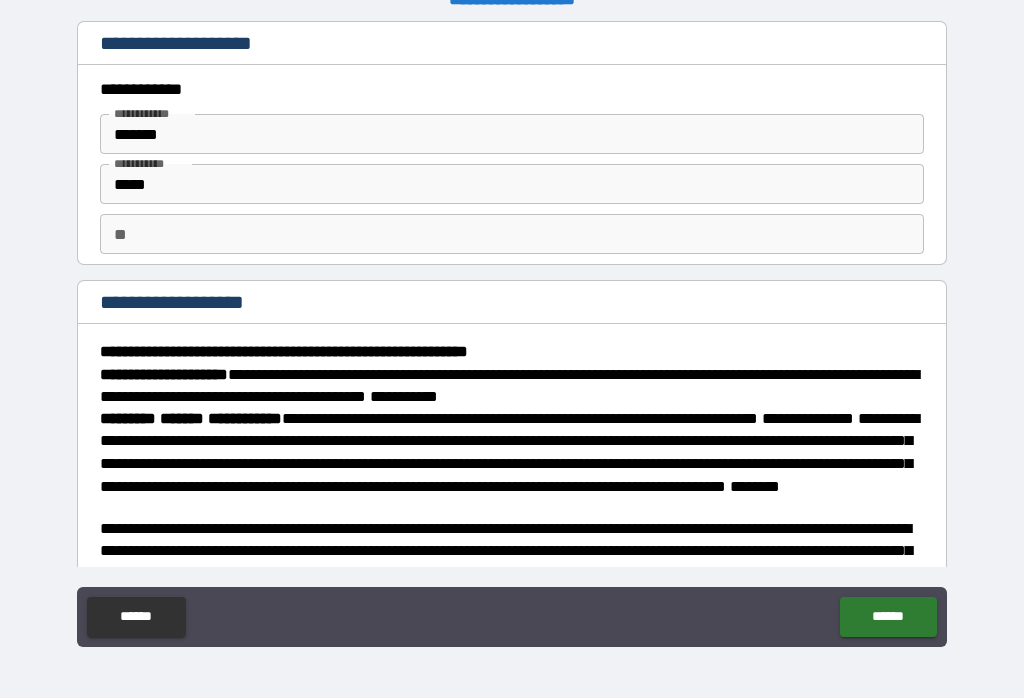 click on "**" at bounding box center [512, 234] 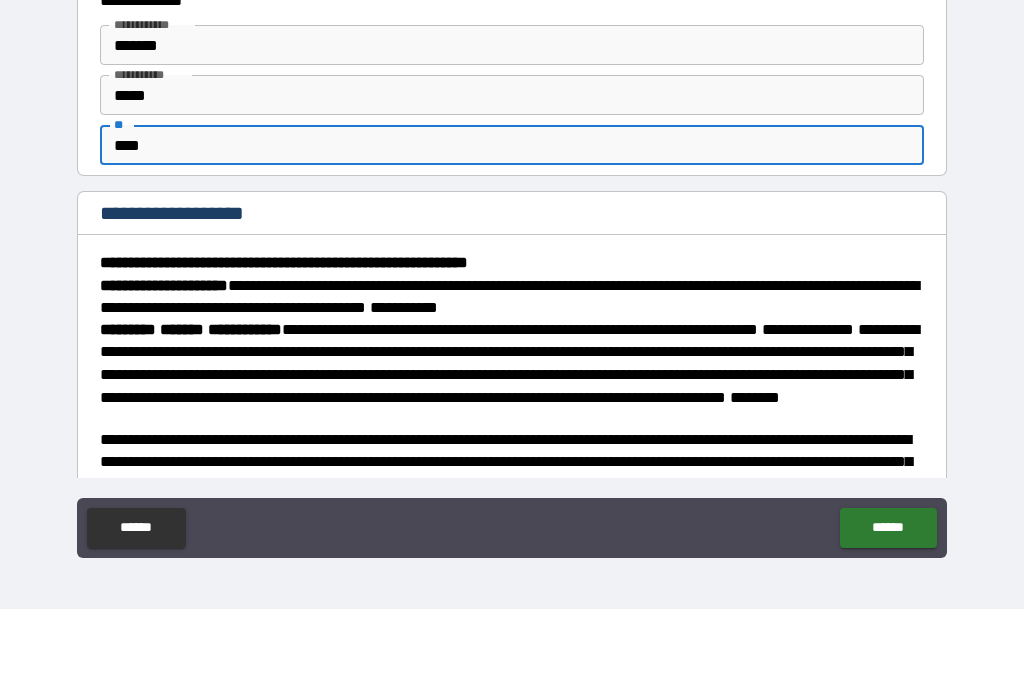 click on "**********" at bounding box center [512, 336] 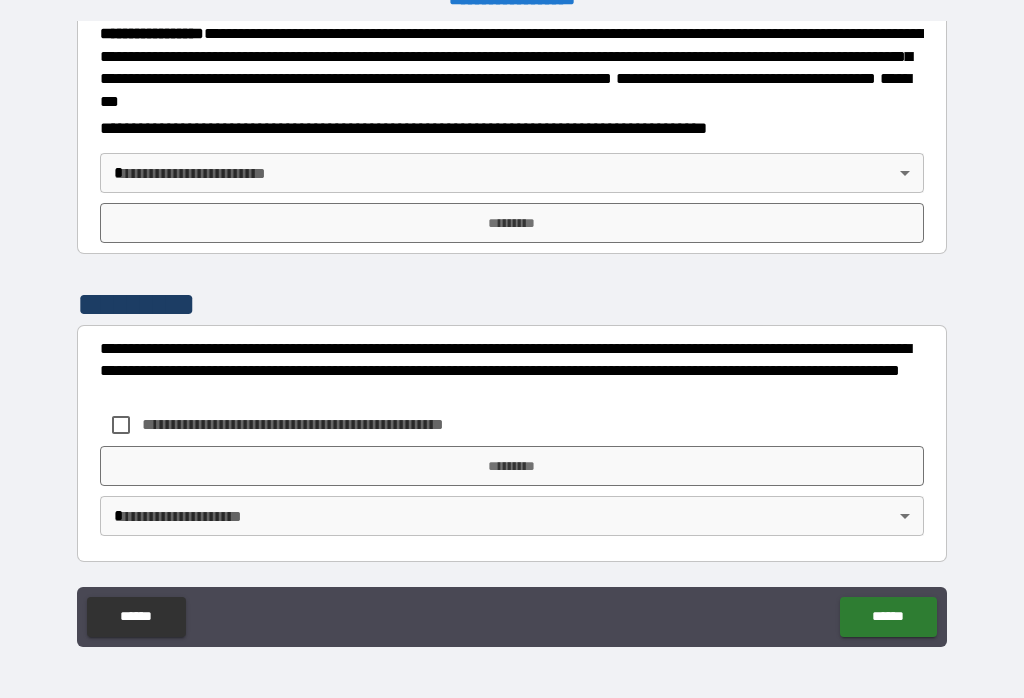 scroll, scrollTop: 2199, scrollLeft: 0, axis: vertical 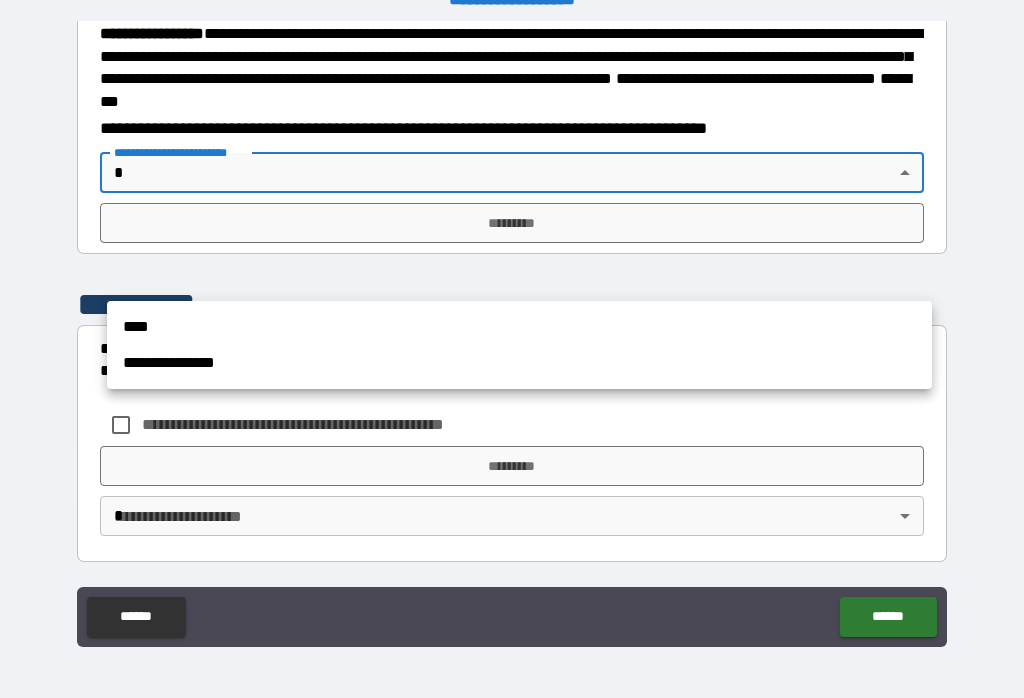 click on "**********" at bounding box center [519, 363] 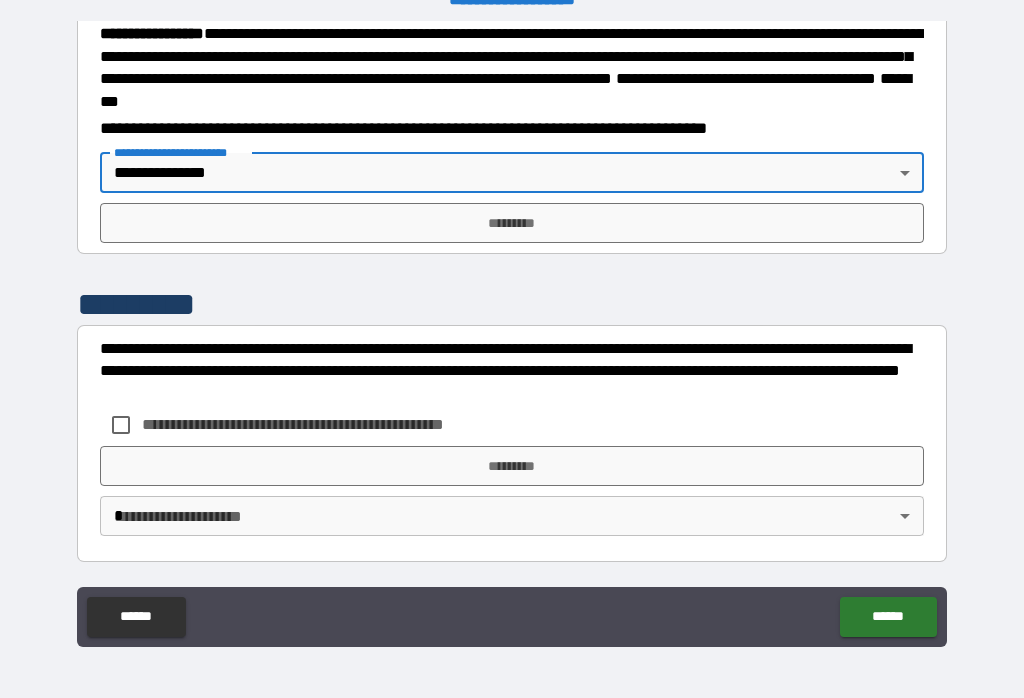 click on "*********" at bounding box center (512, 223) 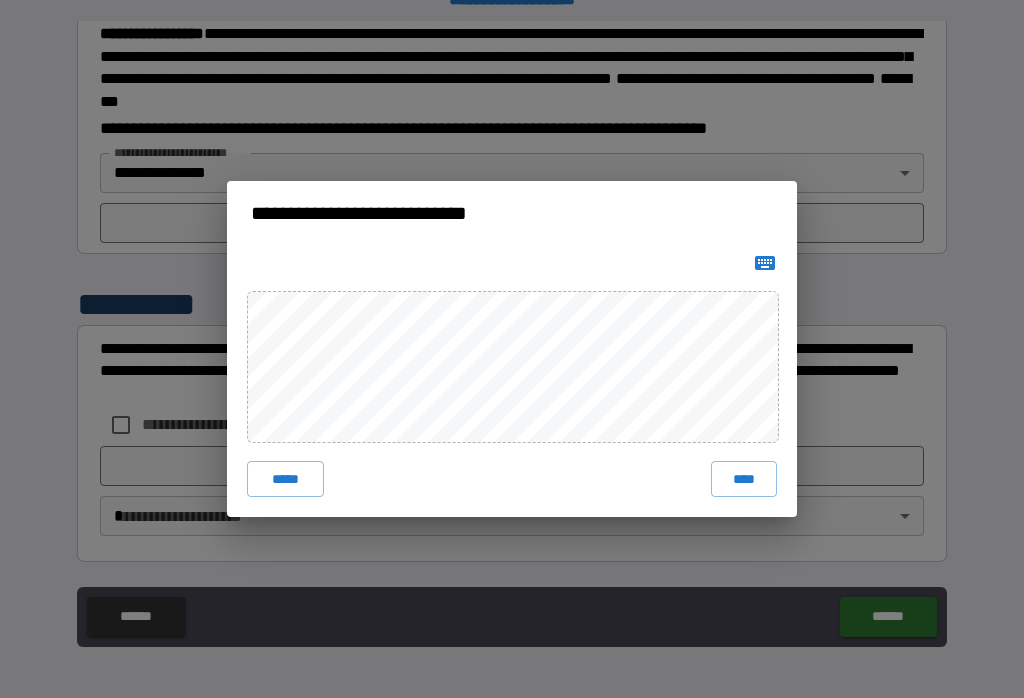 click on "****" at bounding box center [744, 479] 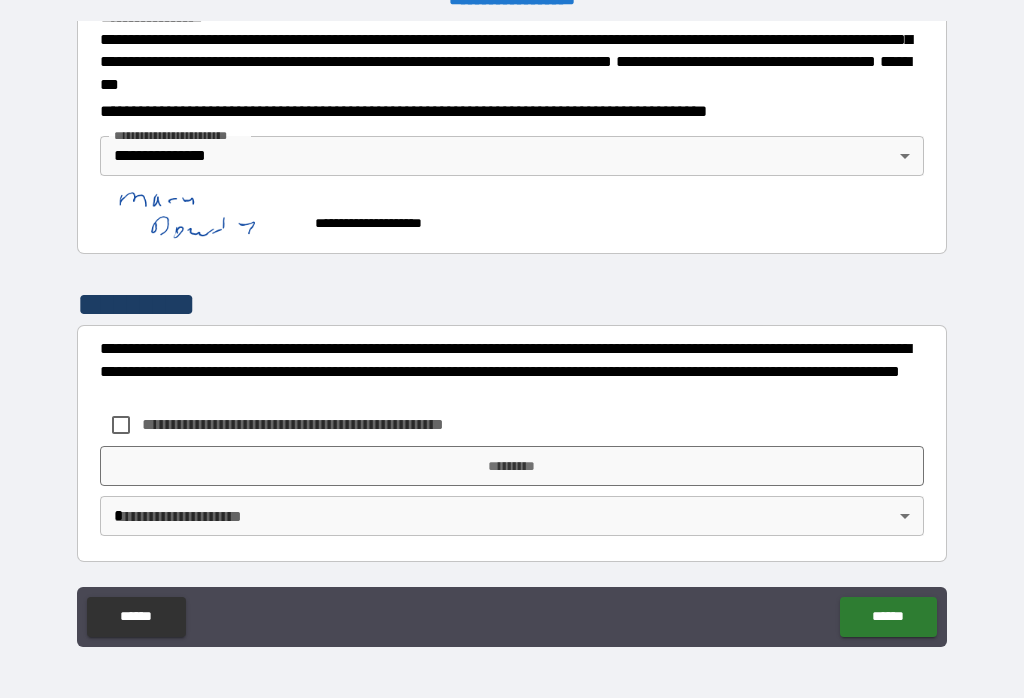 scroll, scrollTop: 2300, scrollLeft: 0, axis: vertical 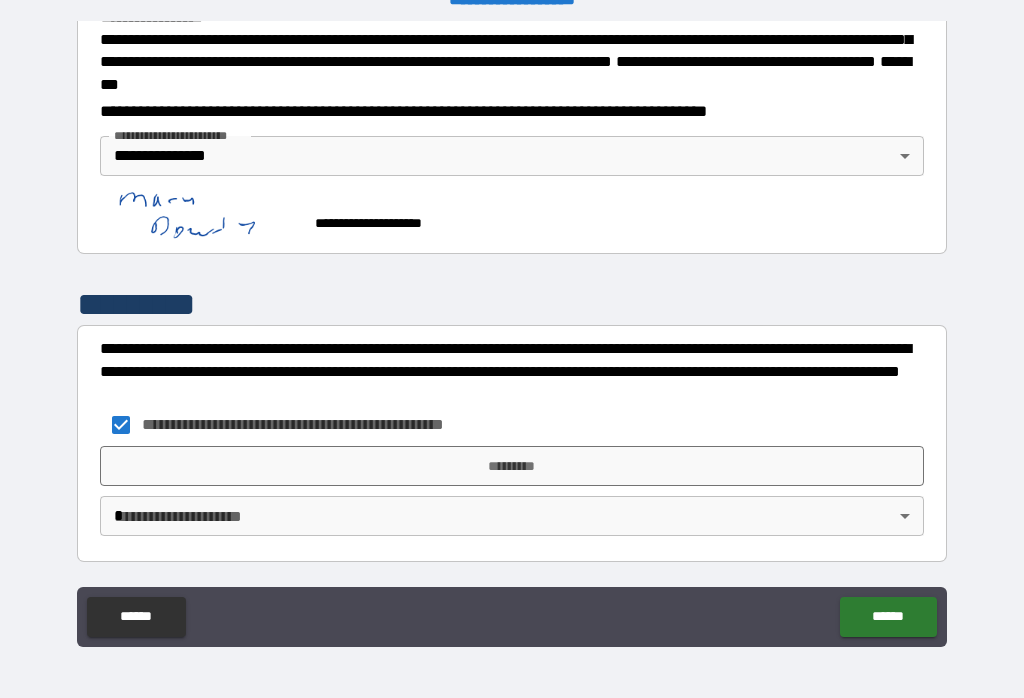 click on "*********" at bounding box center (512, 466) 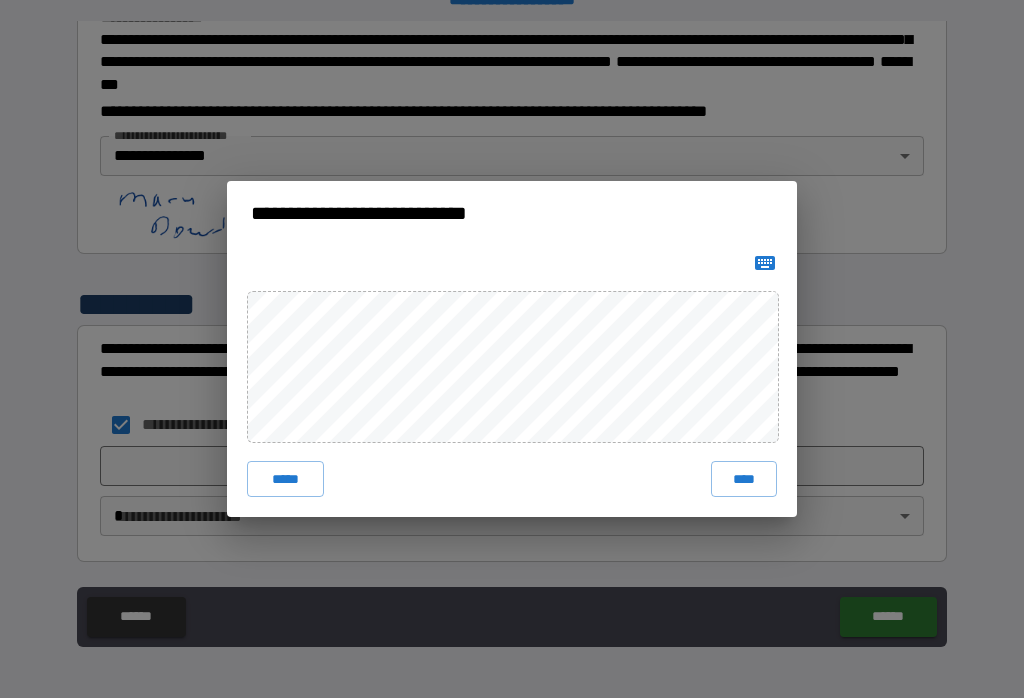 click on "****" at bounding box center (744, 479) 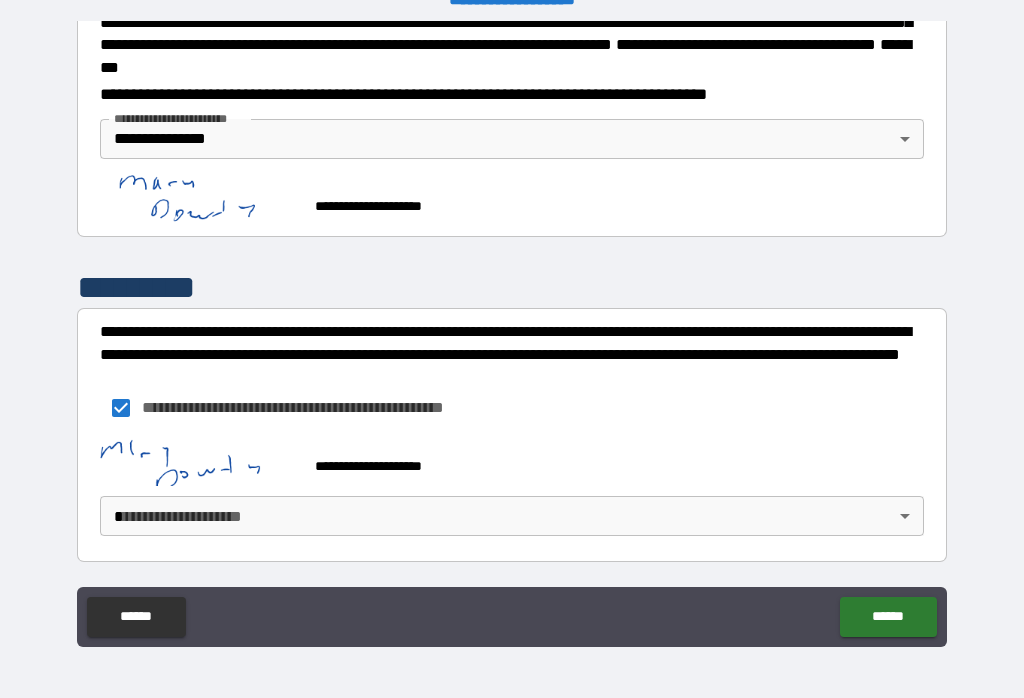 scroll, scrollTop: 2333, scrollLeft: 0, axis: vertical 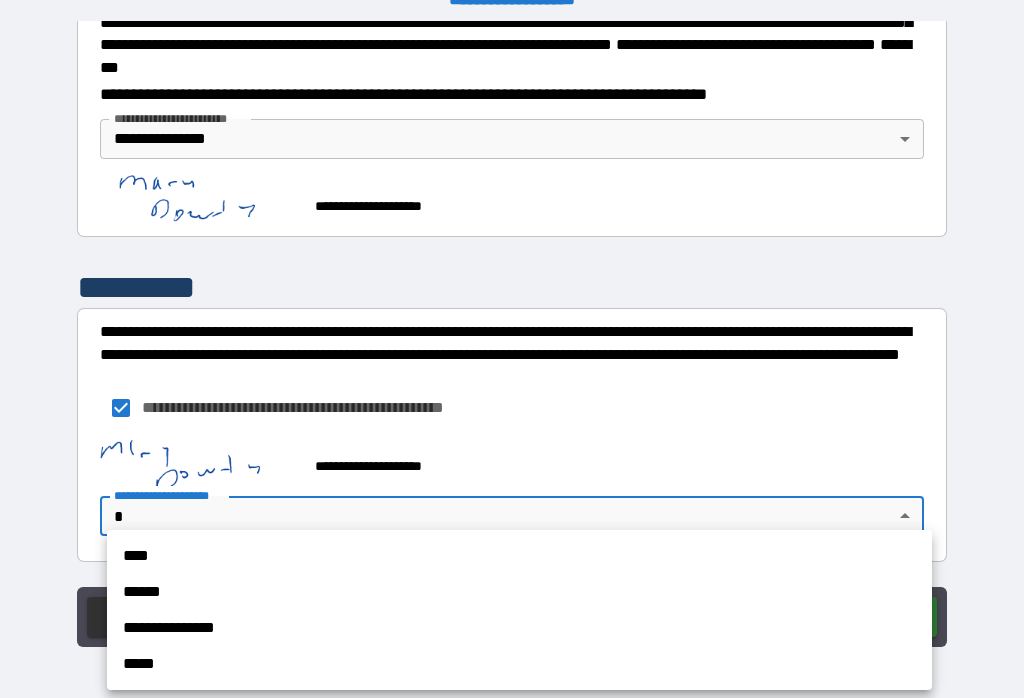 click on "**********" at bounding box center [519, 628] 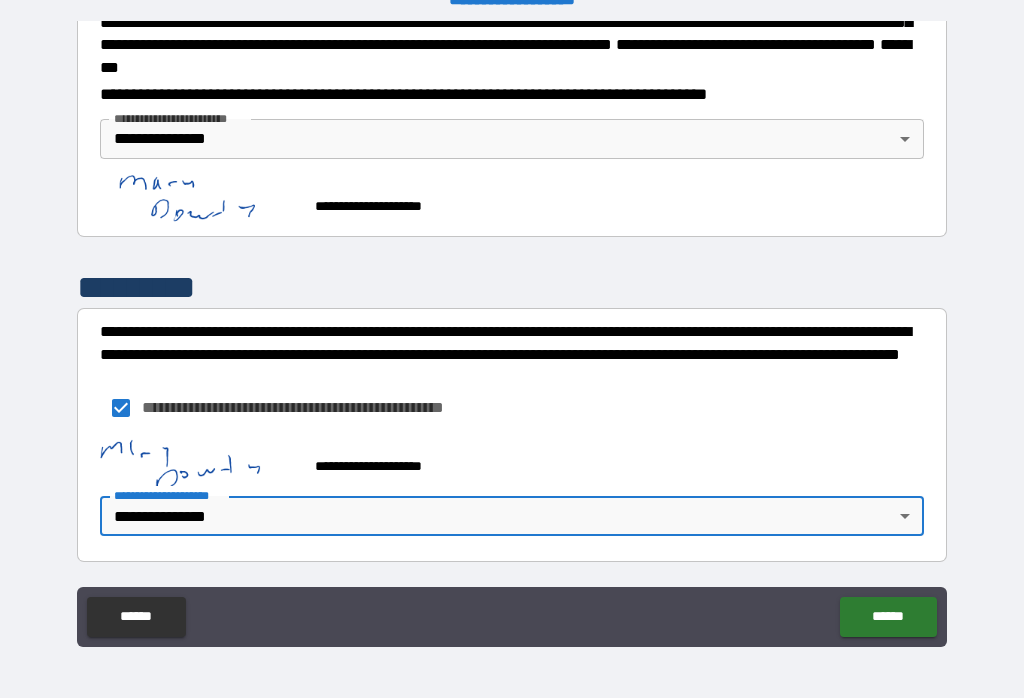 click on "**********" at bounding box center (512, 333) 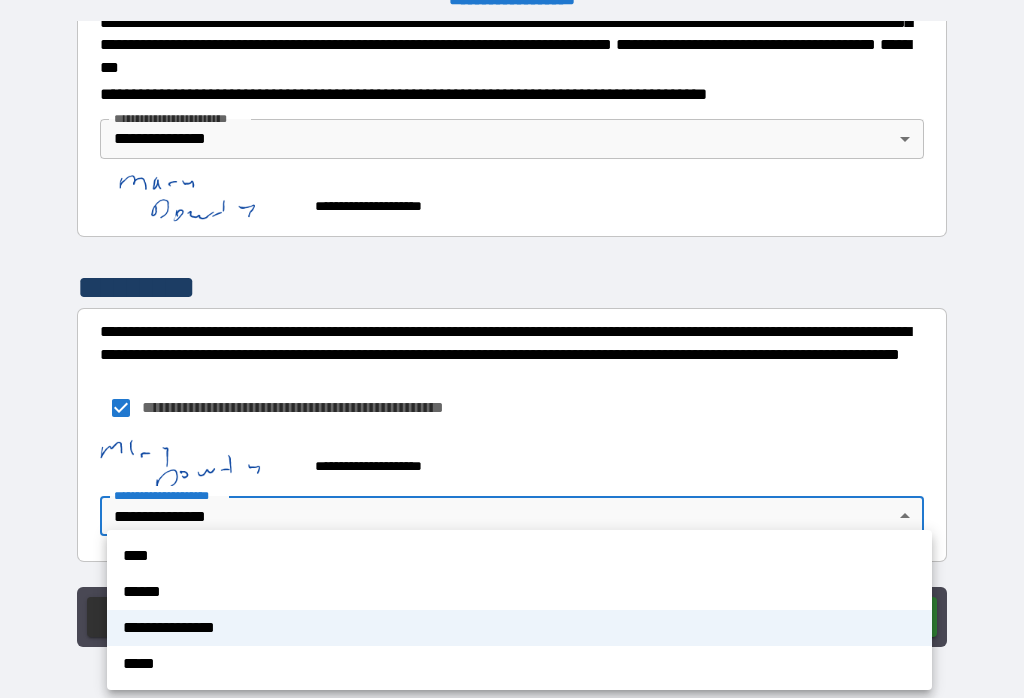click on "*****" at bounding box center [519, 664] 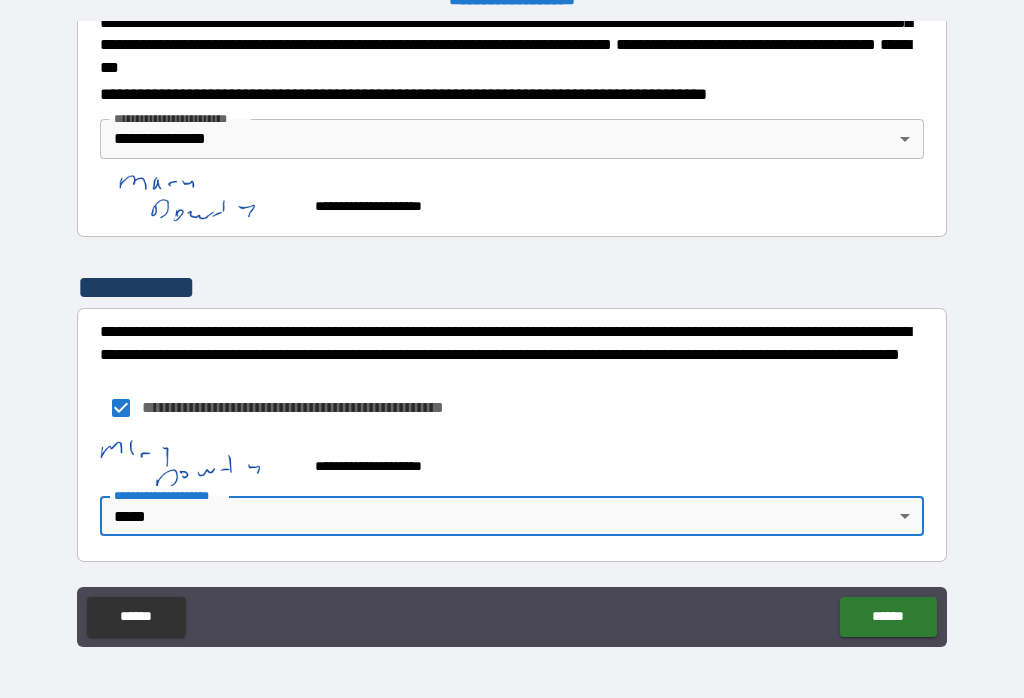 click on "******" at bounding box center (888, 617) 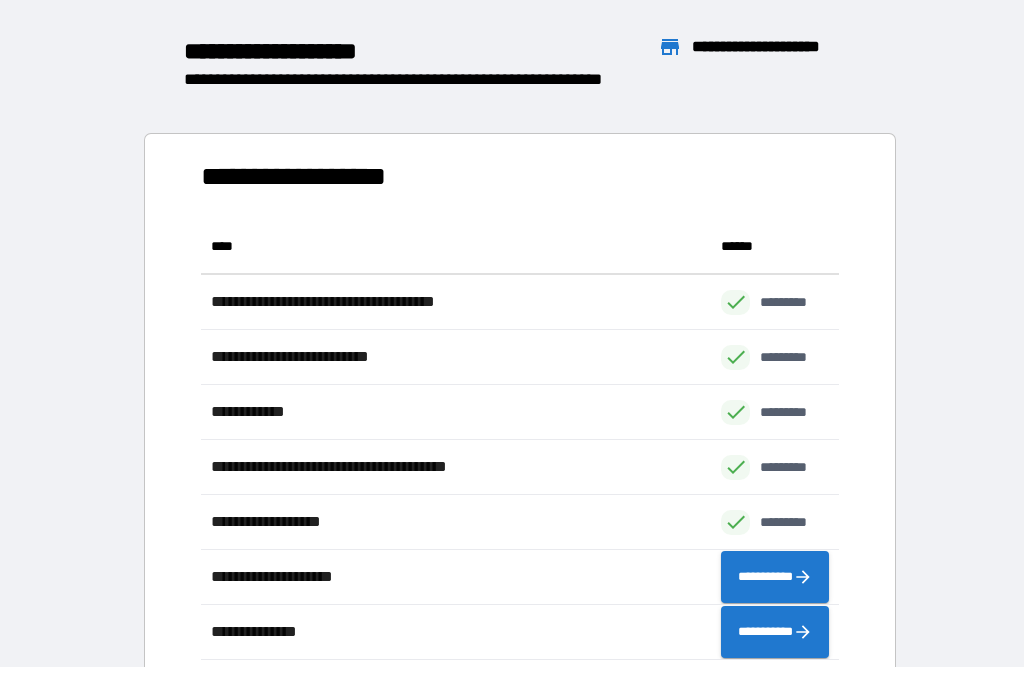 scroll, scrollTop: 1, scrollLeft: 1, axis: both 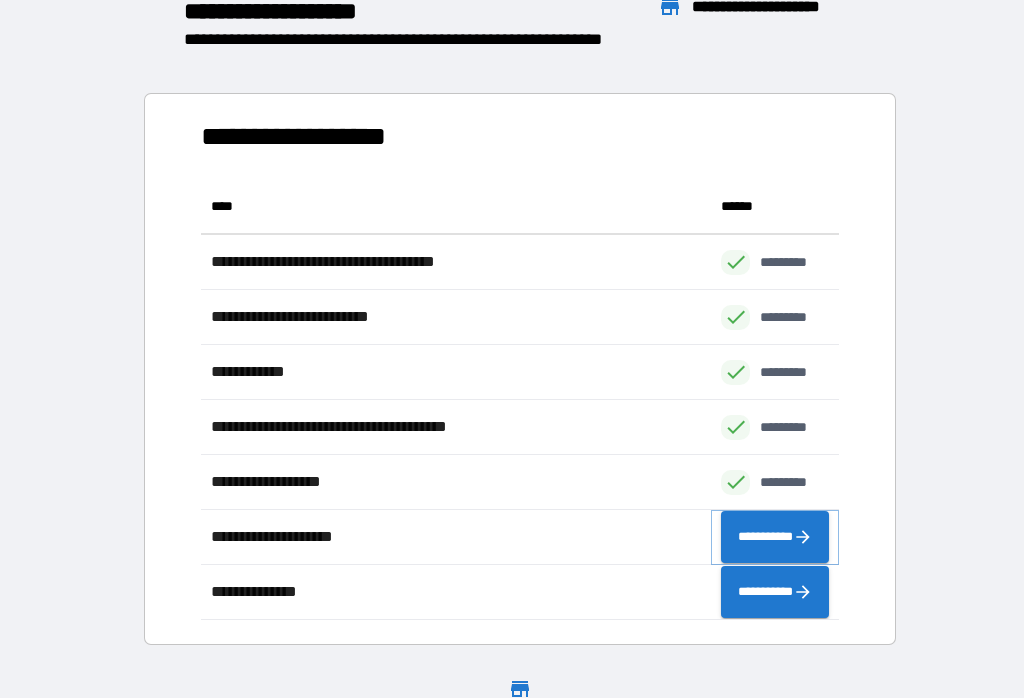click on "**********" at bounding box center [775, 537] 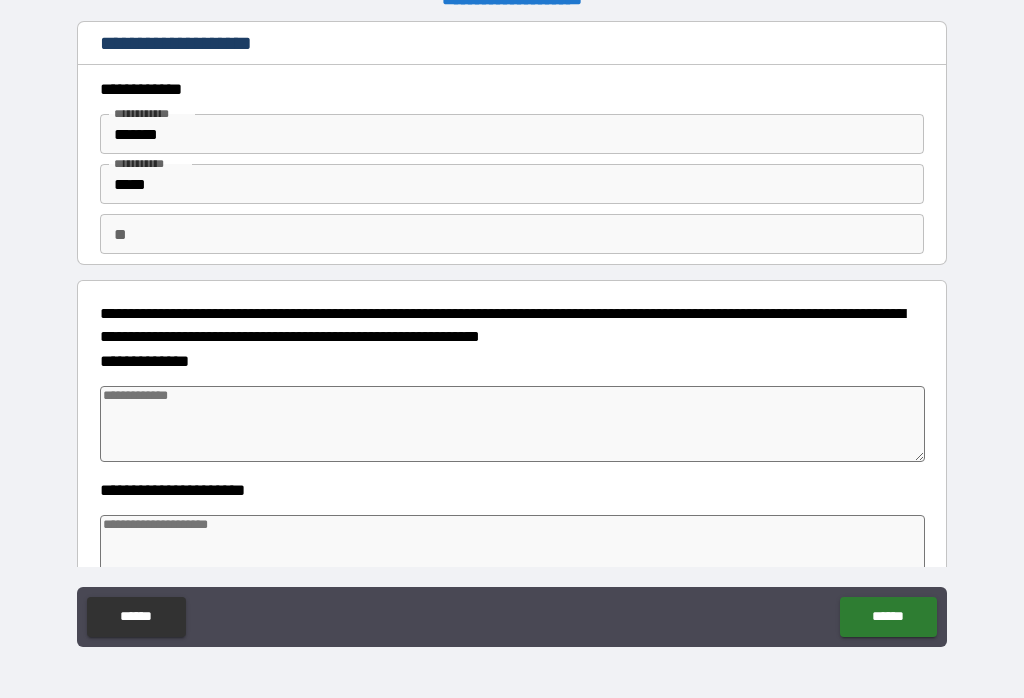 click on "**" at bounding box center [512, 234] 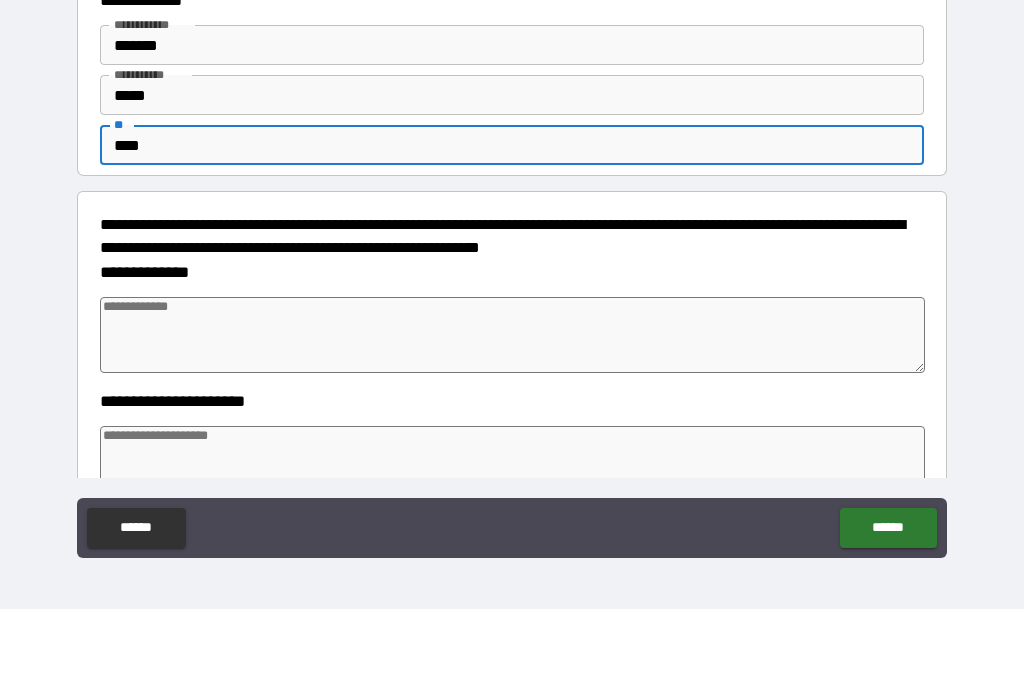 click on "**********" at bounding box center [512, 336] 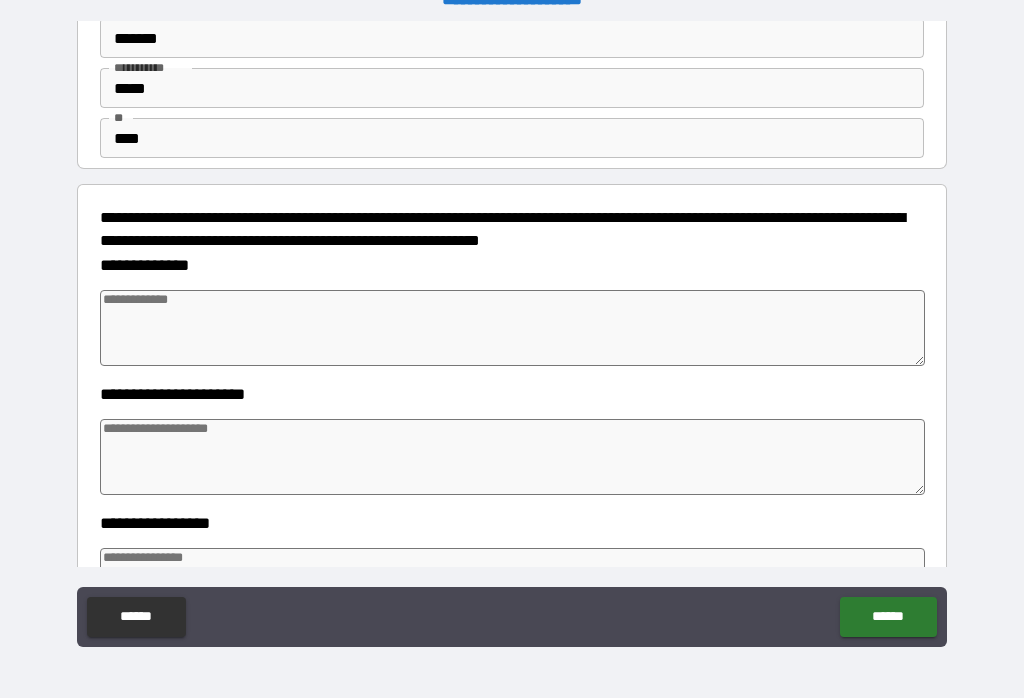scroll, scrollTop: 96, scrollLeft: 0, axis: vertical 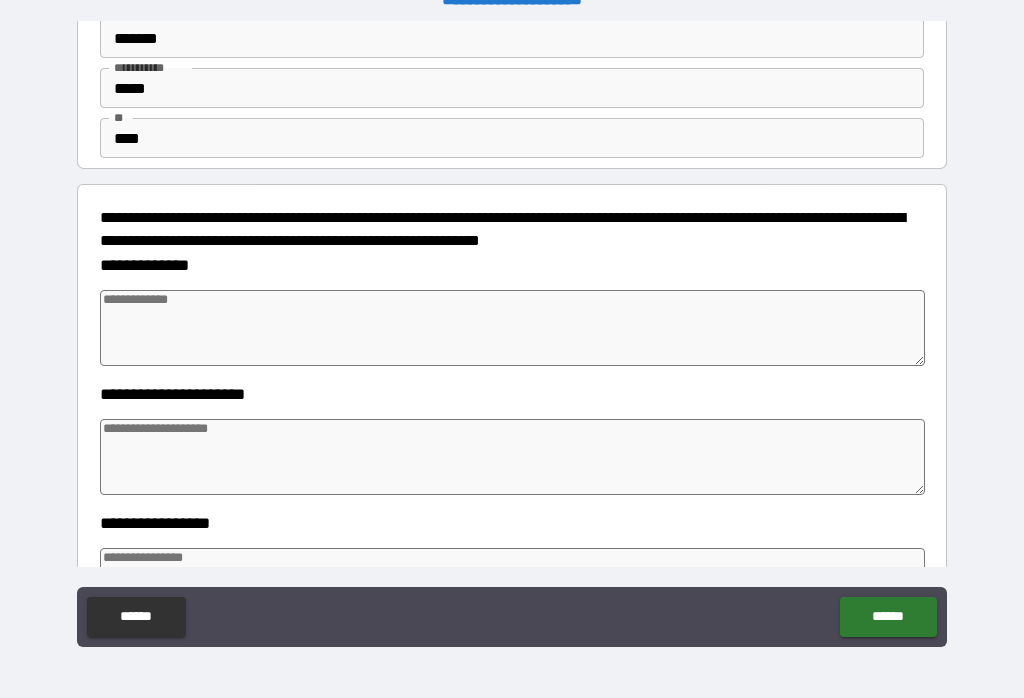 click at bounding box center (513, 328) 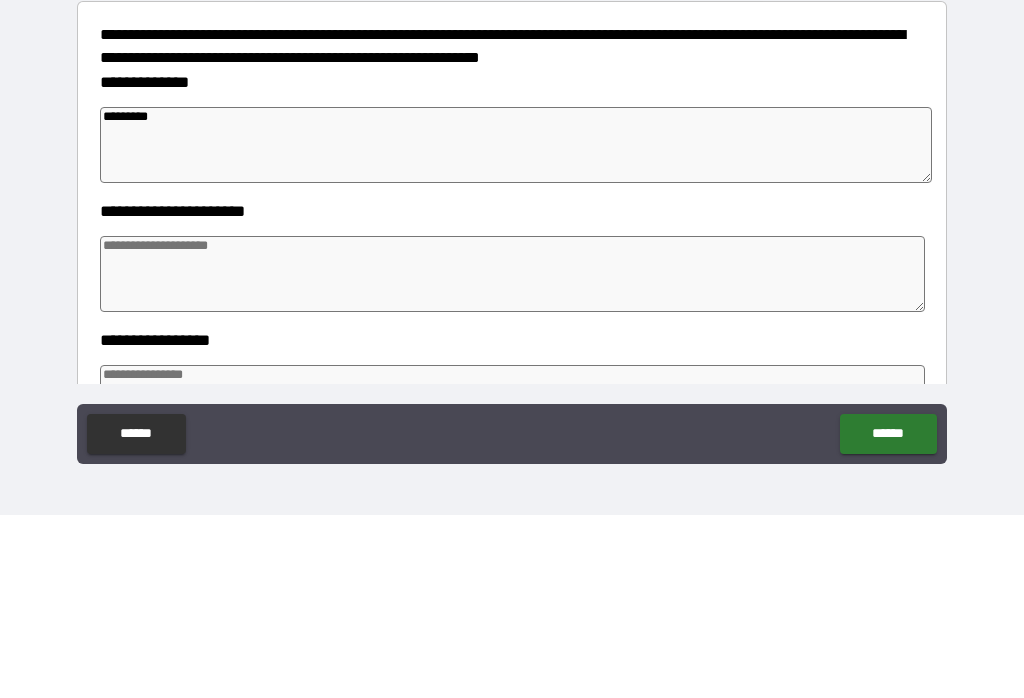 click on "**********" at bounding box center [512, 444] 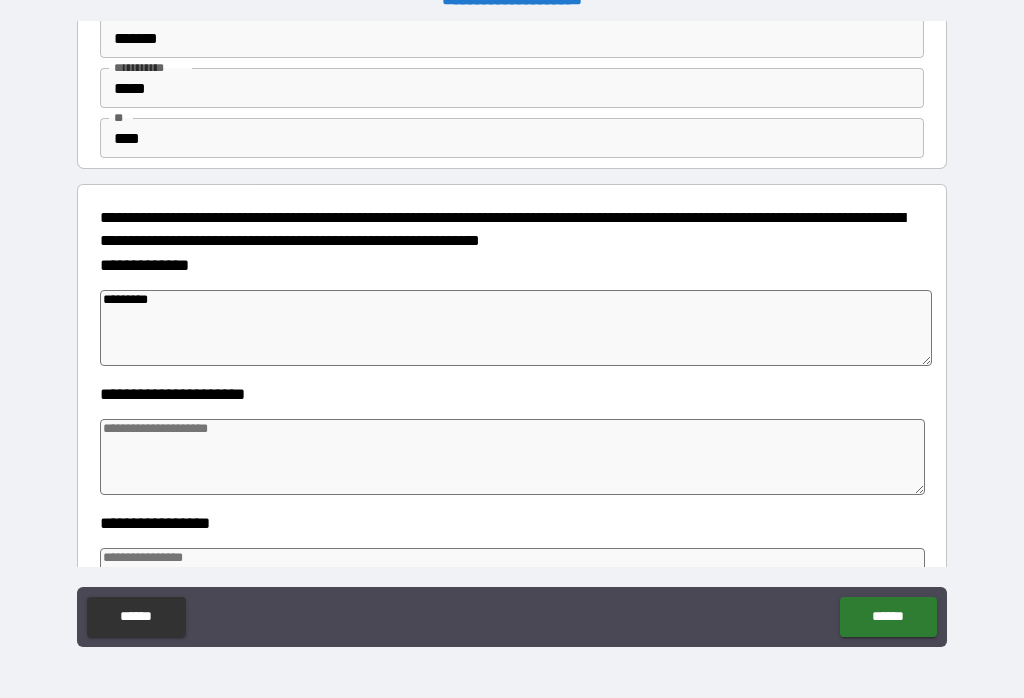 click on "*********" at bounding box center (516, 328) 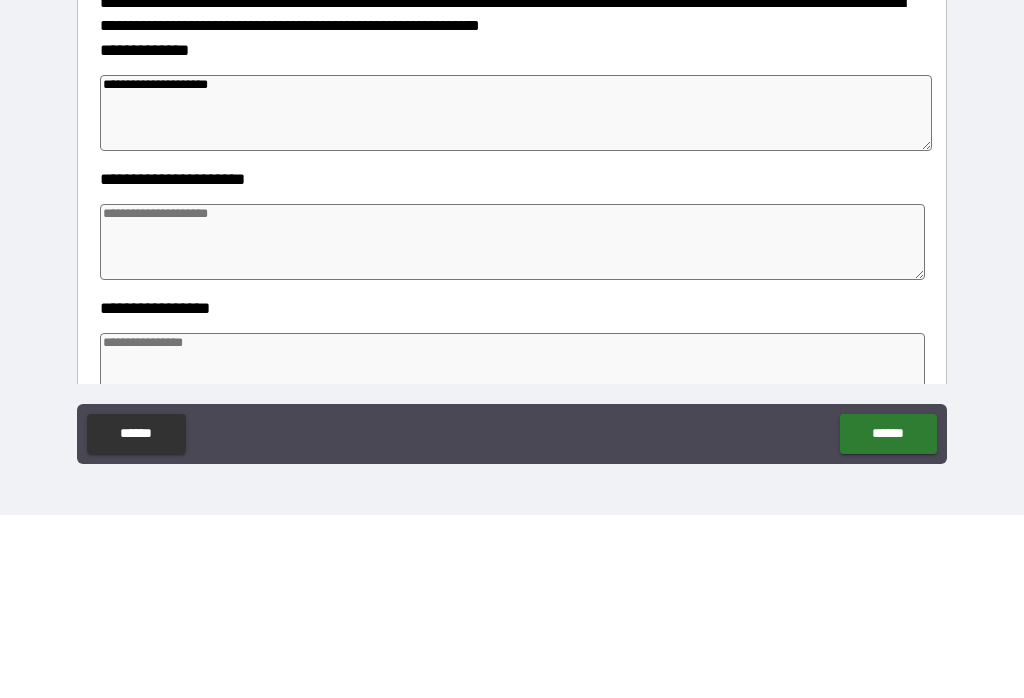 scroll, scrollTop: 131, scrollLeft: 0, axis: vertical 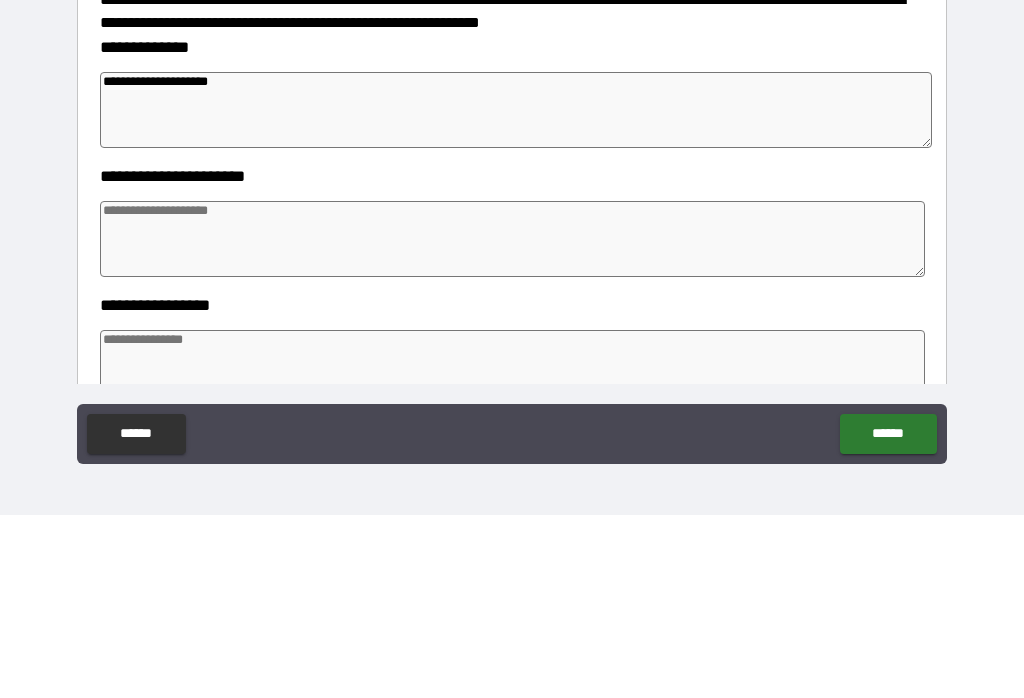 click at bounding box center [513, 422] 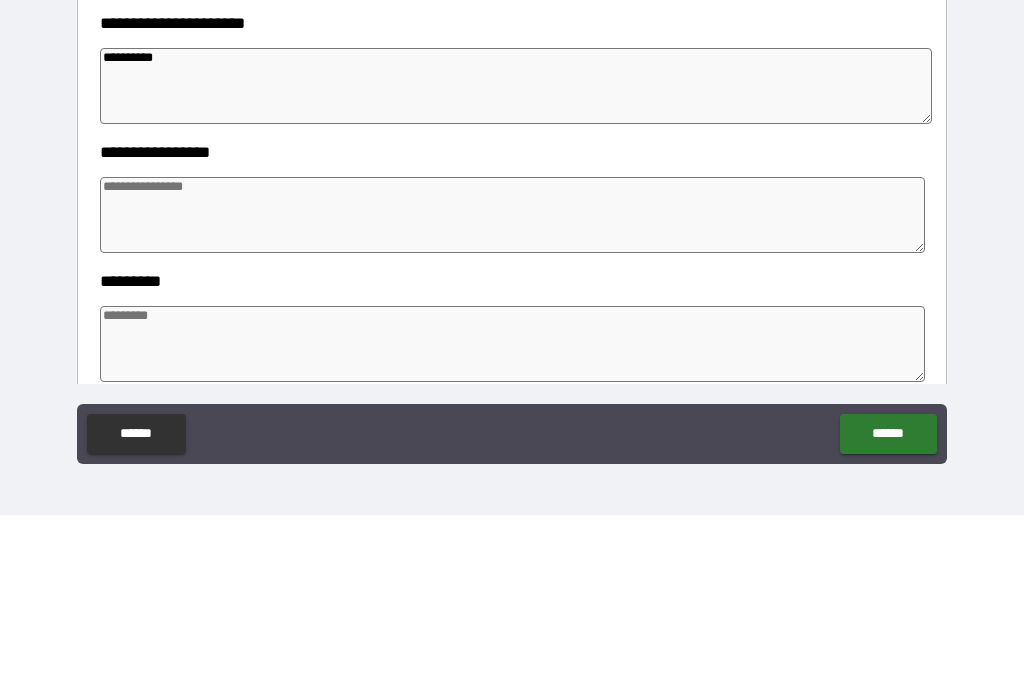 scroll, scrollTop: 286, scrollLeft: 0, axis: vertical 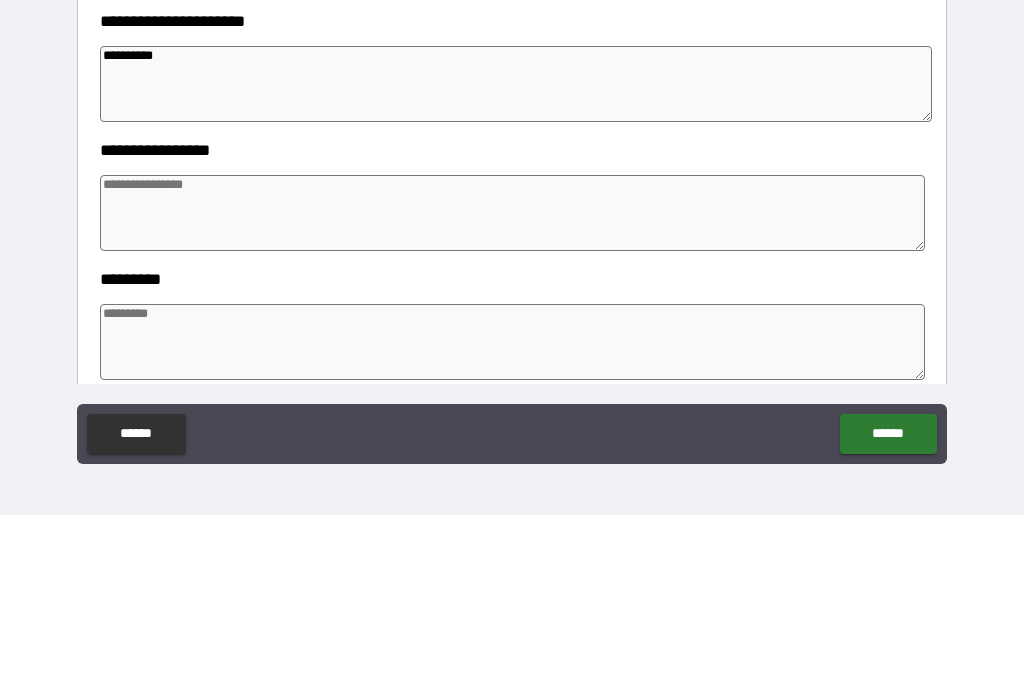 click at bounding box center (513, 396) 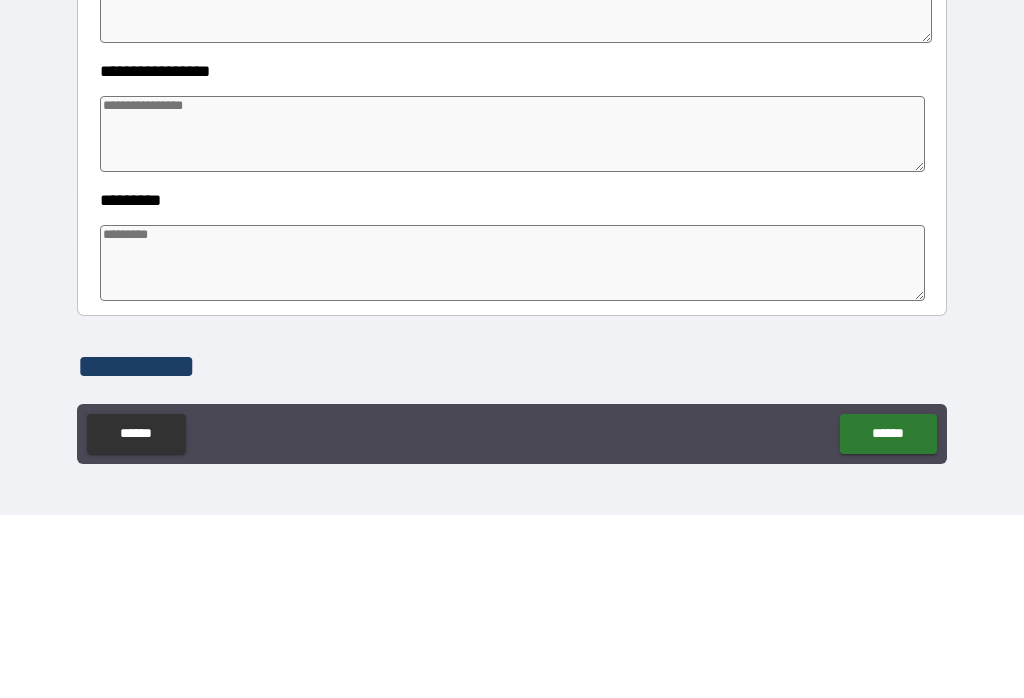 scroll, scrollTop: 378, scrollLeft: 0, axis: vertical 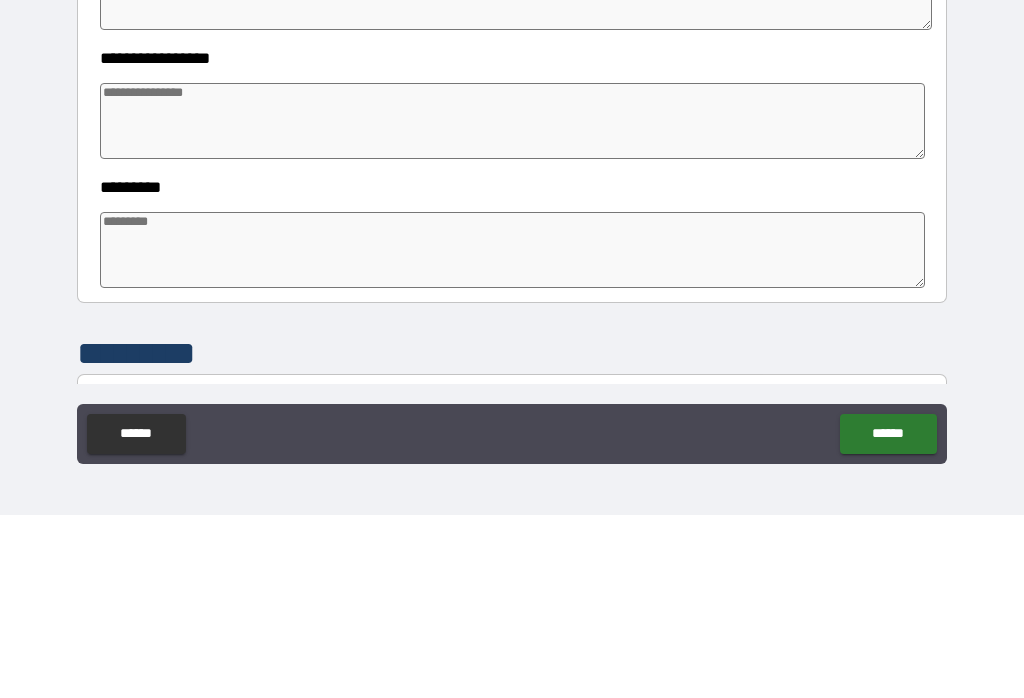 click at bounding box center (513, 433) 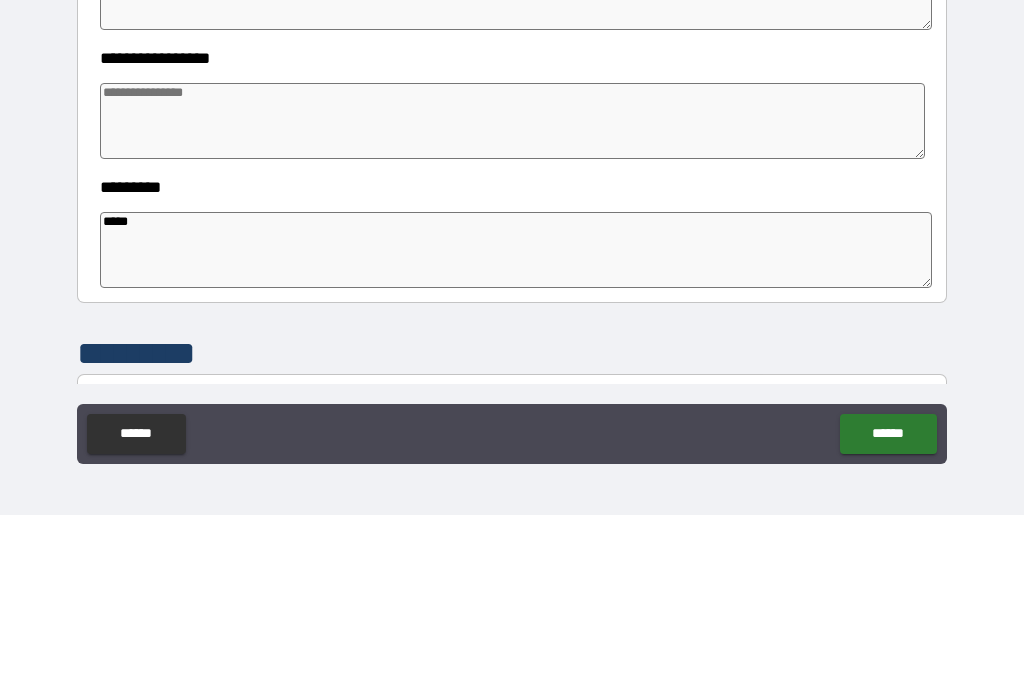 click at bounding box center (513, 304) 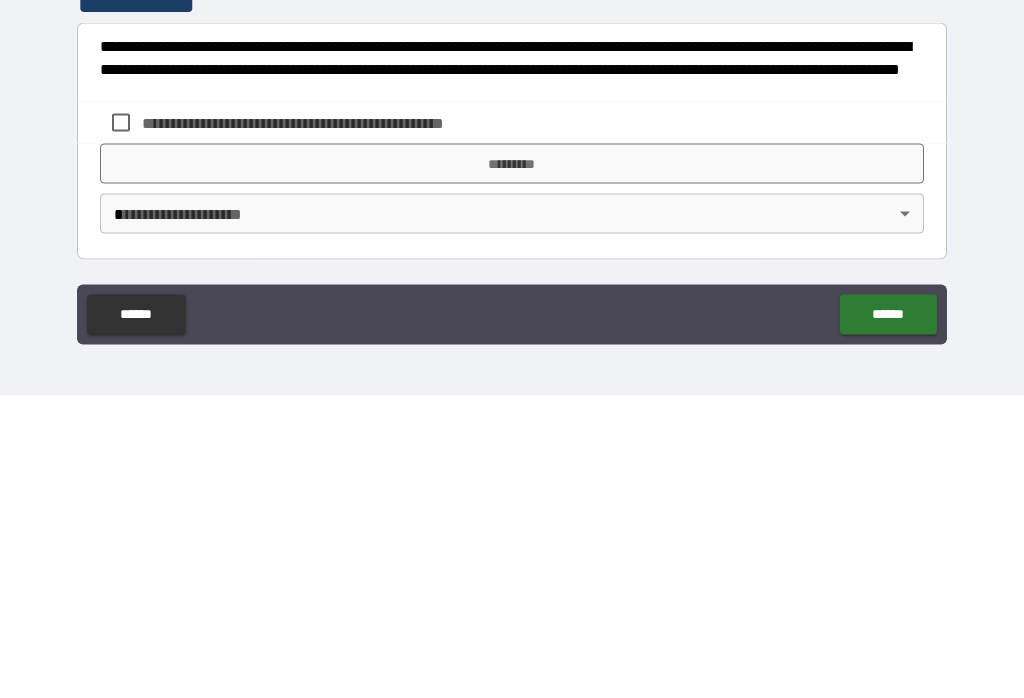 click on "*********" at bounding box center [512, 466] 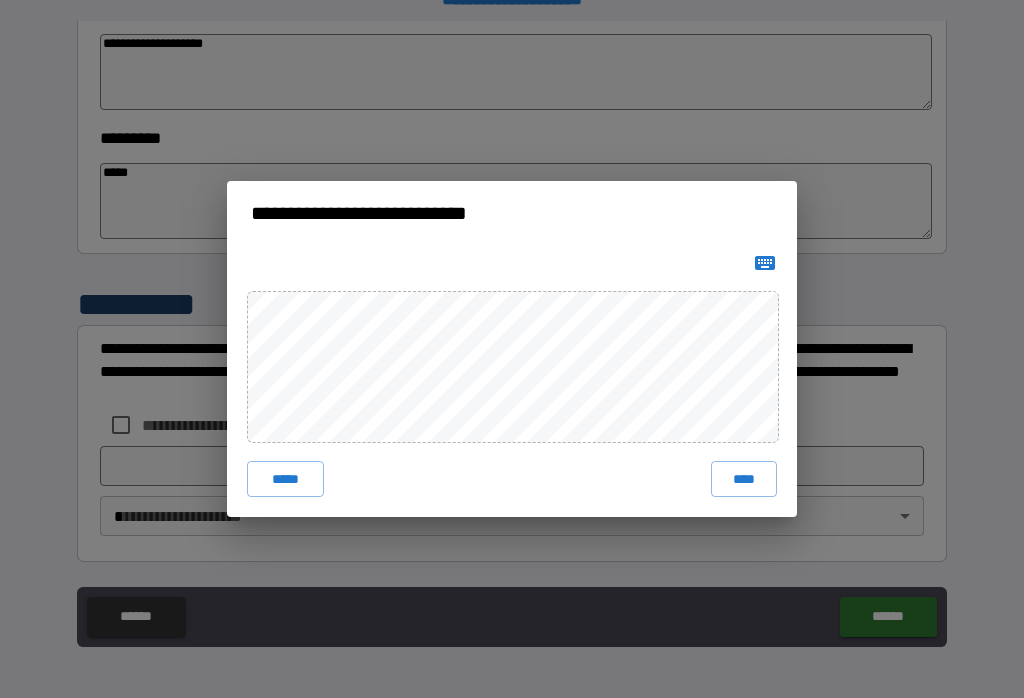 scroll, scrollTop: 610, scrollLeft: 0, axis: vertical 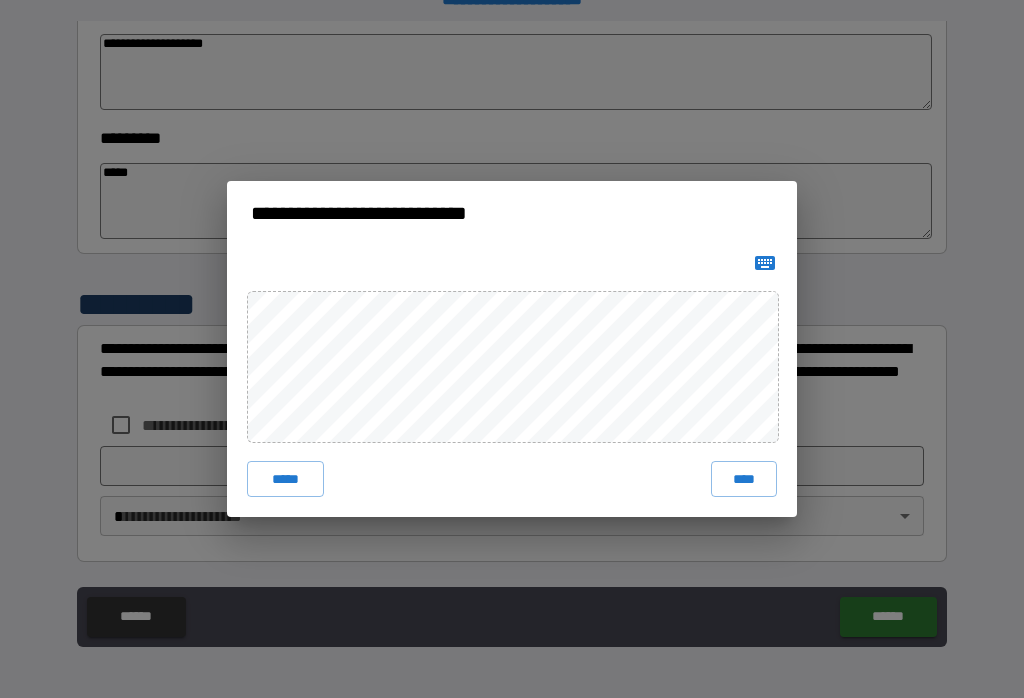 click on "**********" at bounding box center (512, 349) 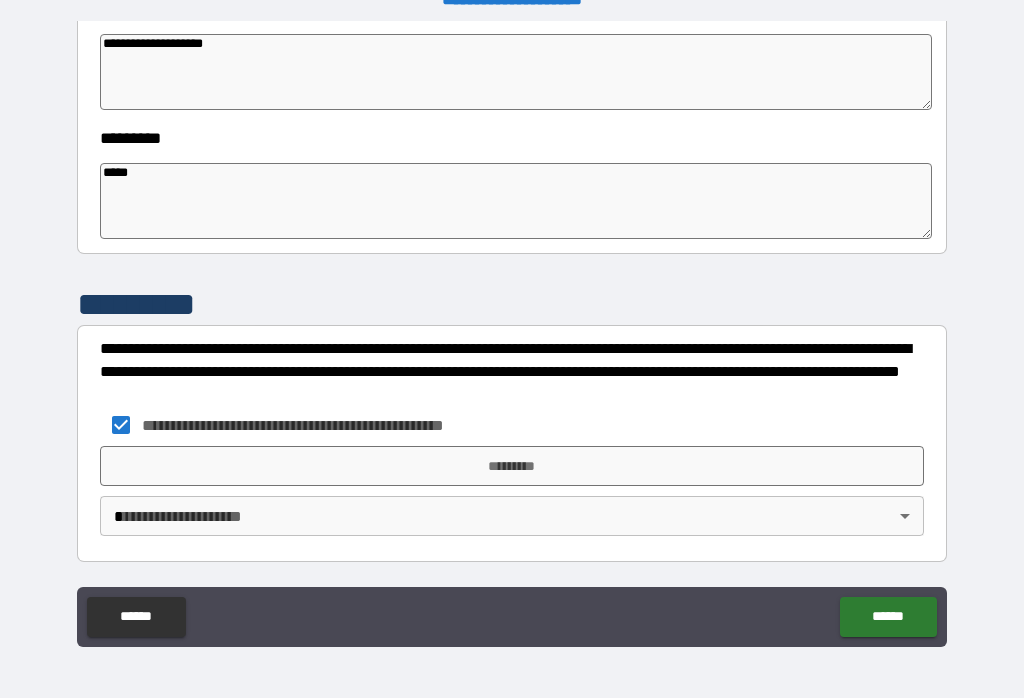 click on "*********" at bounding box center (512, 466) 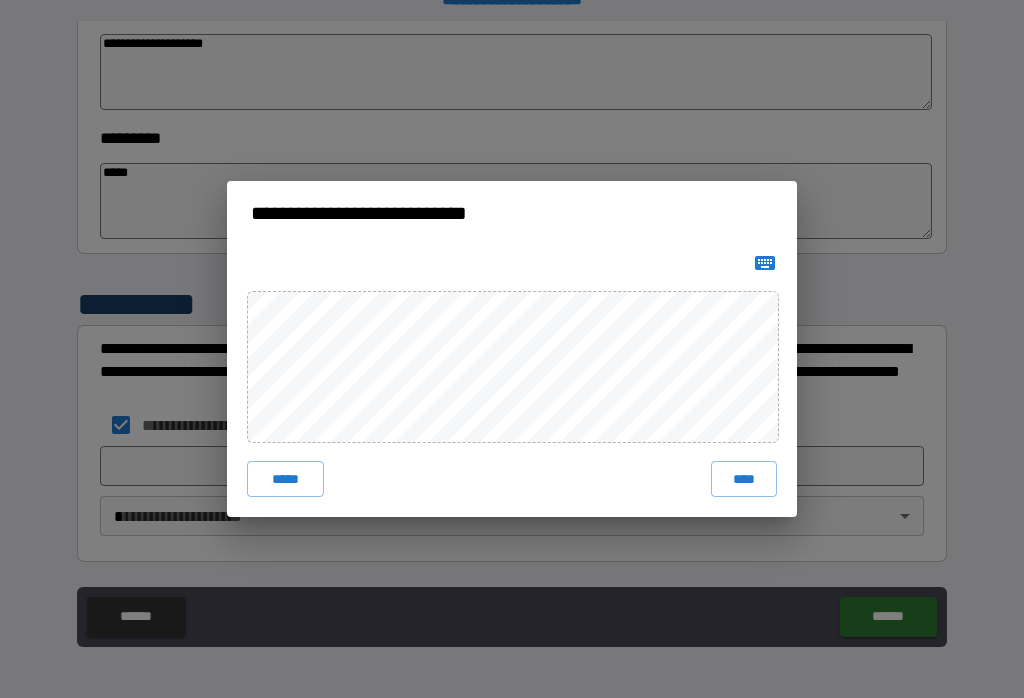 click on "****" at bounding box center [744, 479] 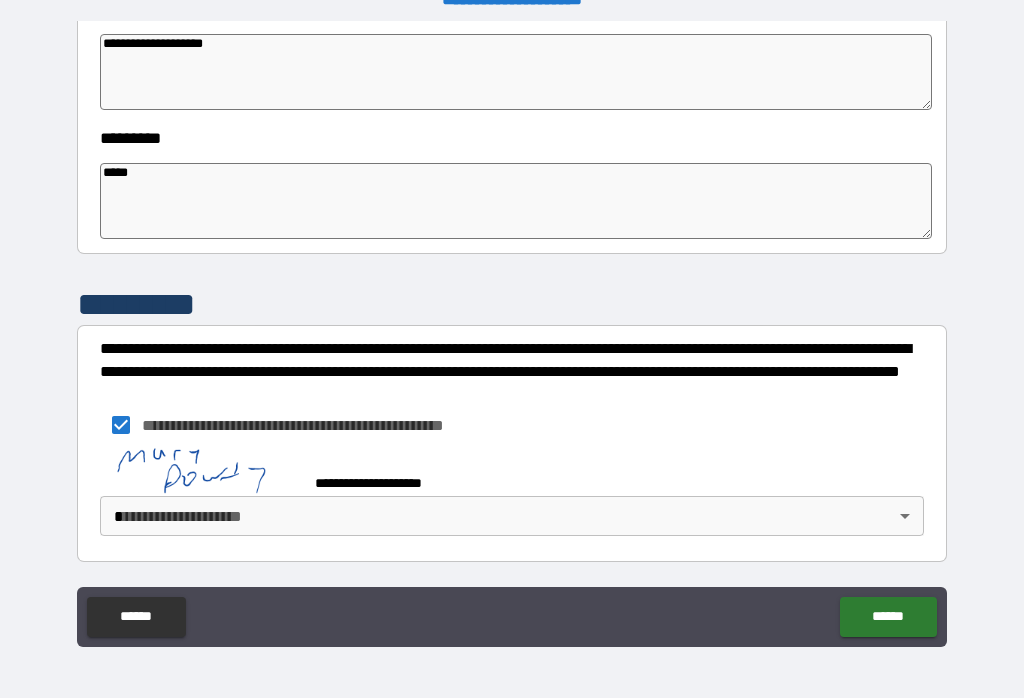 scroll, scrollTop: 600, scrollLeft: 0, axis: vertical 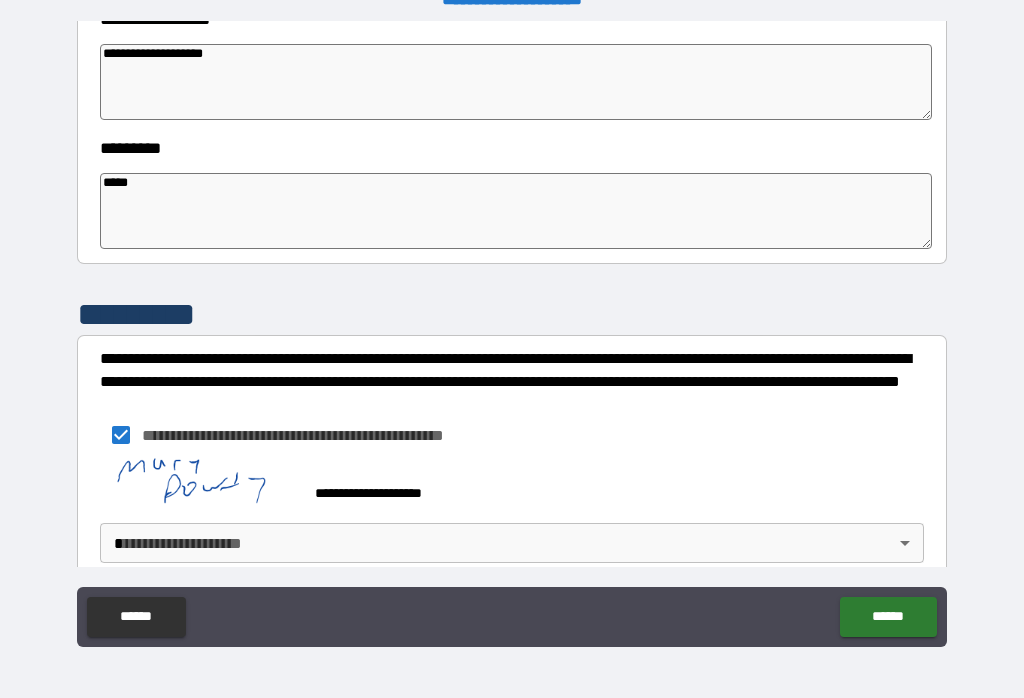 click on "**********" at bounding box center [512, 333] 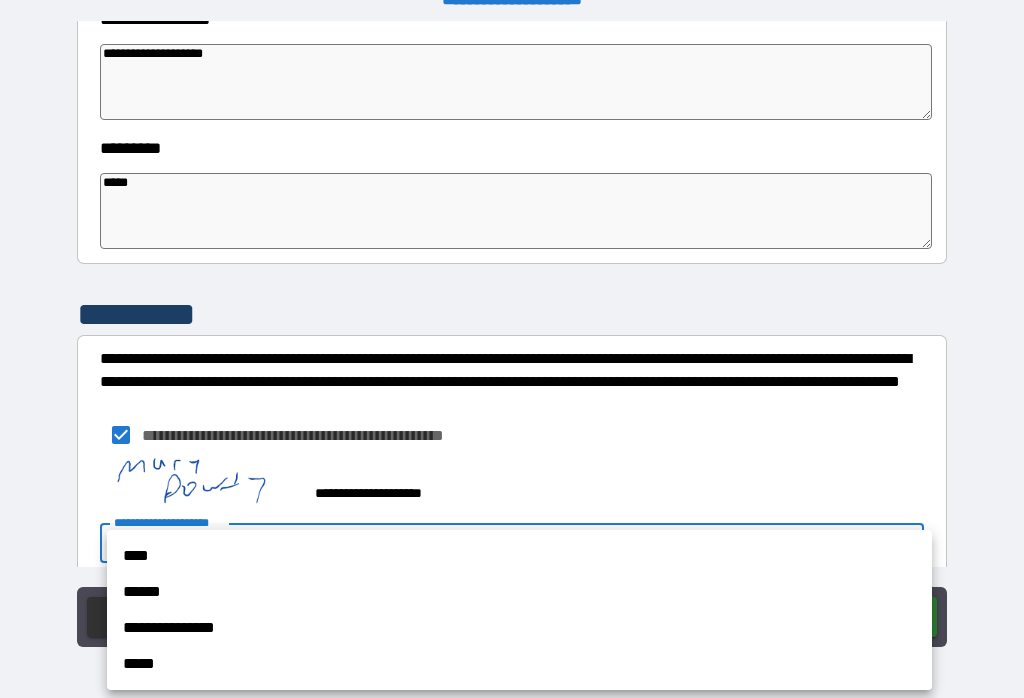 click on "*****" at bounding box center (519, 664) 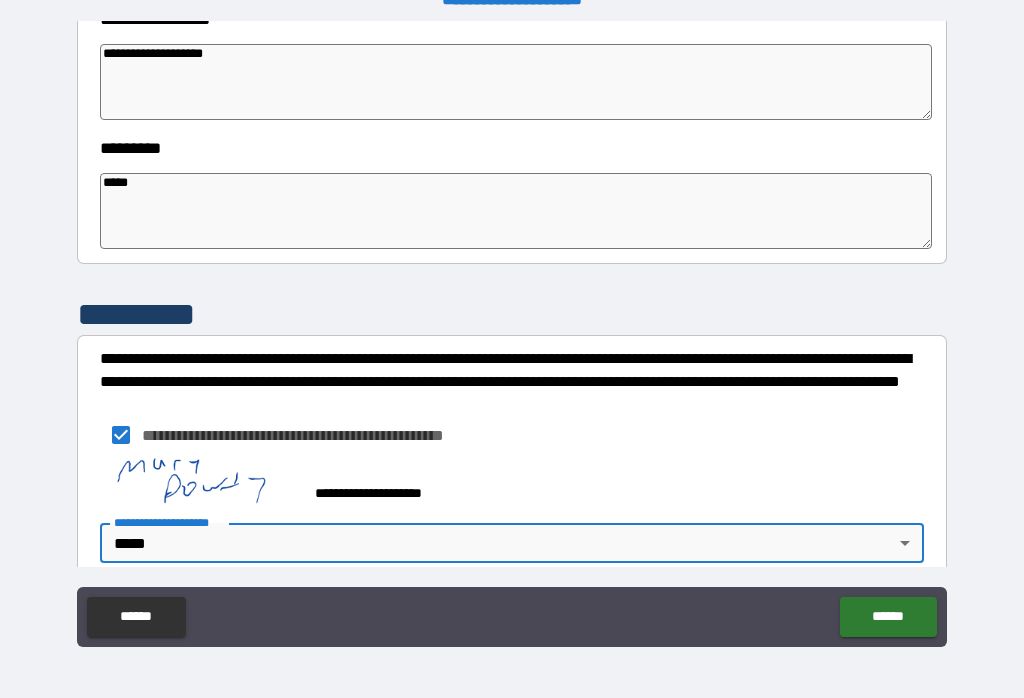 click on "******   ******" at bounding box center (512, 619) 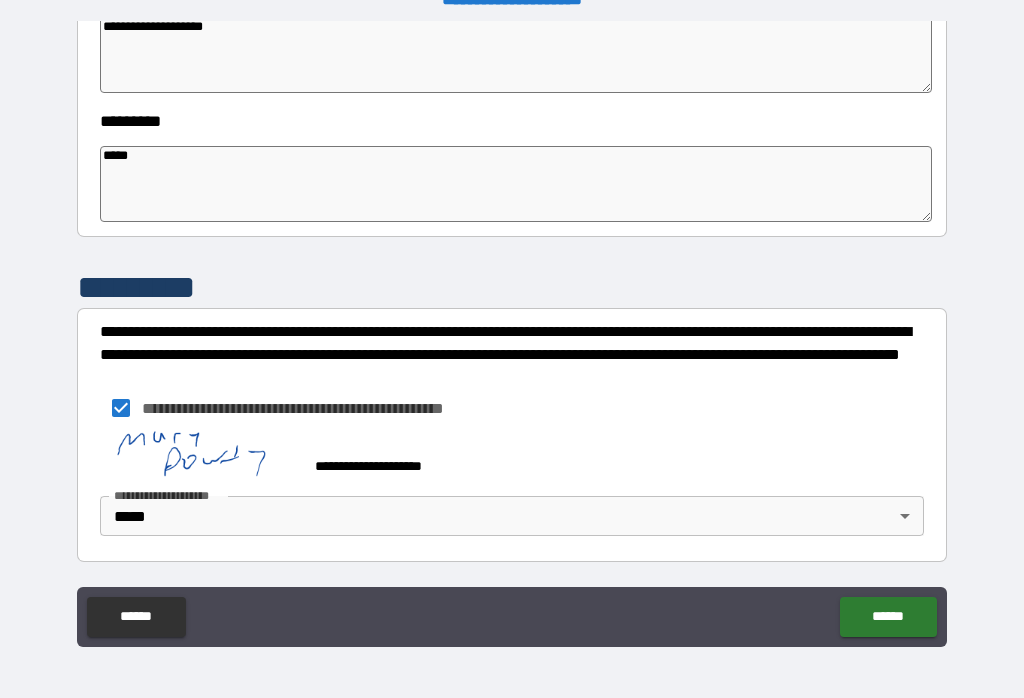 scroll, scrollTop: 634, scrollLeft: 0, axis: vertical 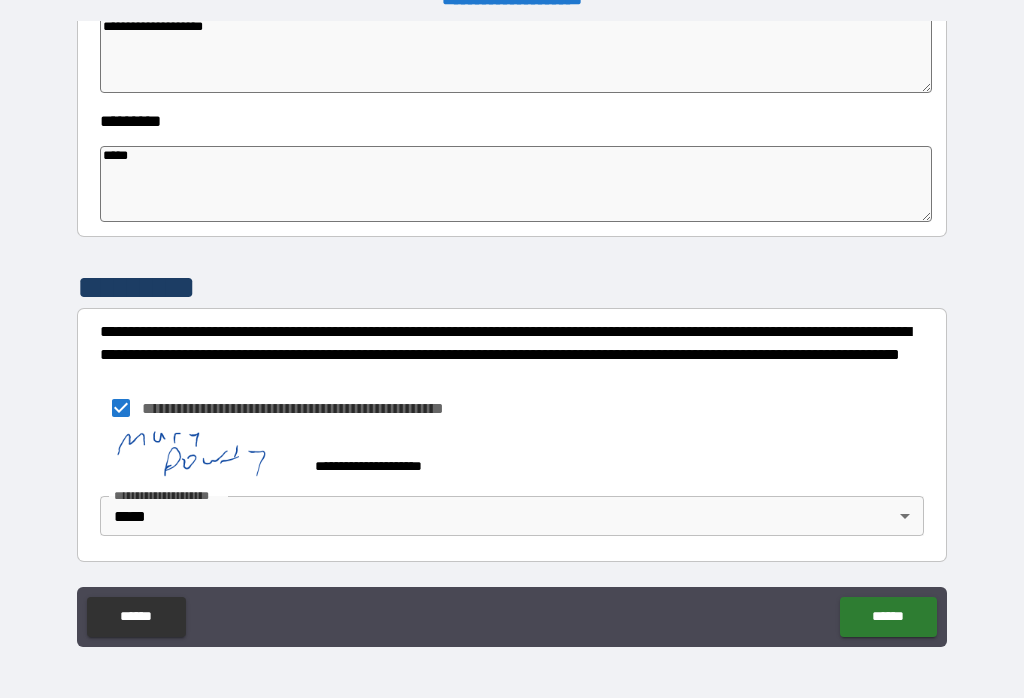 click on "******" at bounding box center (888, 617) 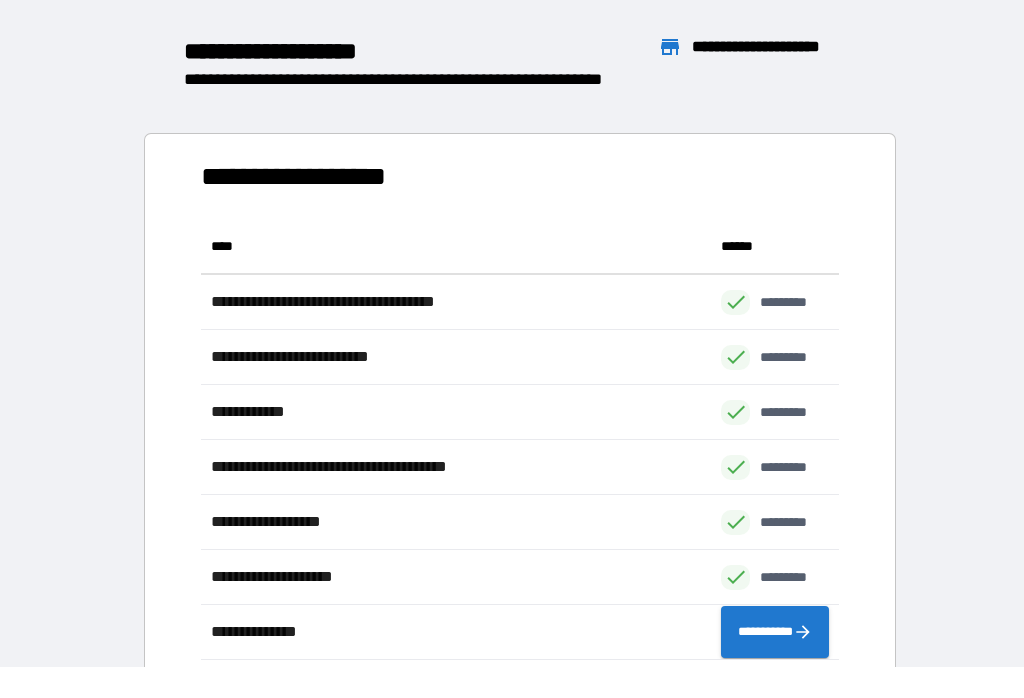 scroll, scrollTop: 1, scrollLeft: 1, axis: both 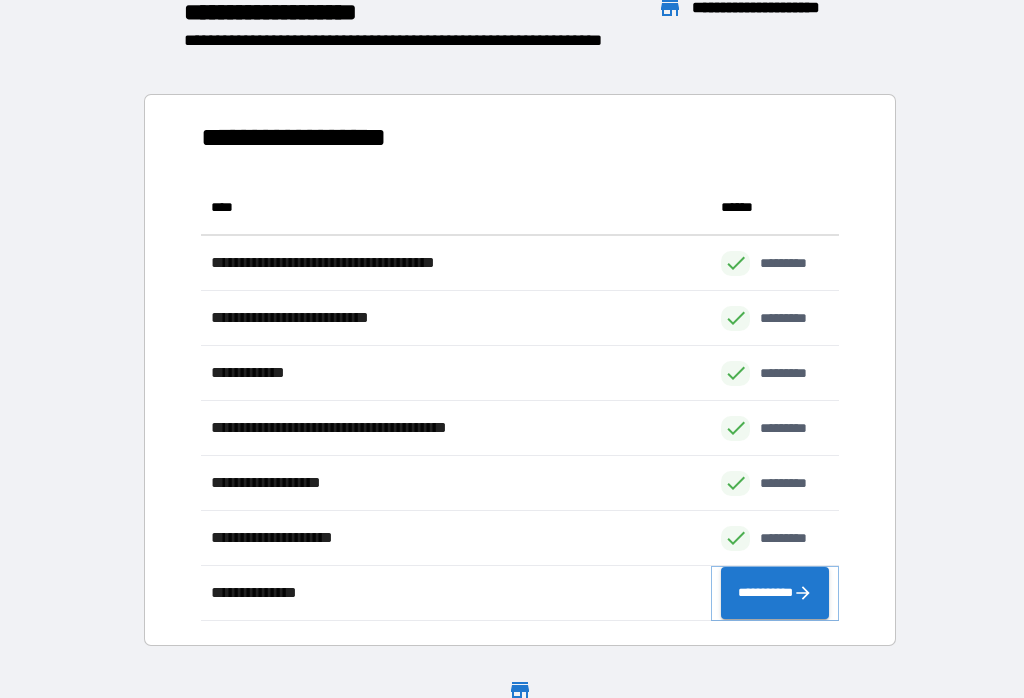 click on "**********" at bounding box center (775, 593) 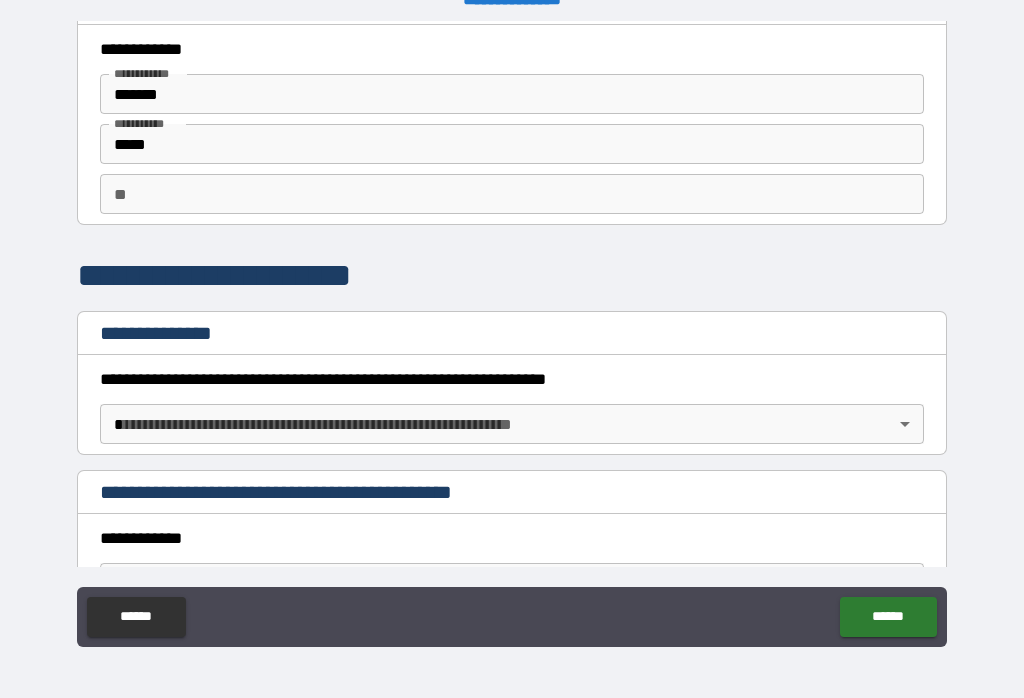scroll, scrollTop: 40, scrollLeft: 0, axis: vertical 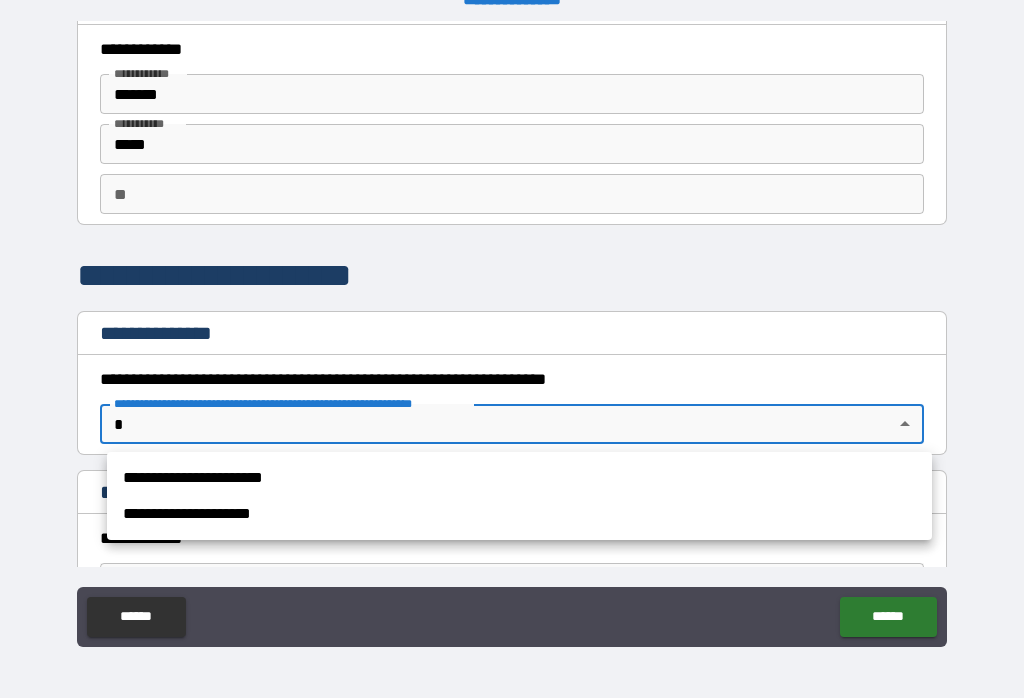 click on "**********" at bounding box center [519, 478] 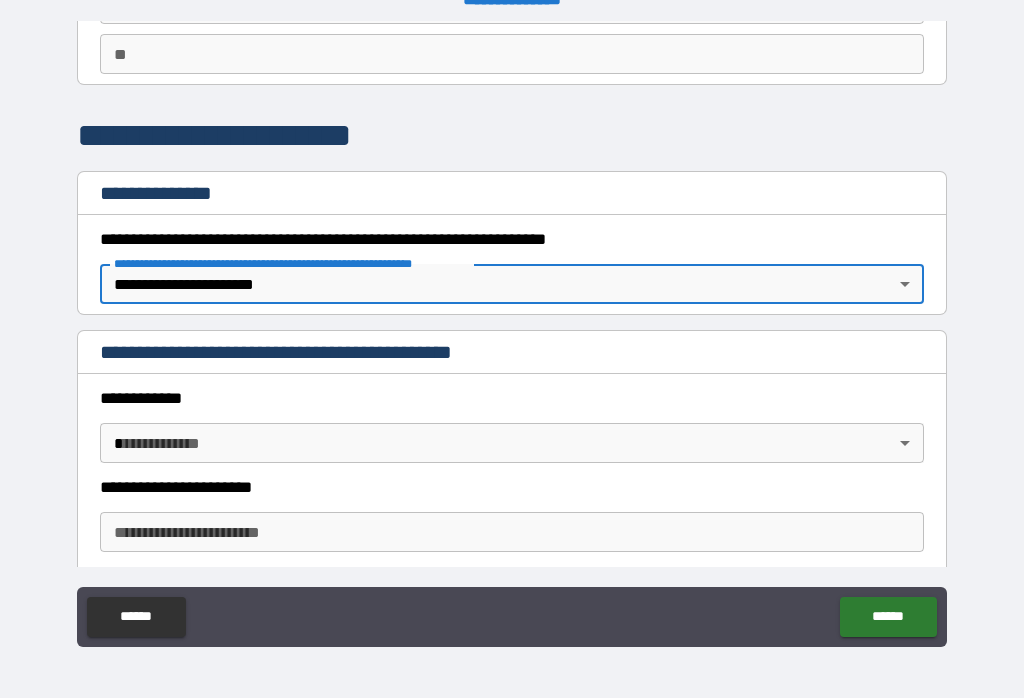 scroll, scrollTop: 190, scrollLeft: 0, axis: vertical 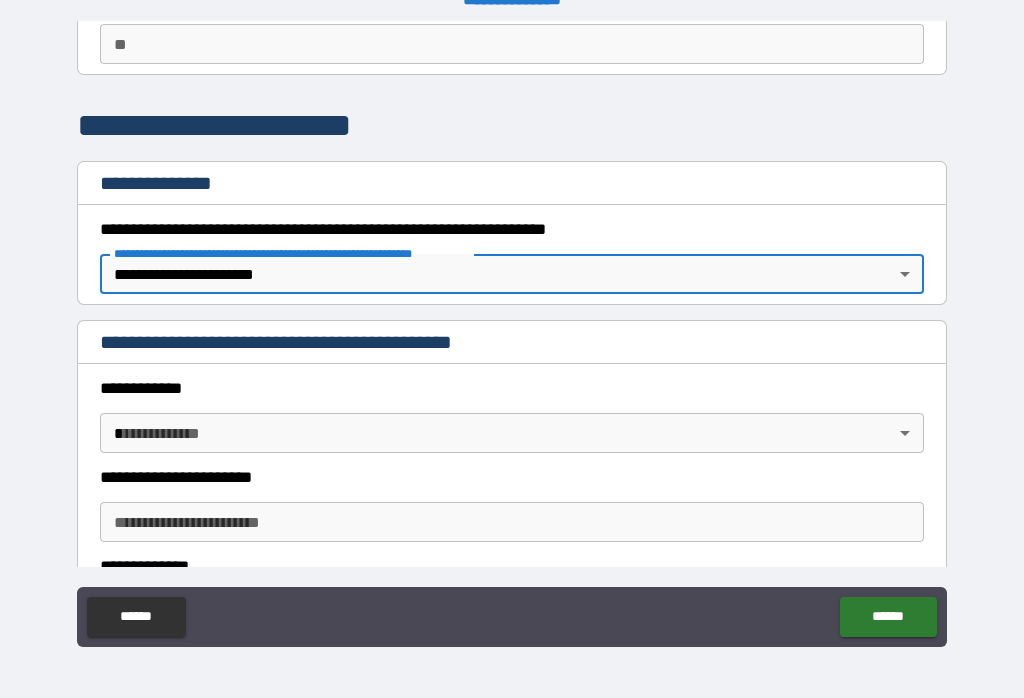 click on "**********" at bounding box center [512, 333] 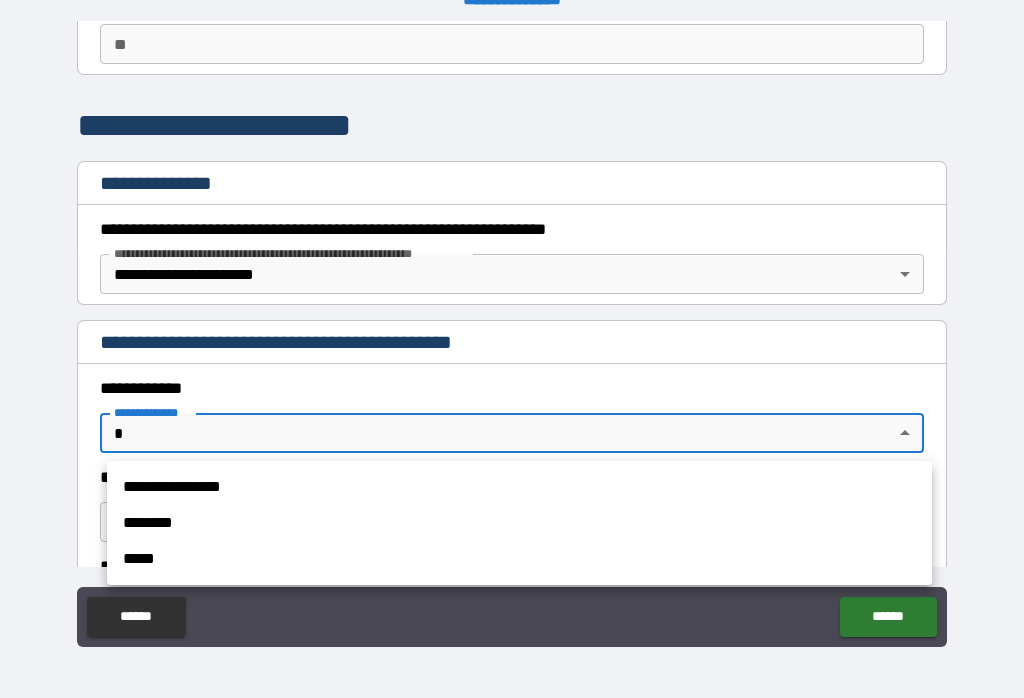 click at bounding box center (512, 349) 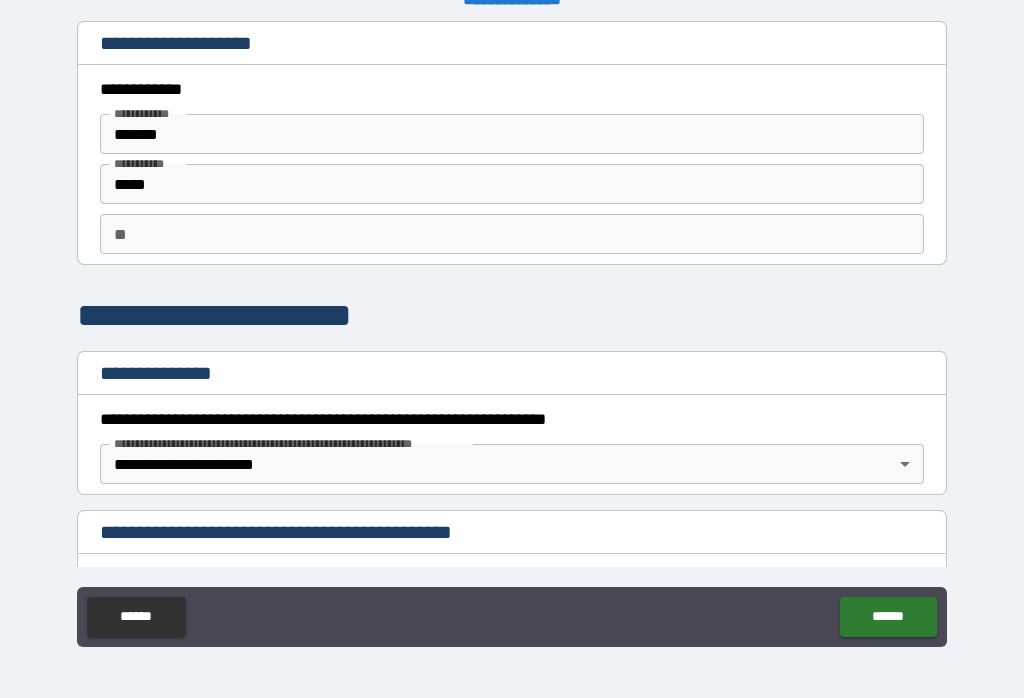 scroll, scrollTop: 0, scrollLeft: 0, axis: both 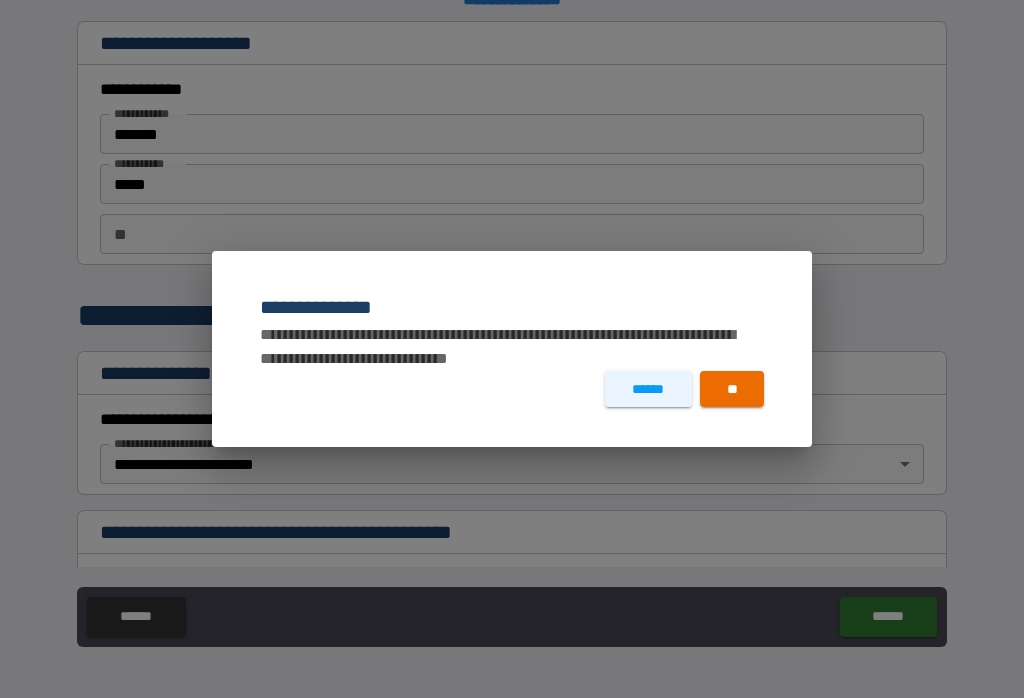 click on "******" at bounding box center [648, 389] 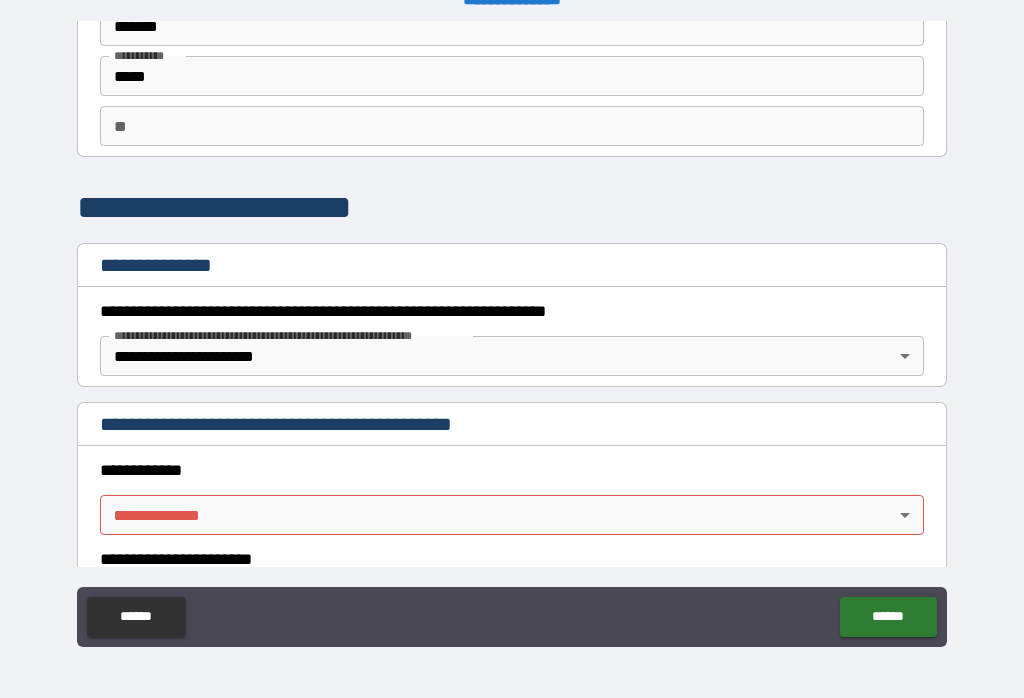 scroll, scrollTop: 109, scrollLeft: 0, axis: vertical 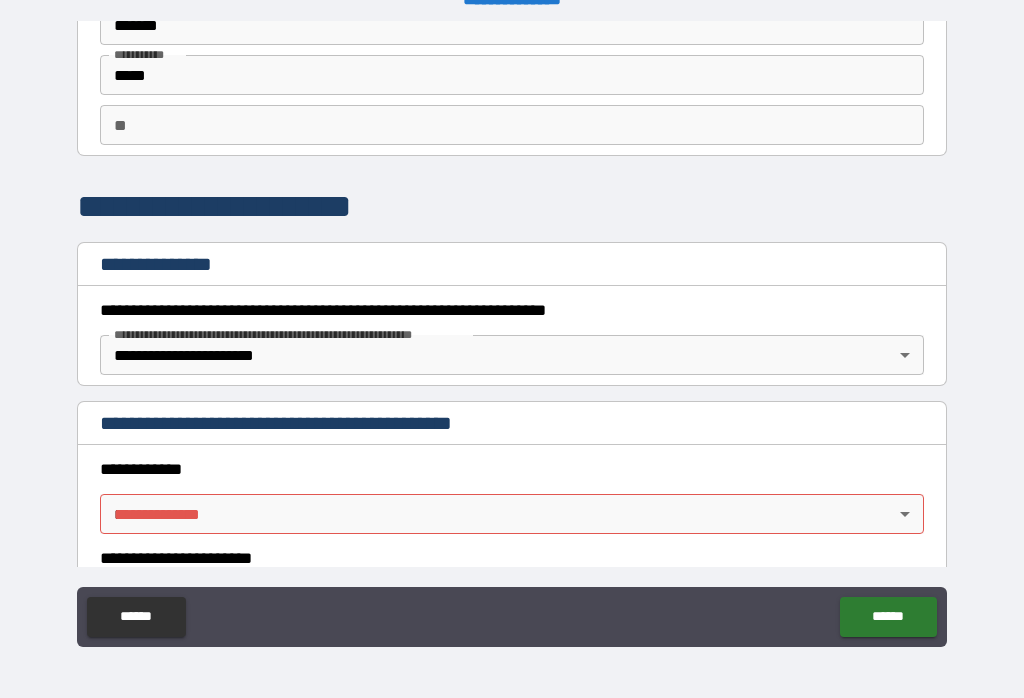 click on "******" at bounding box center [136, 617] 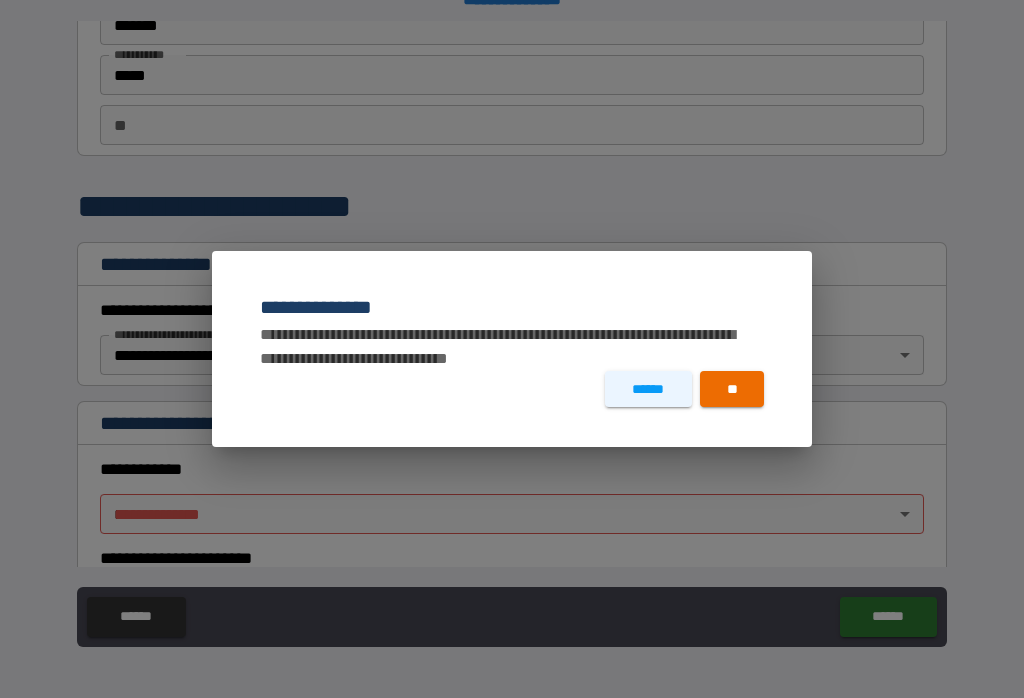 click on "******" at bounding box center (648, 389) 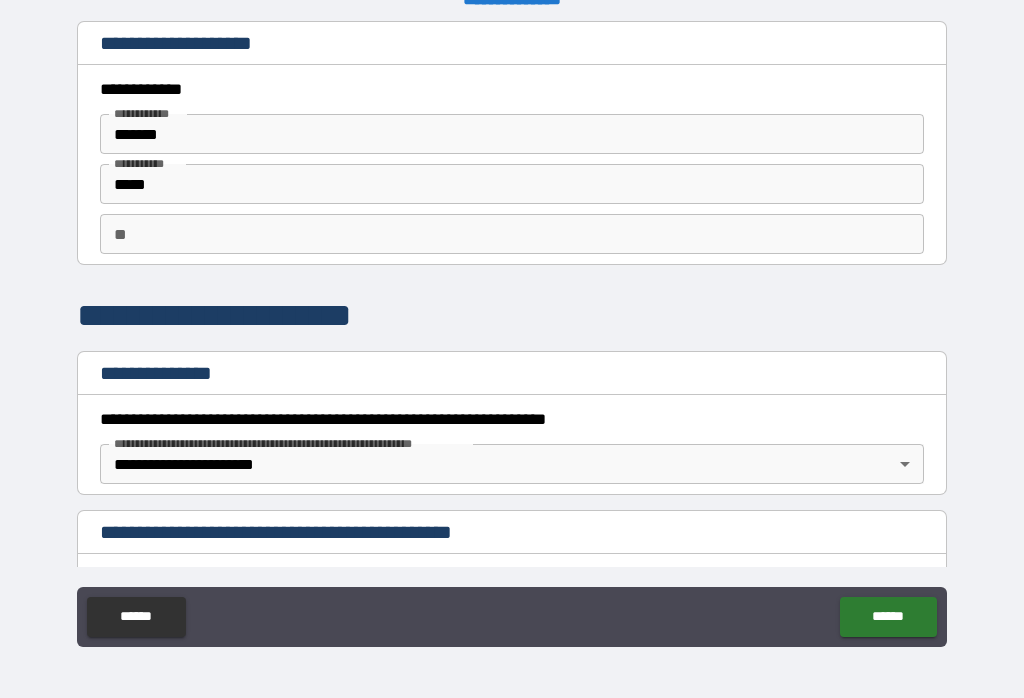 scroll, scrollTop: 0, scrollLeft: 0, axis: both 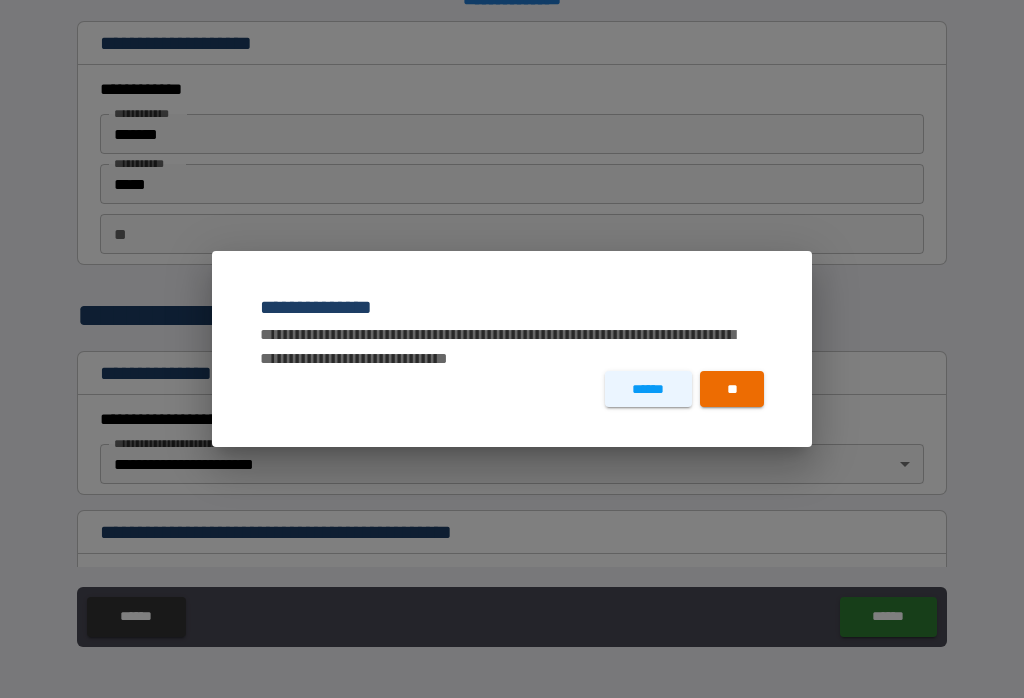 click on "**" at bounding box center (732, 389) 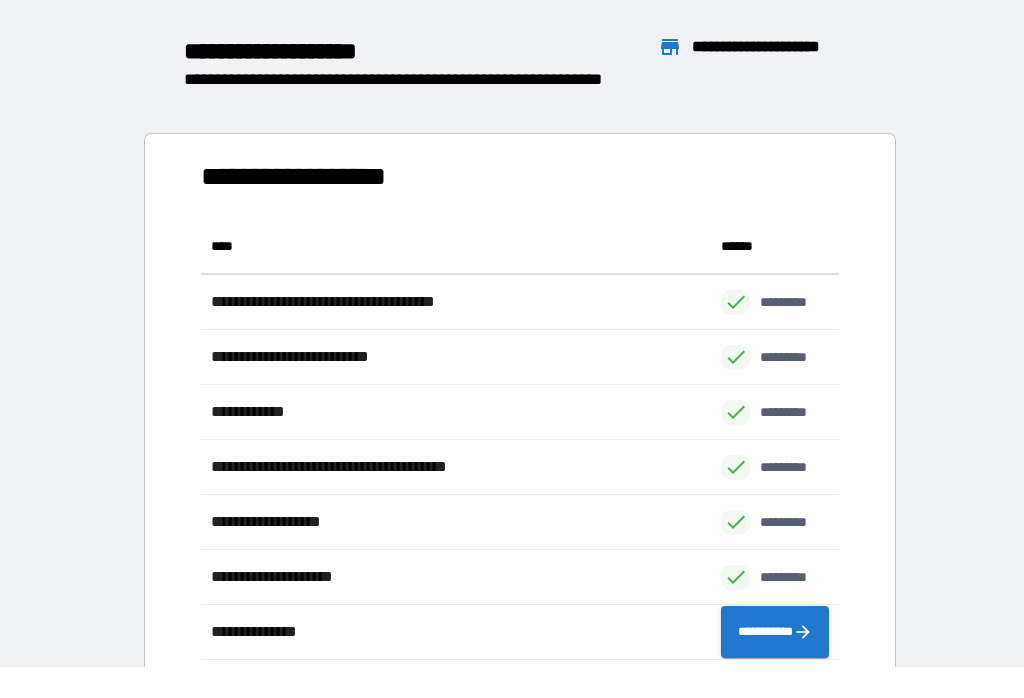 scroll, scrollTop: 441, scrollLeft: 638, axis: both 